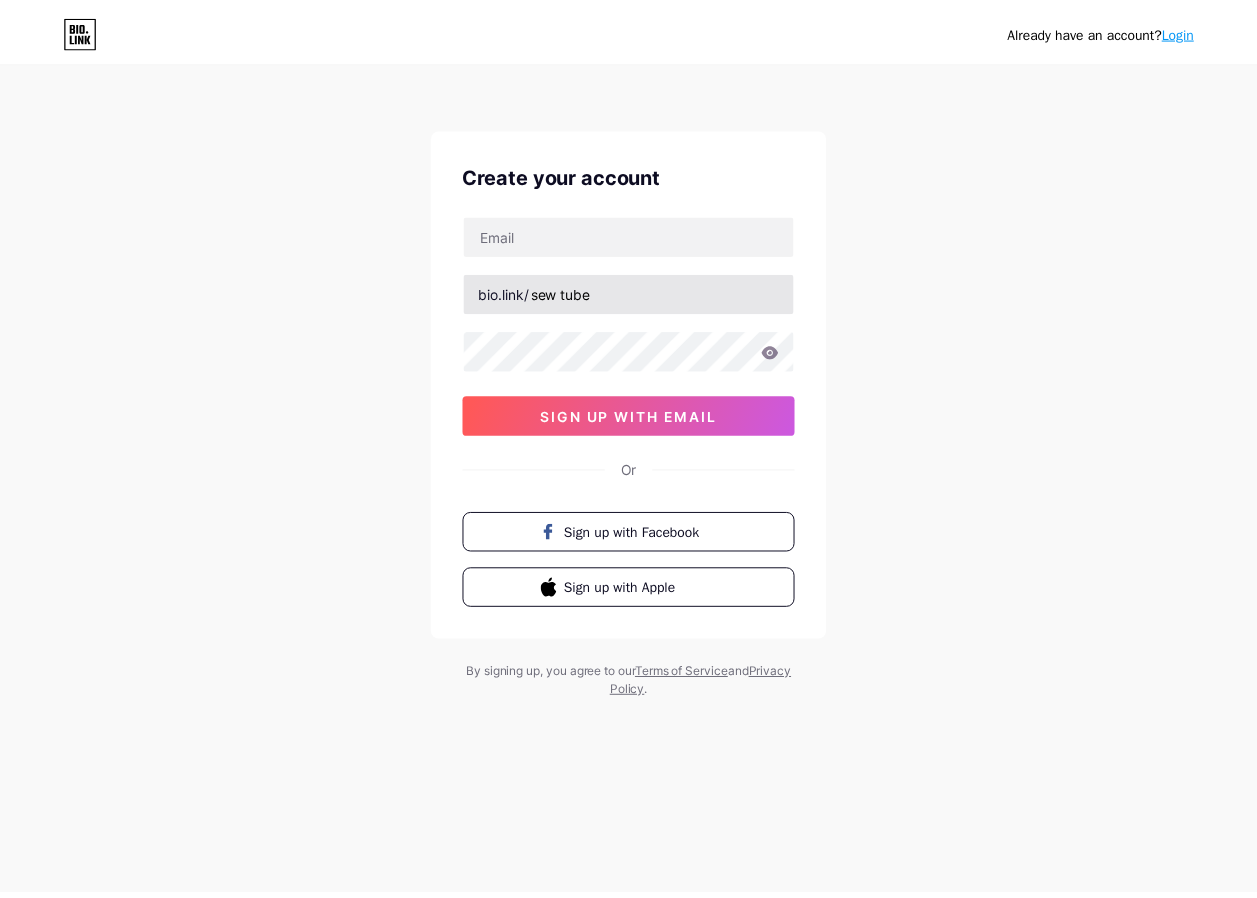 scroll, scrollTop: 0, scrollLeft: 0, axis: both 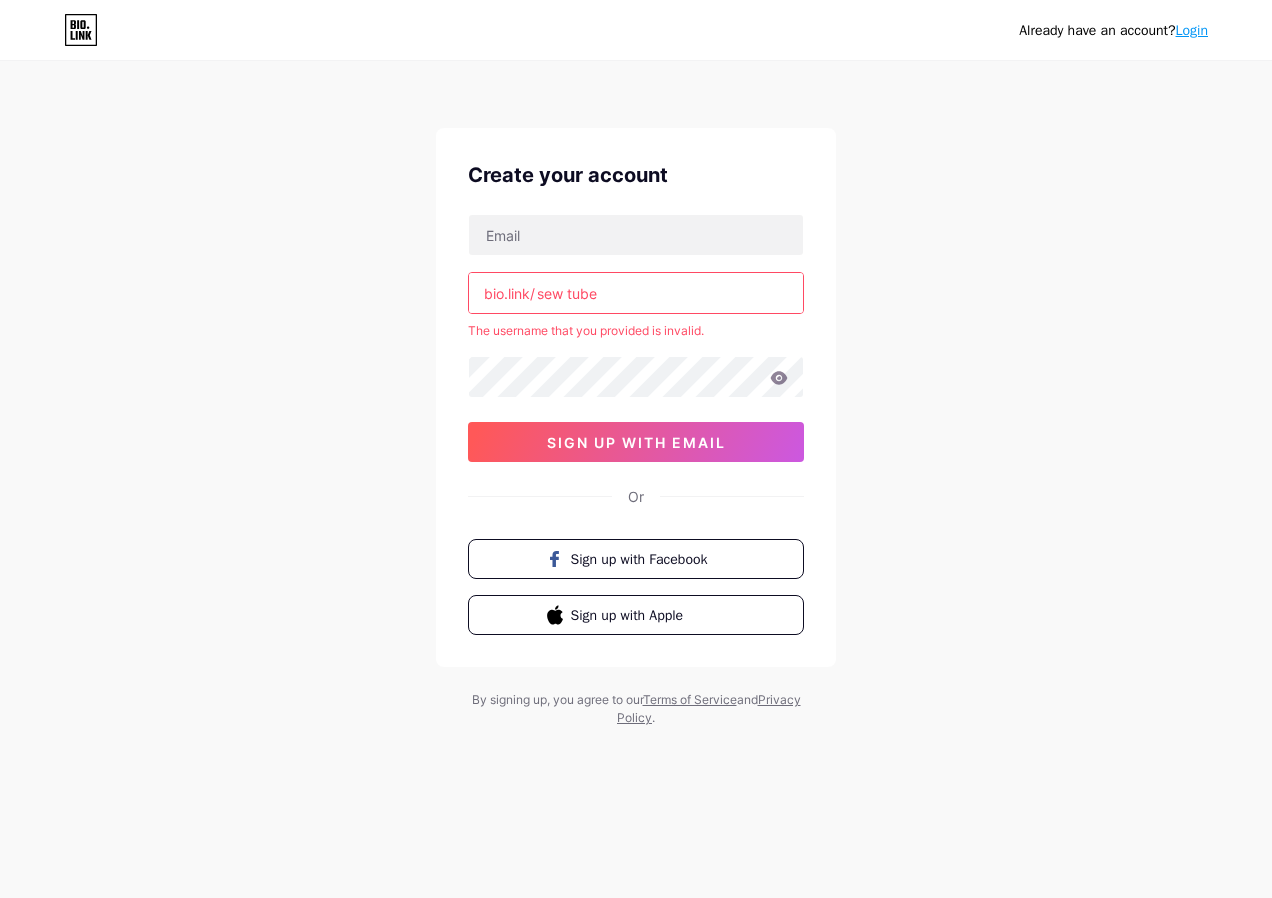 click on "sew tube" at bounding box center [636, 293] 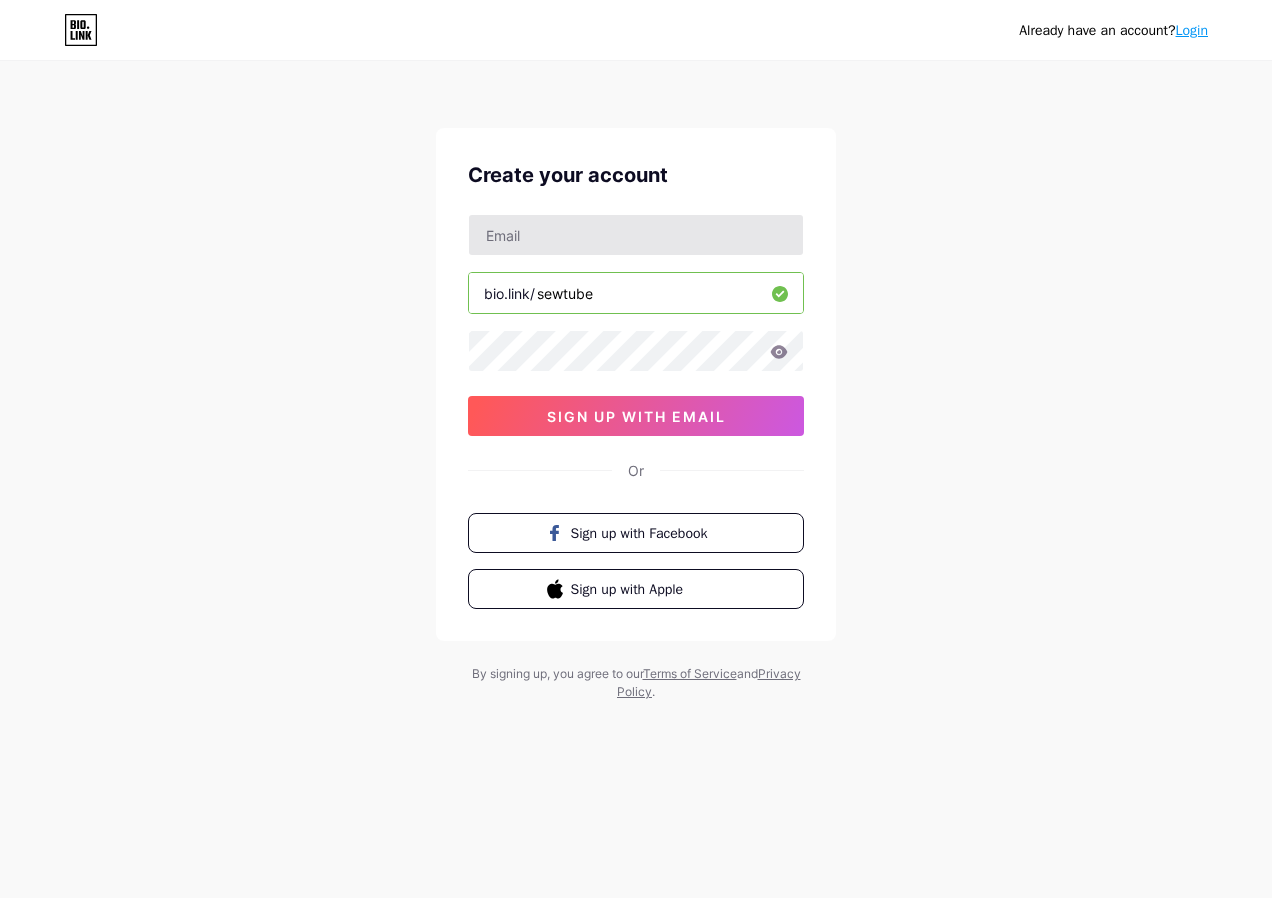 type on "sewtube" 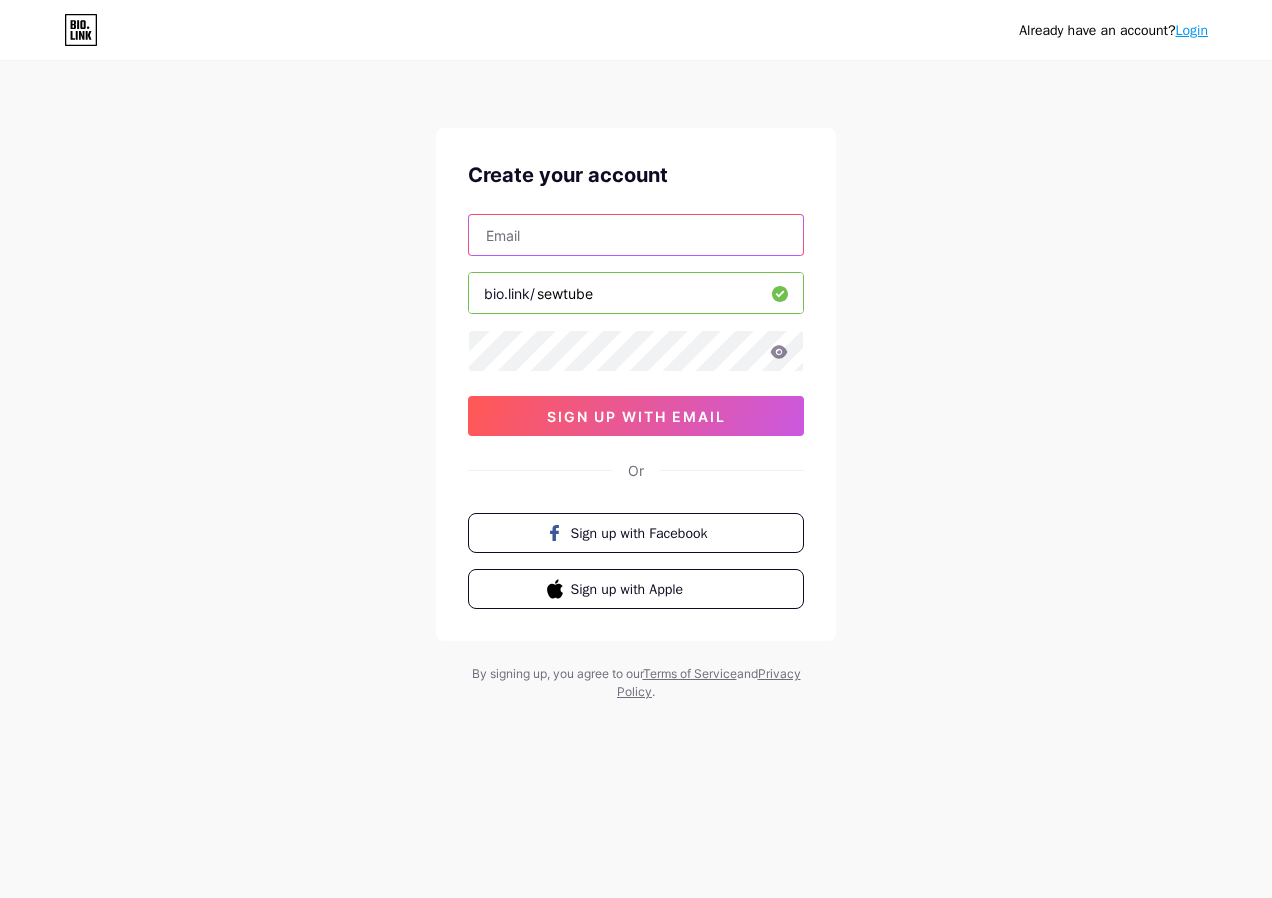 click at bounding box center [636, 235] 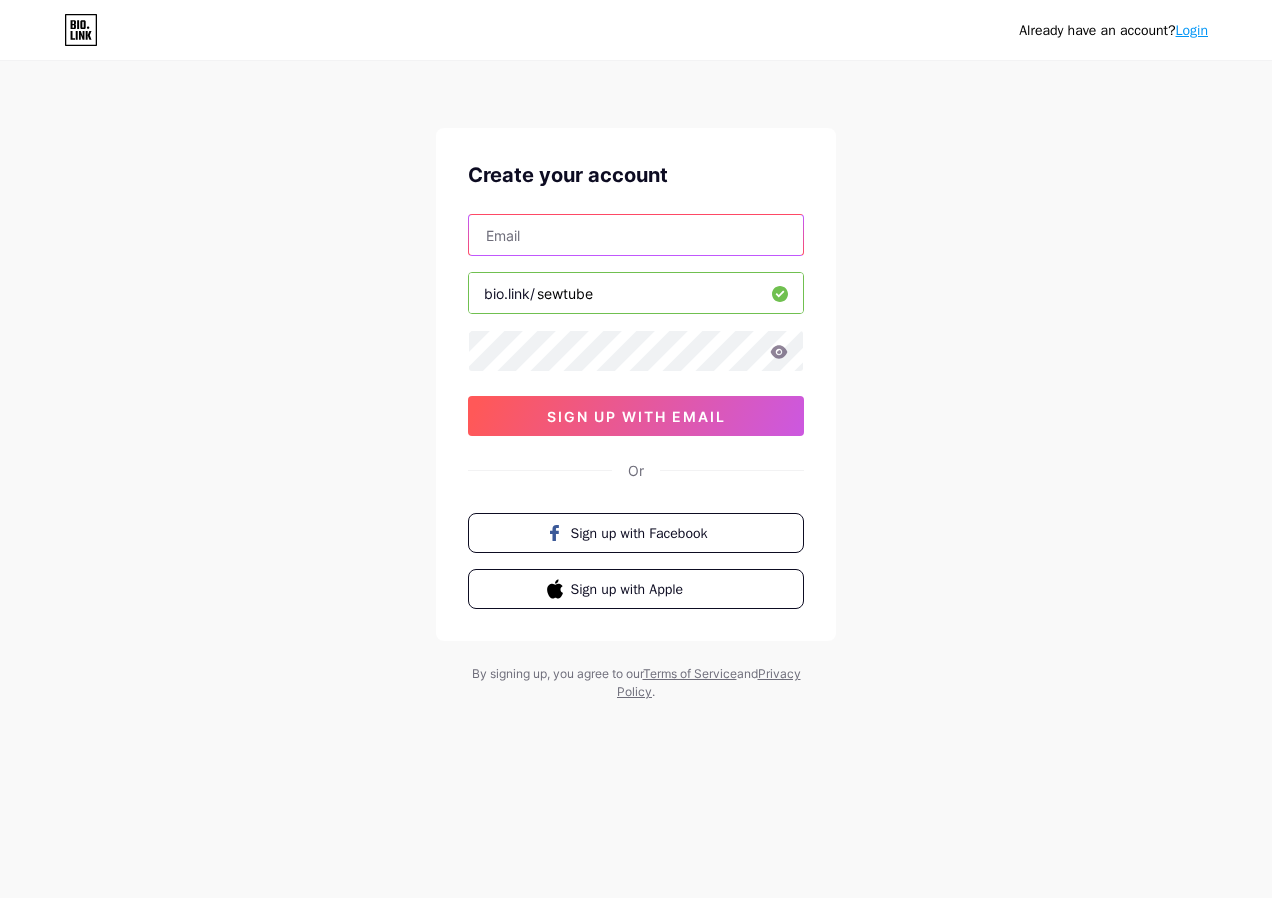 type on "efibayush21@gmail.com" 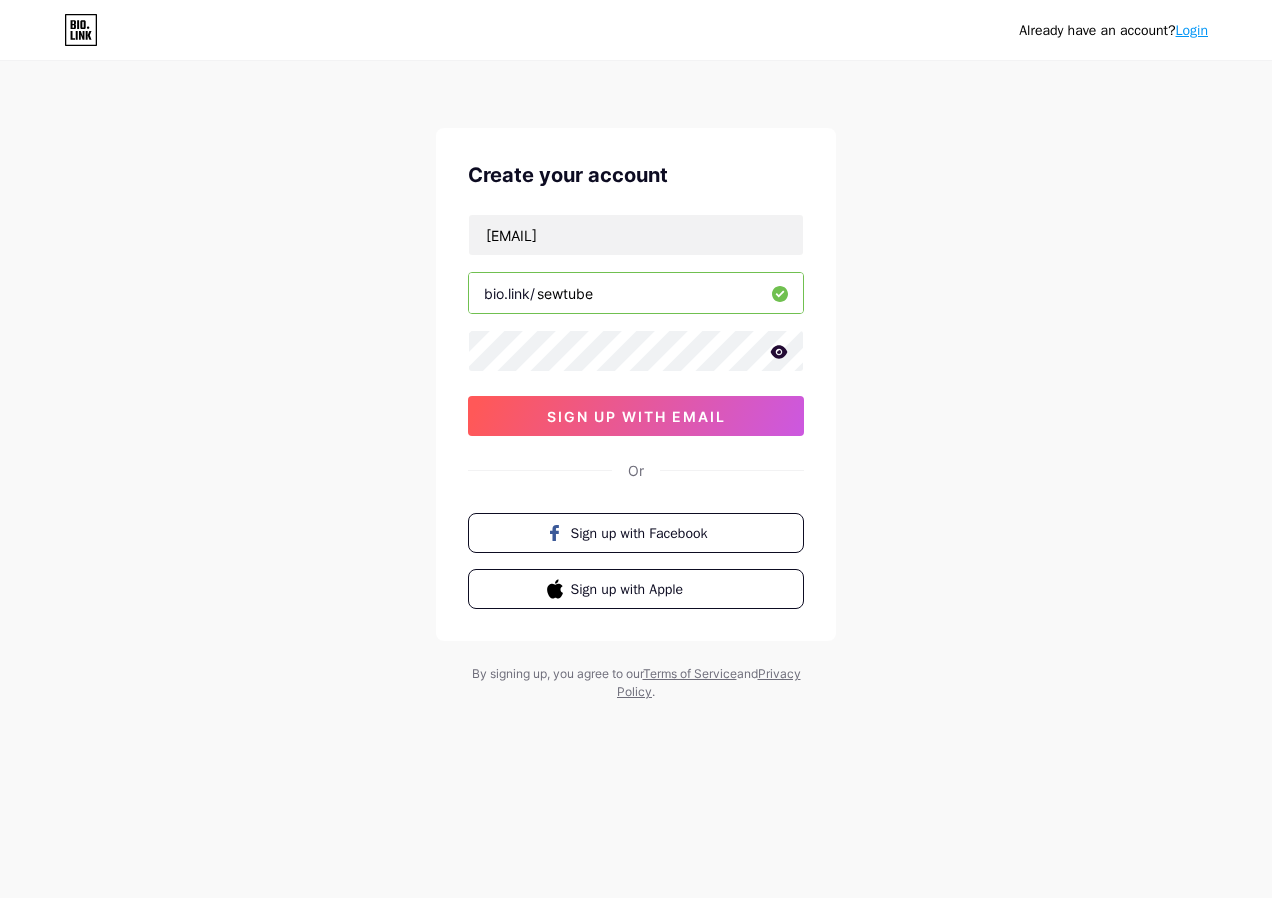 click 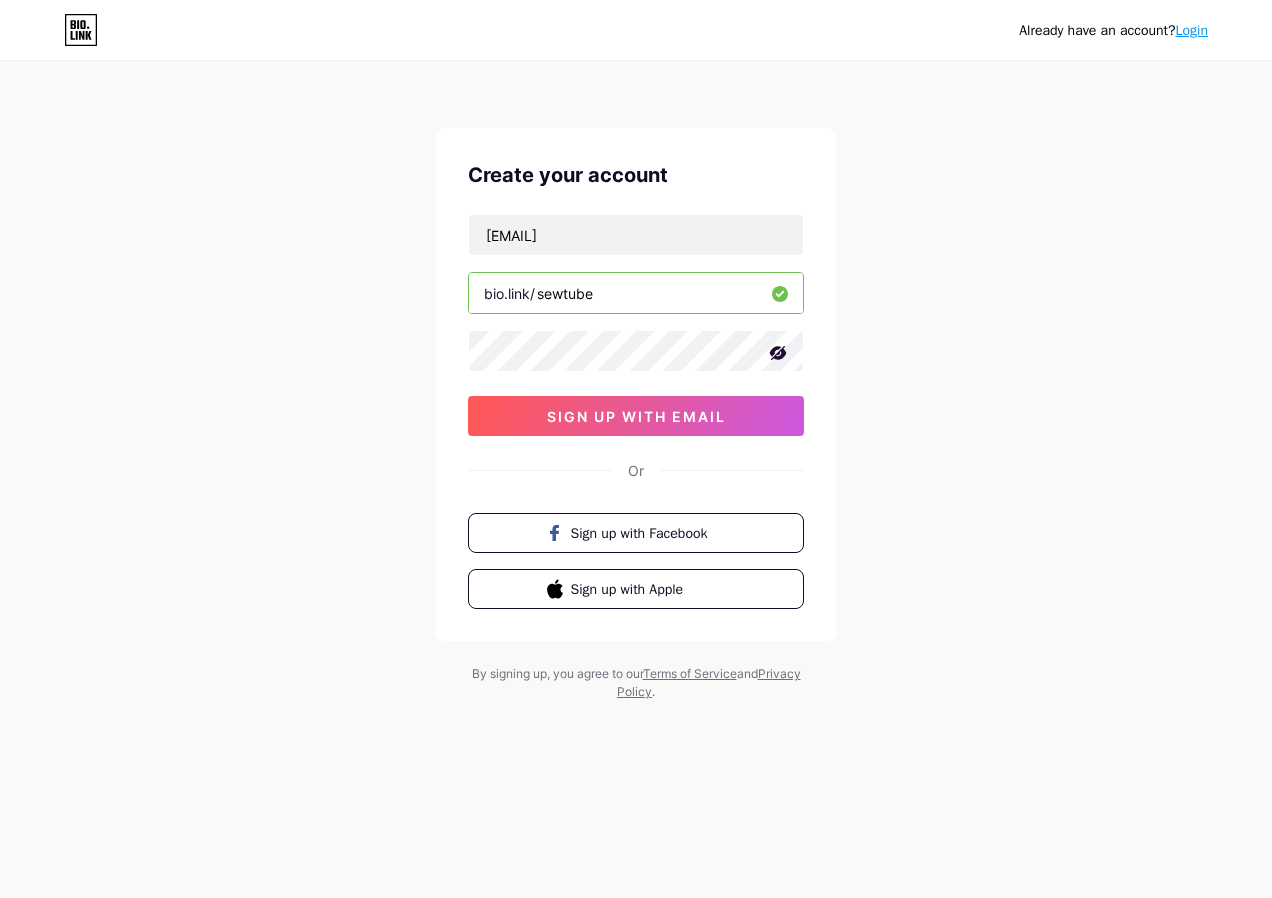 click 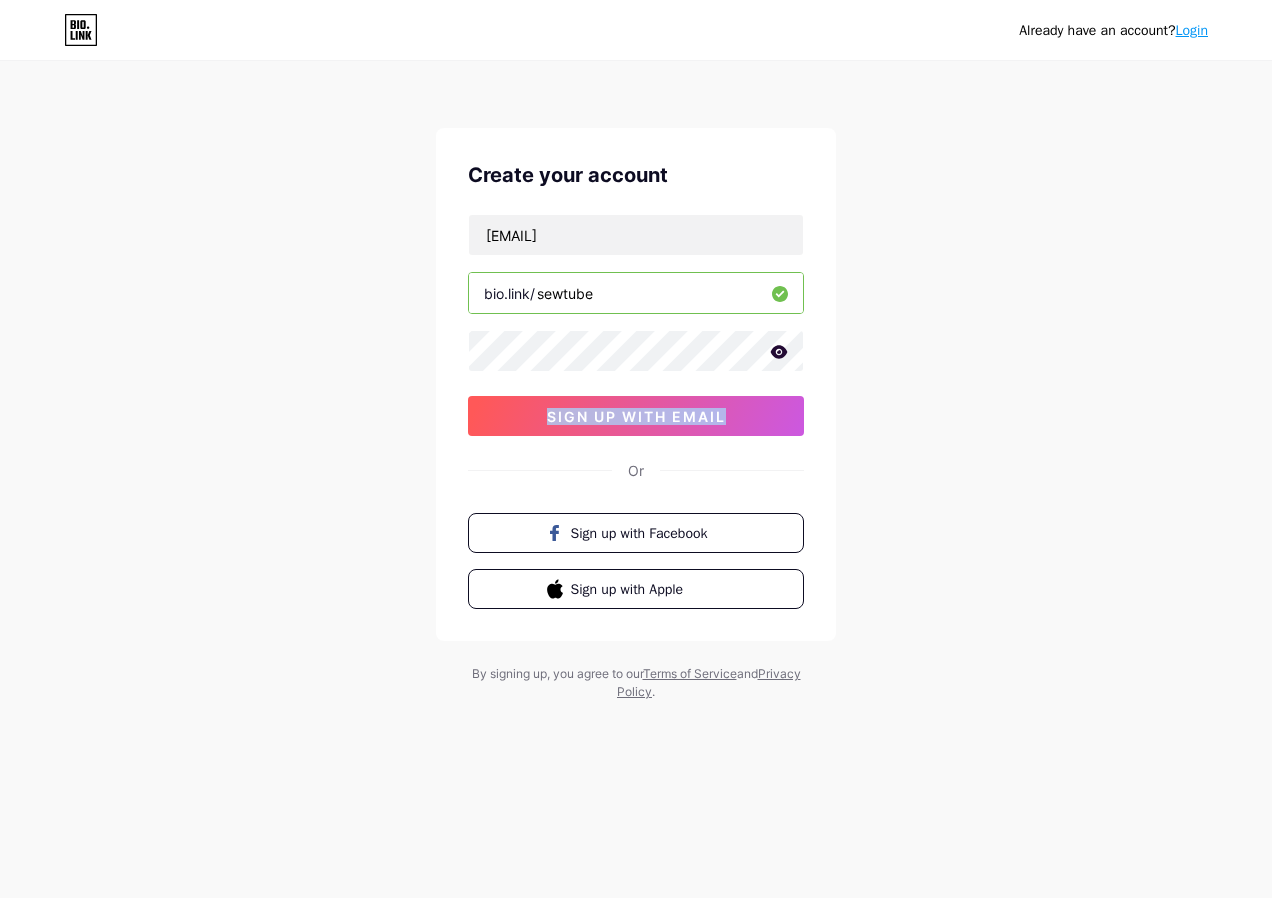 click 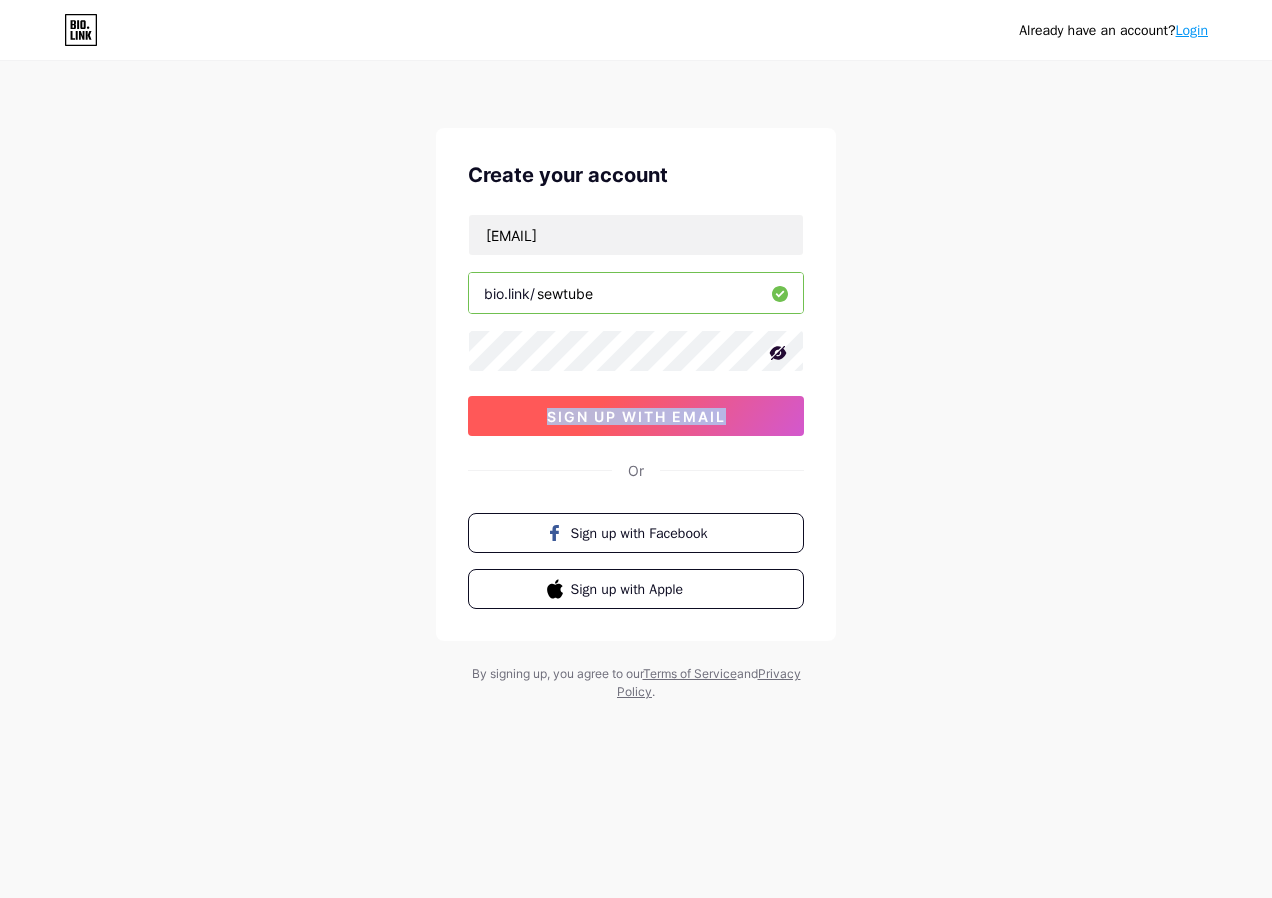 drag, startPoint x: 775, startPoint y: 351, endPoint x: 637, endPoint y: 418, distance: 153.4047 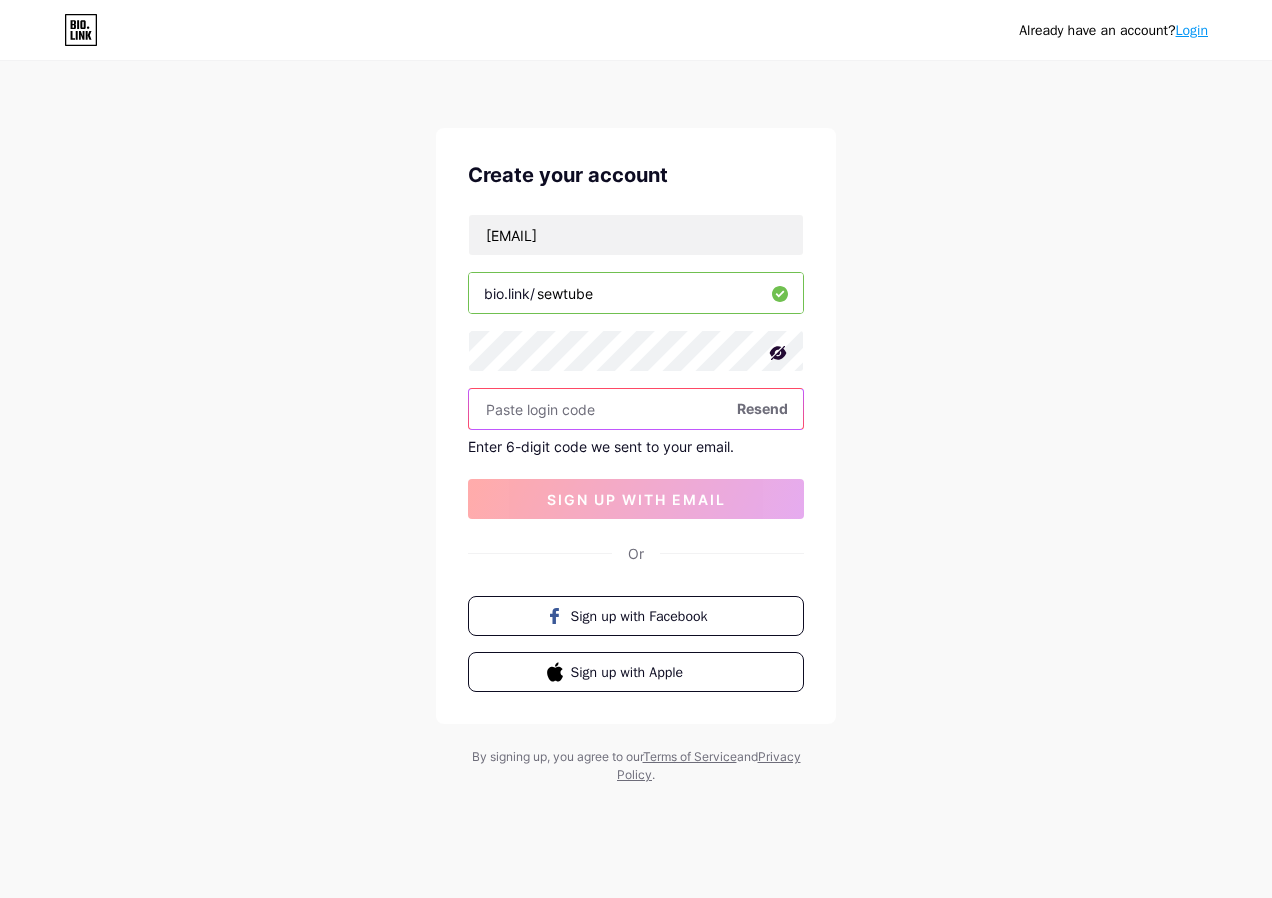 paste on "229221" 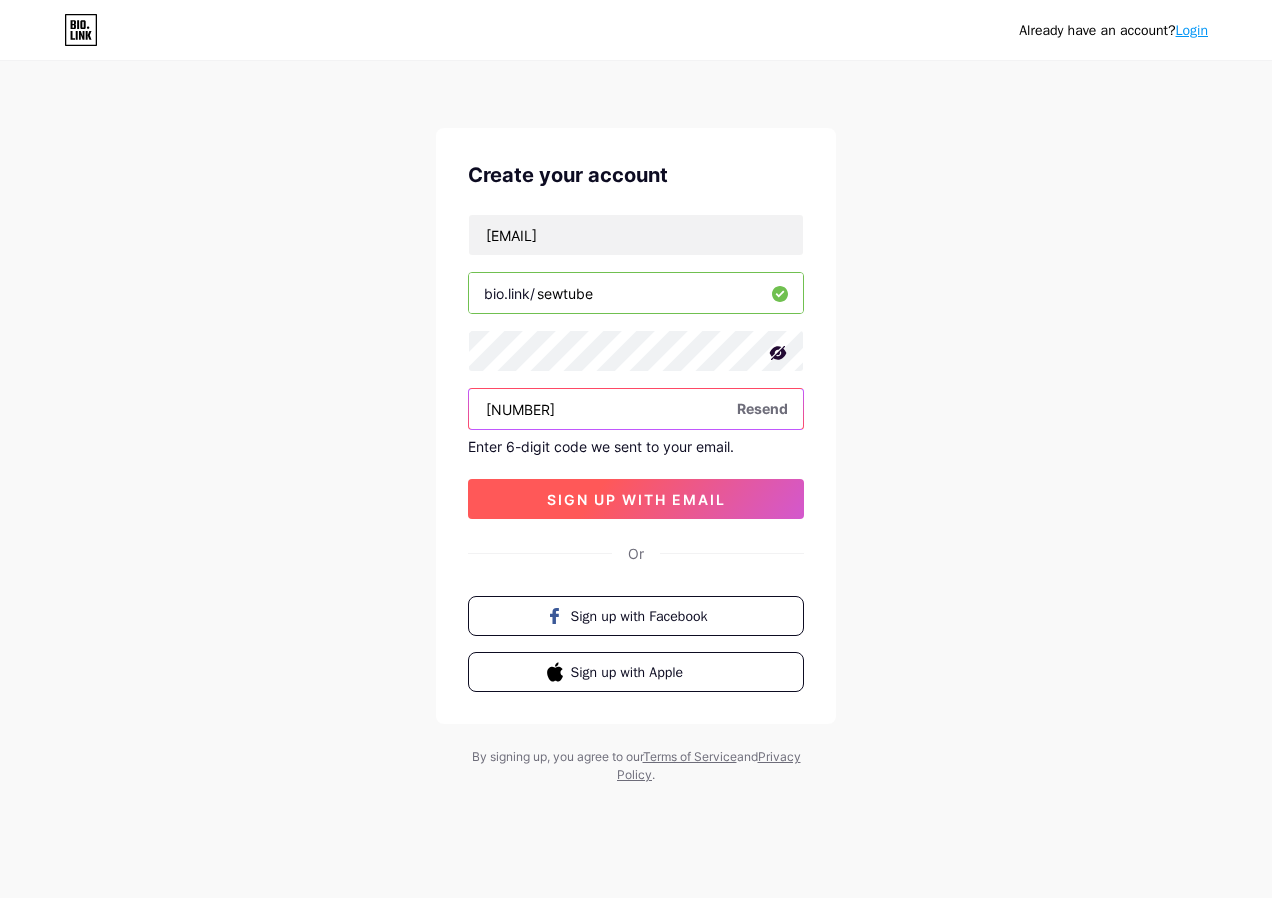 type on "229221" 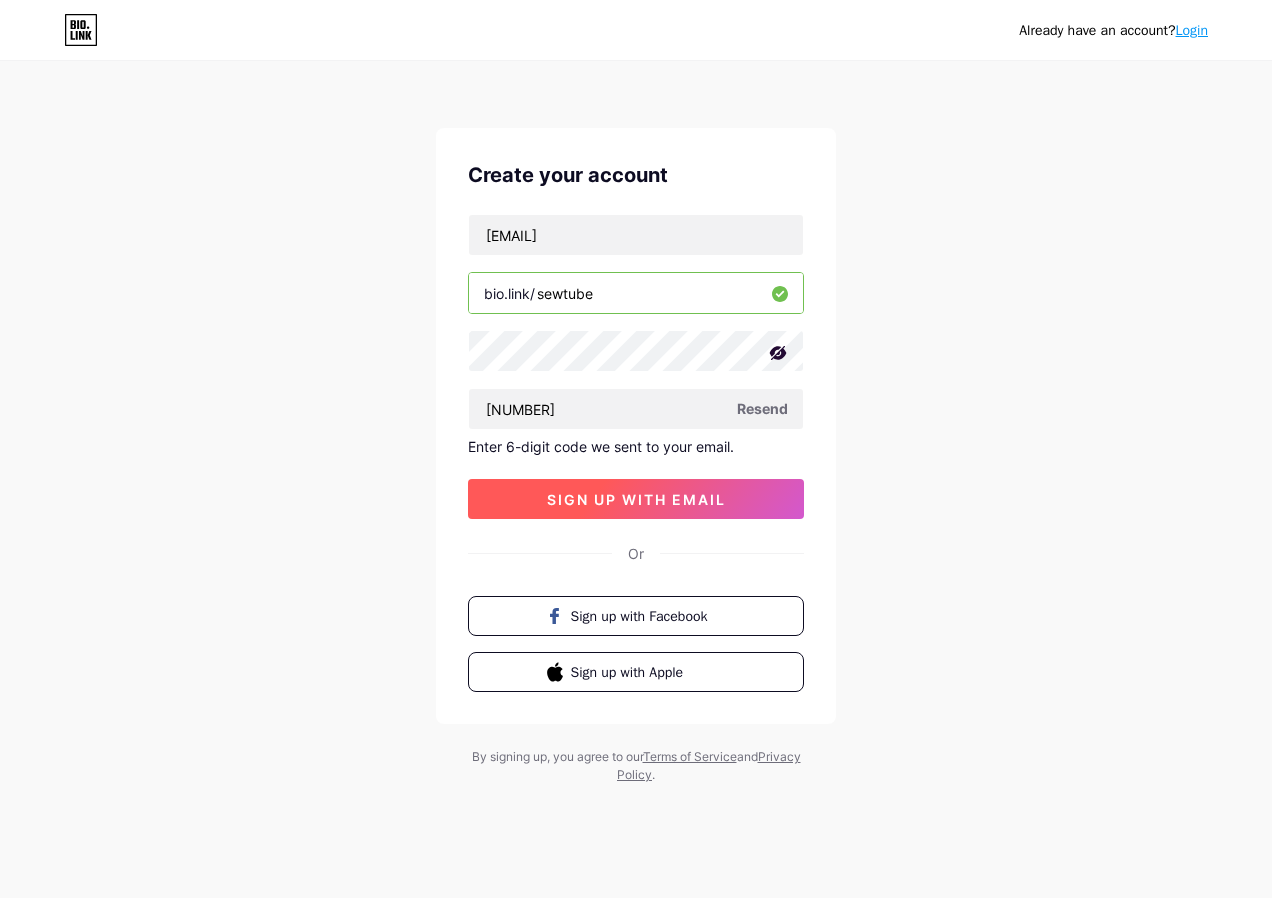 click on "sign up with email" at bounding box center (636, 499) 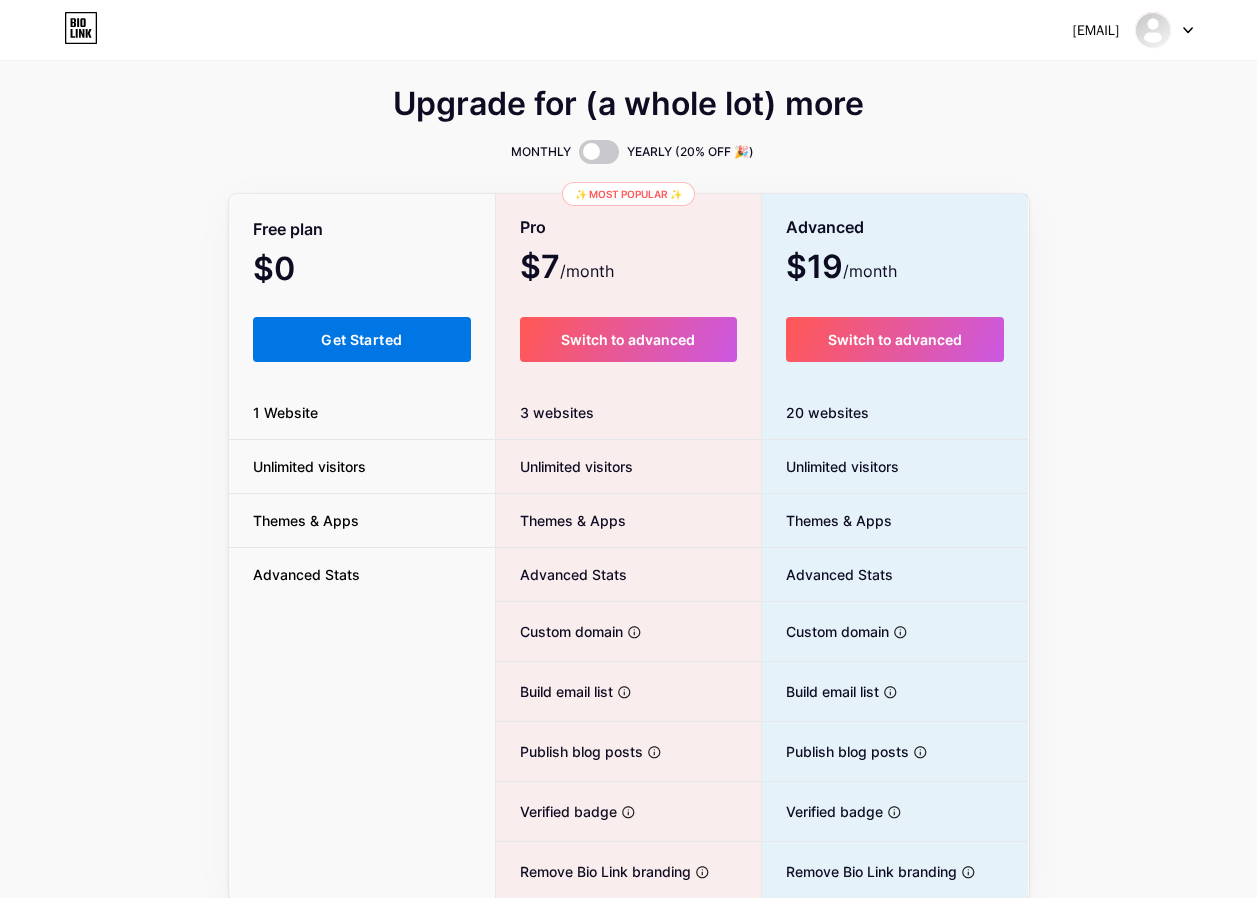 click on "Get Started" at bounding box center [361, 339] 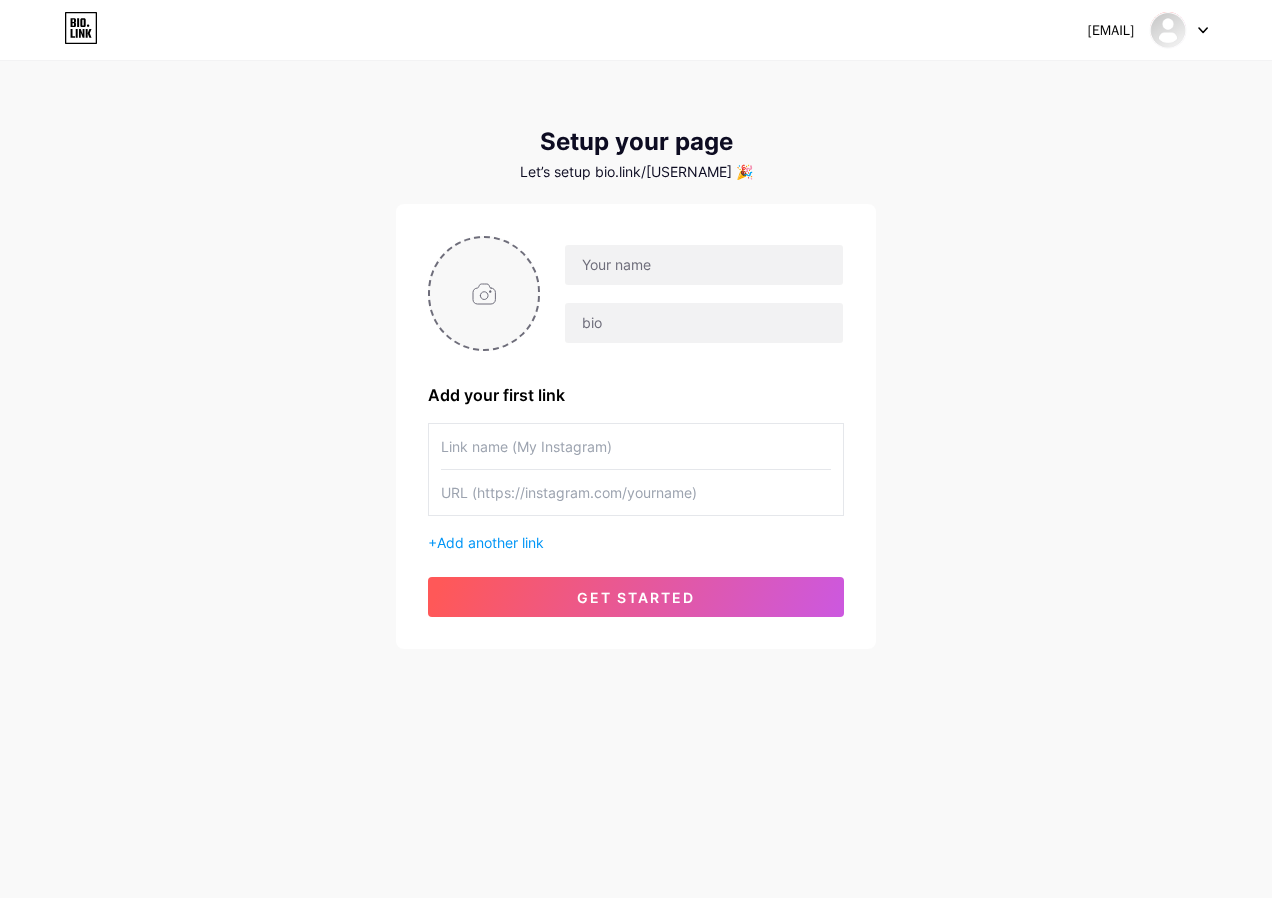 click at bounding box center [484, 293] 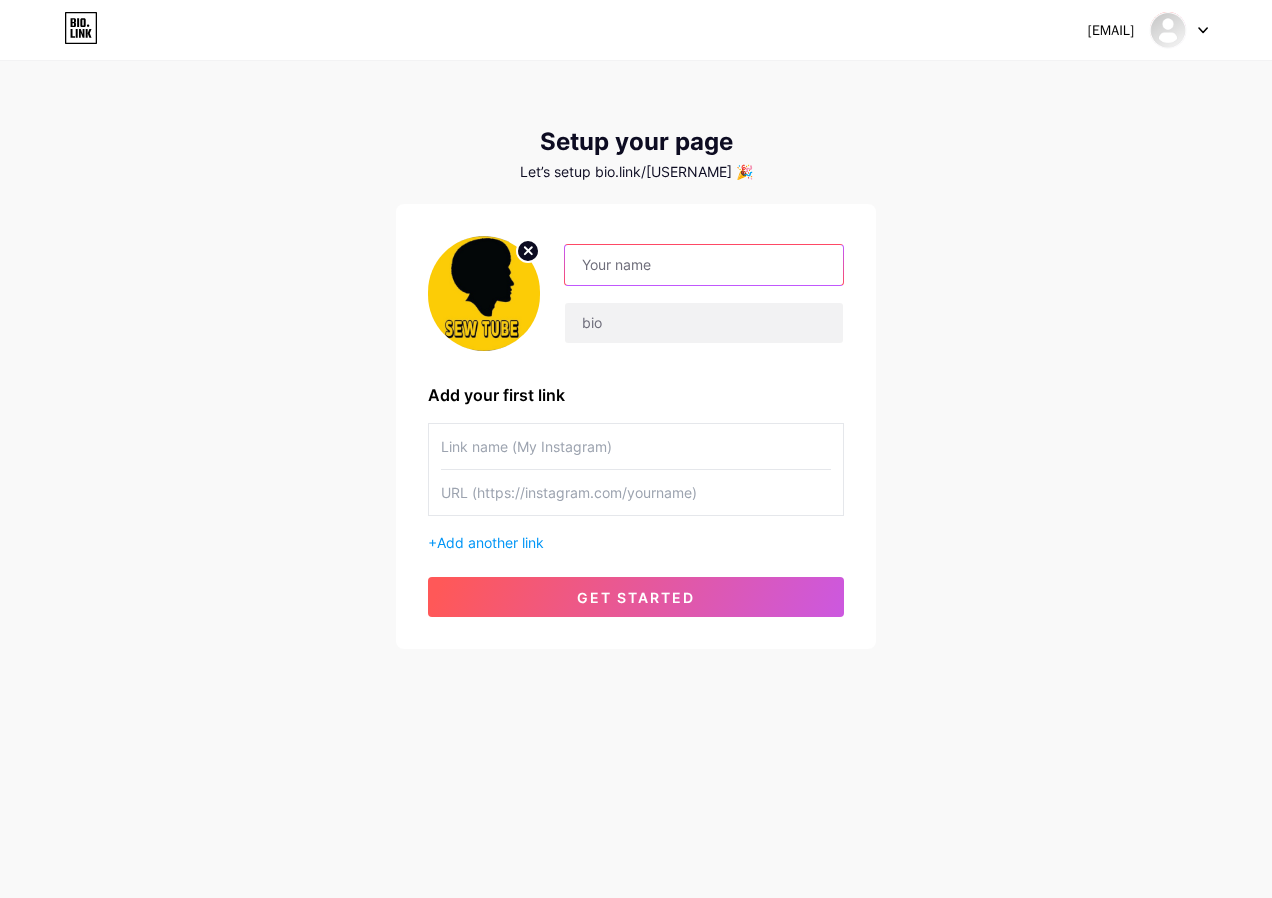 click at bounding box center [704, 265] 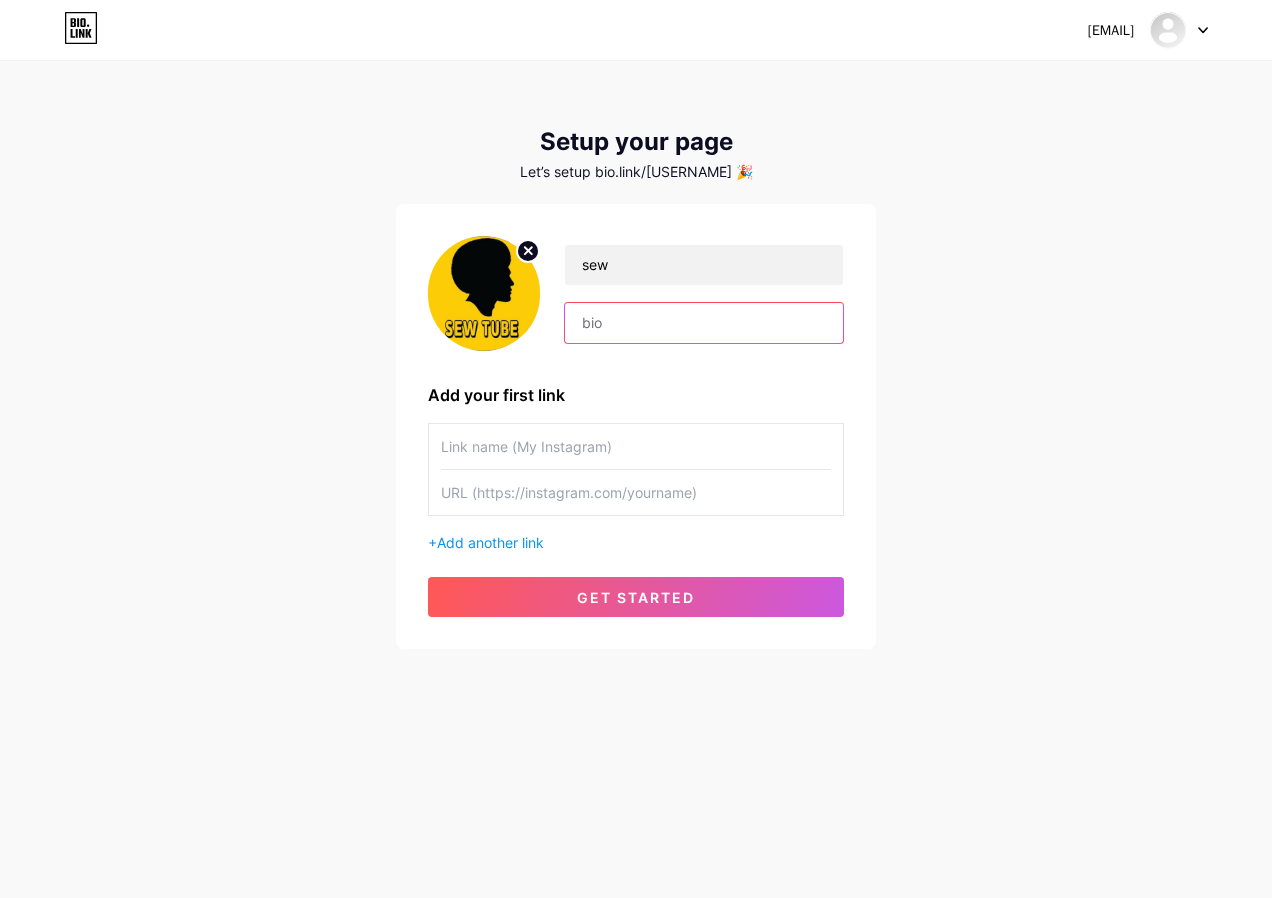 click at bounding box center [704, 323] 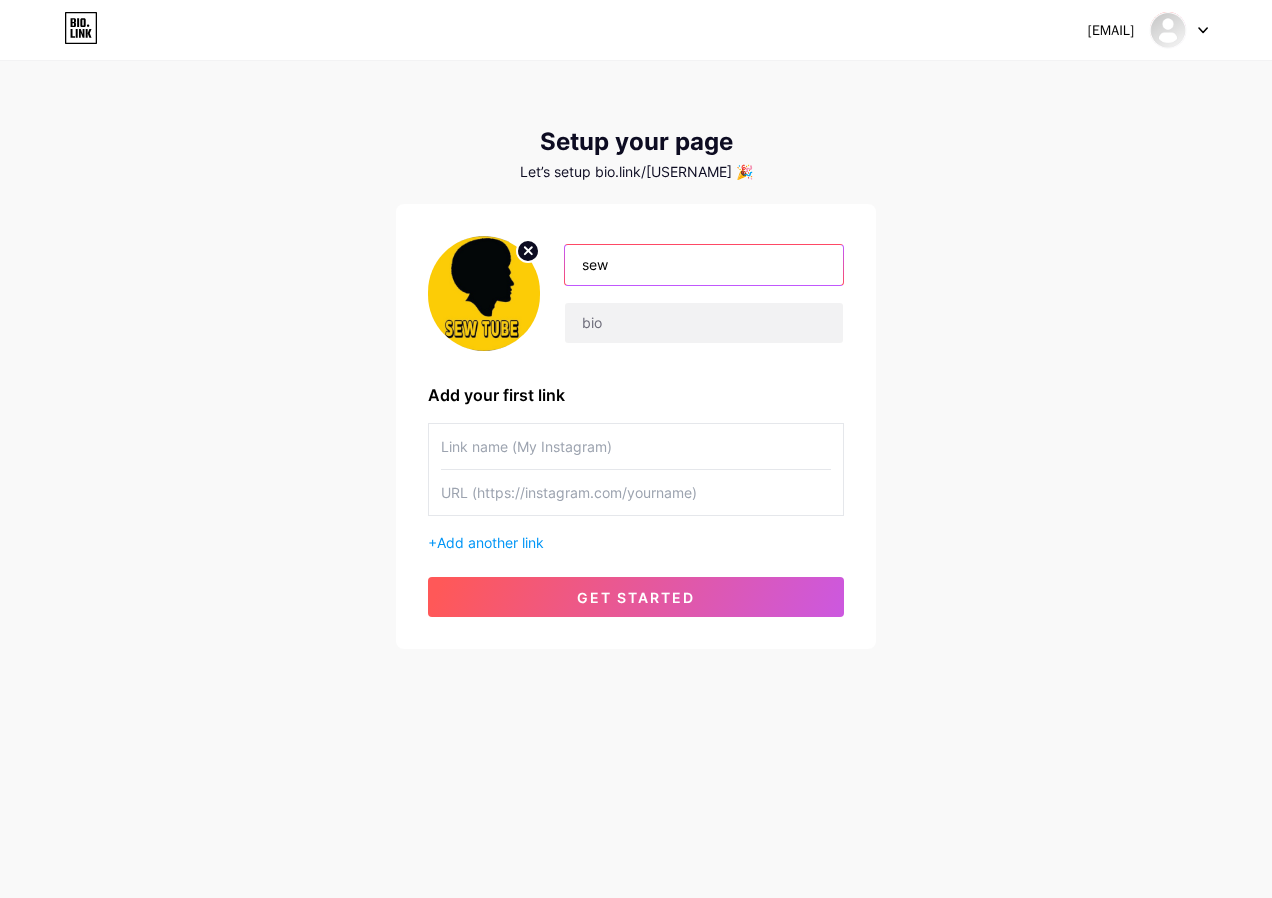 click on "sew" at bounding box center (704, 265) 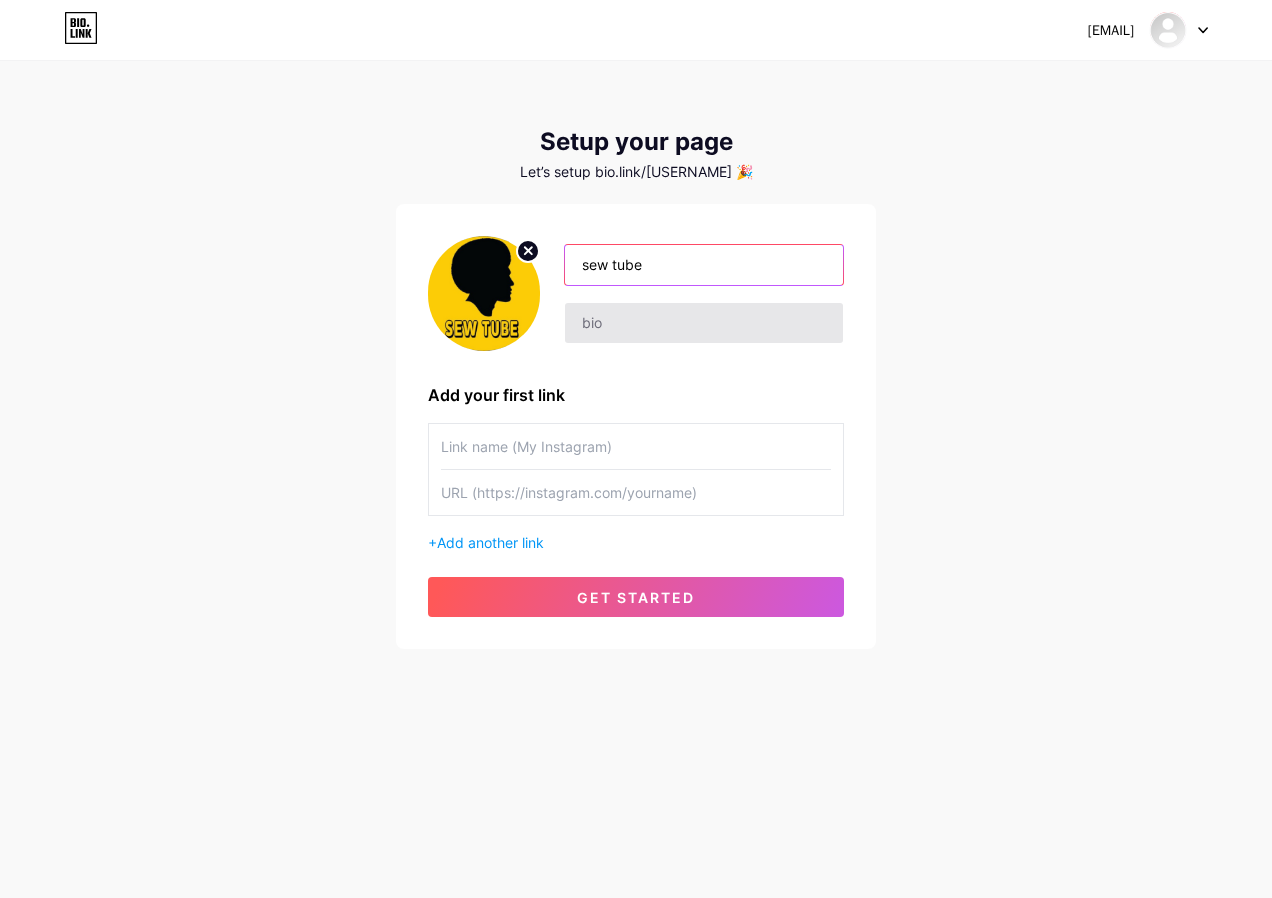 type on "sew tube" 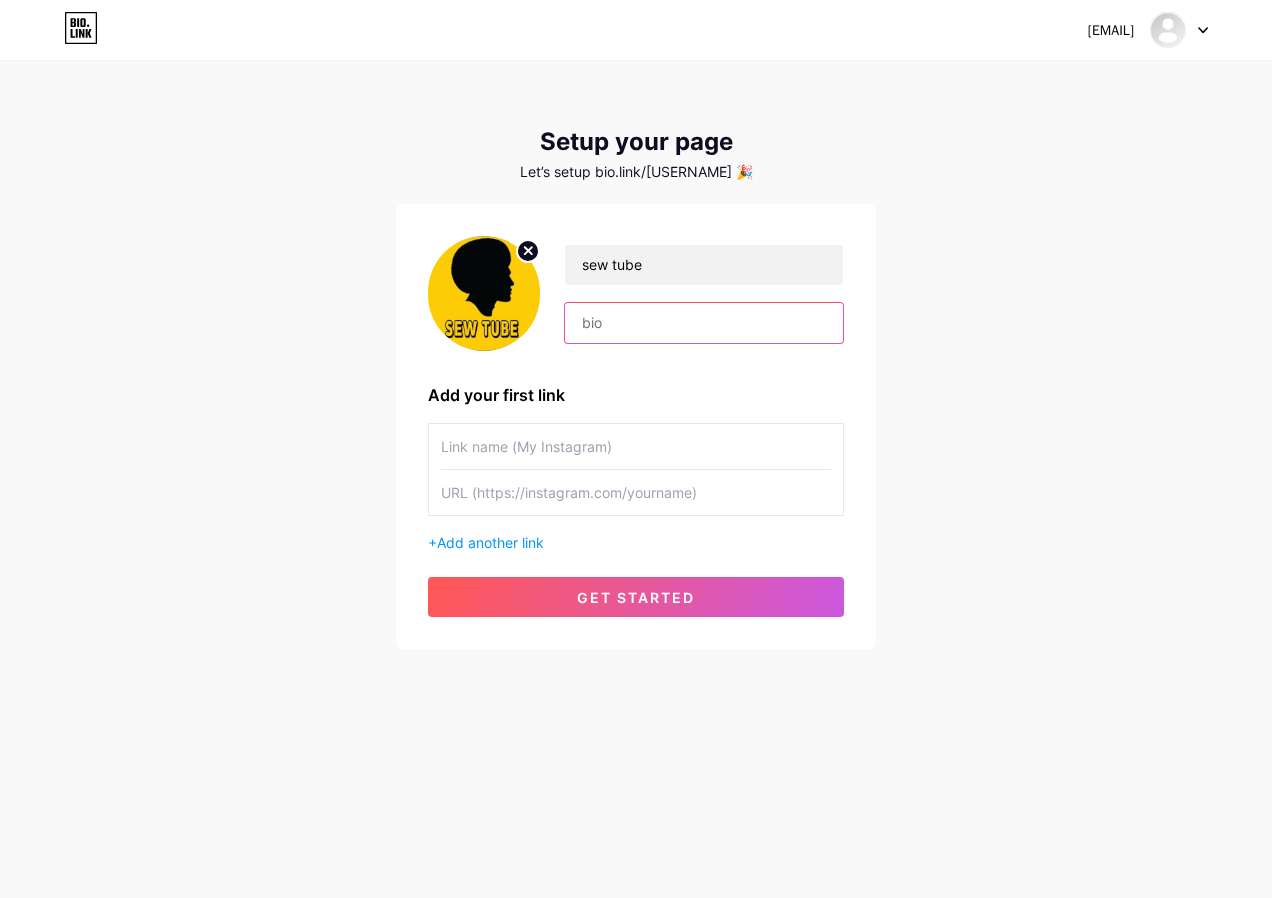 click at bounding box center (704, 323) 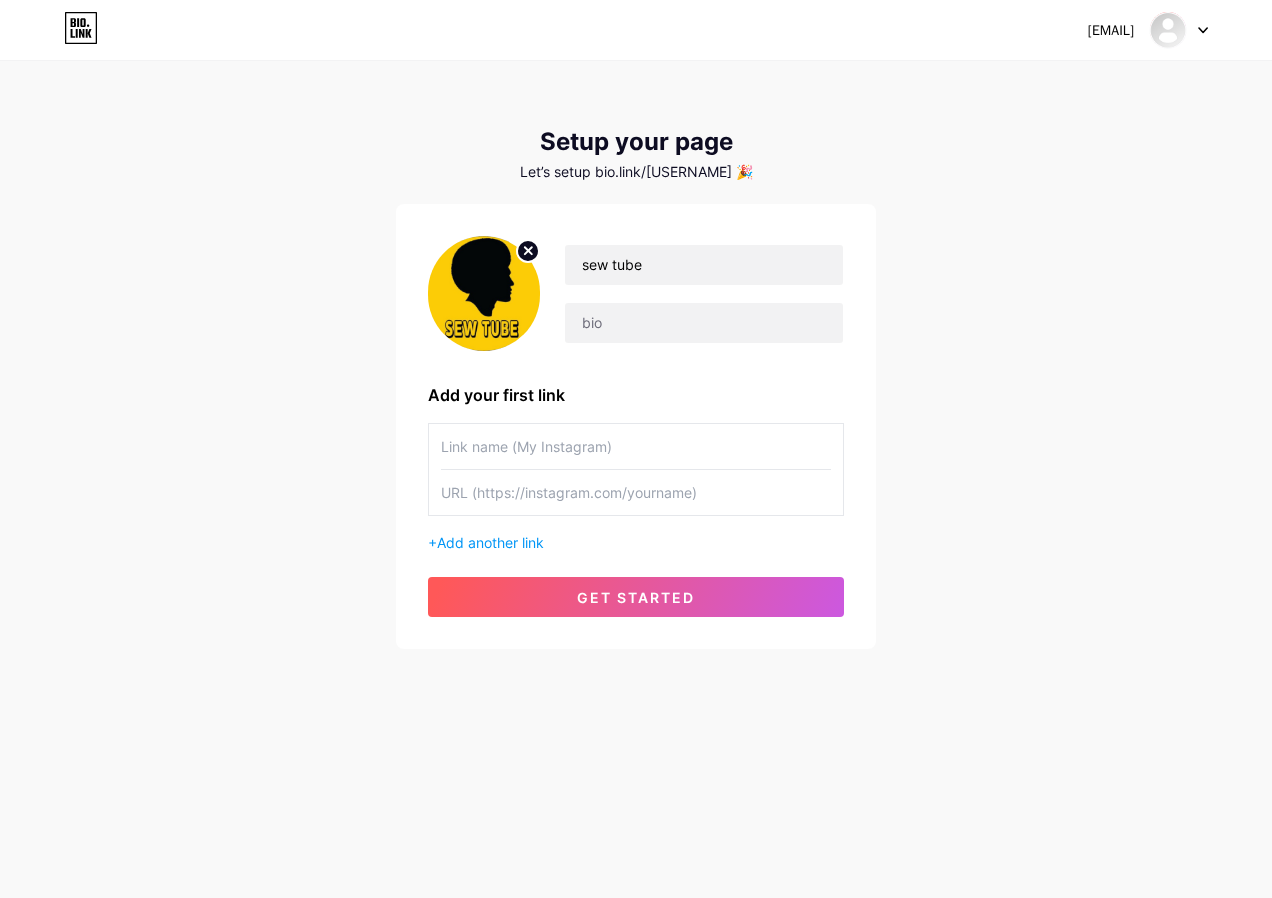 click at bounding box center (636, 446) 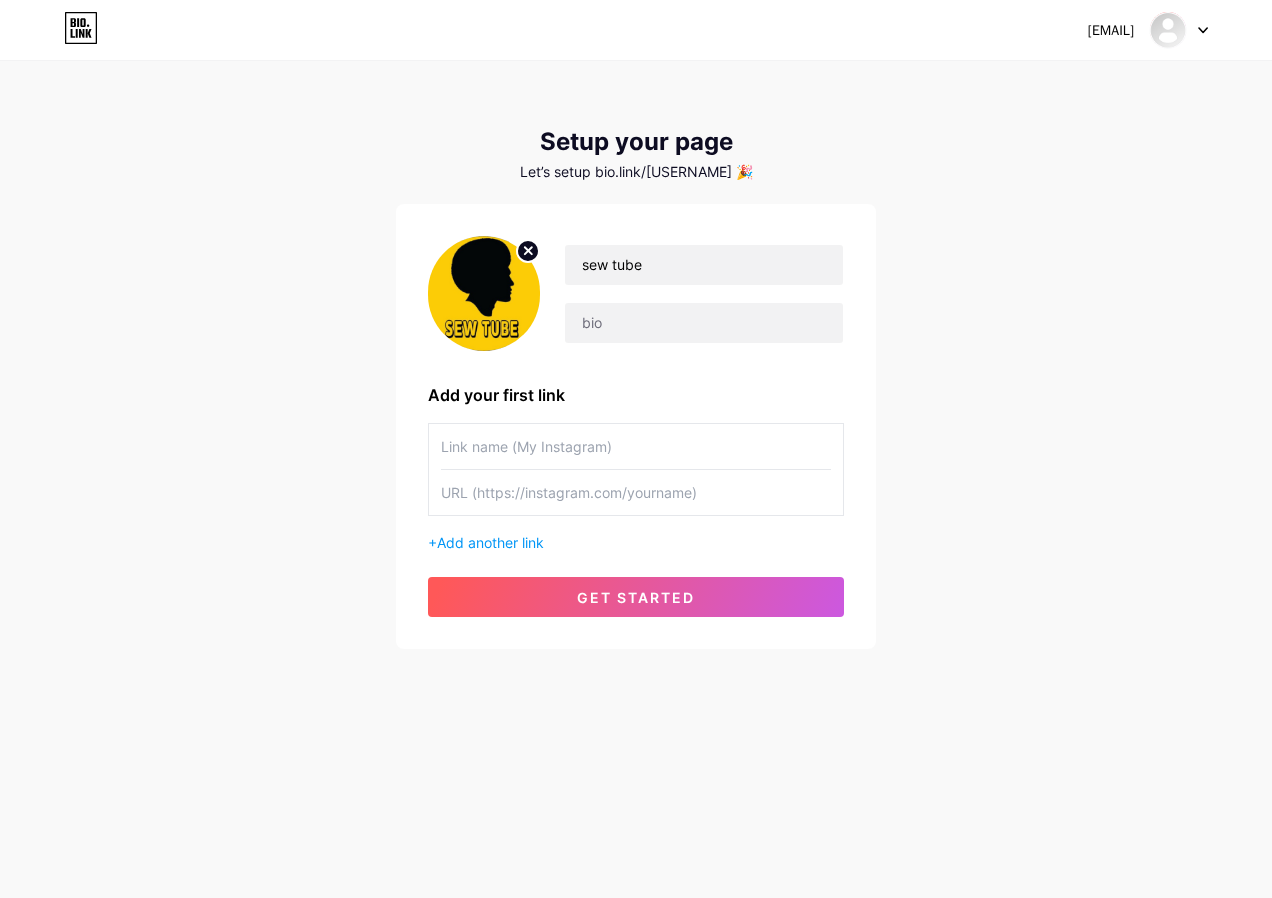 paste on "@Befikersew" 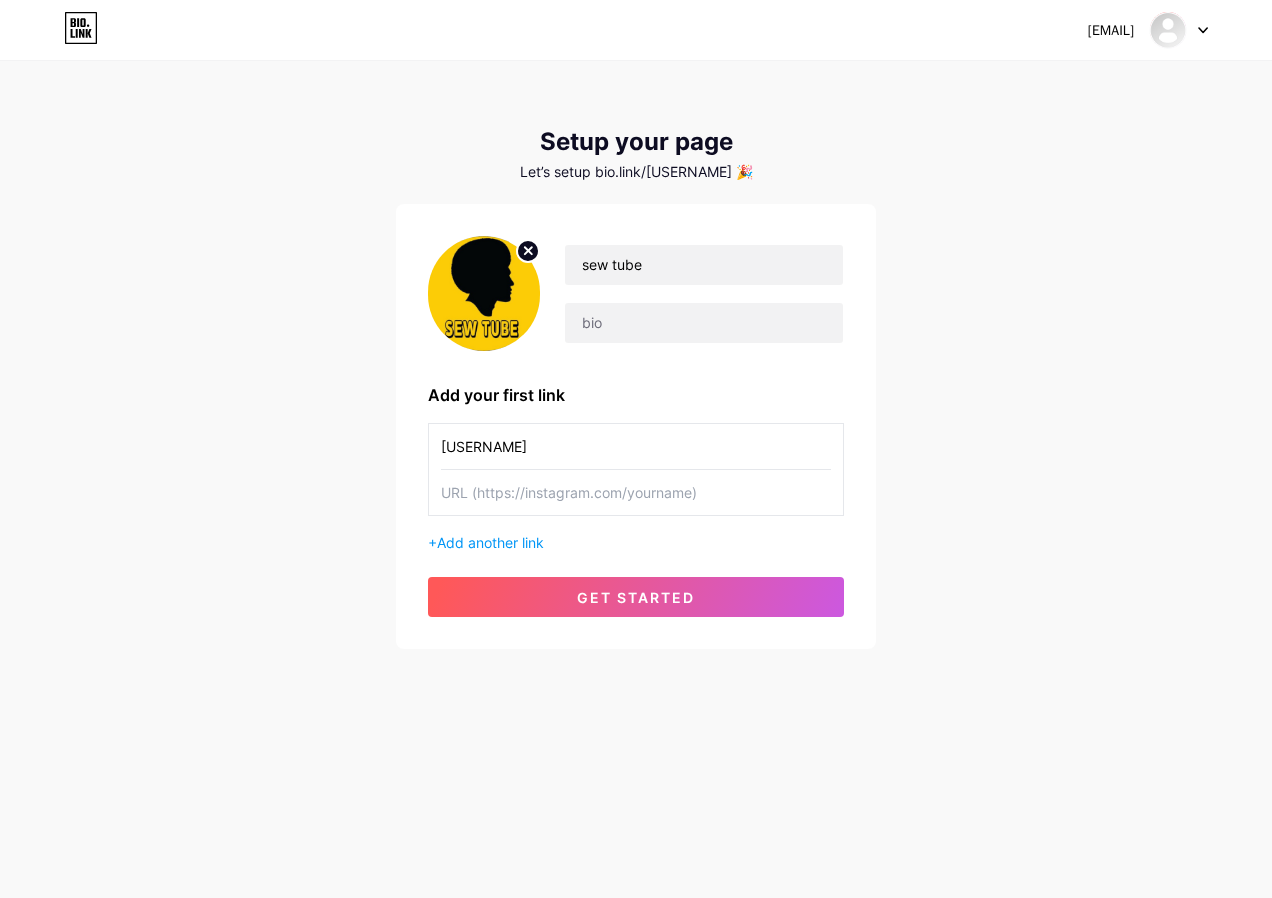 type on "@Befikersew" 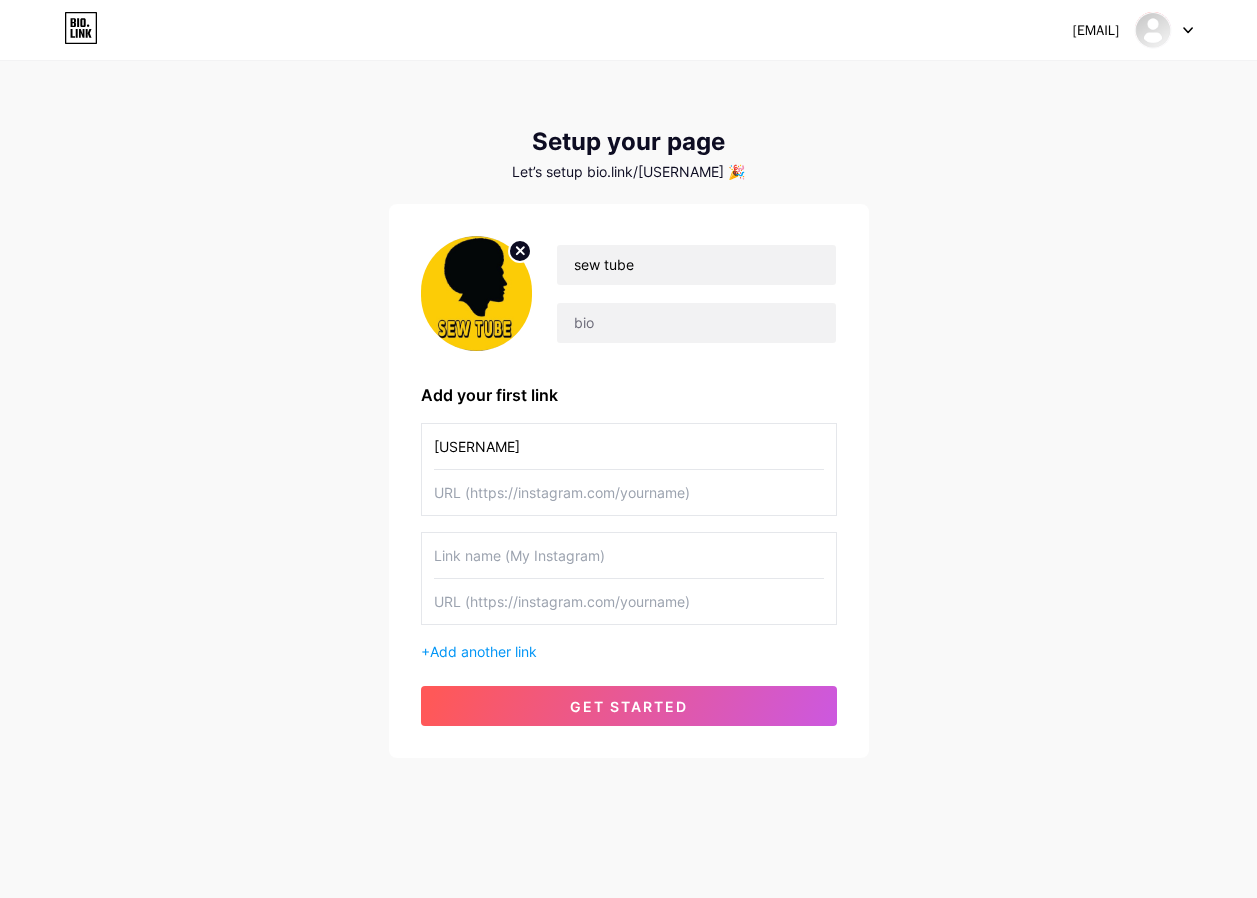 click at bounding box center [629, 555] 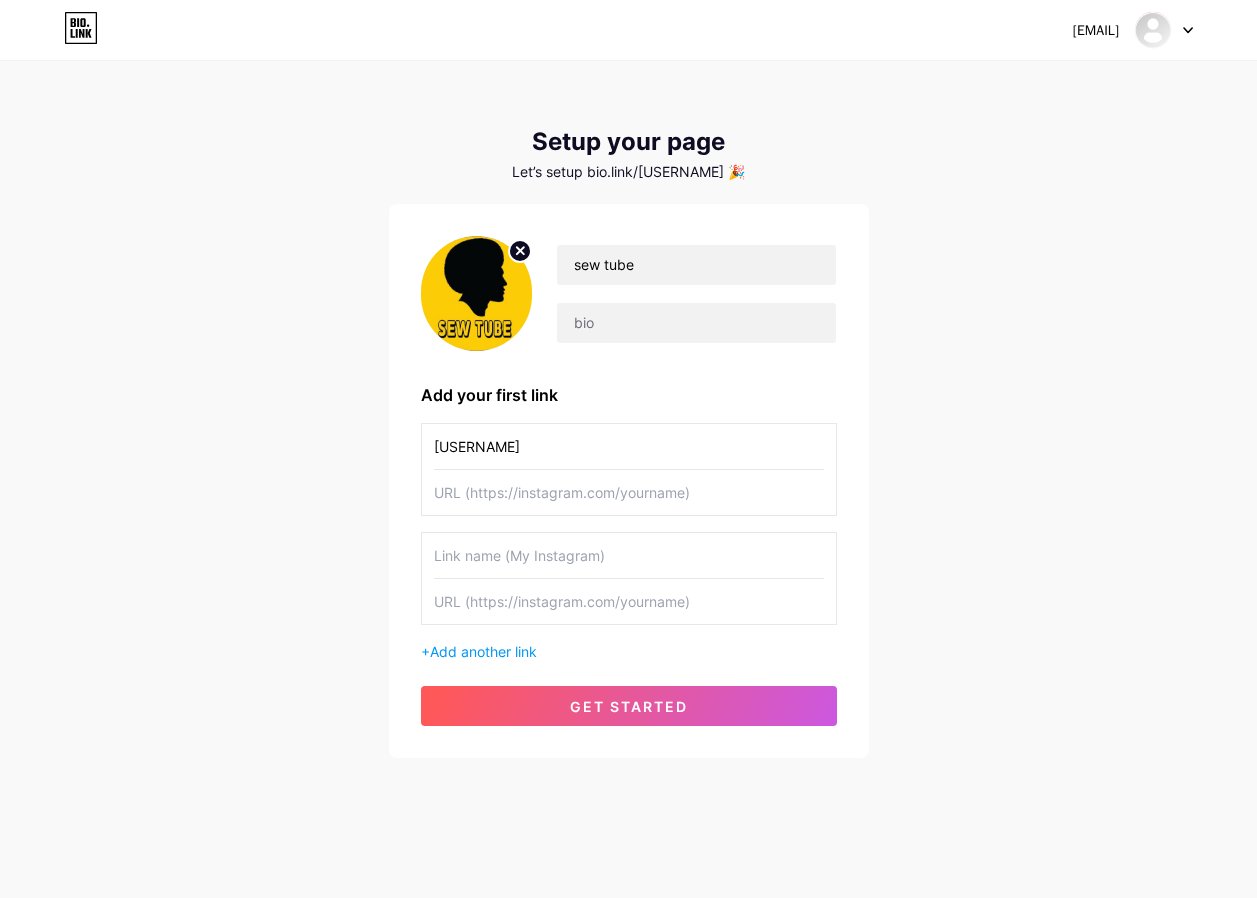 paste on "@sewtube21" 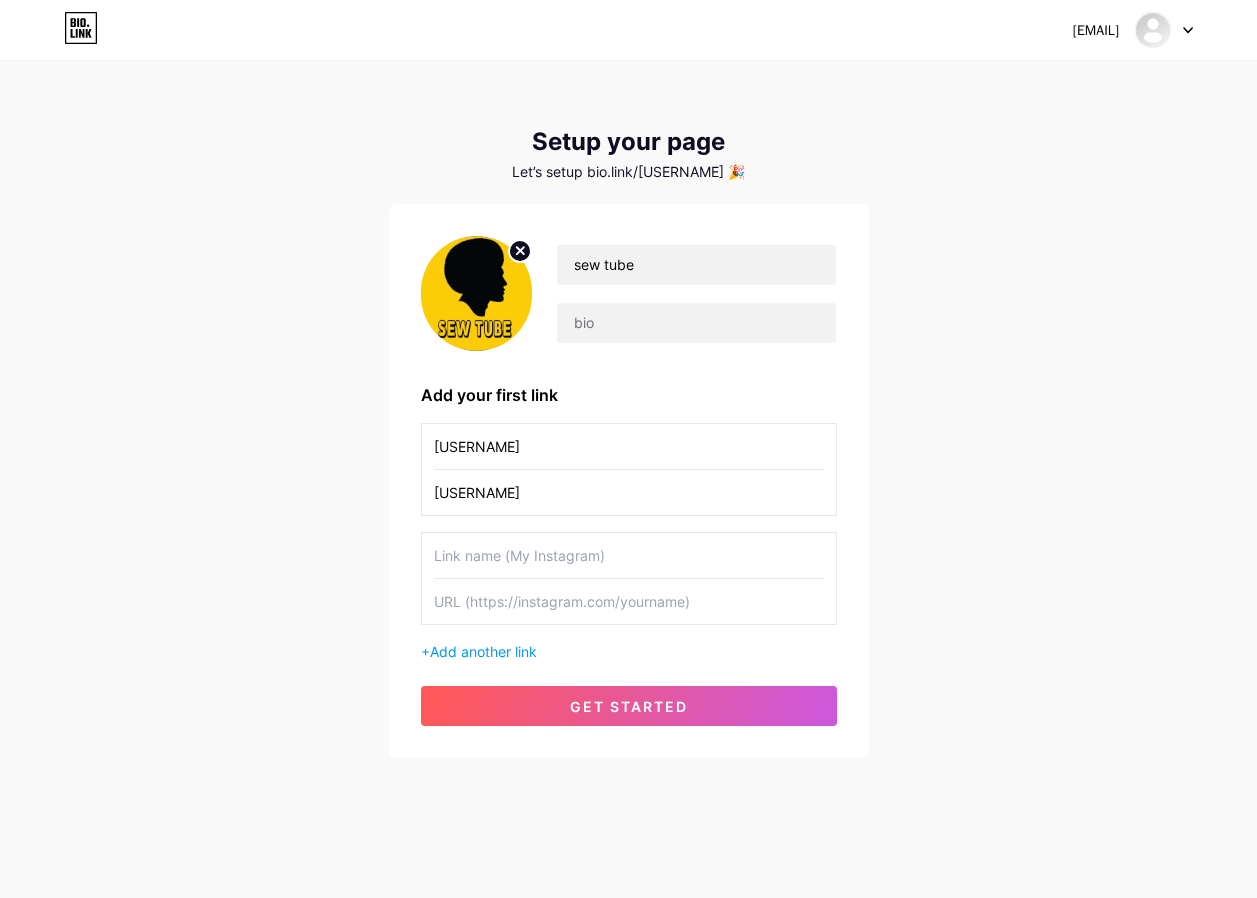 type on "@sewtube21" 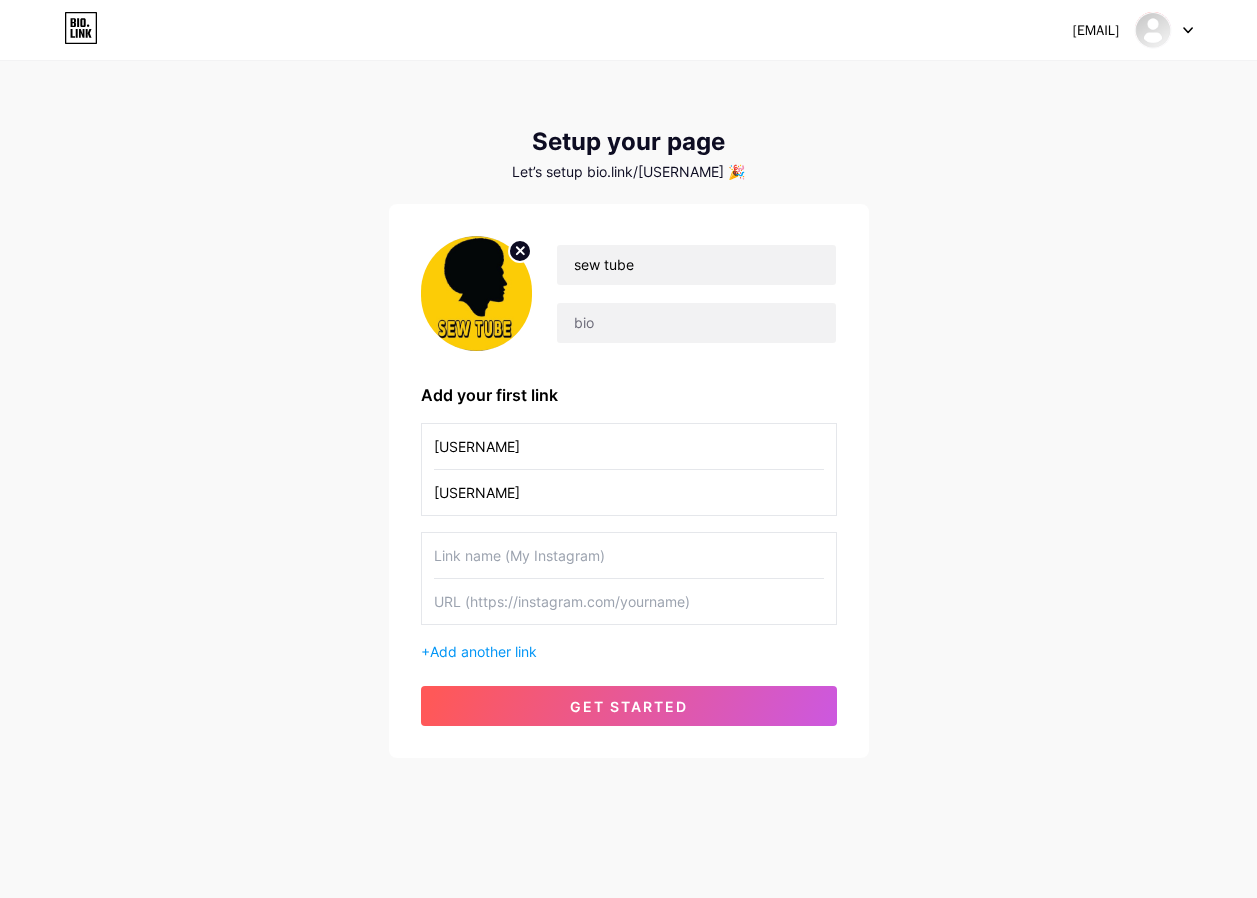 click at bounding box center (629, 555) 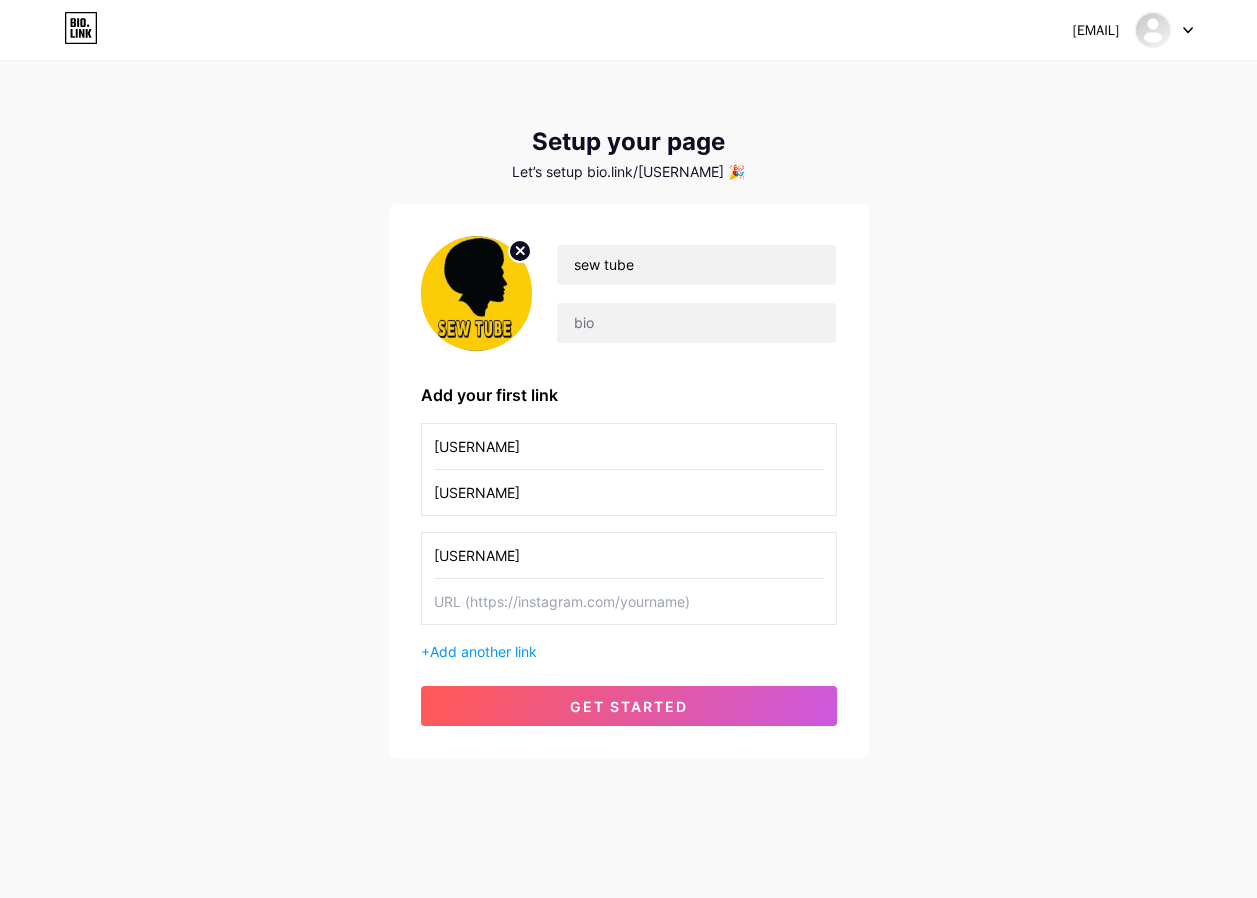 type on "@sew212416" 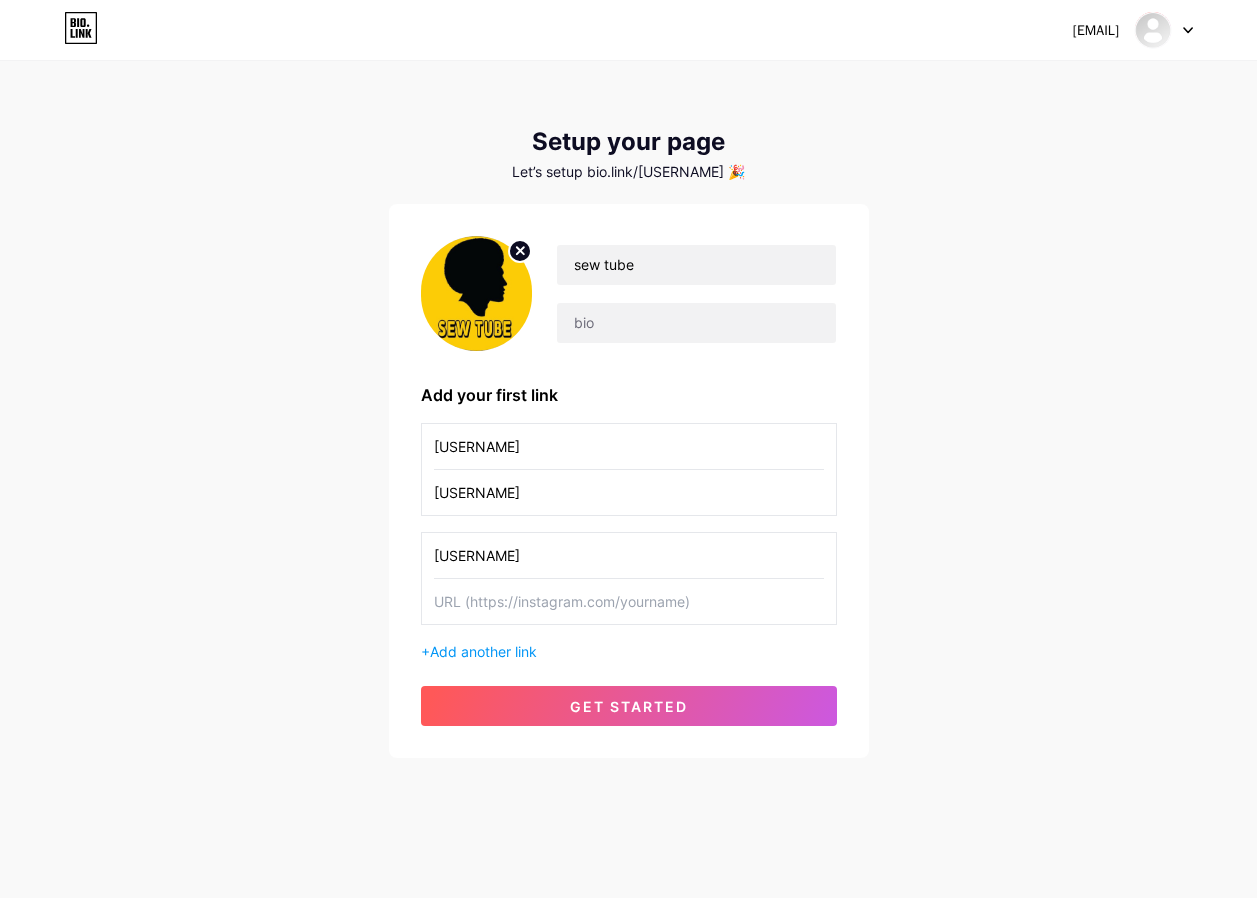 click at bounding box center (629, 601) 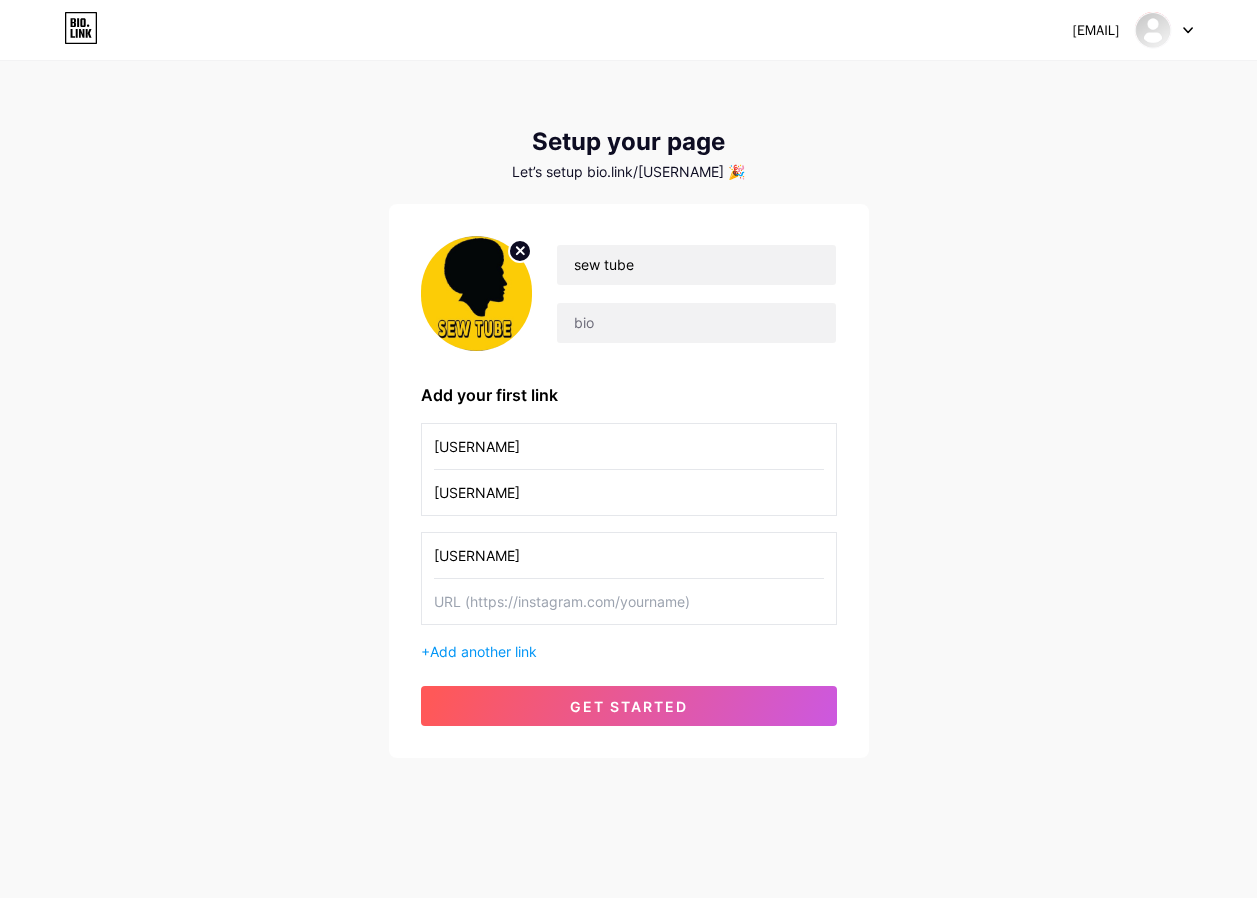 paste on "@sew_production3" 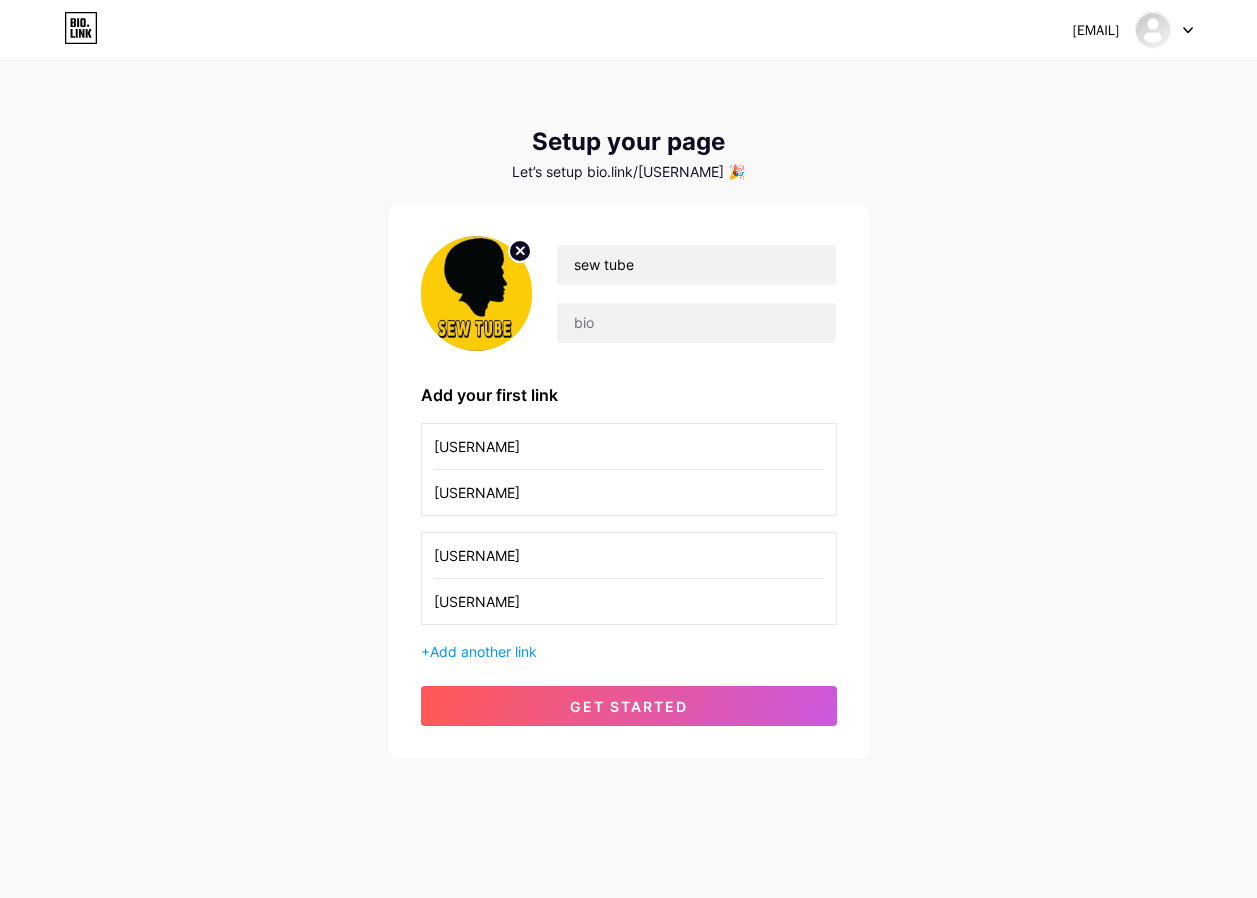 type on "@sew_production3" 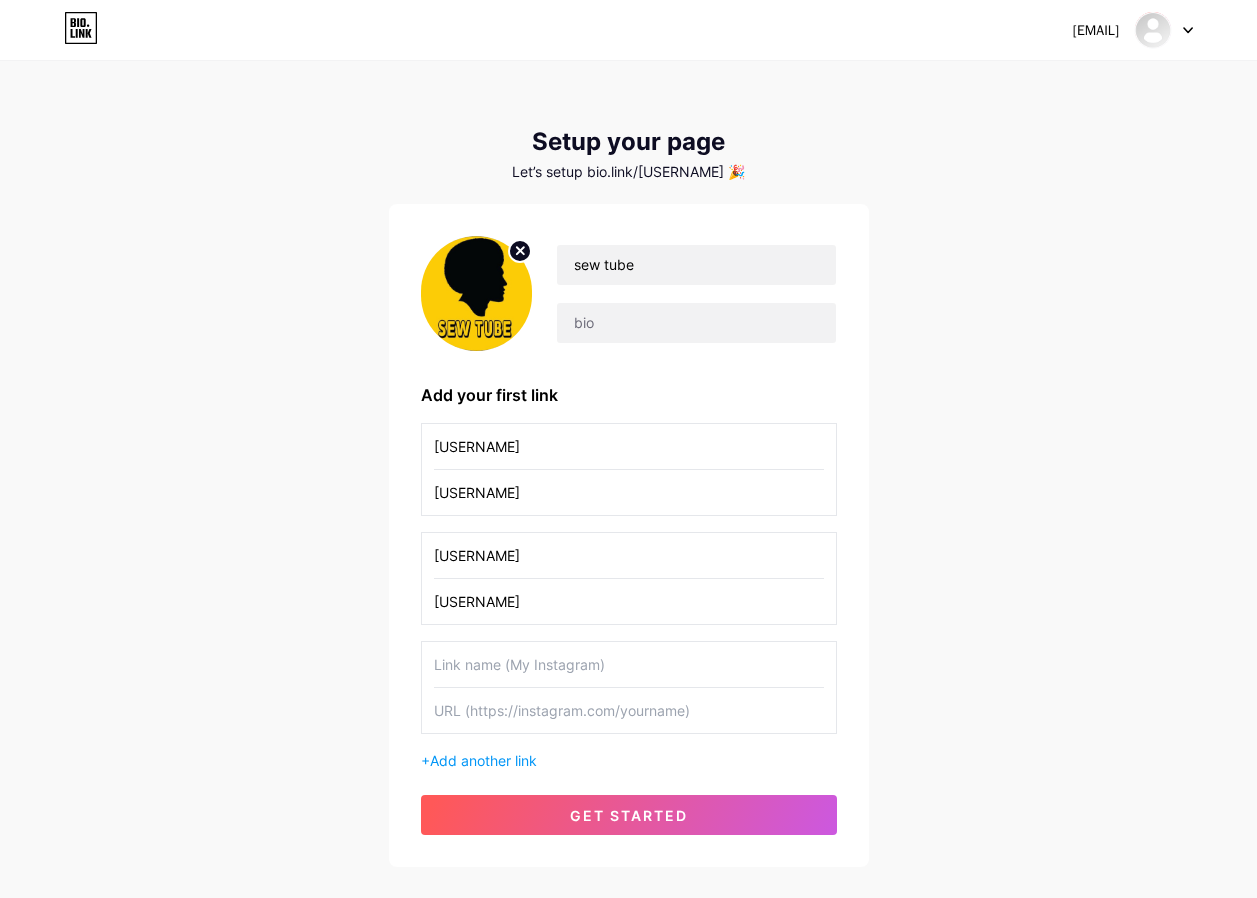 click at bounding box center (629, 664) 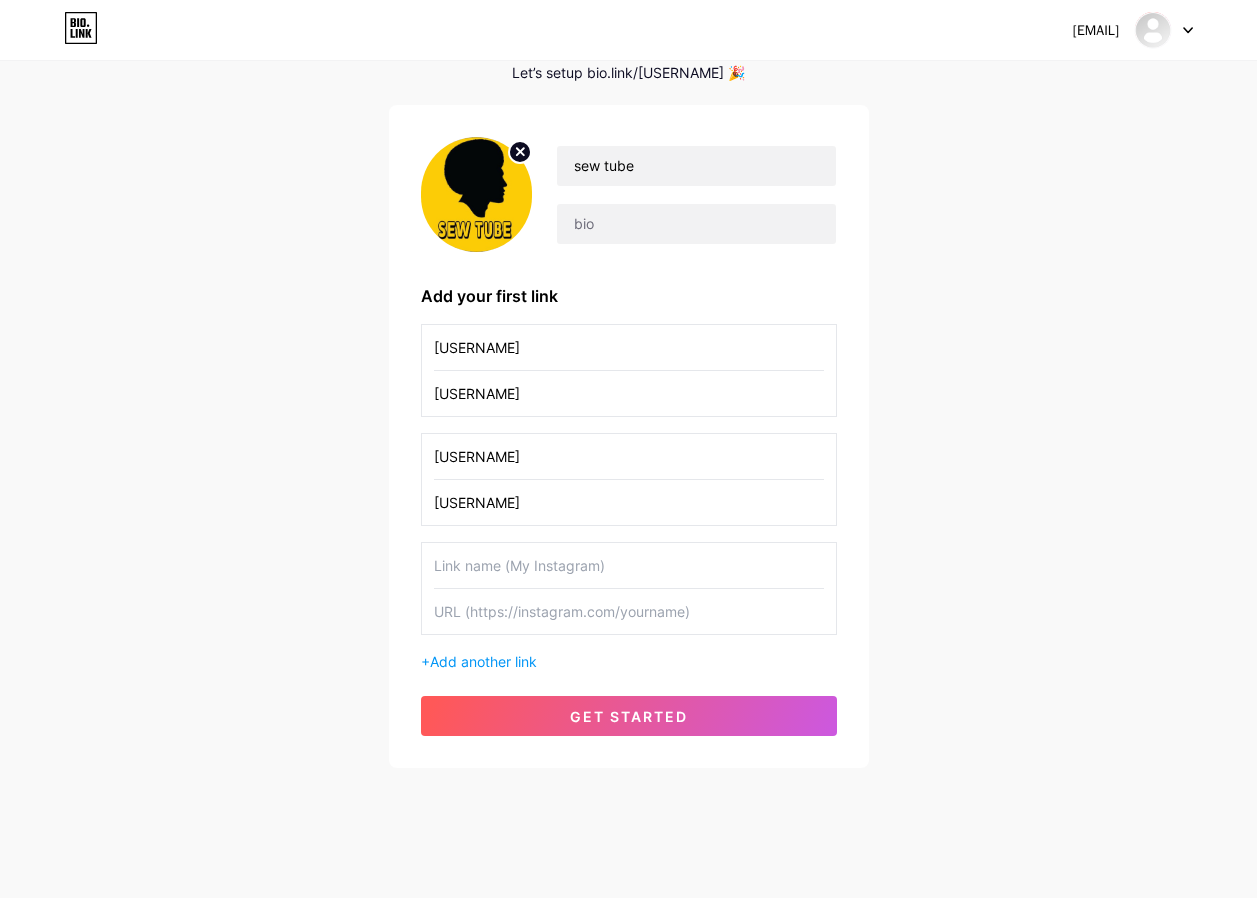 scroll, scrollTop: 113, scrollLeft: 0, axis: vertical 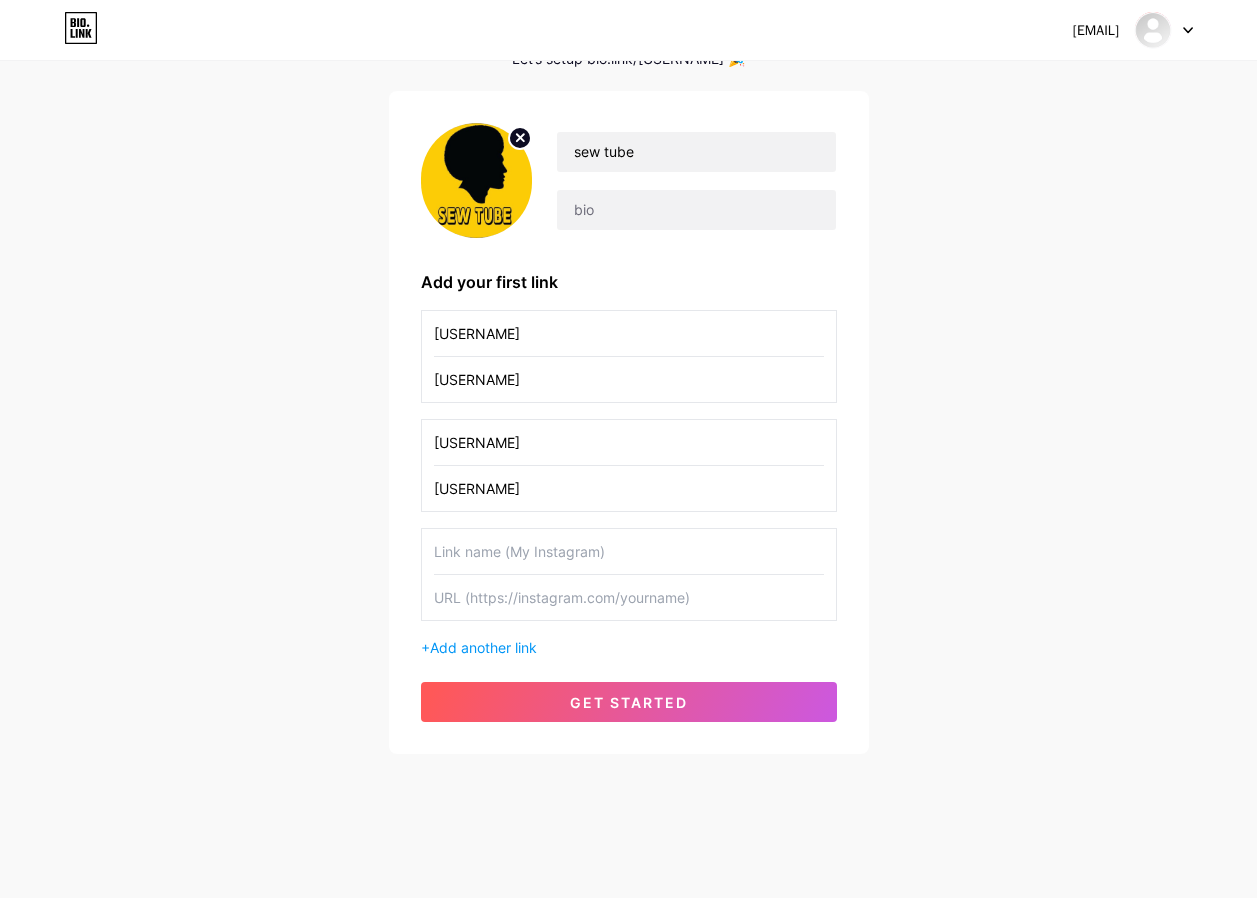 paste on "https://www.instagram.com/[USERNAME]?igsh=aWY3ZGNoc3QxcDU4" 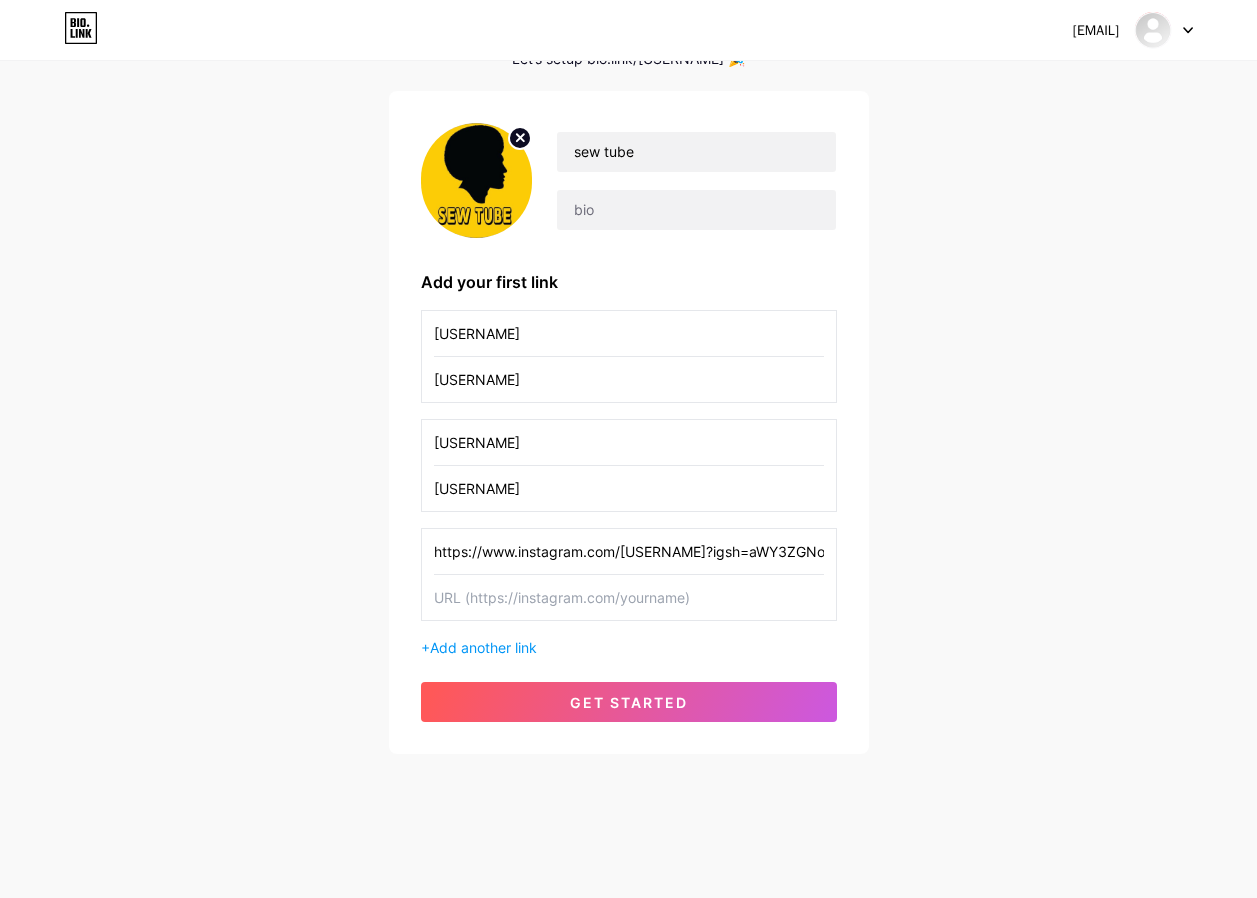 scroll, scrollTop: 0, scrollLeft: 64, axis: horizontal 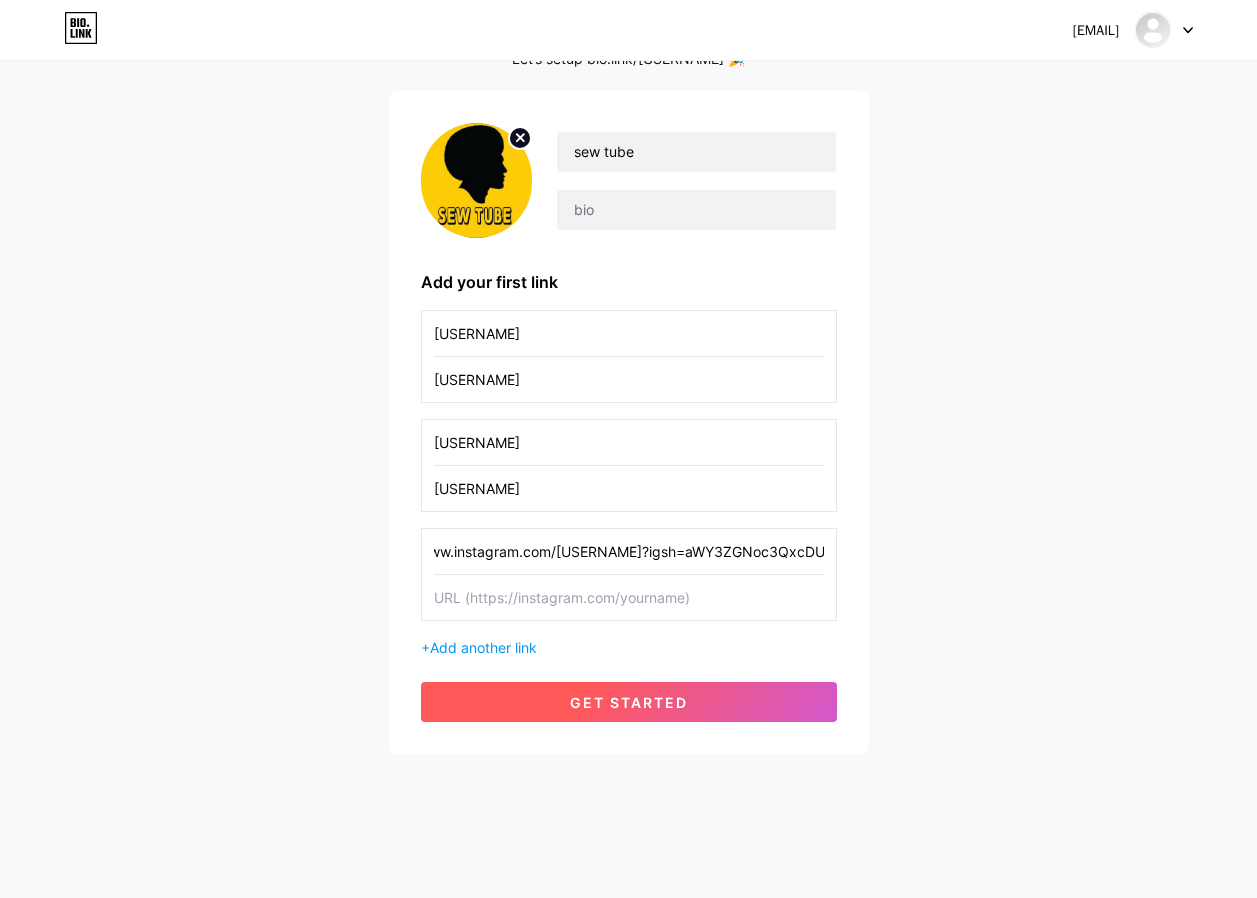 type on "https://www.instagram.com/[USERNAME]?igsh=aWY3ZGNoc3QxcDU4" 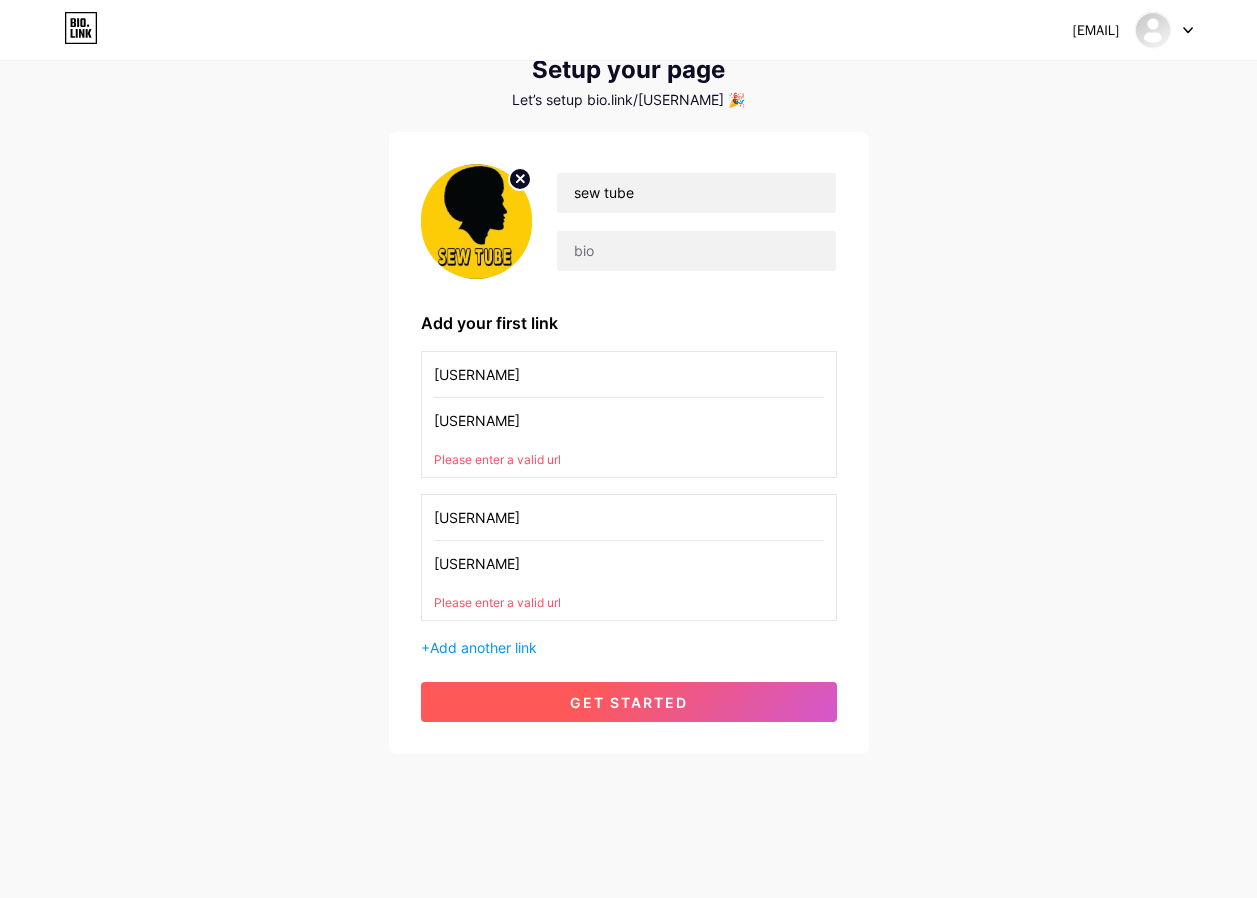 scroll, scrollTop: 72, scrollLeft: 0, axis: vertical 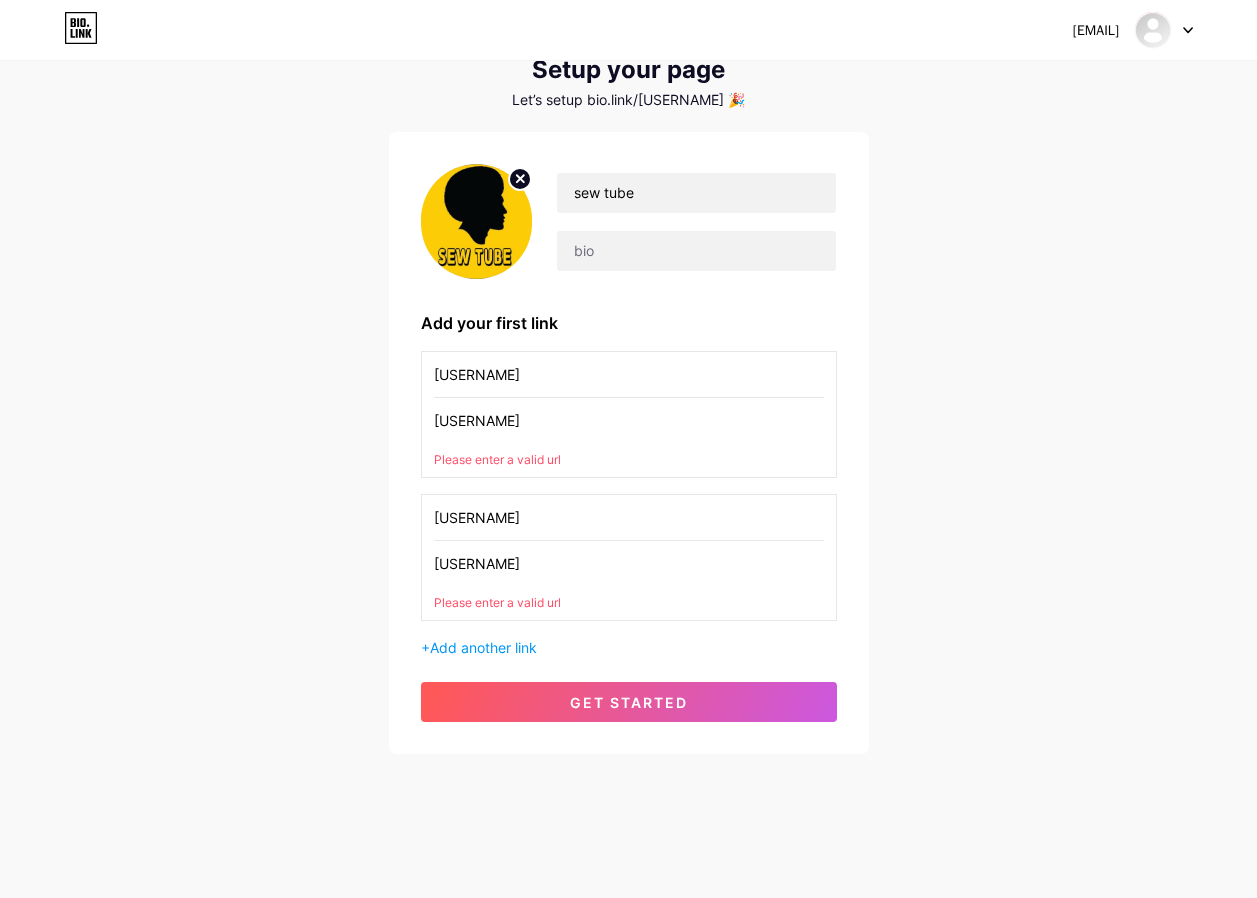 click on "Please enter a valid url" at bounding box center (629, 460) 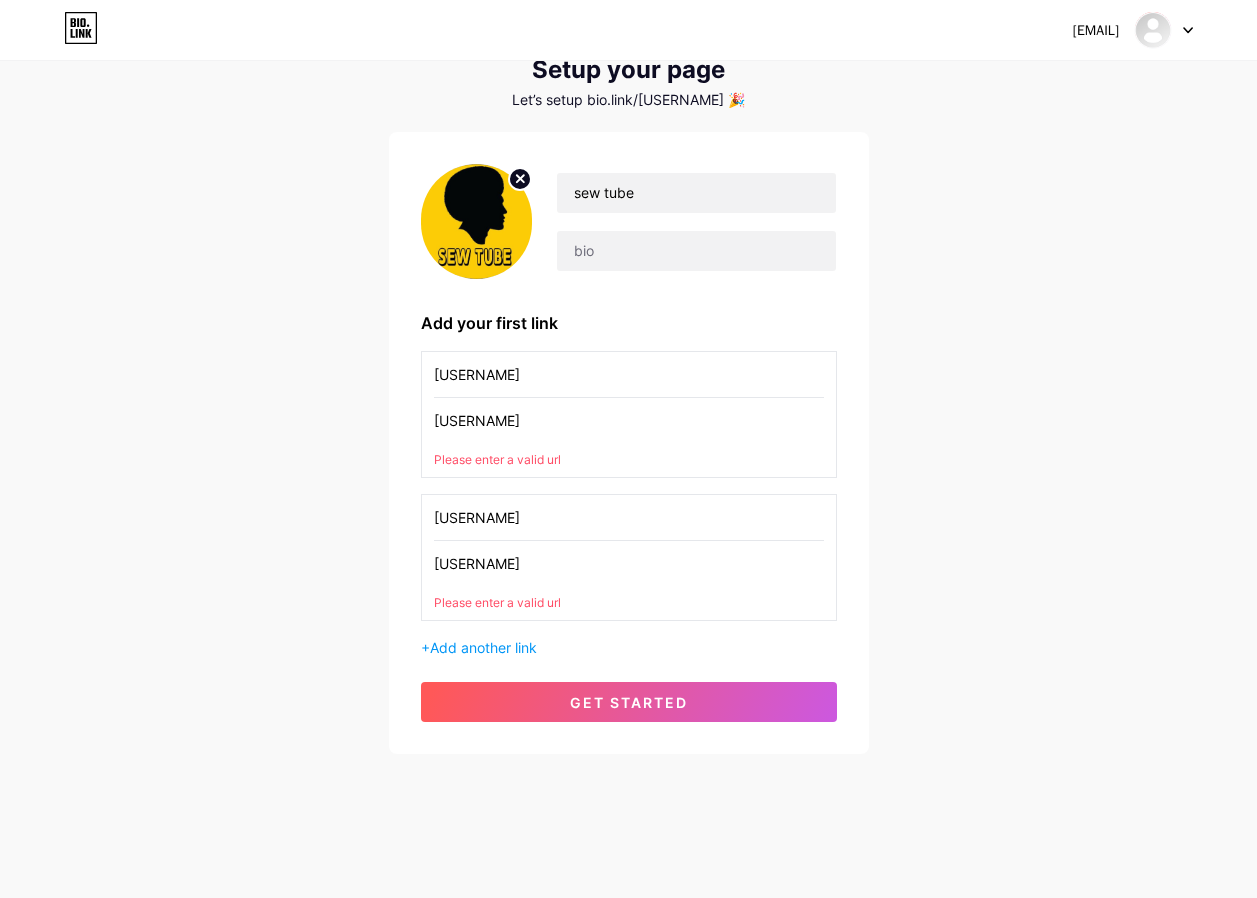 drag, startPoint x: 509, startPoint y: 420, endPoint x: 142, endPoint y: 420, distance: 367 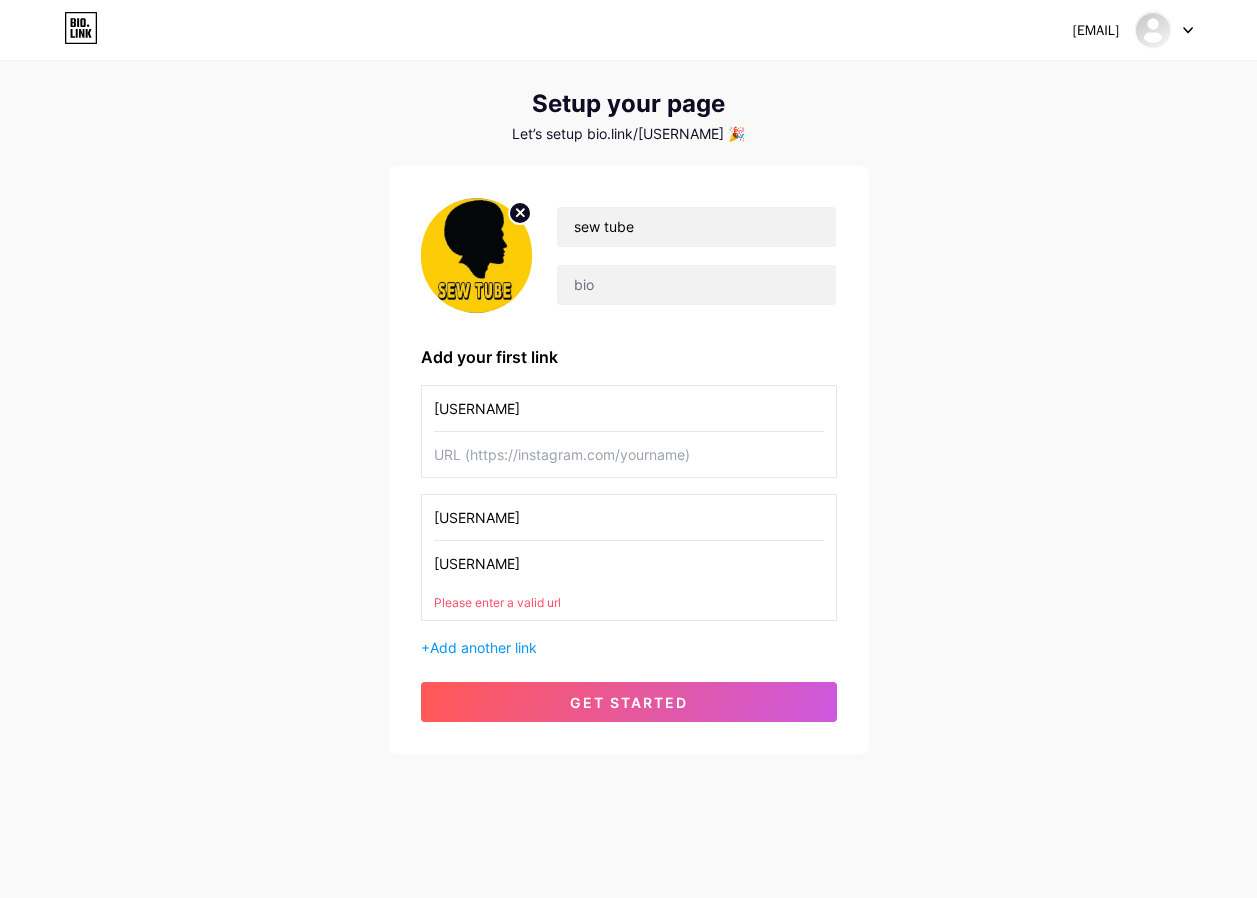 scroll, scrollTop: 38, scrollLeft: 0, axis: vertical 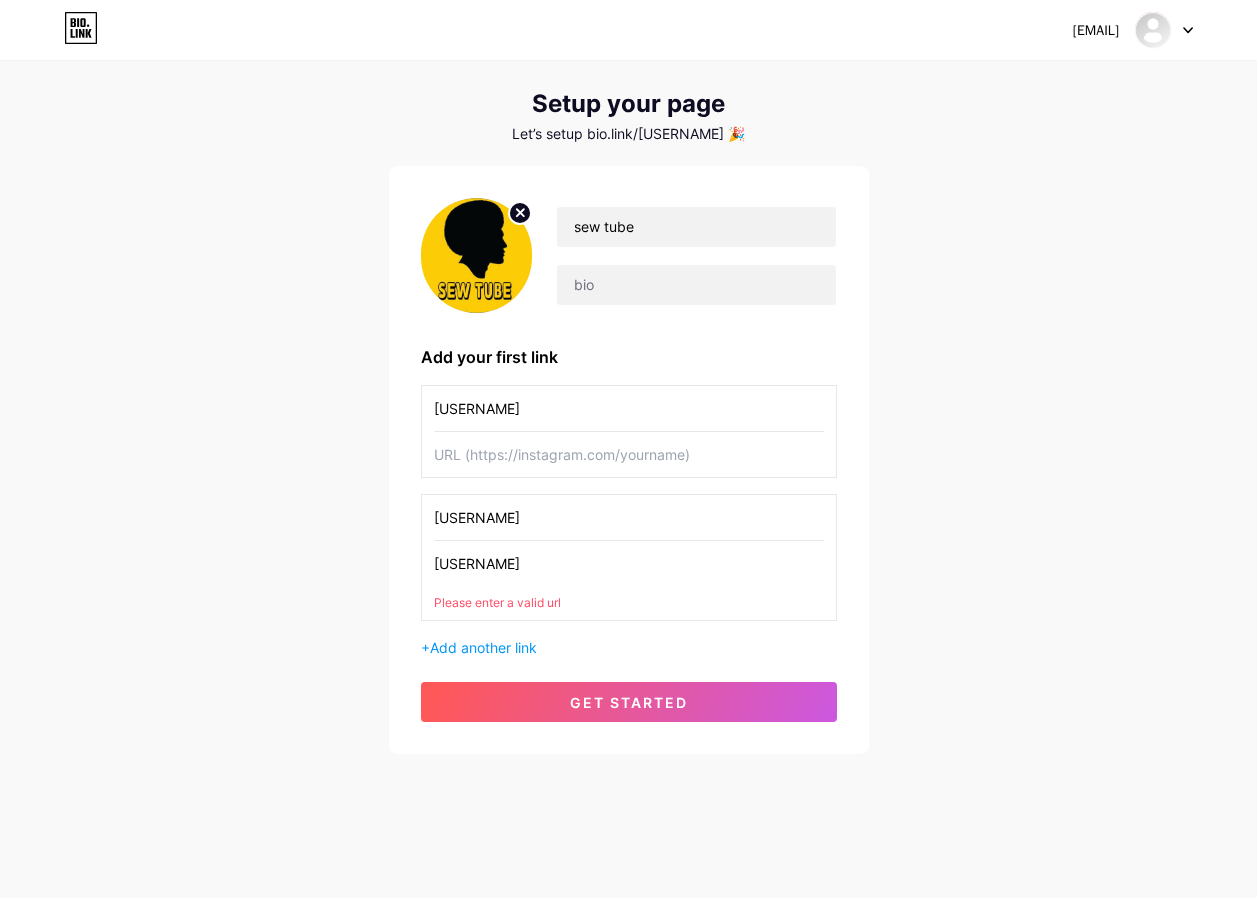 type 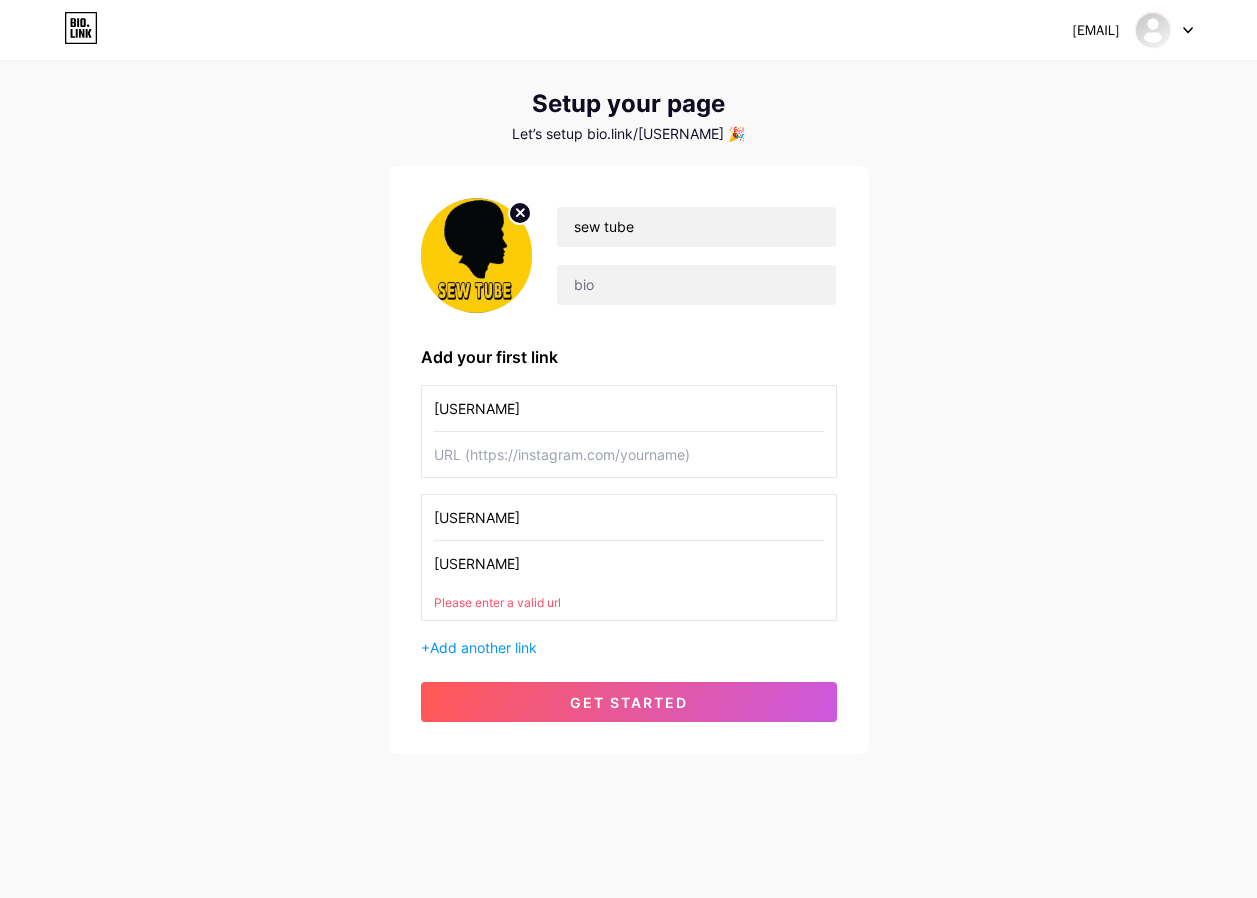 drag, startPoint x: 565, startPoint y: 564, endPoint x: 131, endPoint y: 564, distance: 434 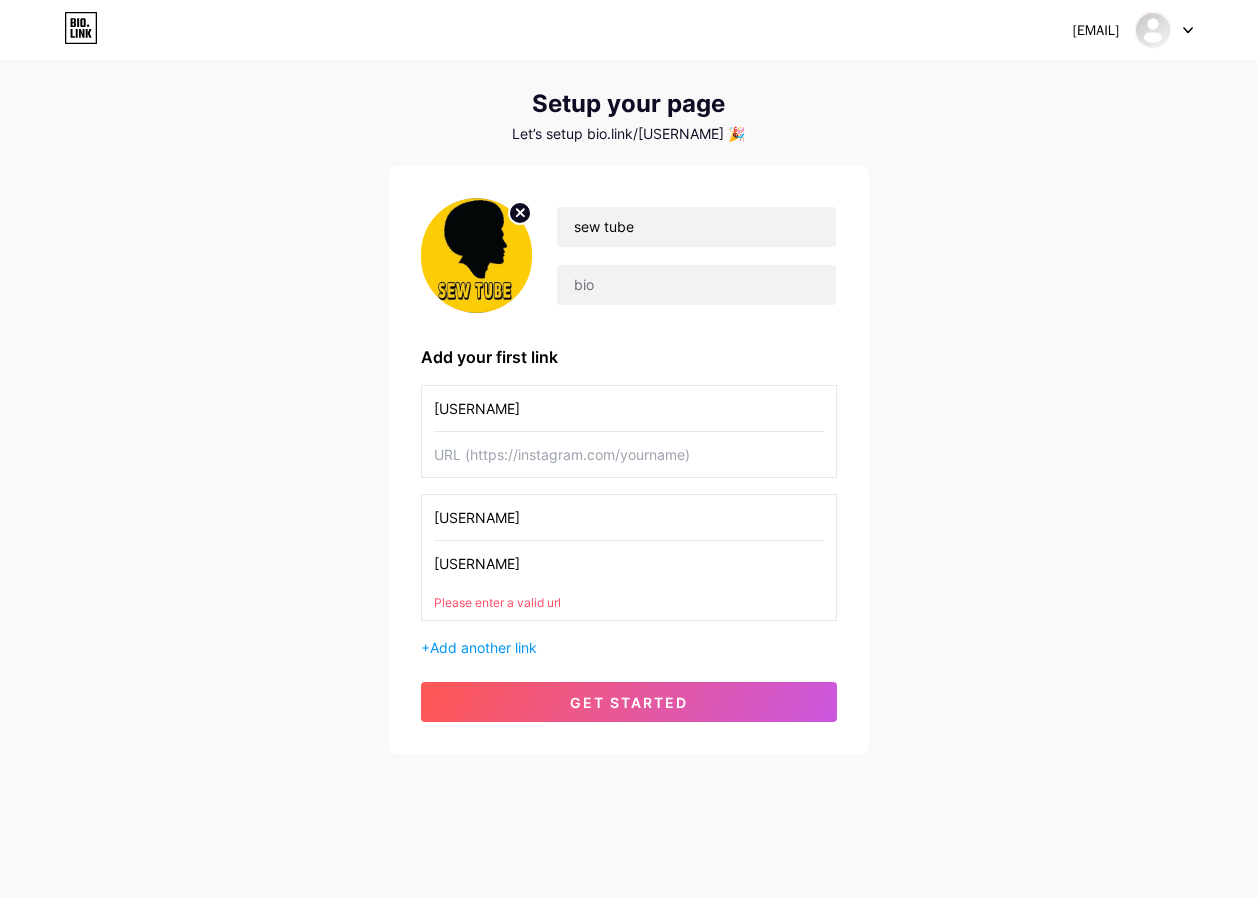 click on "efibayush21@gmail.com           Dashboard     Logout   Setup your page   Let’s setup bio.link/sewtube 🎉               sew tube         Add your first link   @Befikersew     @sew212416   @sew_production3   Please enter a valid url
+  Add another link     get started" at bounding box center [628, 390] 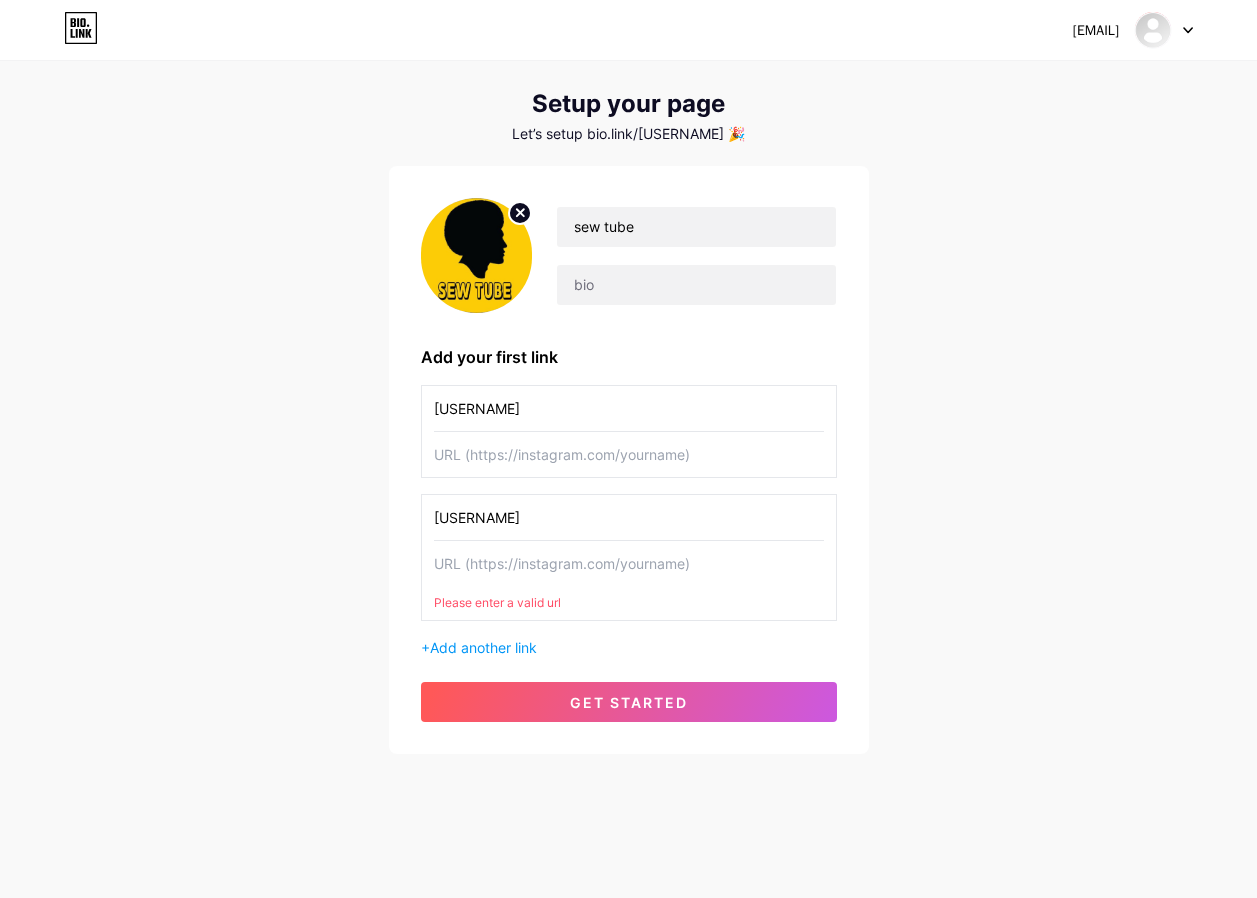 scroll, scrollTop: 4, scrollLeft: 0, axis: vertical 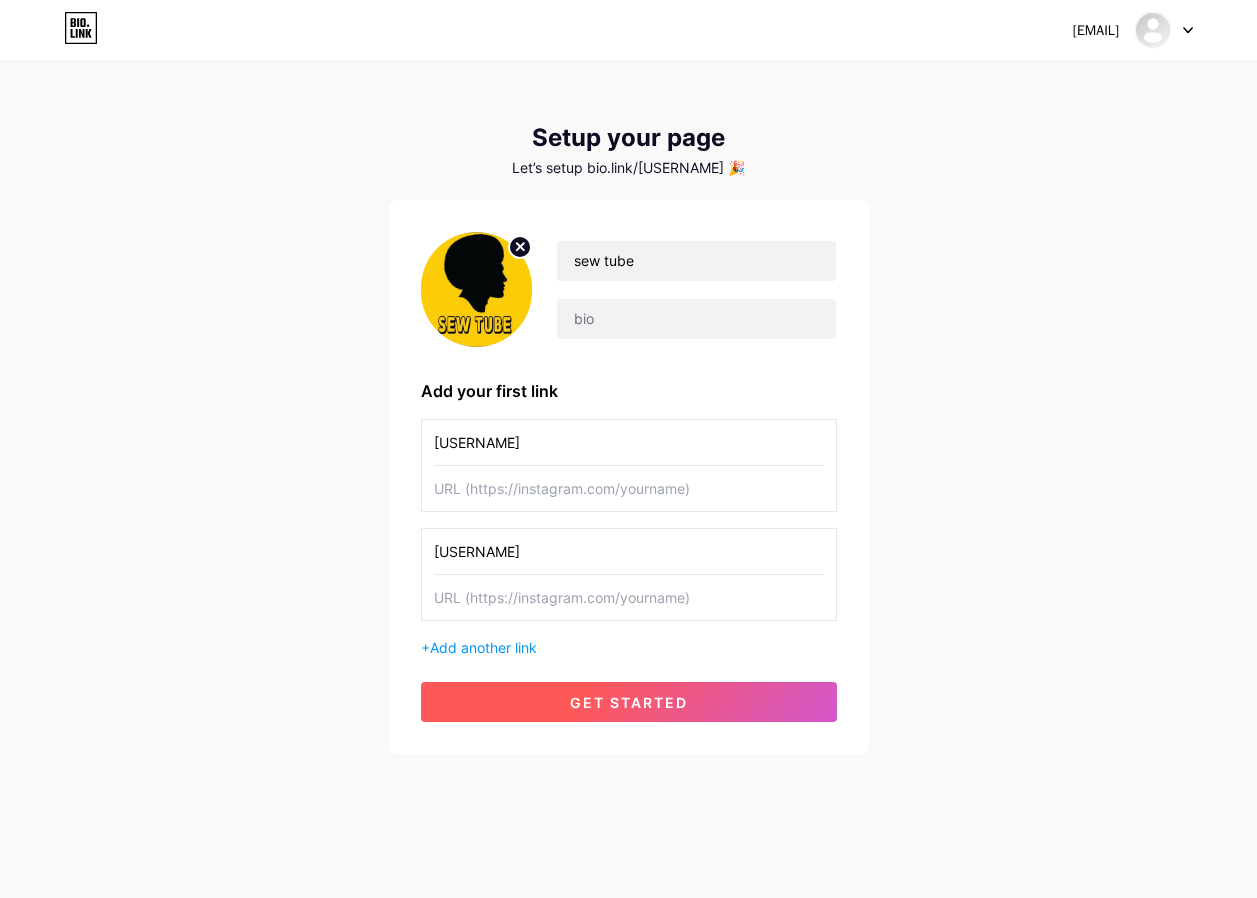 type 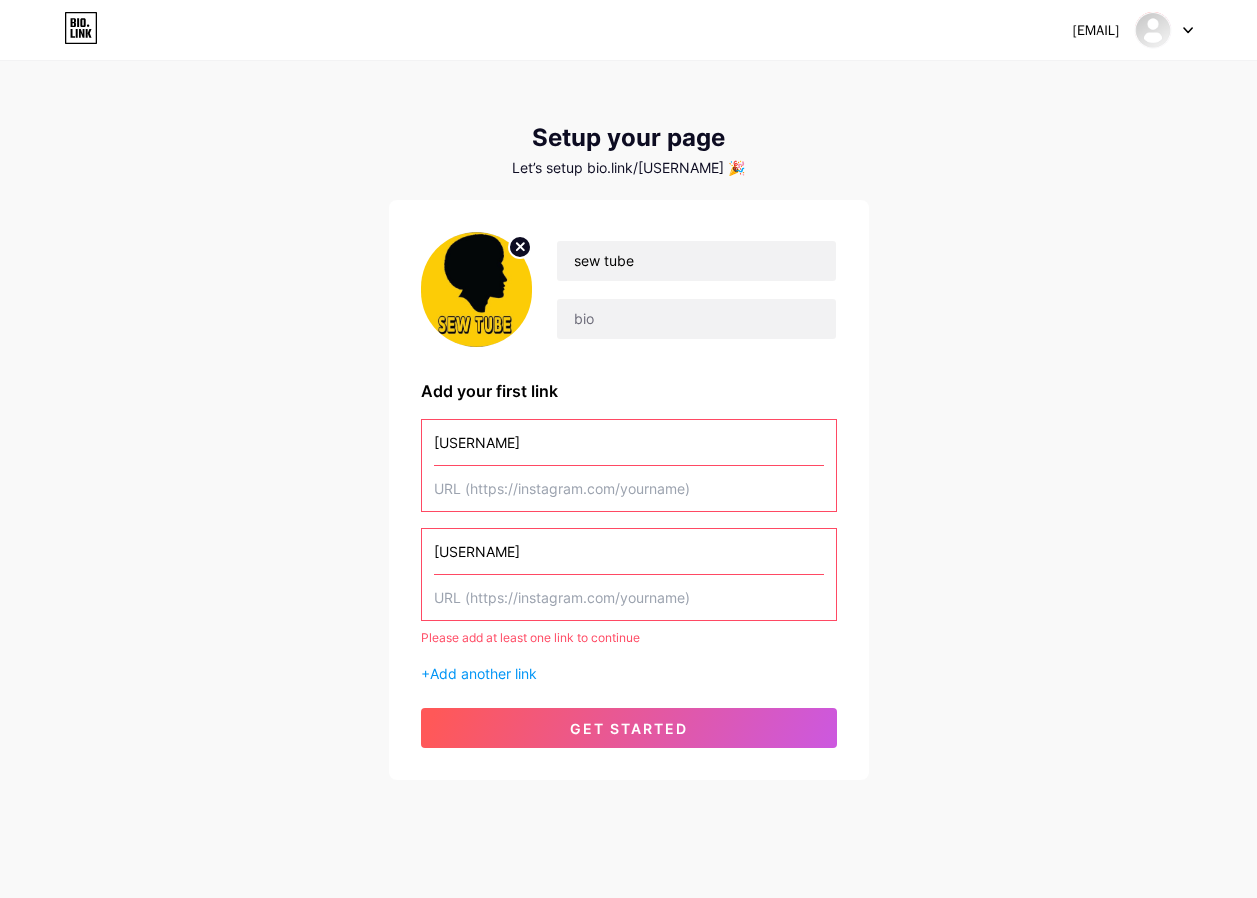 click at bounding box center (629, 488) 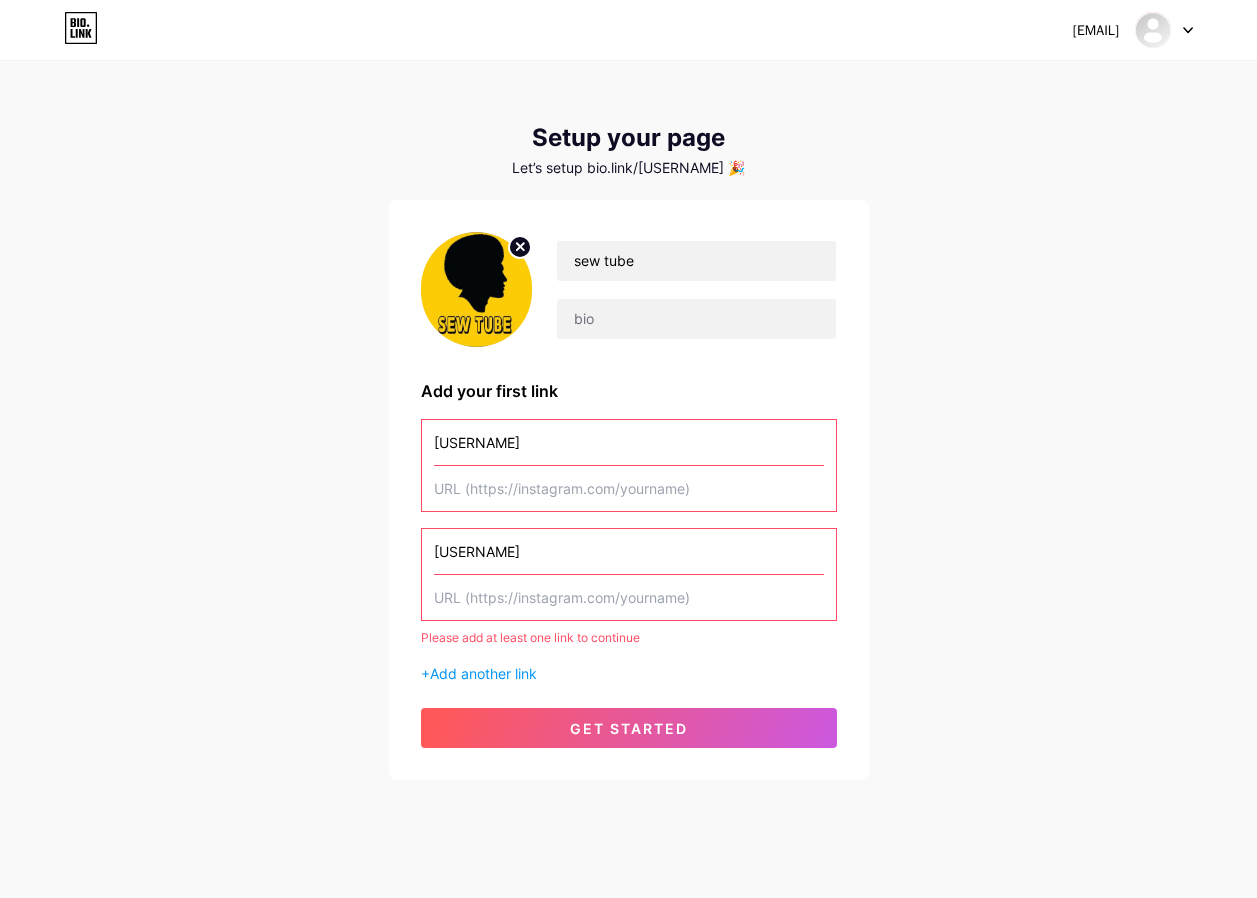 drag, startPoint x: 513, startPoint y: 555, endPoint x: 532, endPoint y: 542, distance: 23.021729 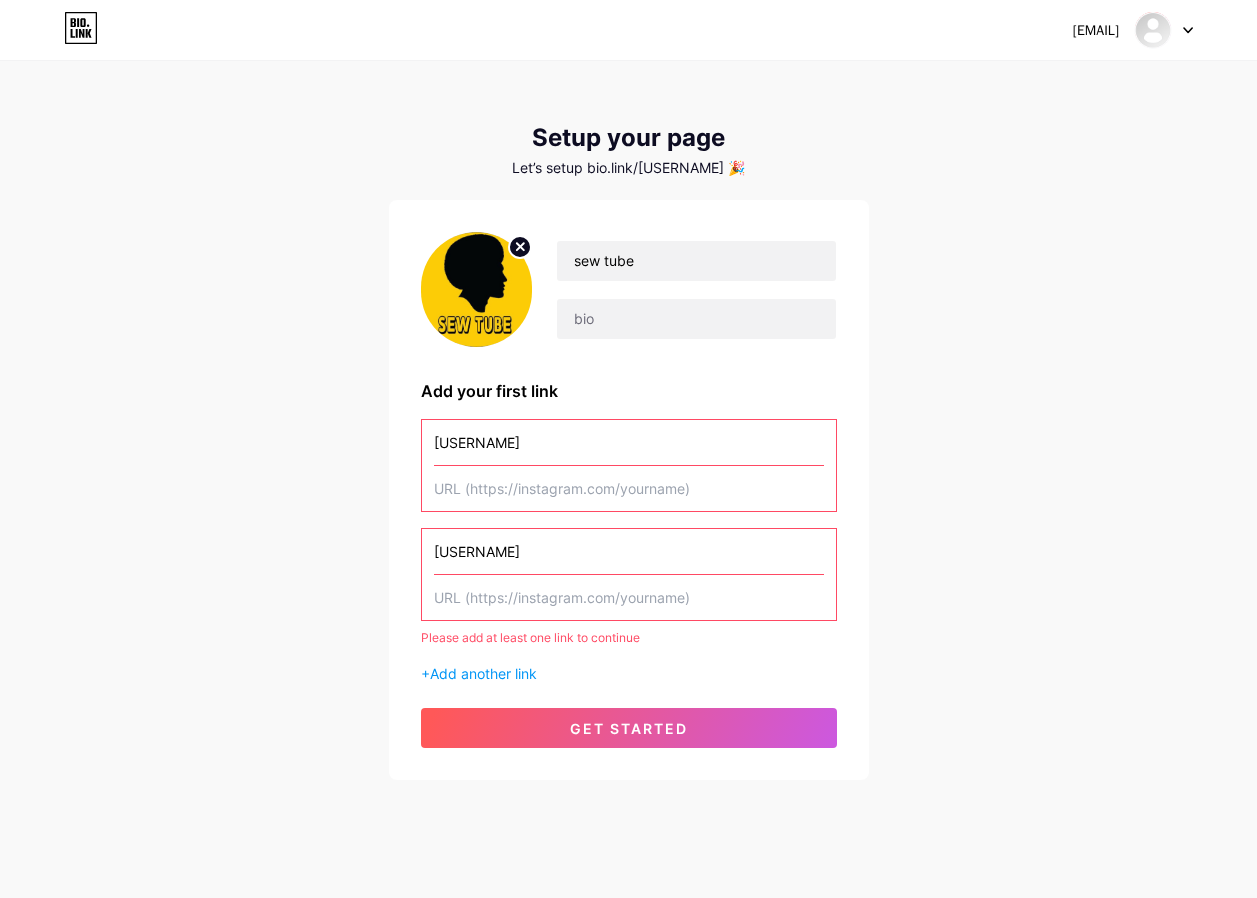 click on "@sew212416" at bounding box center (629, 551) 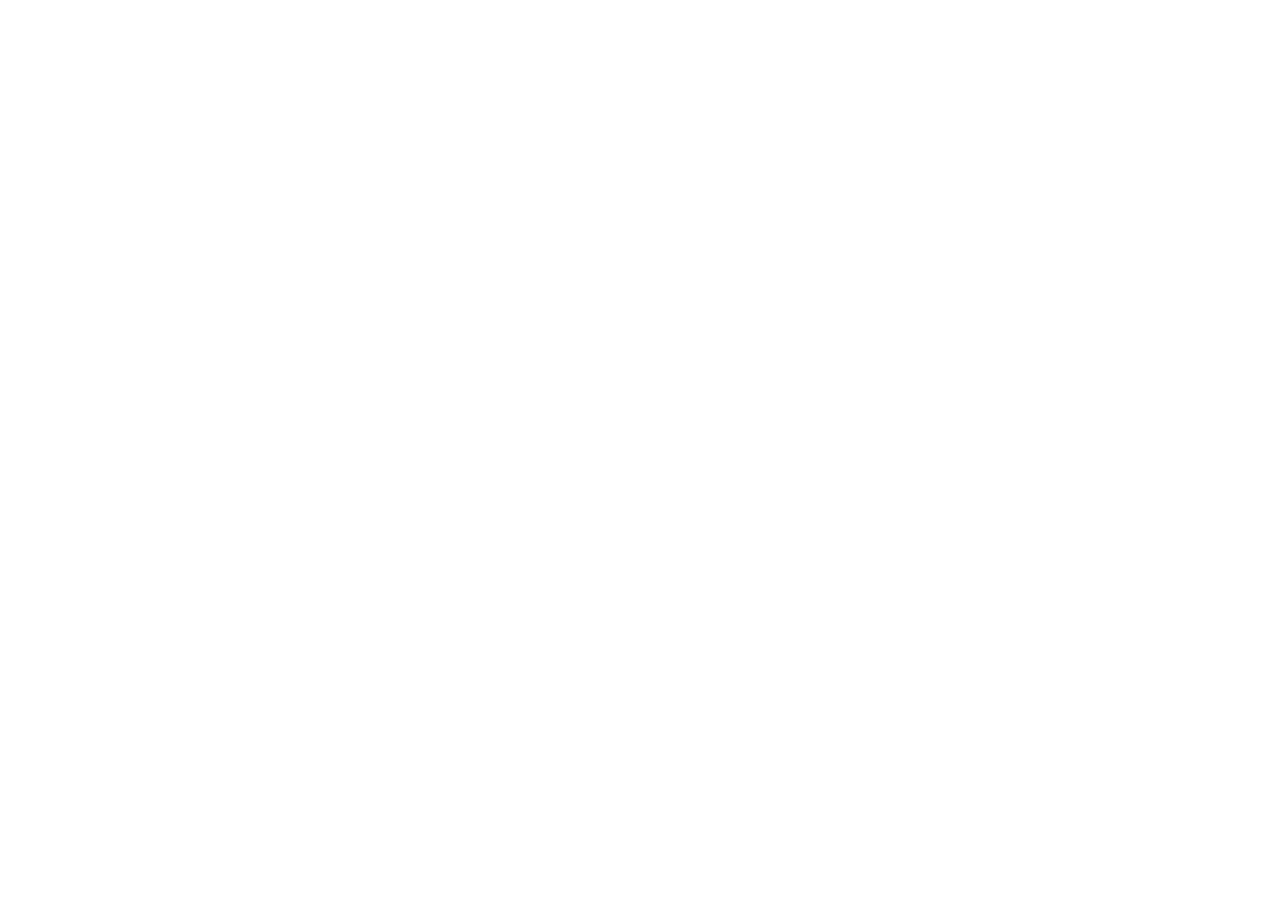 scroll, scrollTop: 0, scrollLeft: 0, axis: both 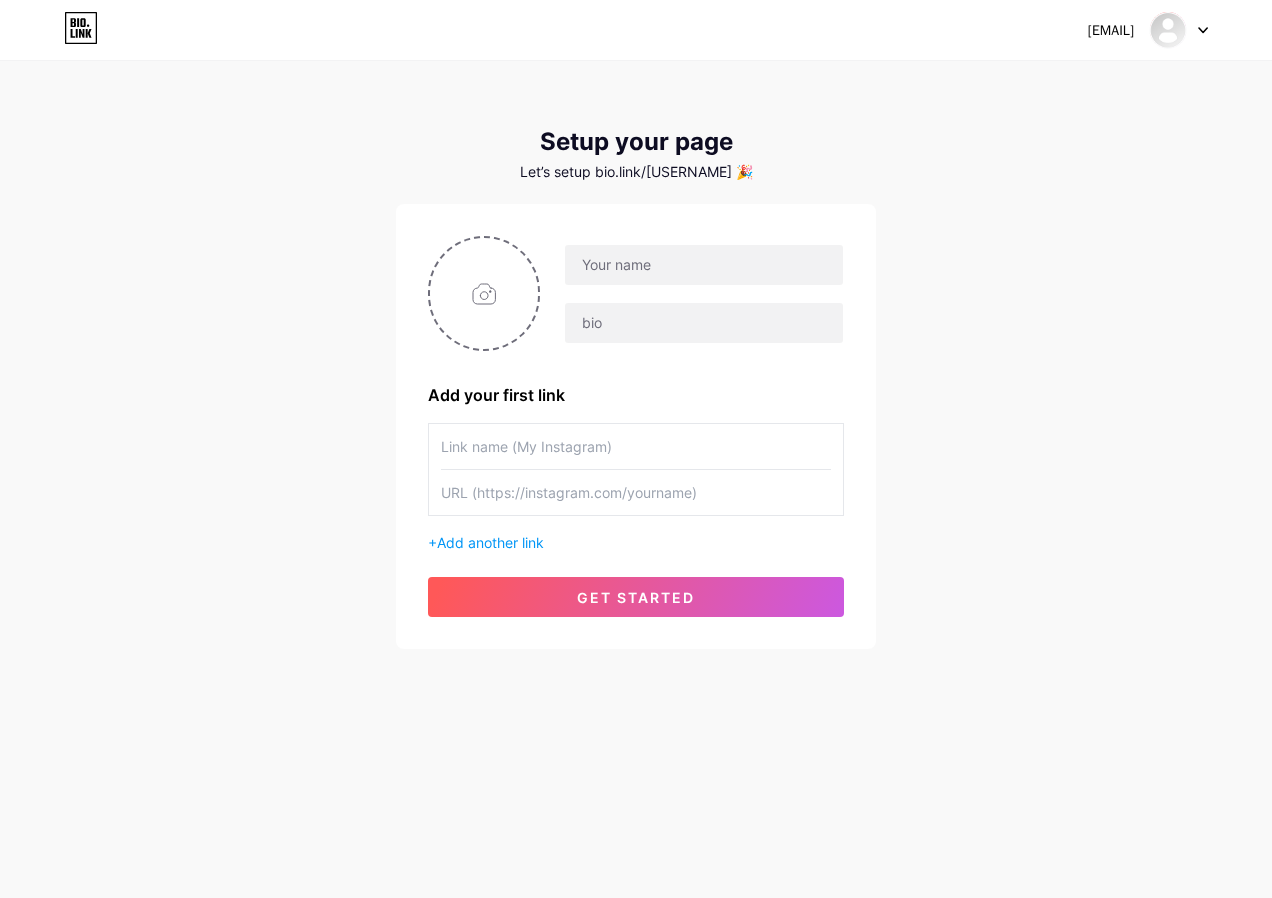 click at bounding box center [636, 446] 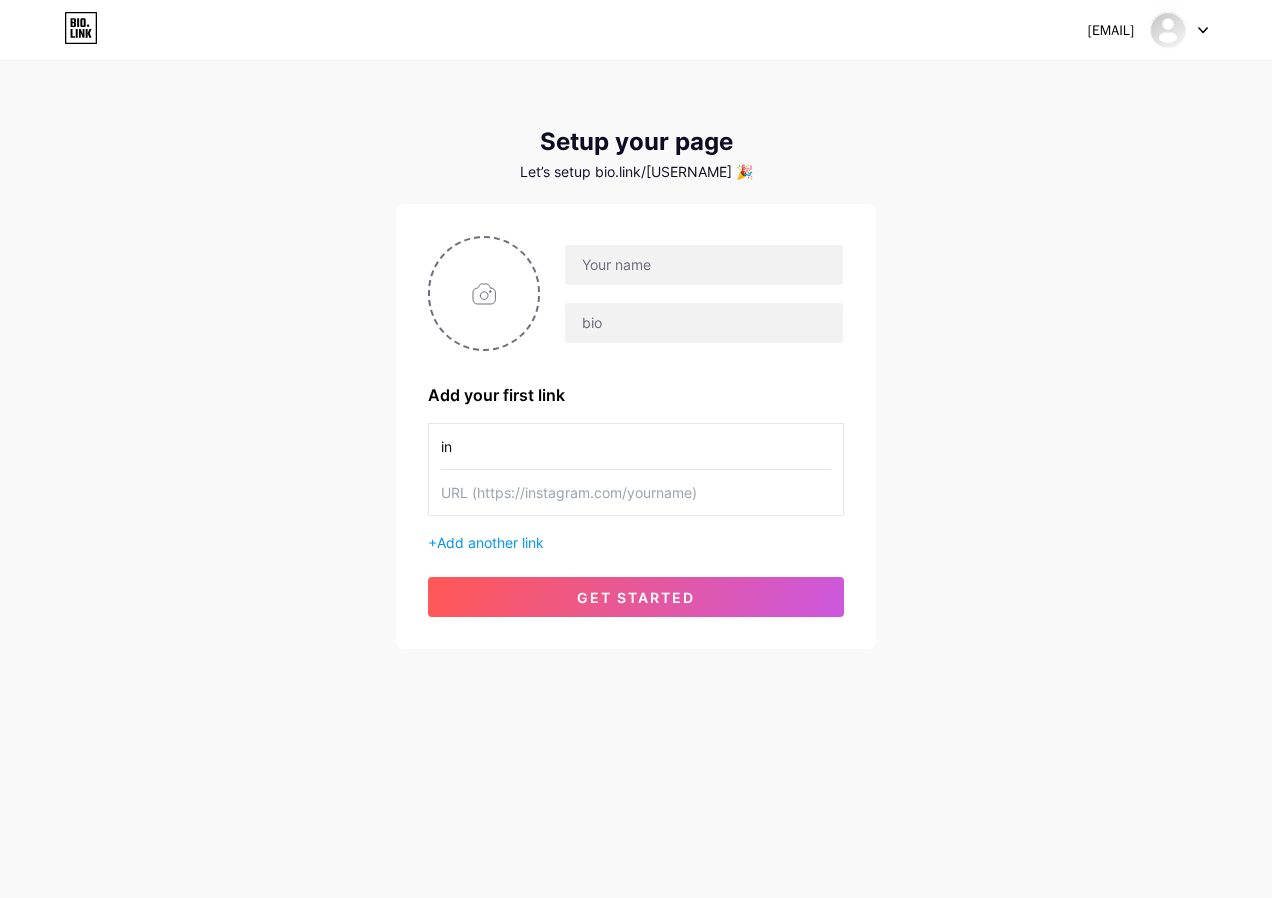 type on "i" 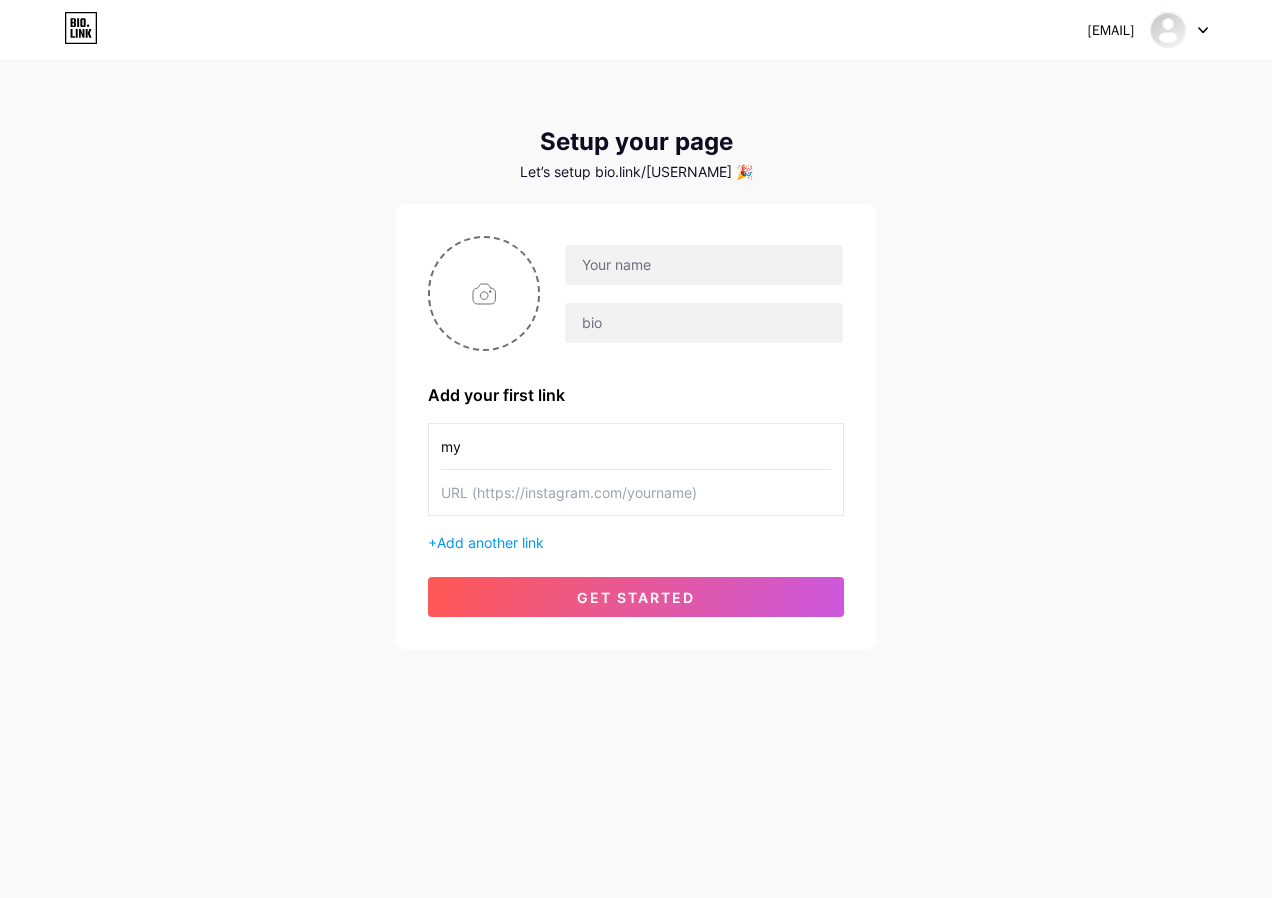 type on "m" 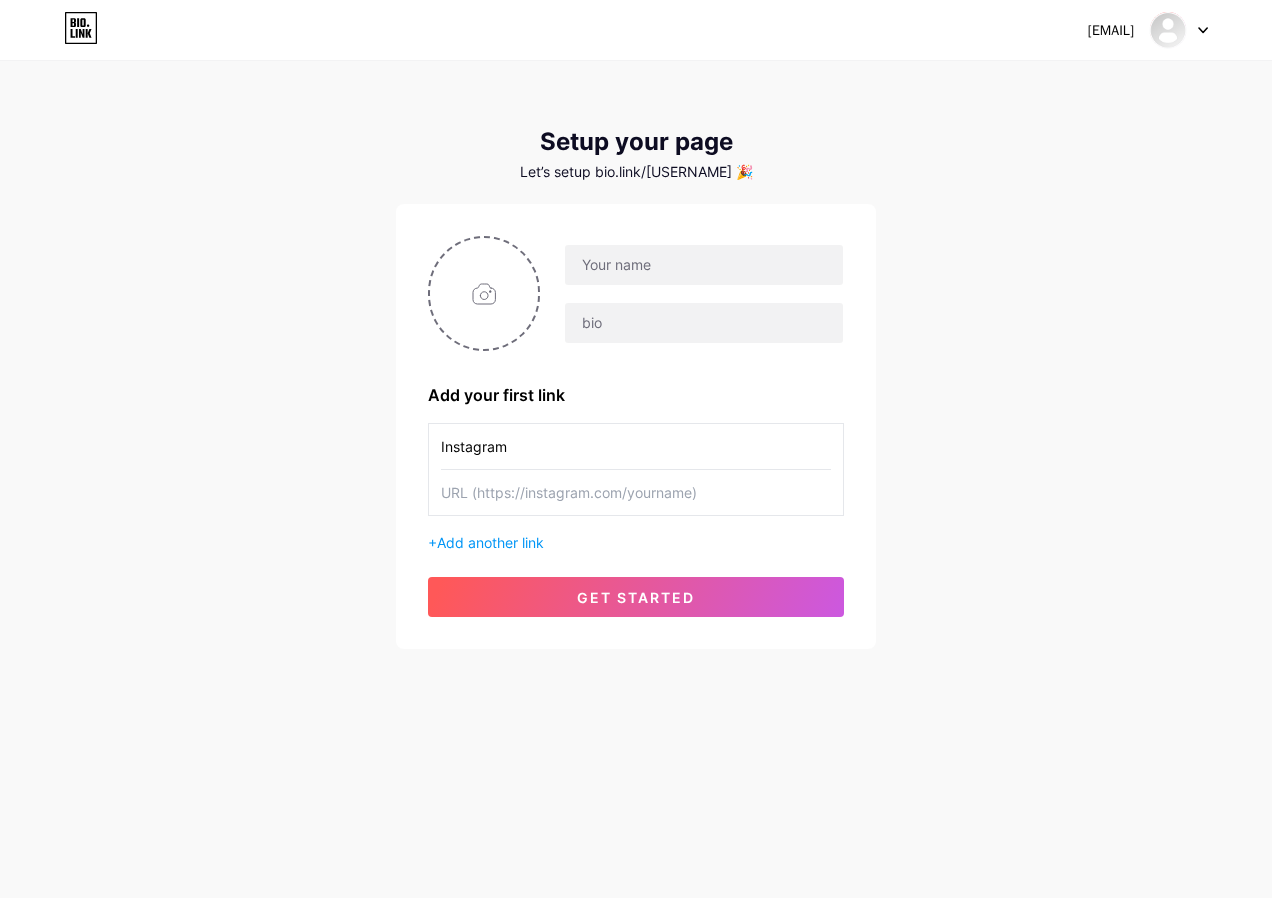 type on "Instagram" 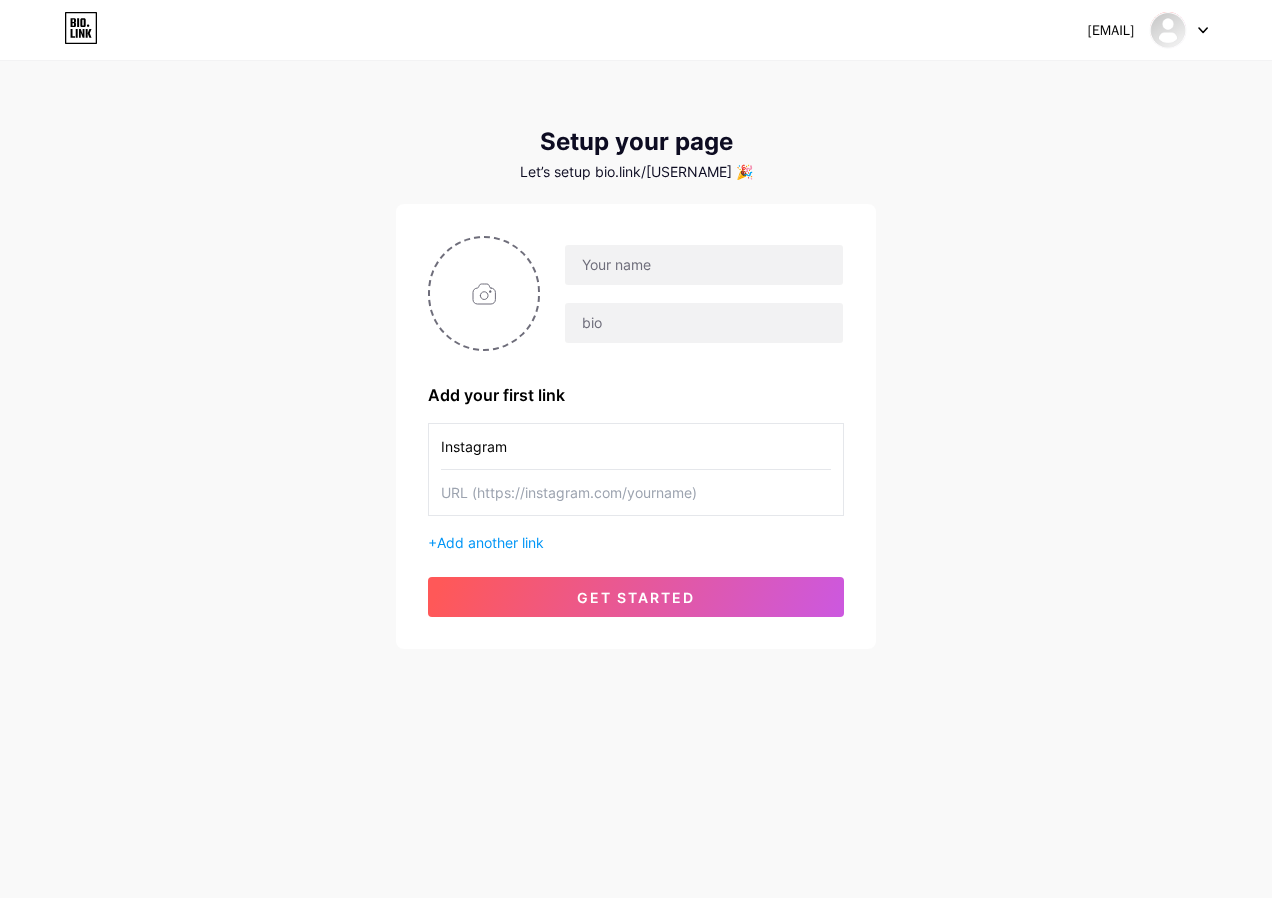 paste on "https://www.instagram.com/[USERNAME]?igsh=aWY3ZGNoc3QxcDU4" 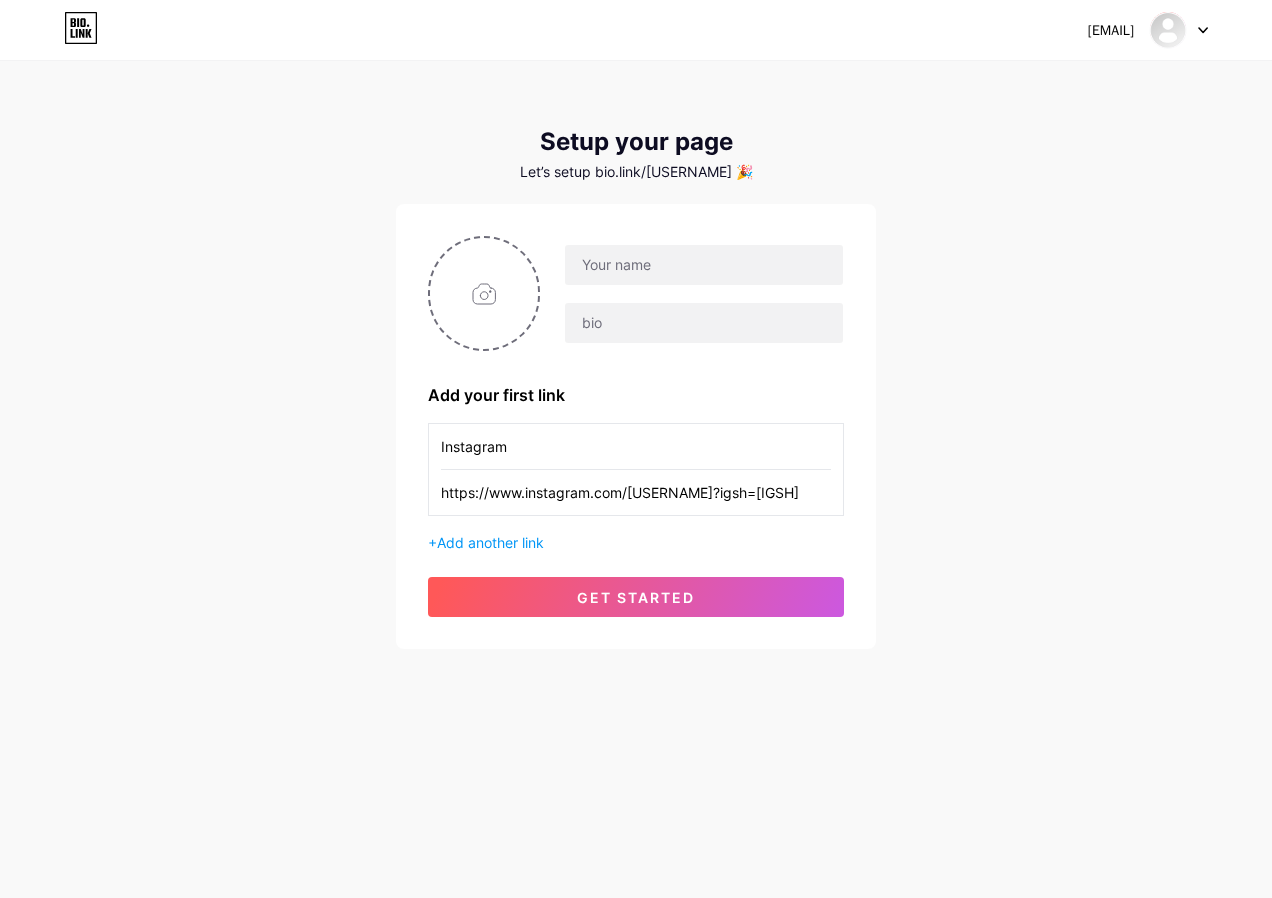 scroll, scrollTop: 0, scrollLeft: 63, axis: horizontal 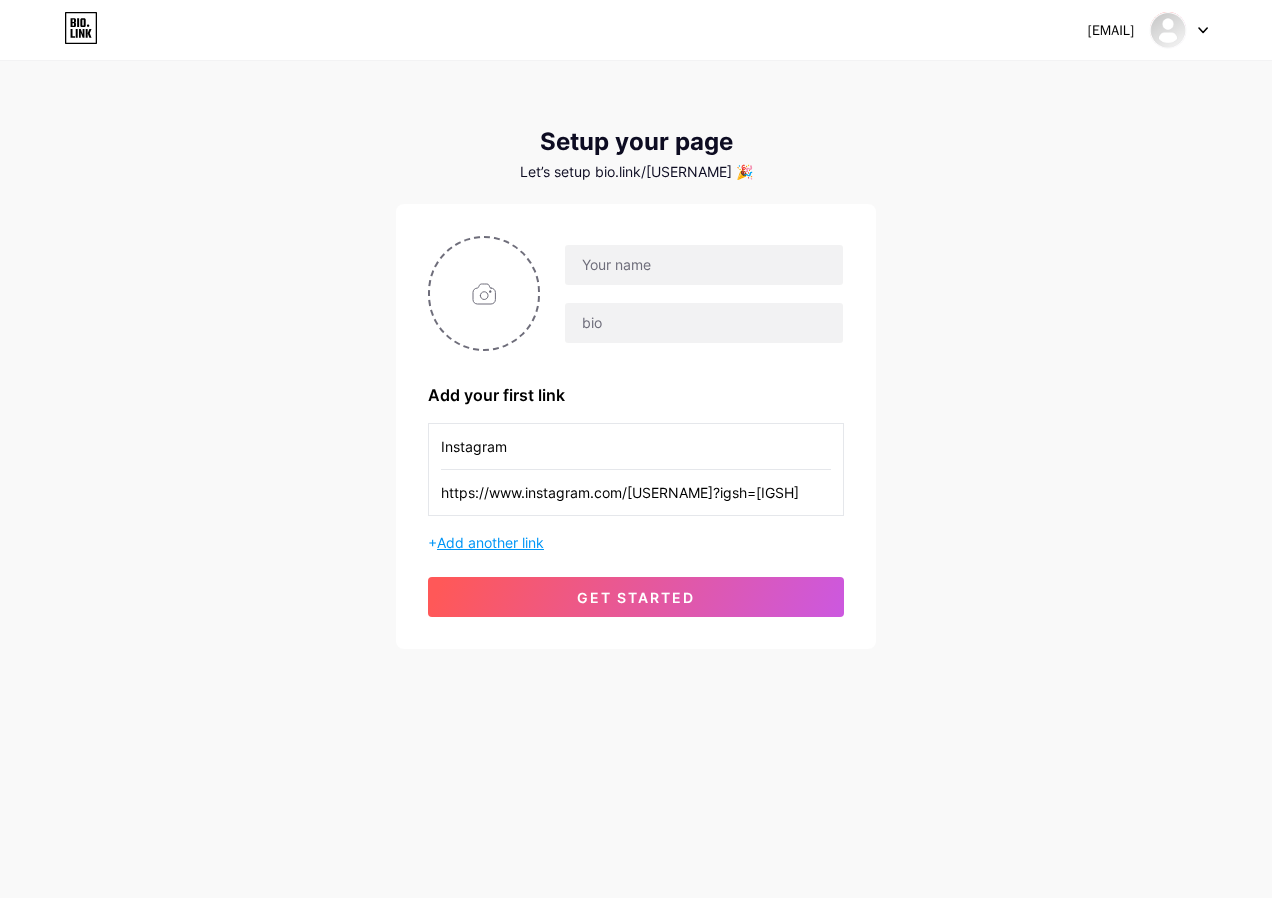 type on "https://www.instagram.com/[USERNAME]?igsh=aWY3ZGNoc3QxcDU4" 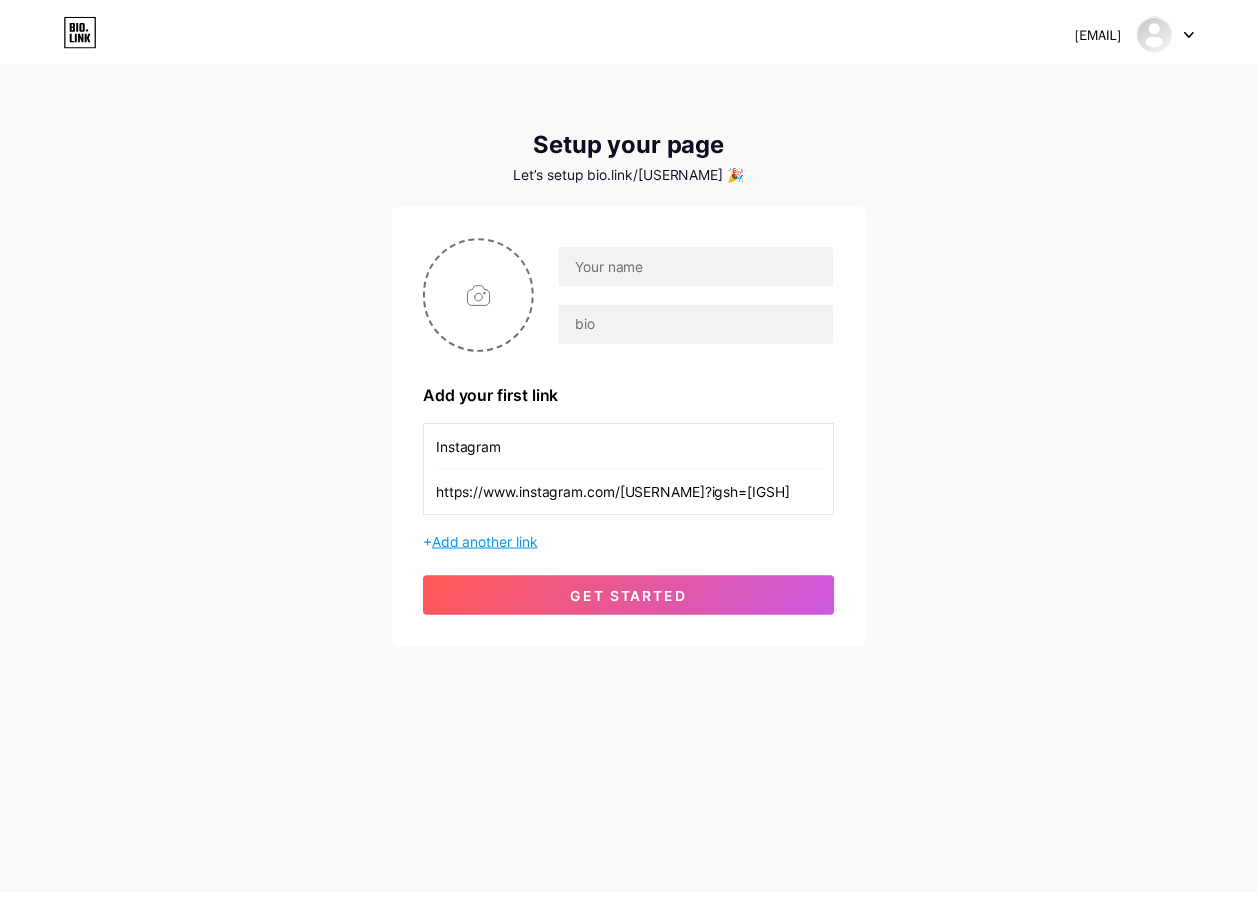scroll, scrollTop: 0, scrollLeft: 0, axis: both 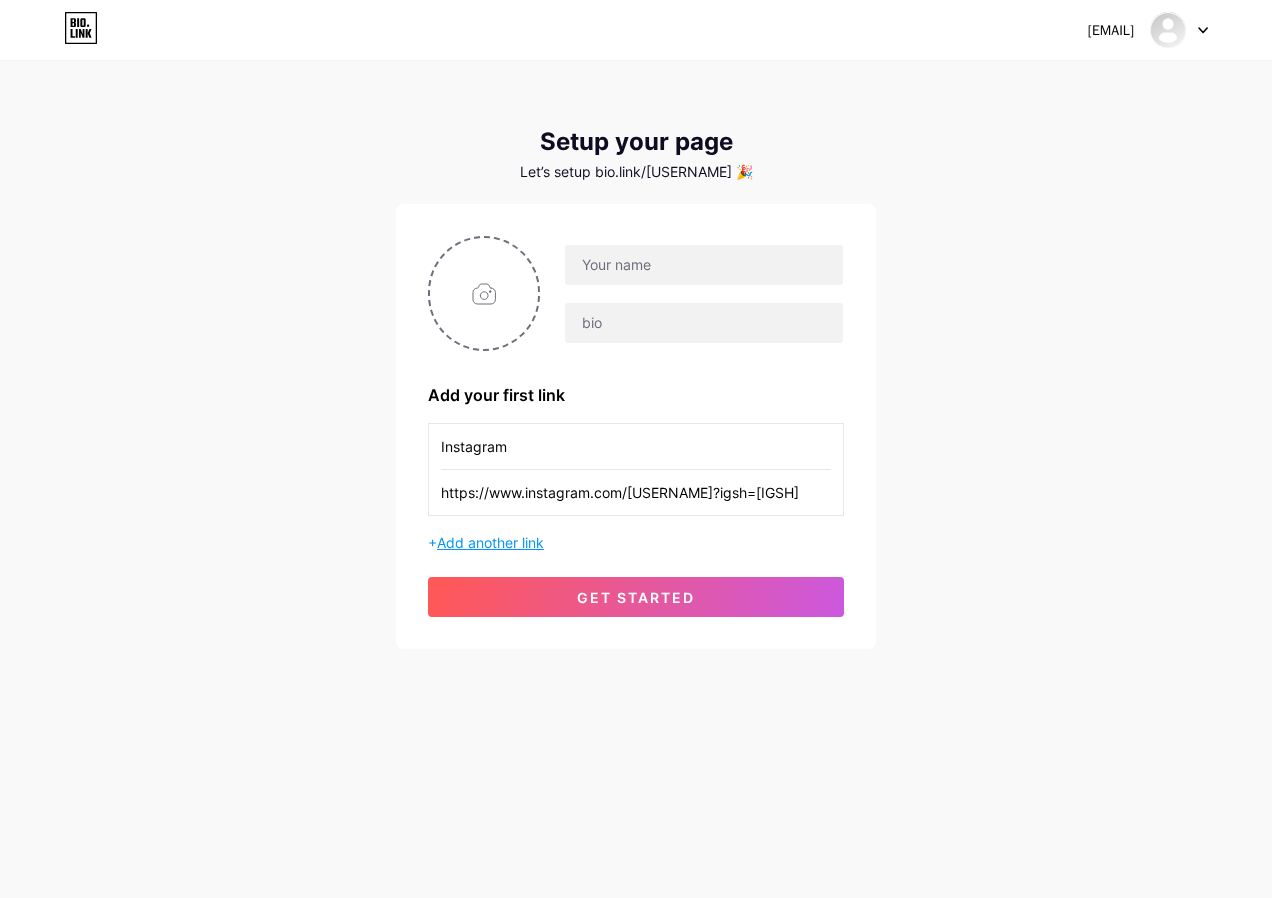 click on "Add another link" at bounding box center [490, 542] 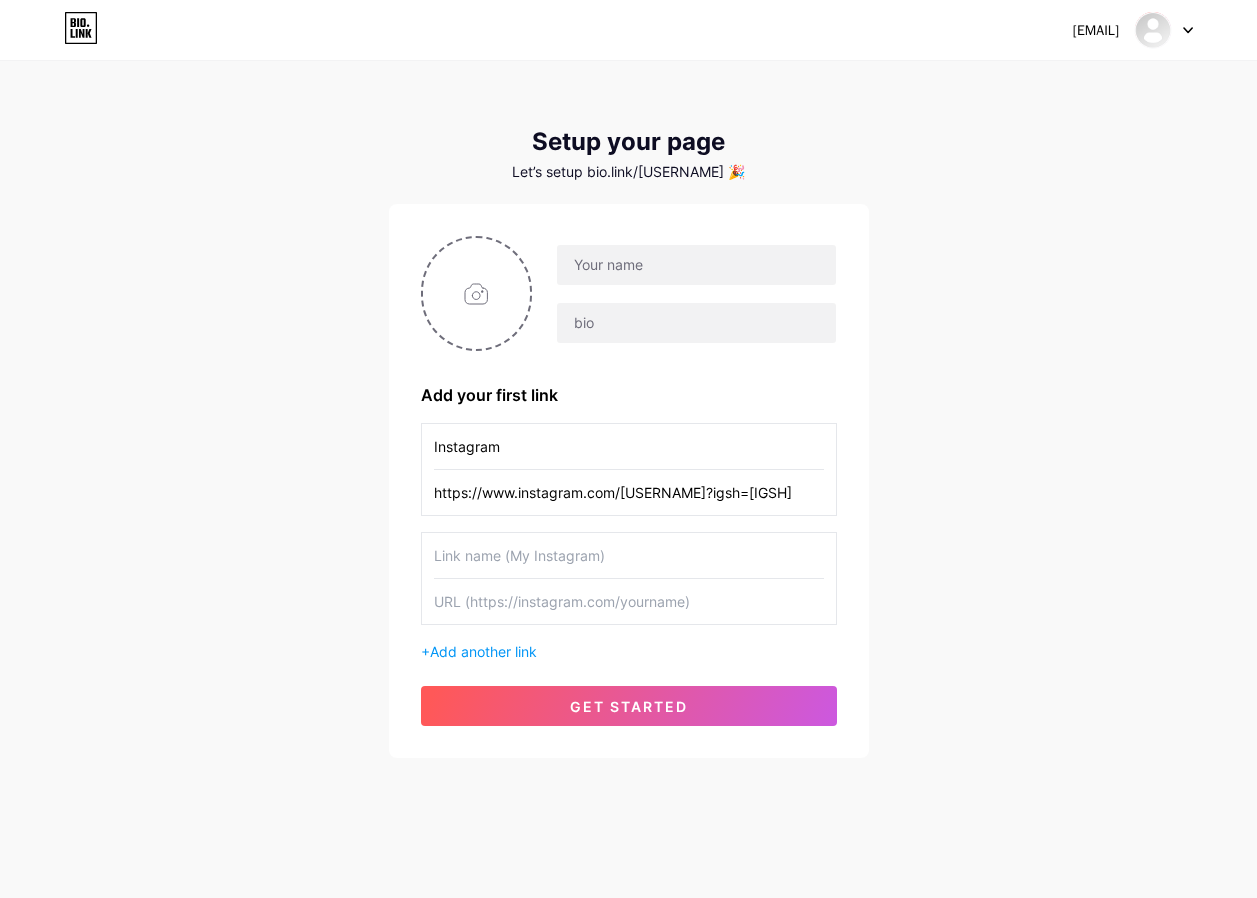 click at bounding box center [629, 555] 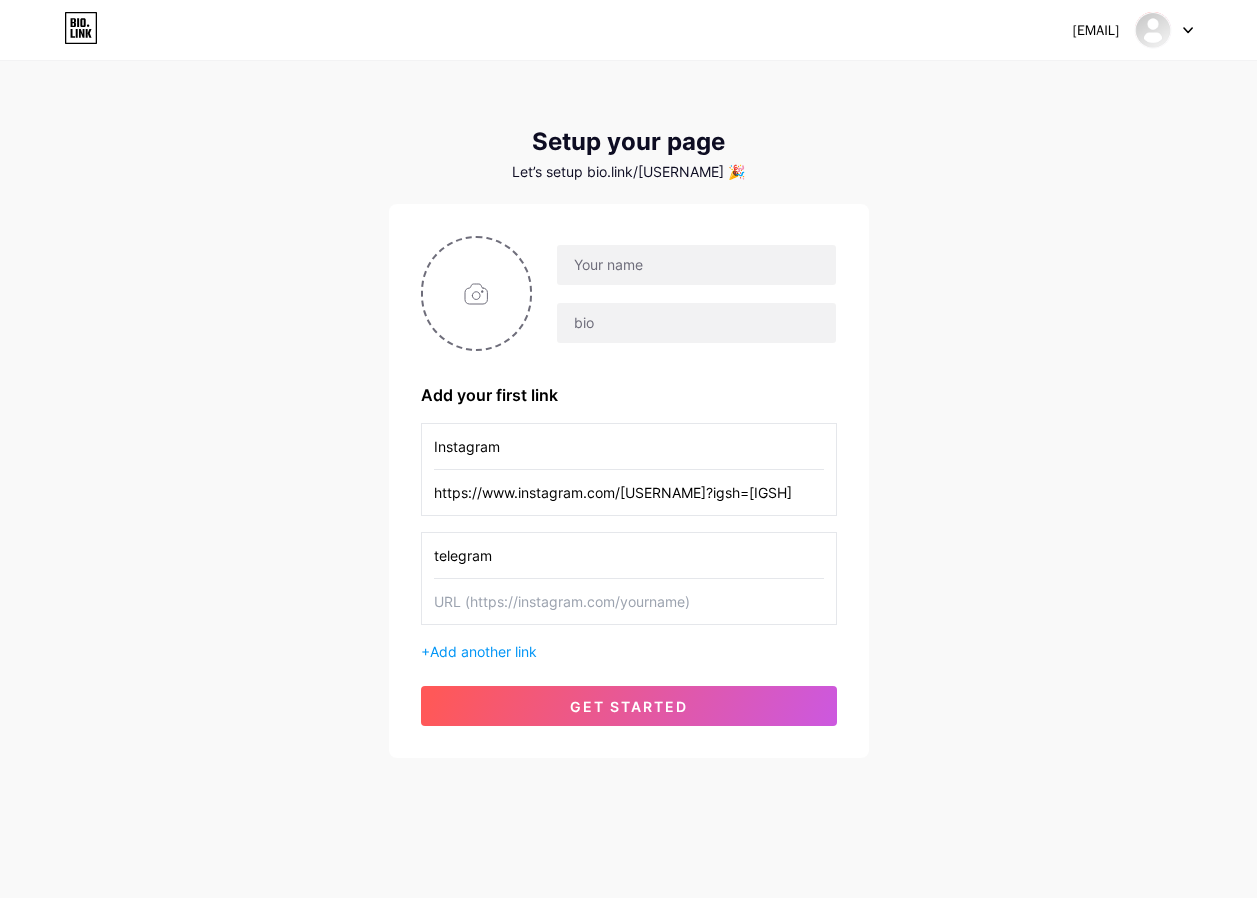 click on "telegram" at bounding box center [629, 555] 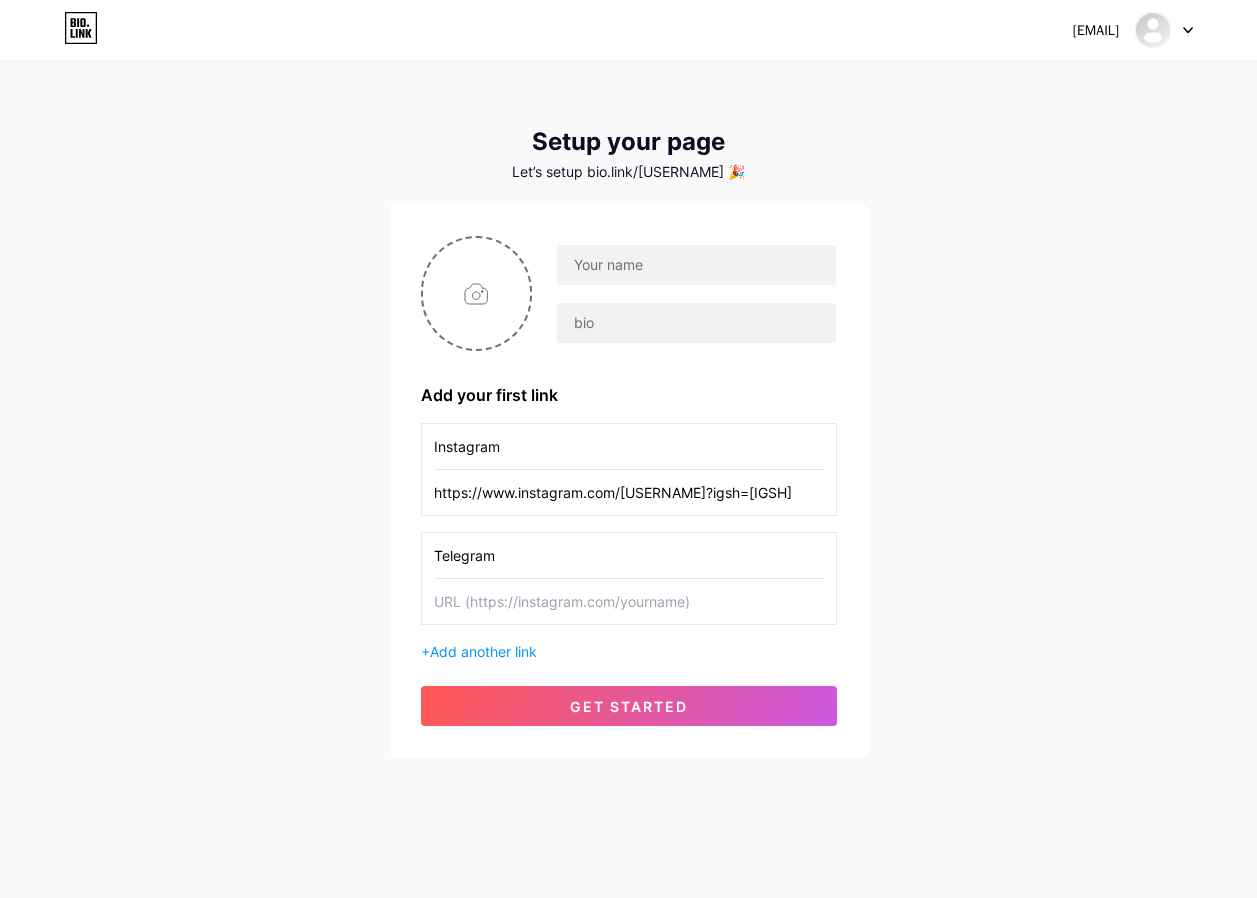 click on "Telegram" at bounding box center (629, 555) 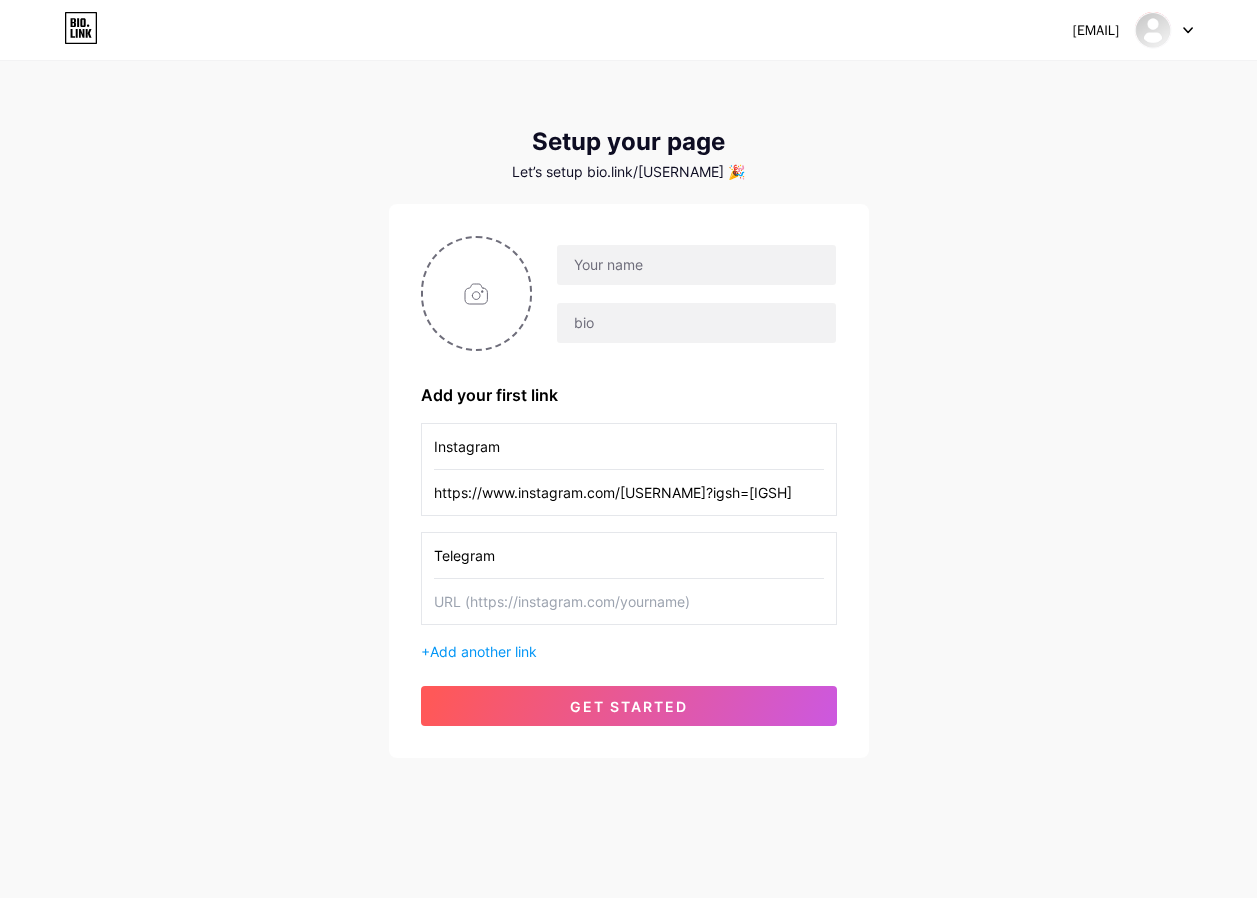 type on "Telegram" 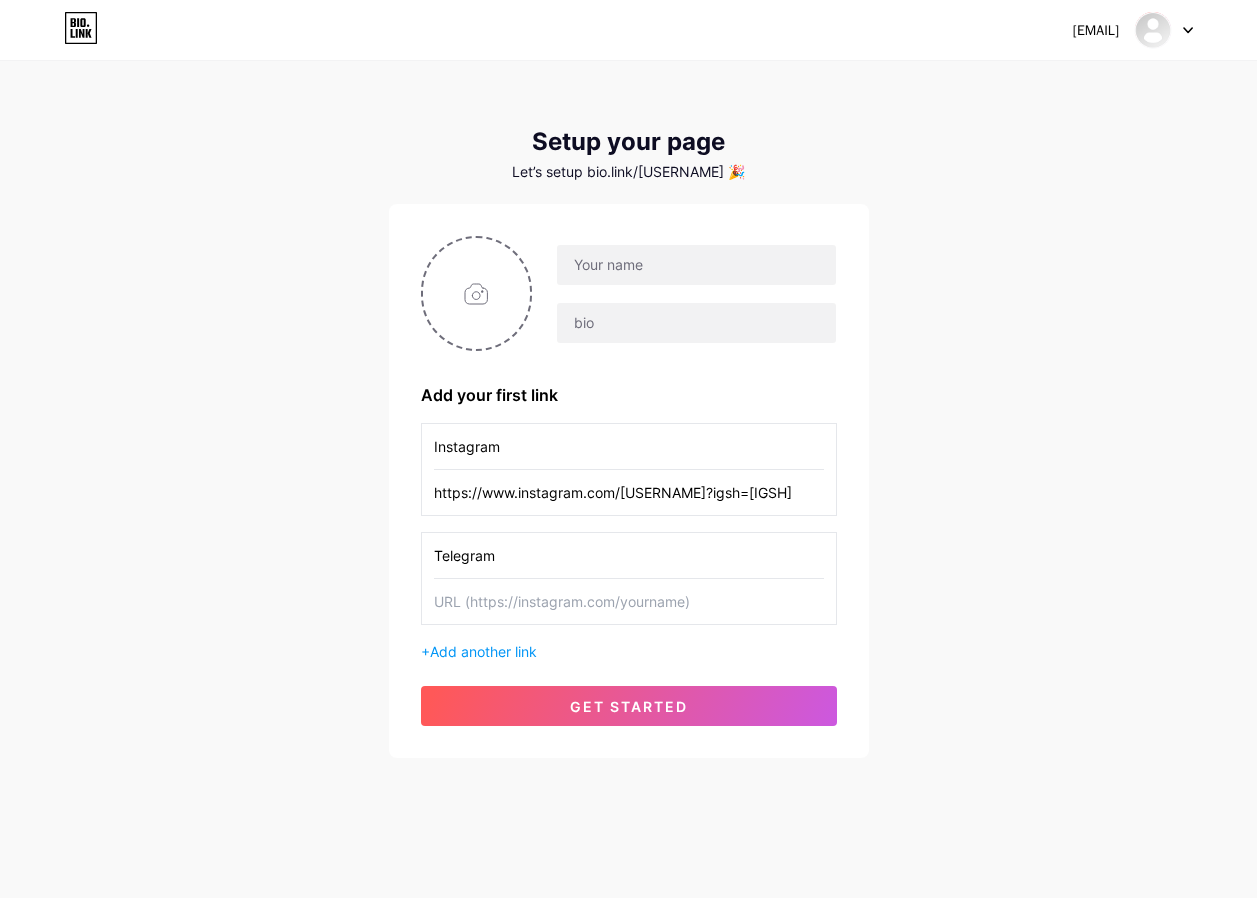 click at bounding box center (629, 601) 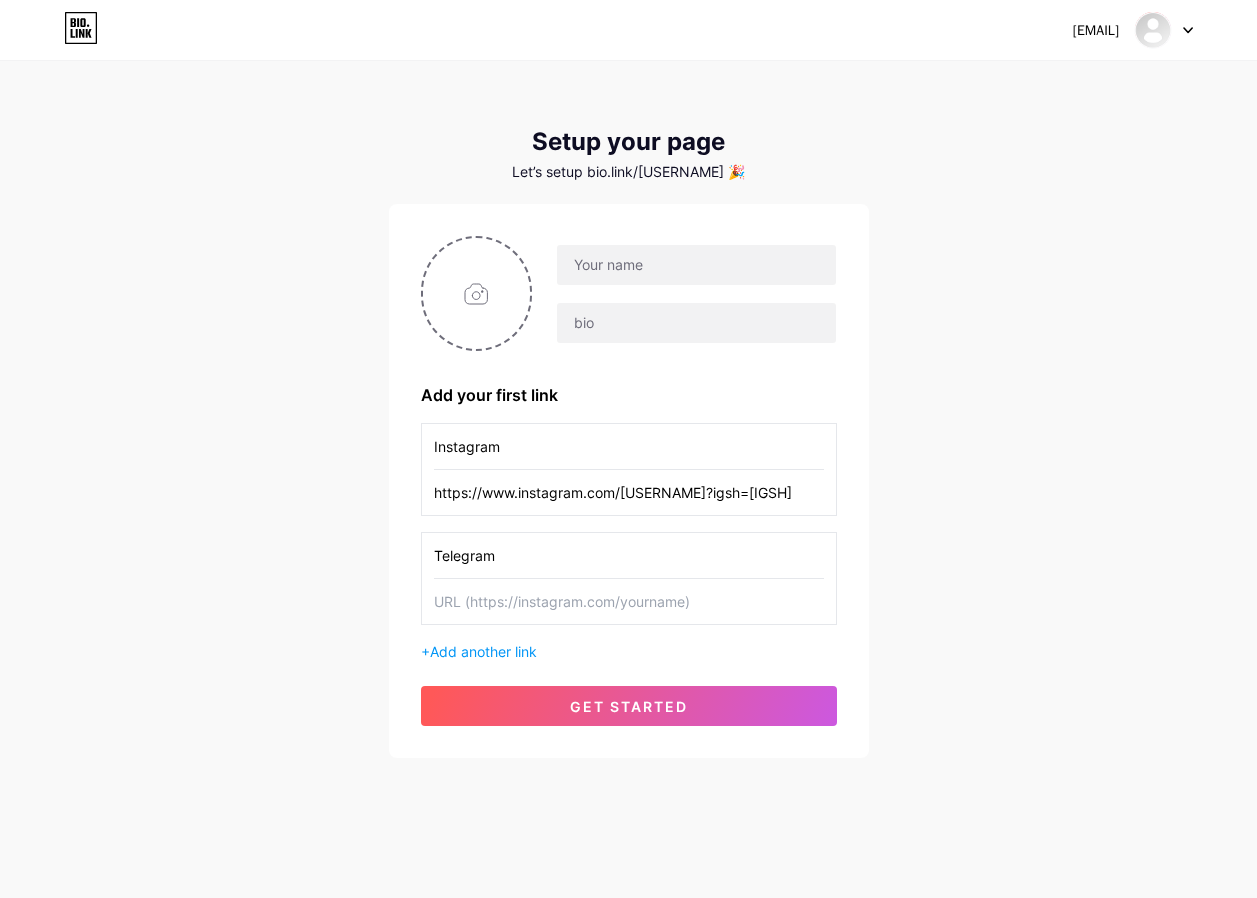 paste on "@sewtube21" 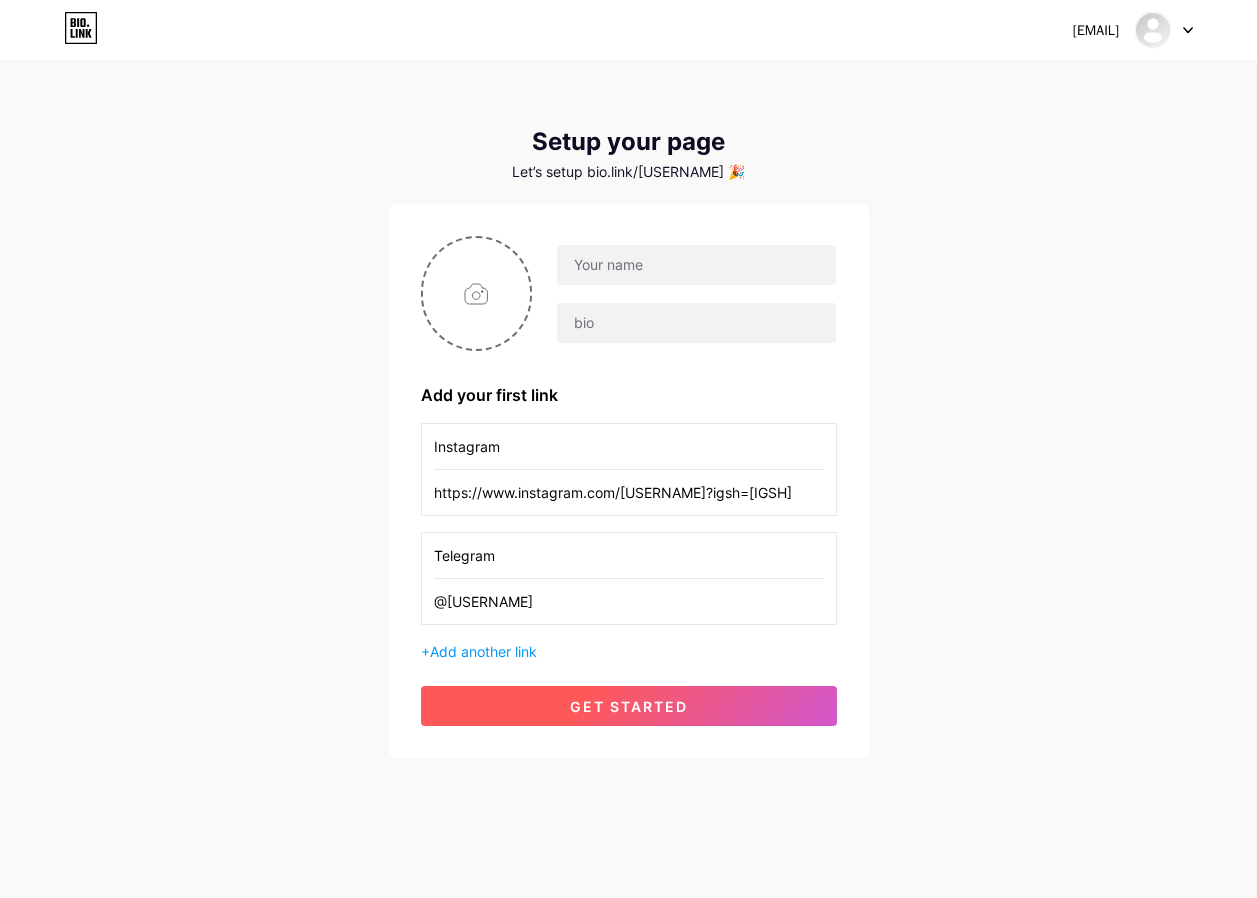 type on "@sewtube21" 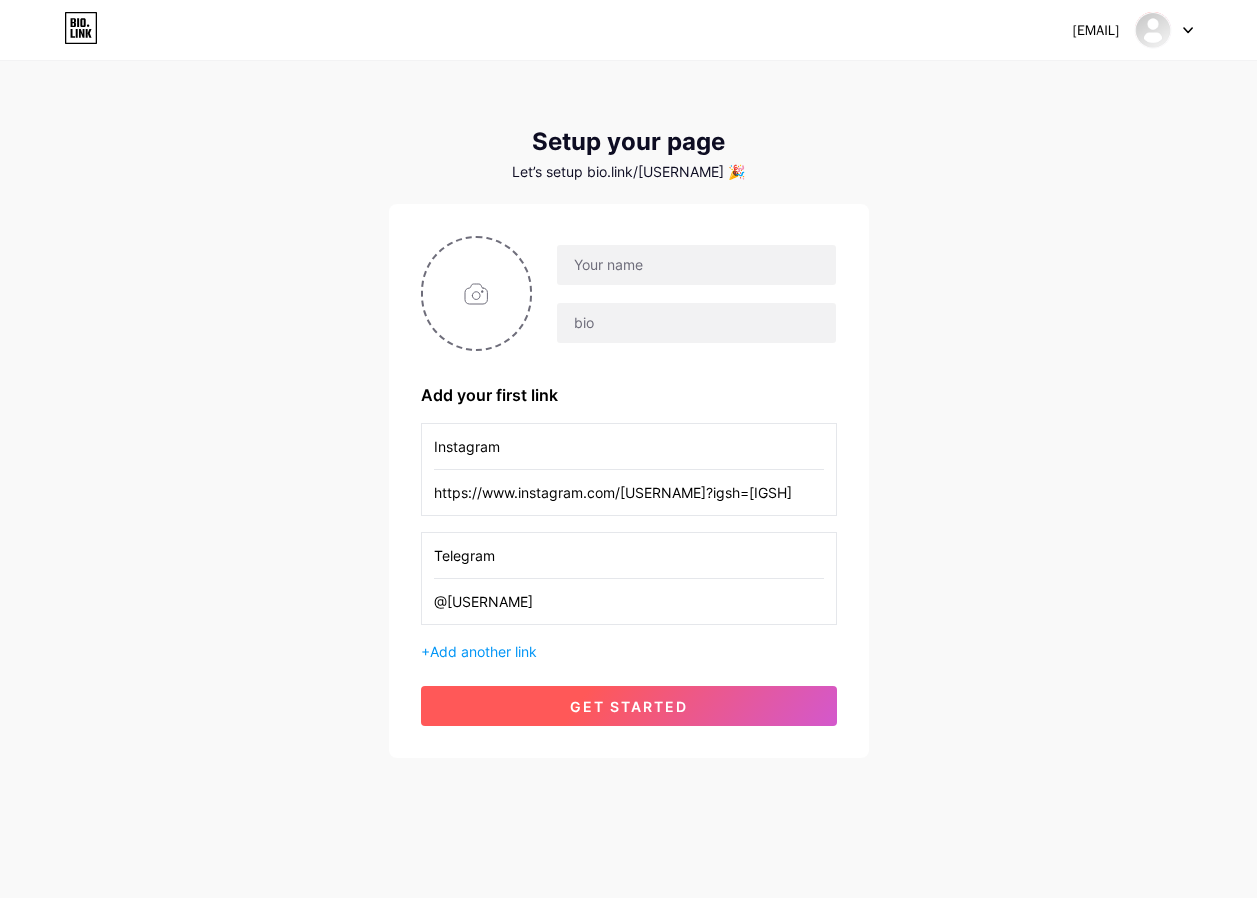 click on "get started" at bounding box center (629, 706) 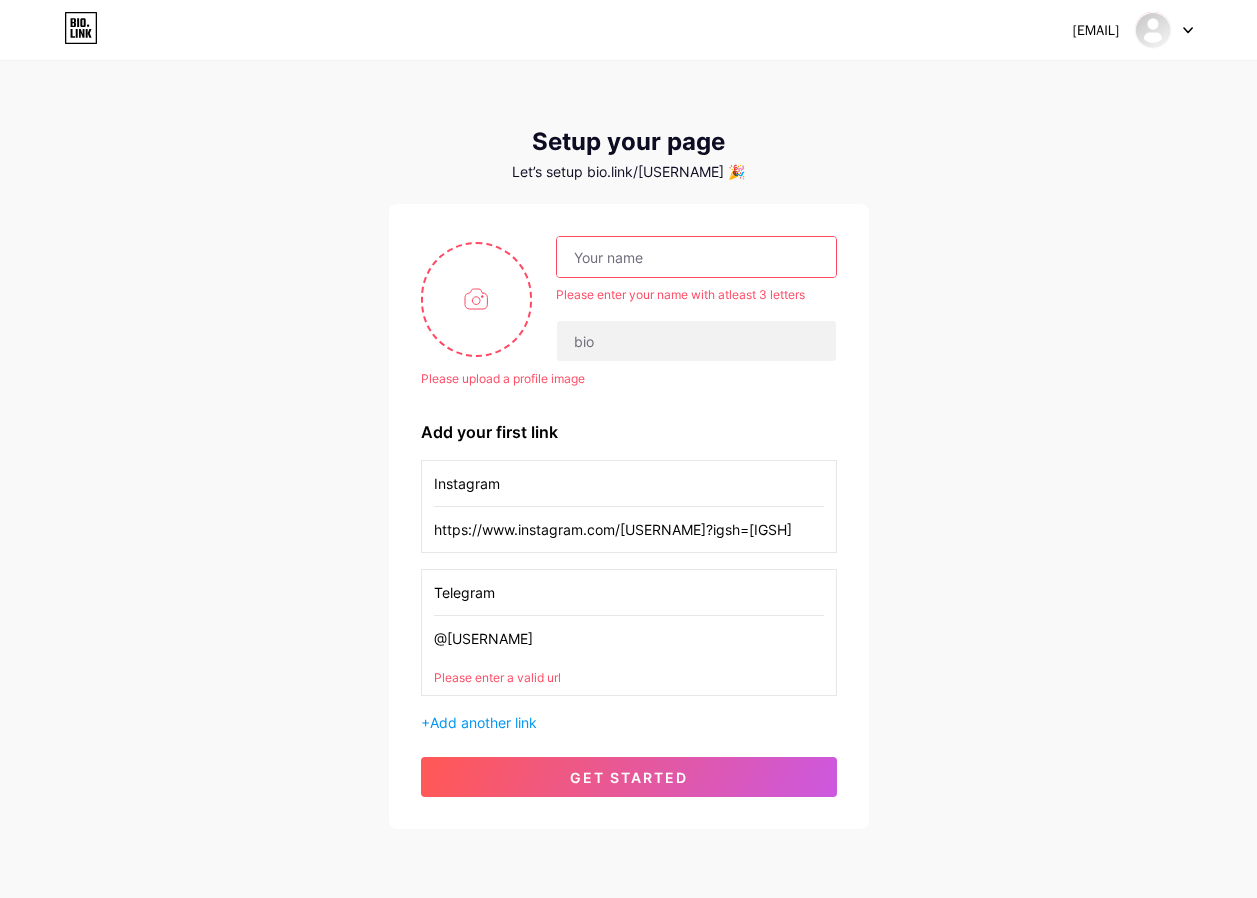 click on "@sewtube21" at bounding box center (629, 638) 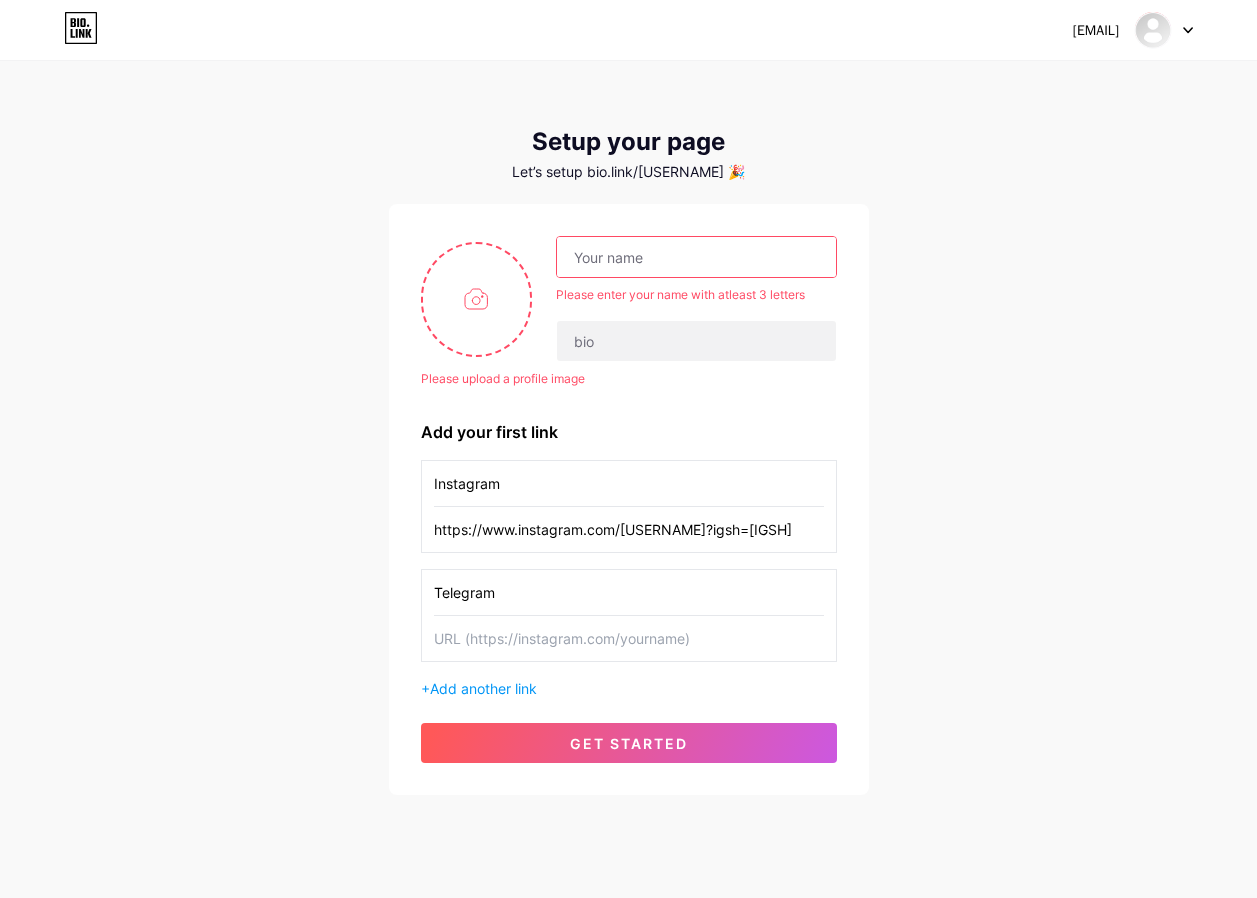 type 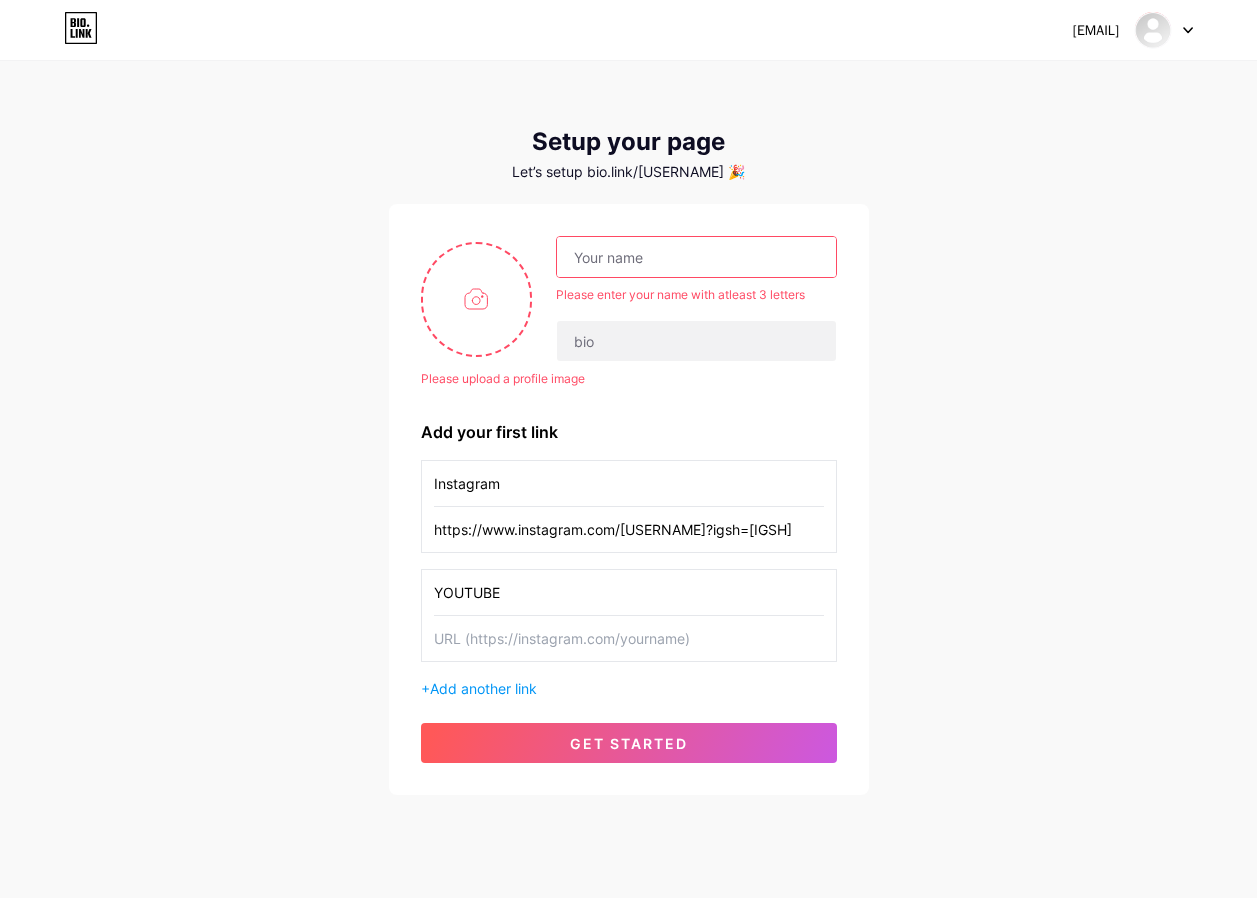 type on "YOUTUBE" 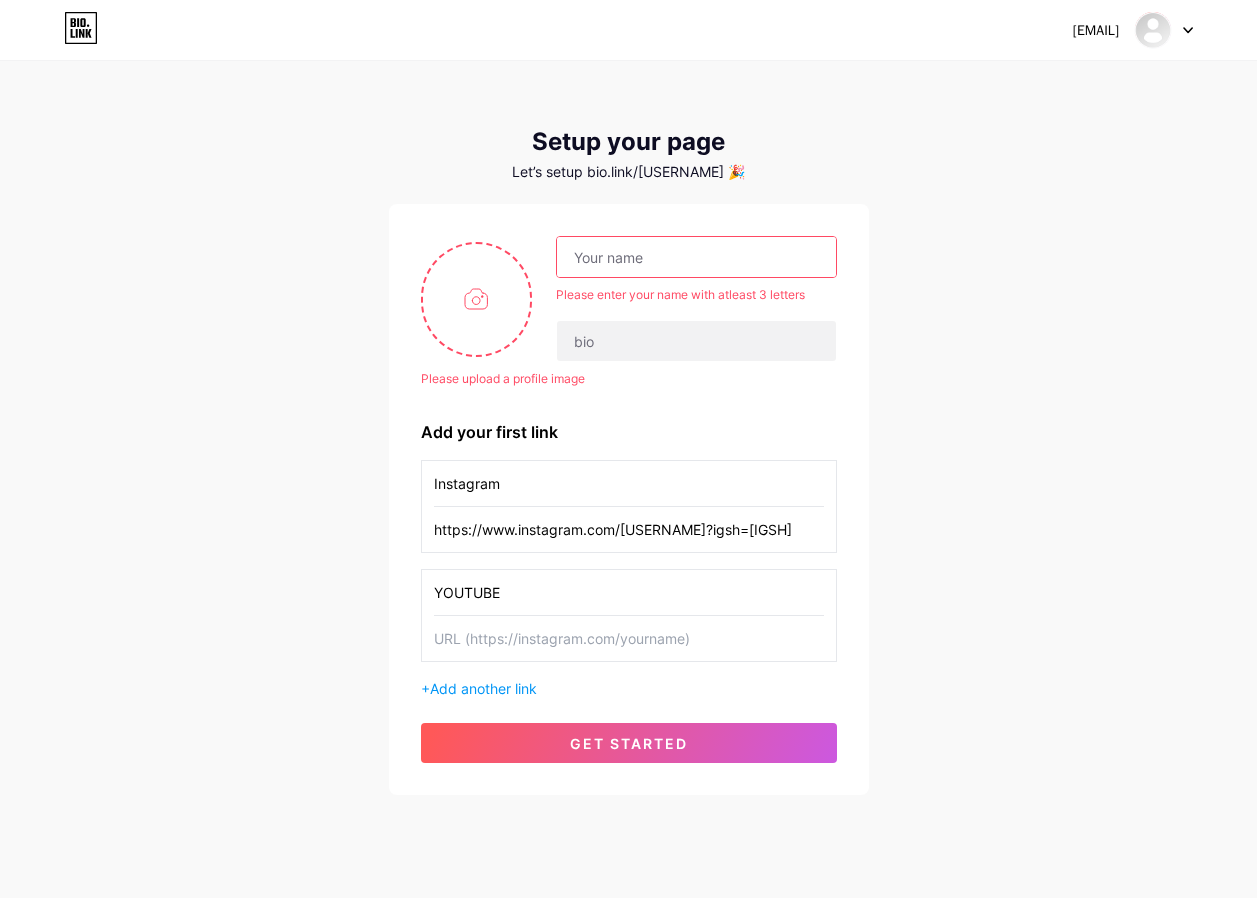 click at bounding box center (629, 638) 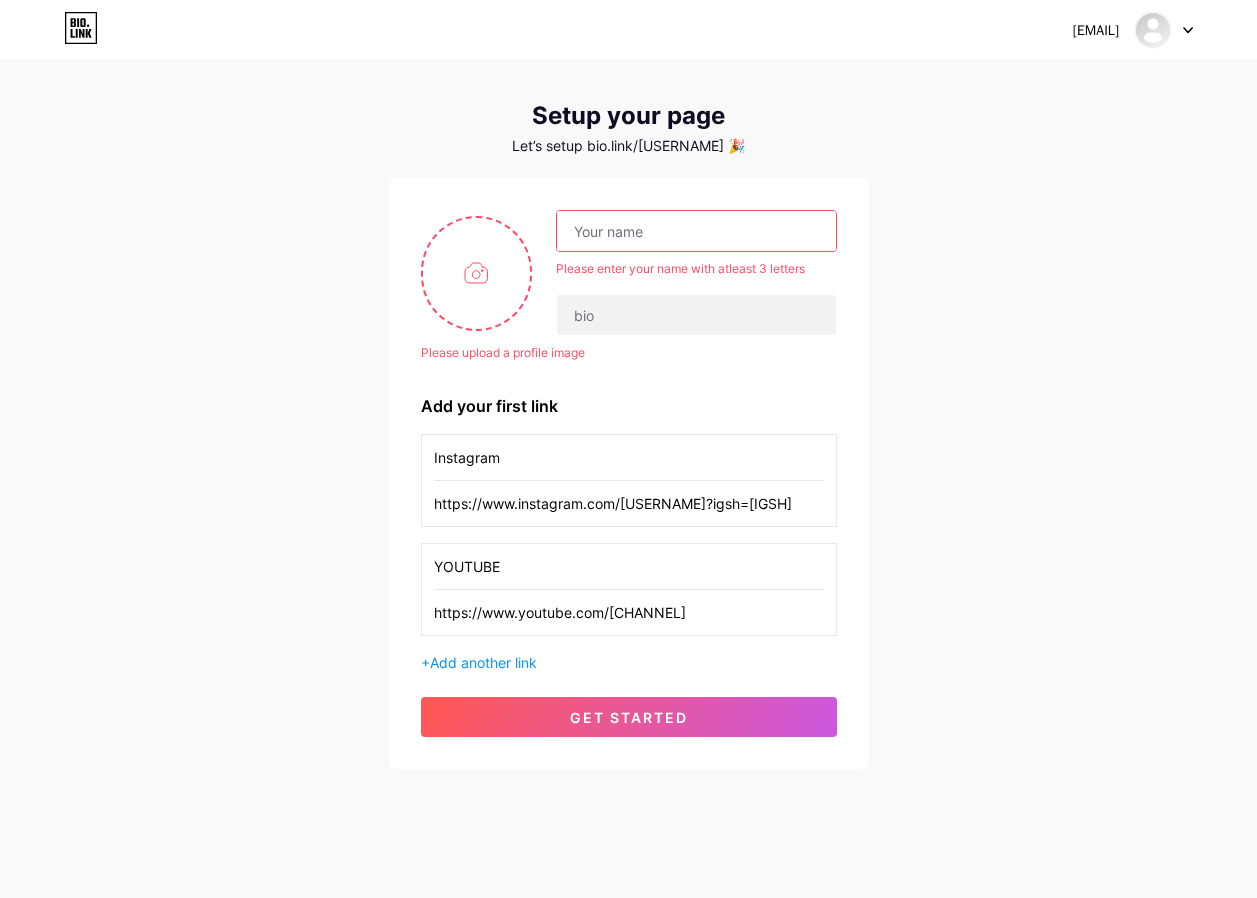scroll, scrollTop: 41, scrollLeft: 0, axis: vertical 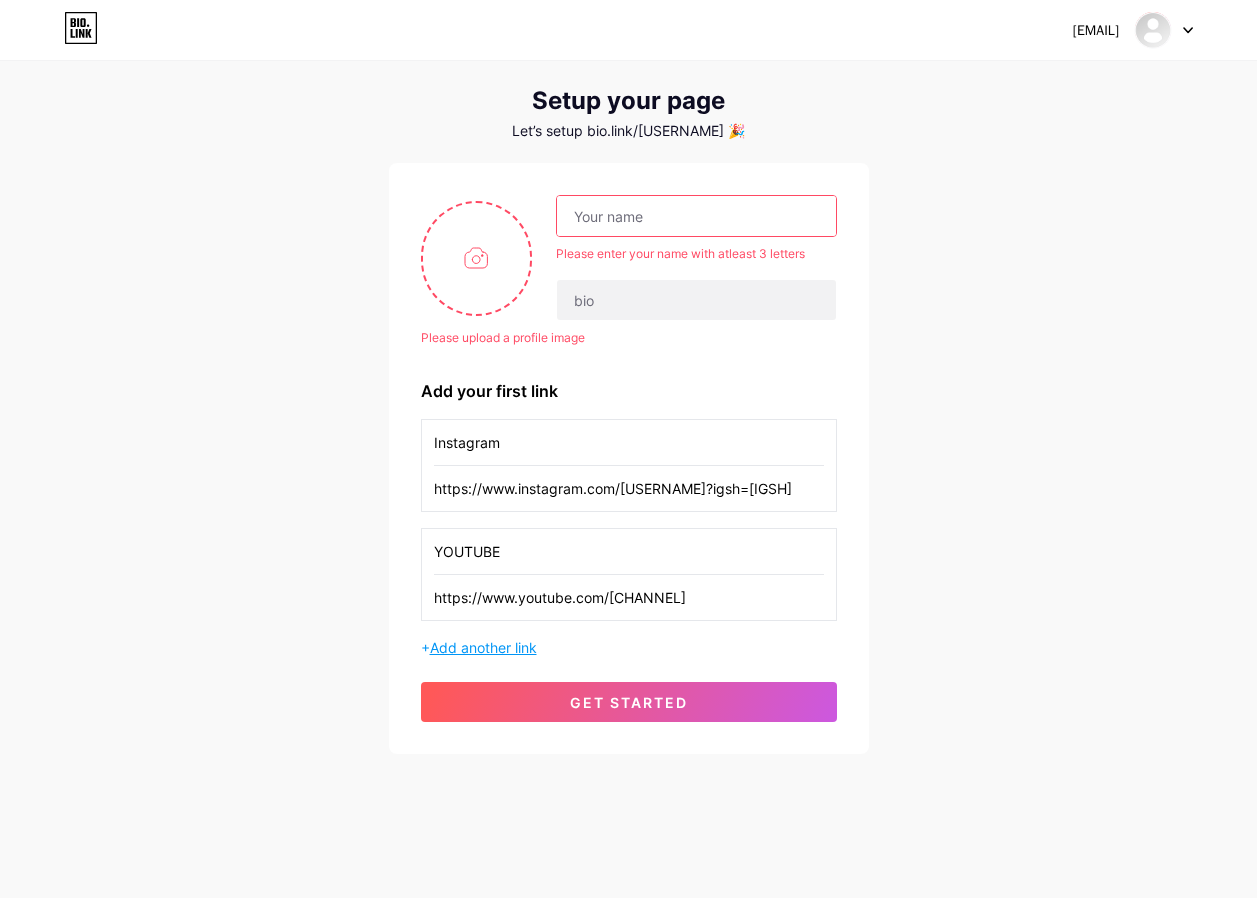 type on "https://www.youtube.com/@[USERNAME]" 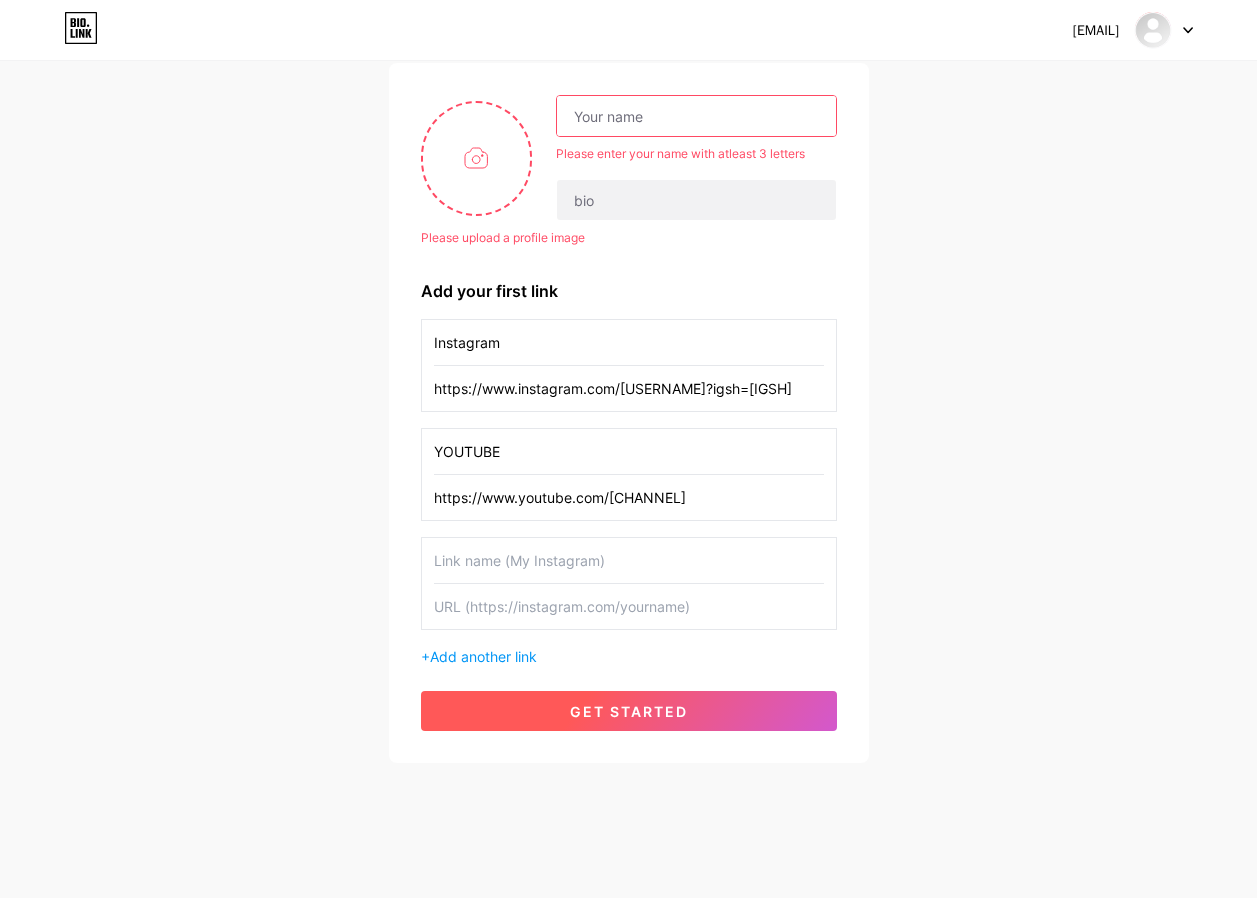click on "get started" at bounding box center [629, 711] 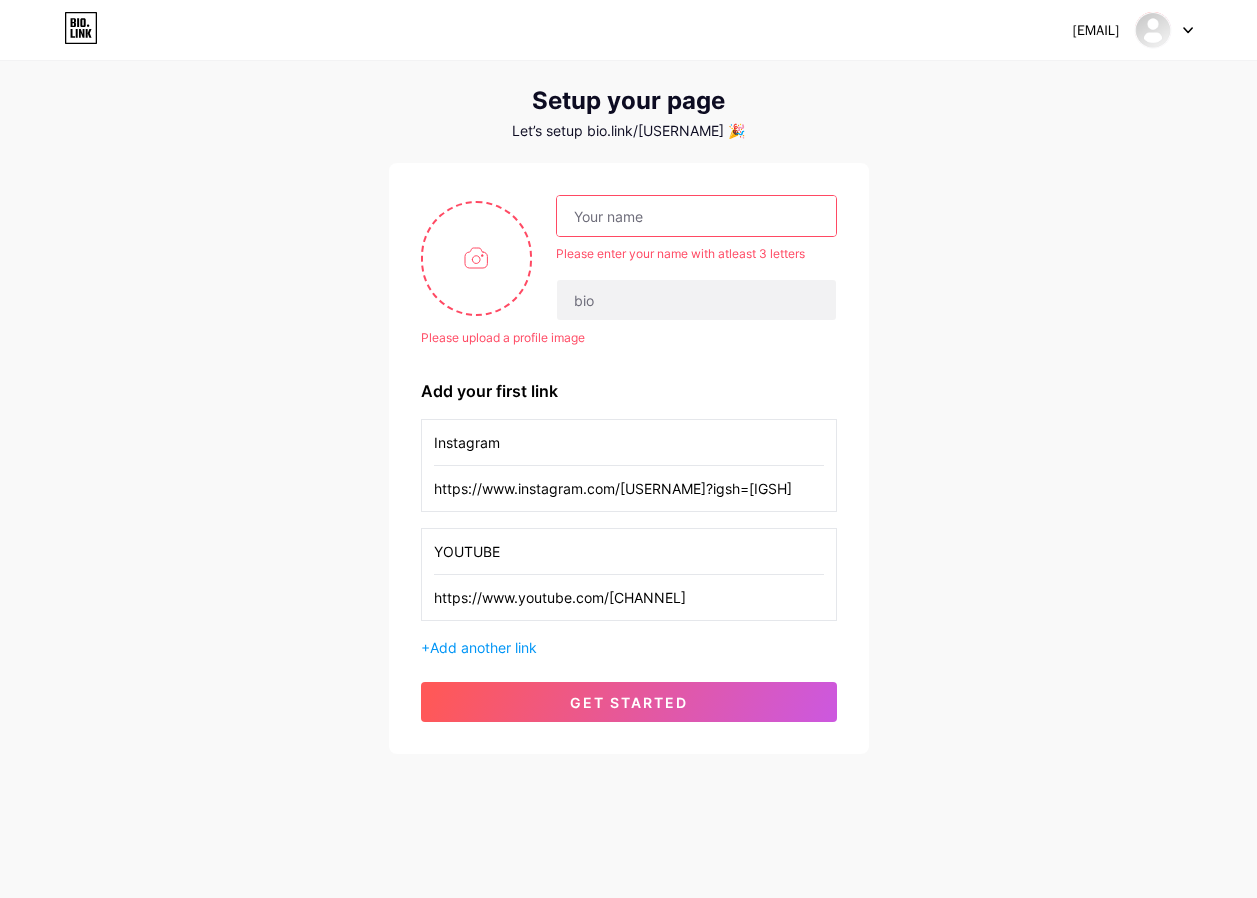click on "Instagram" at bounding box center (629, 442) 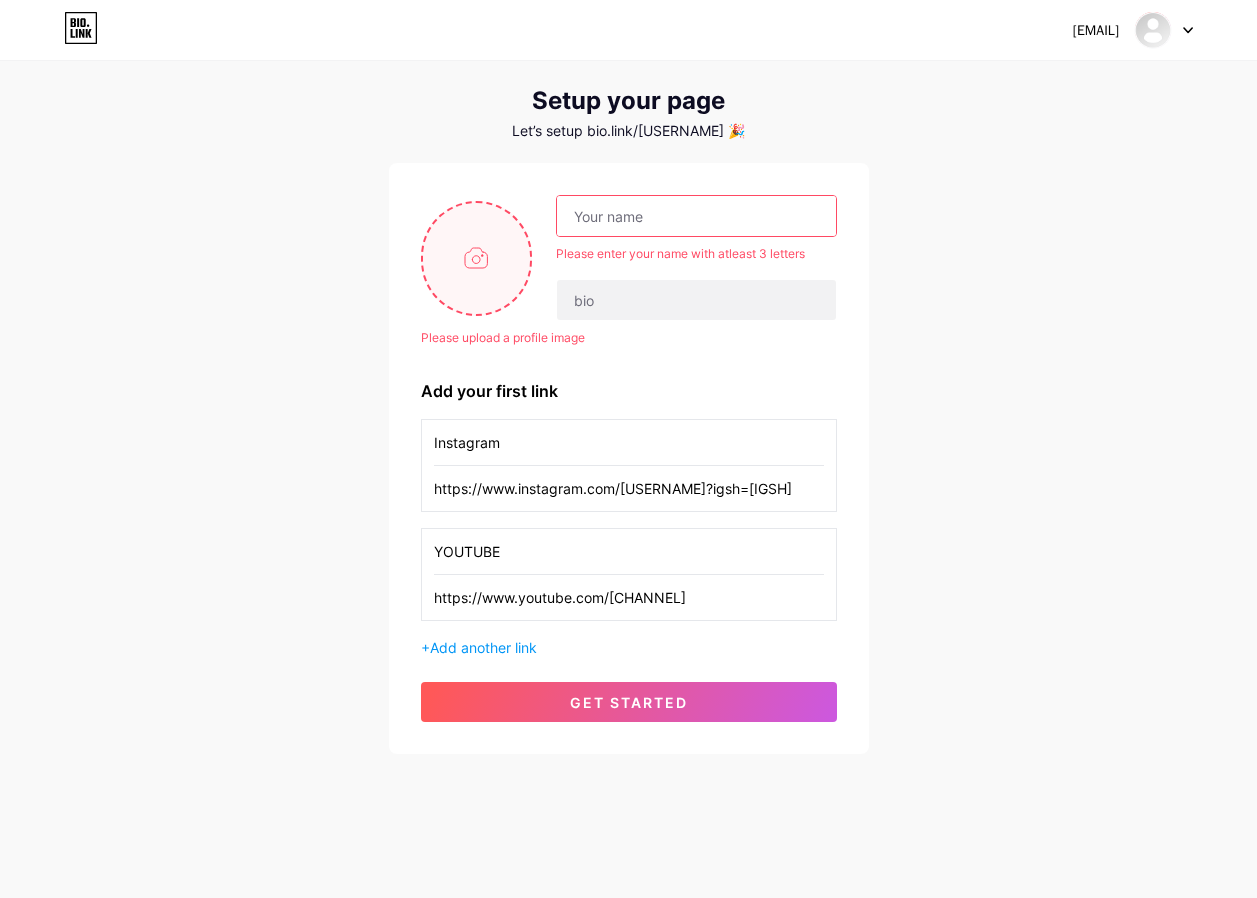 click at bounding box center (477, 258) 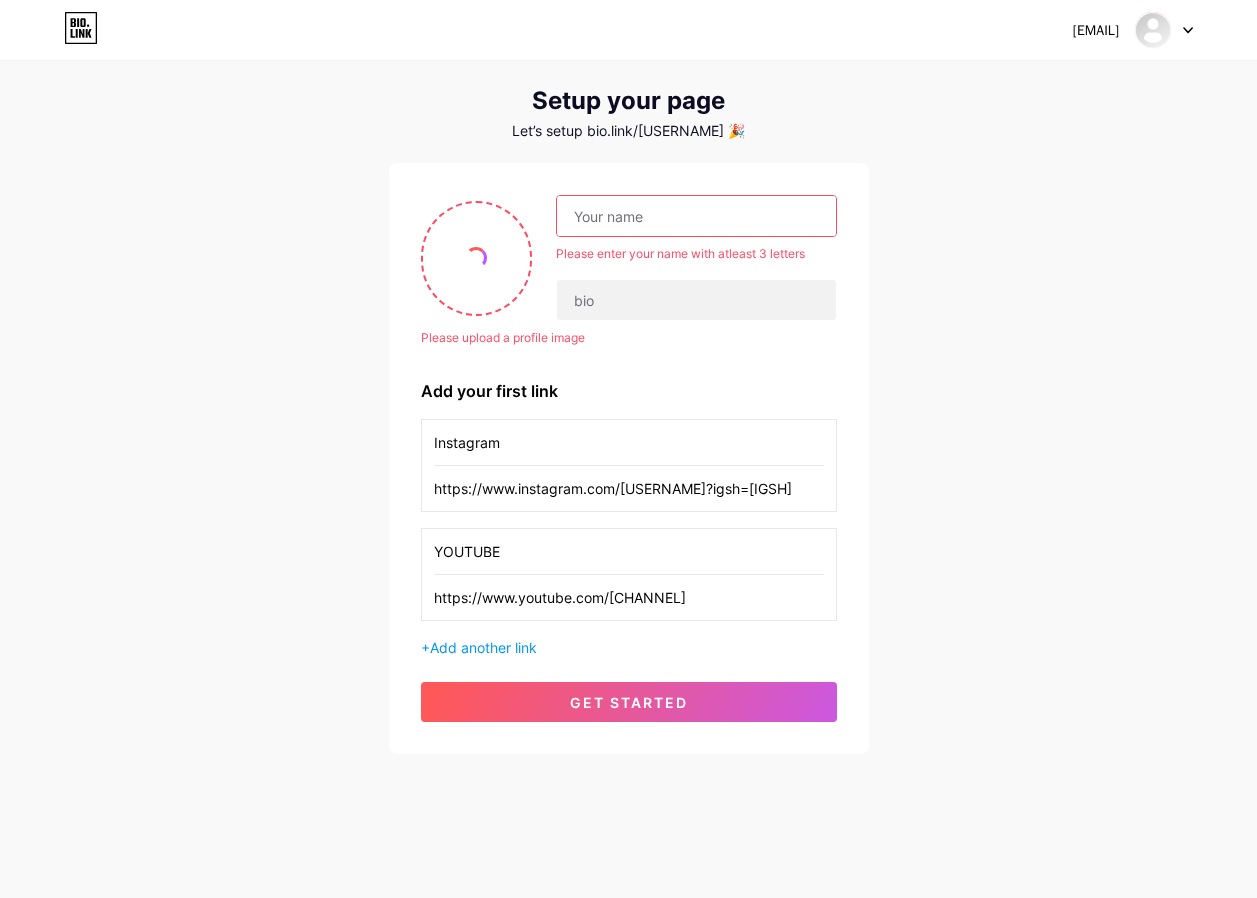 click at bounding box center (696, 216) 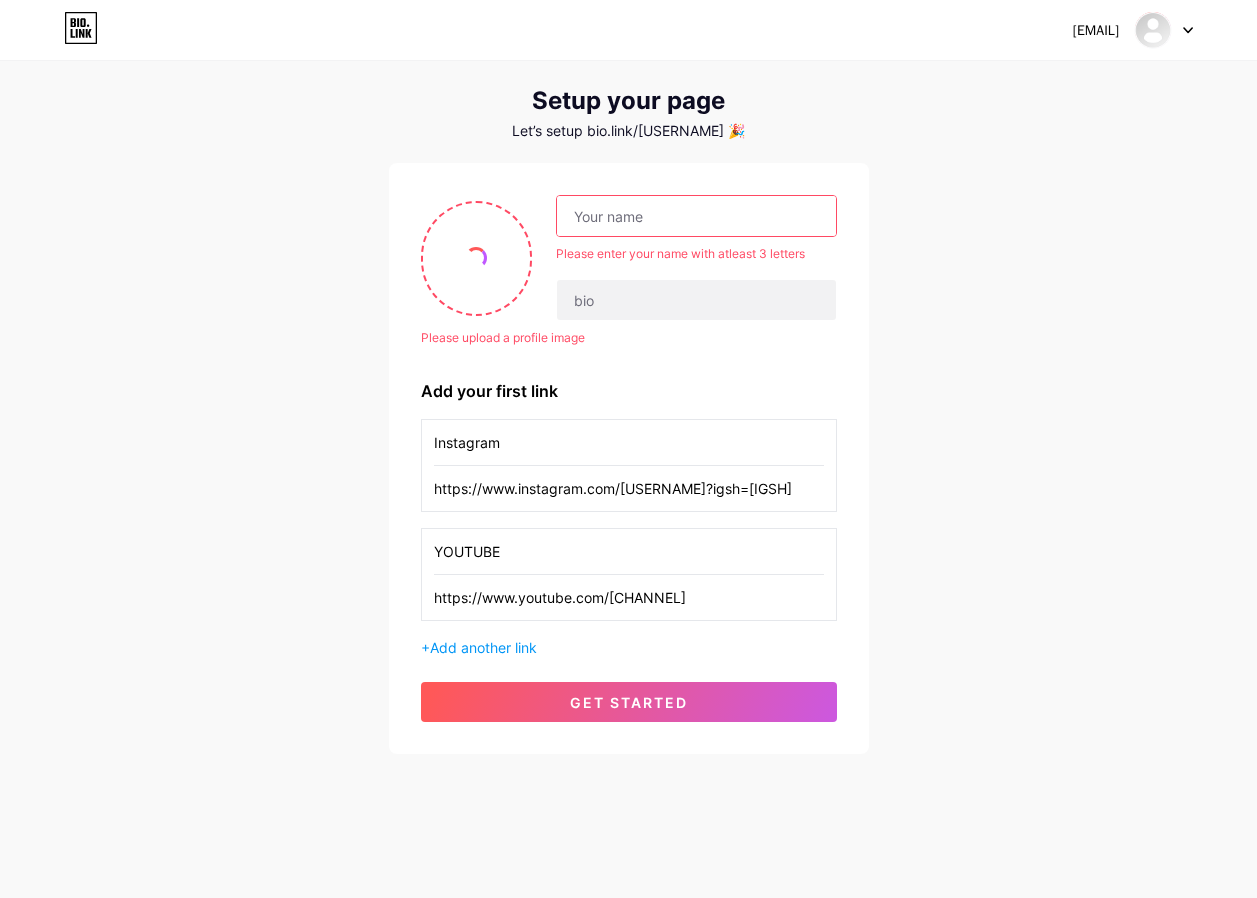 type on "sew tube" 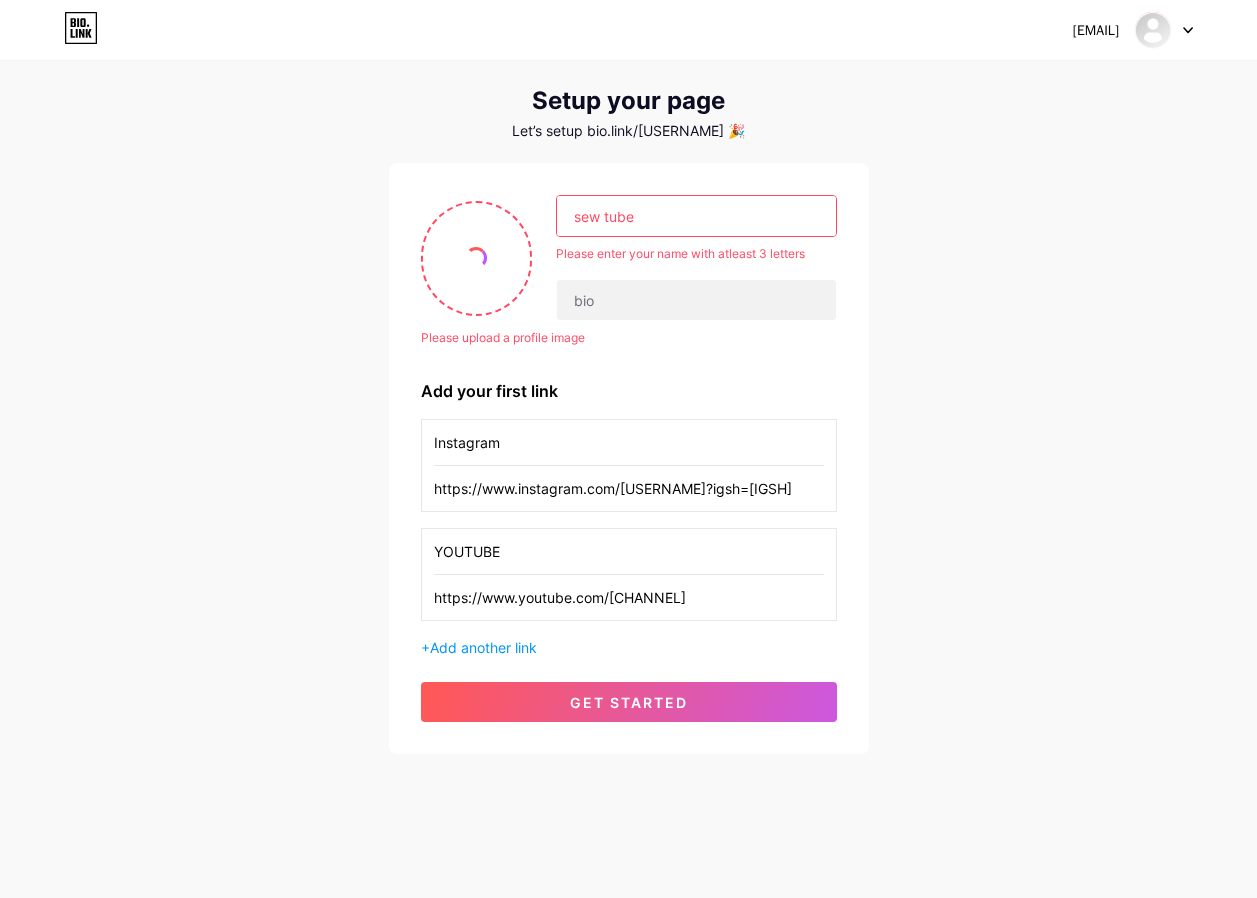 scroll, scrollTop: 4, scrollLeft: 0, axis: vertical 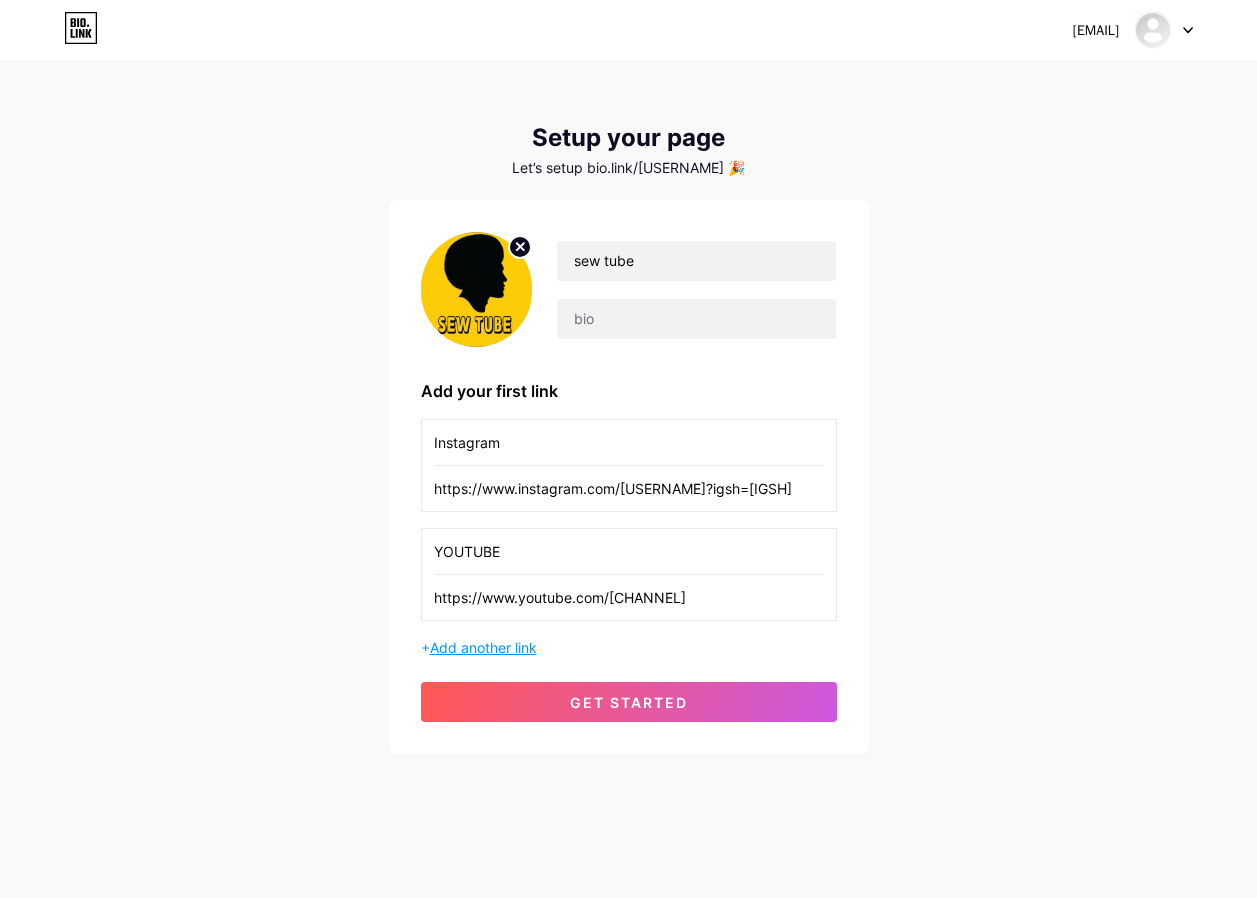 click on "Add another link" at bounding box center [483, 647] 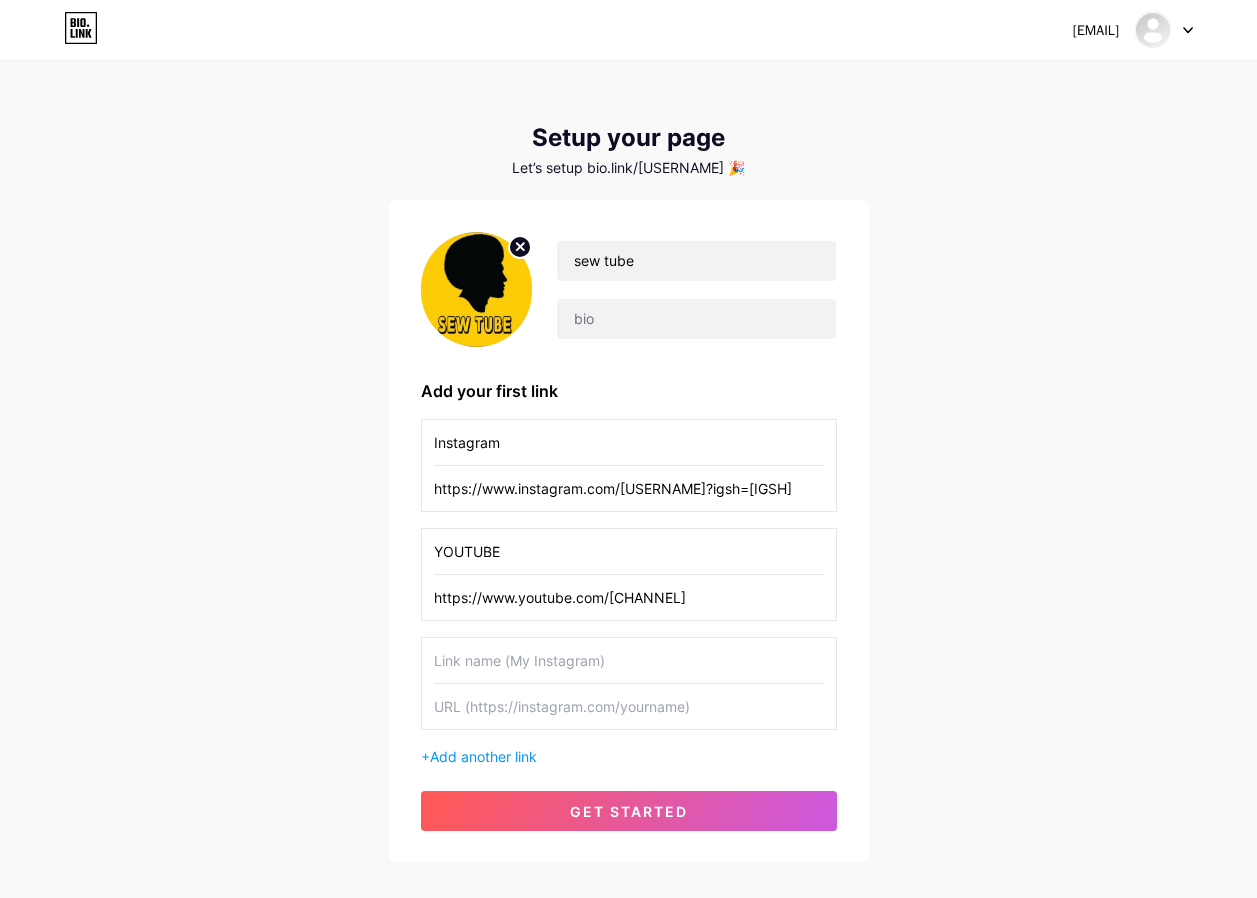 click at bounding box center [629, 660] 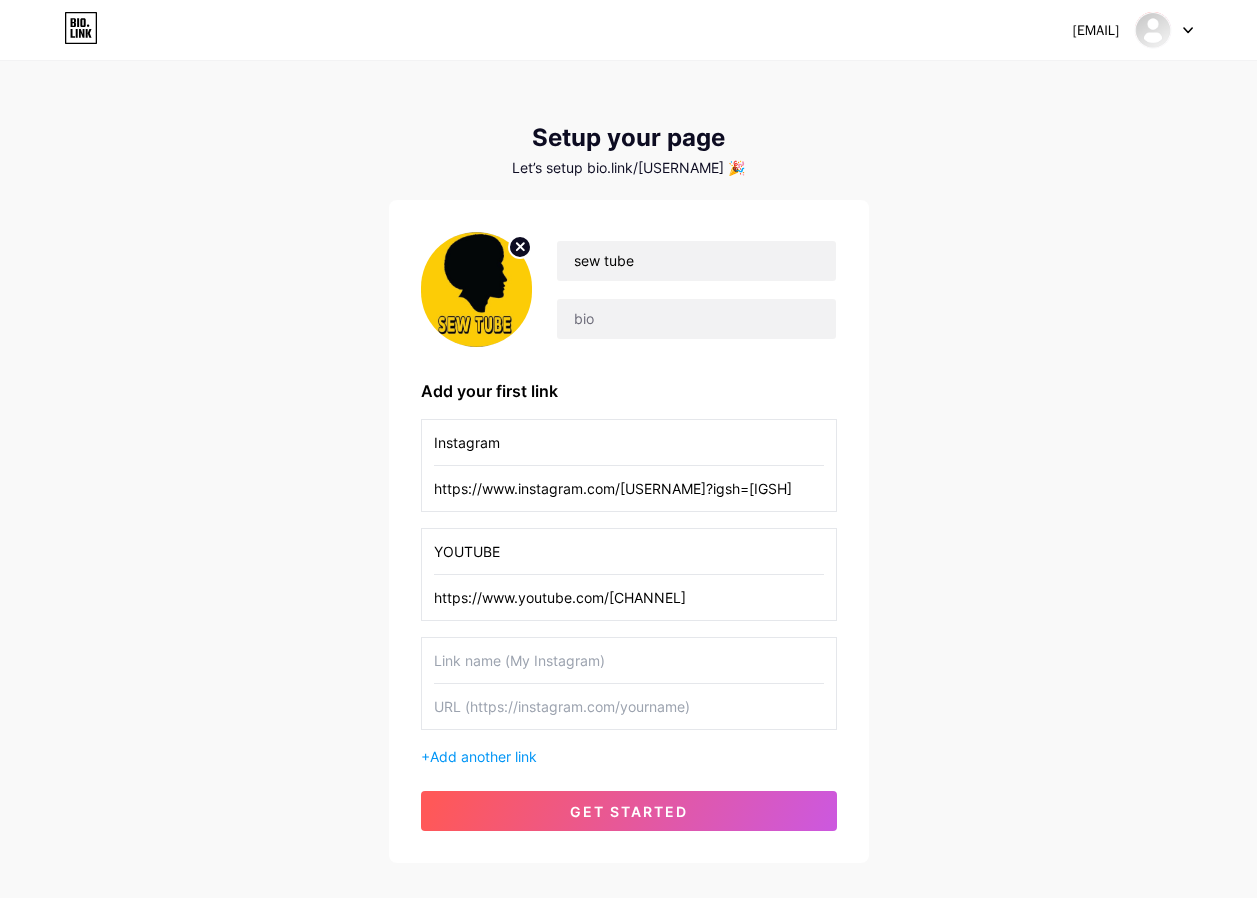 paste on "https://www.threads.net/@[USERNAME]" 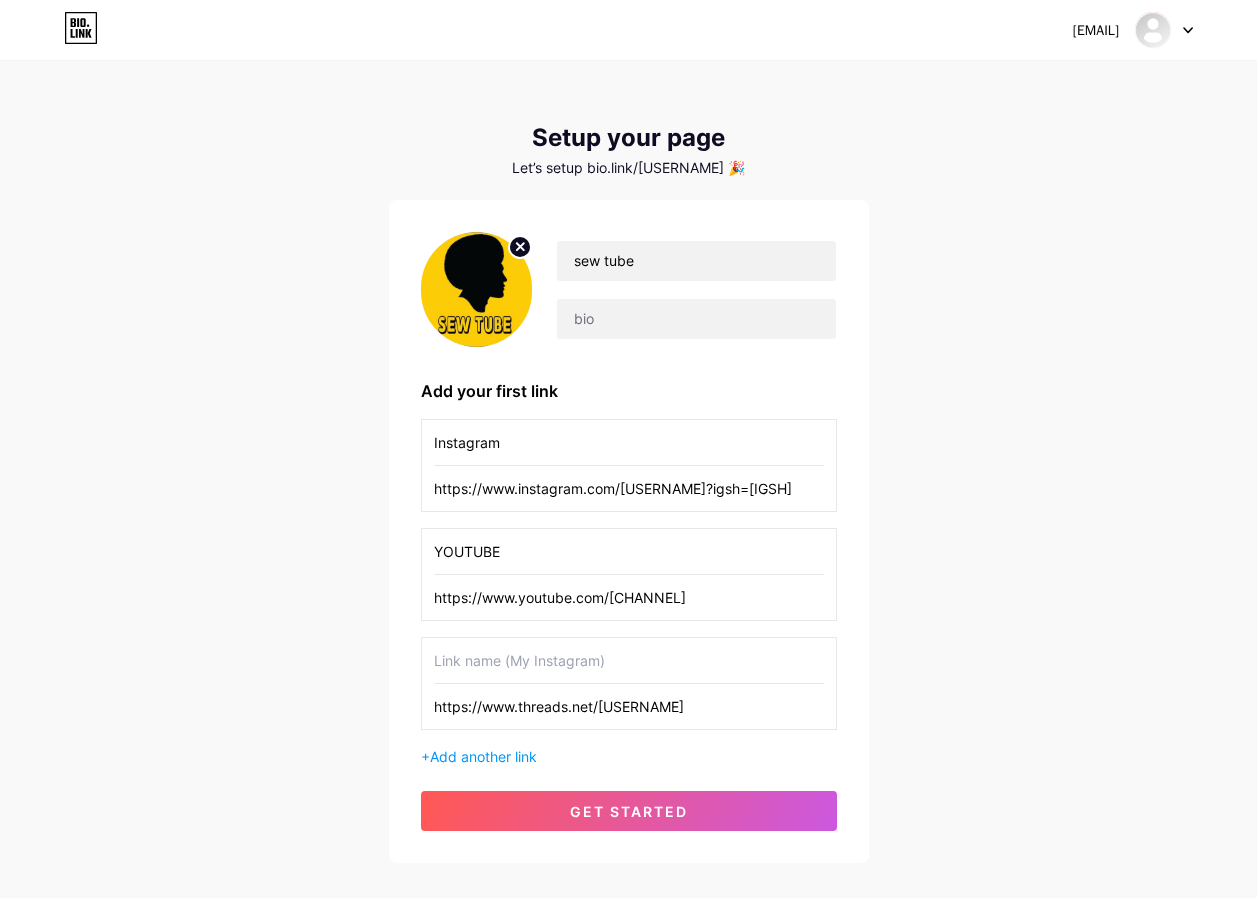 type on "https://www.threads.net/@[USERNAME]" 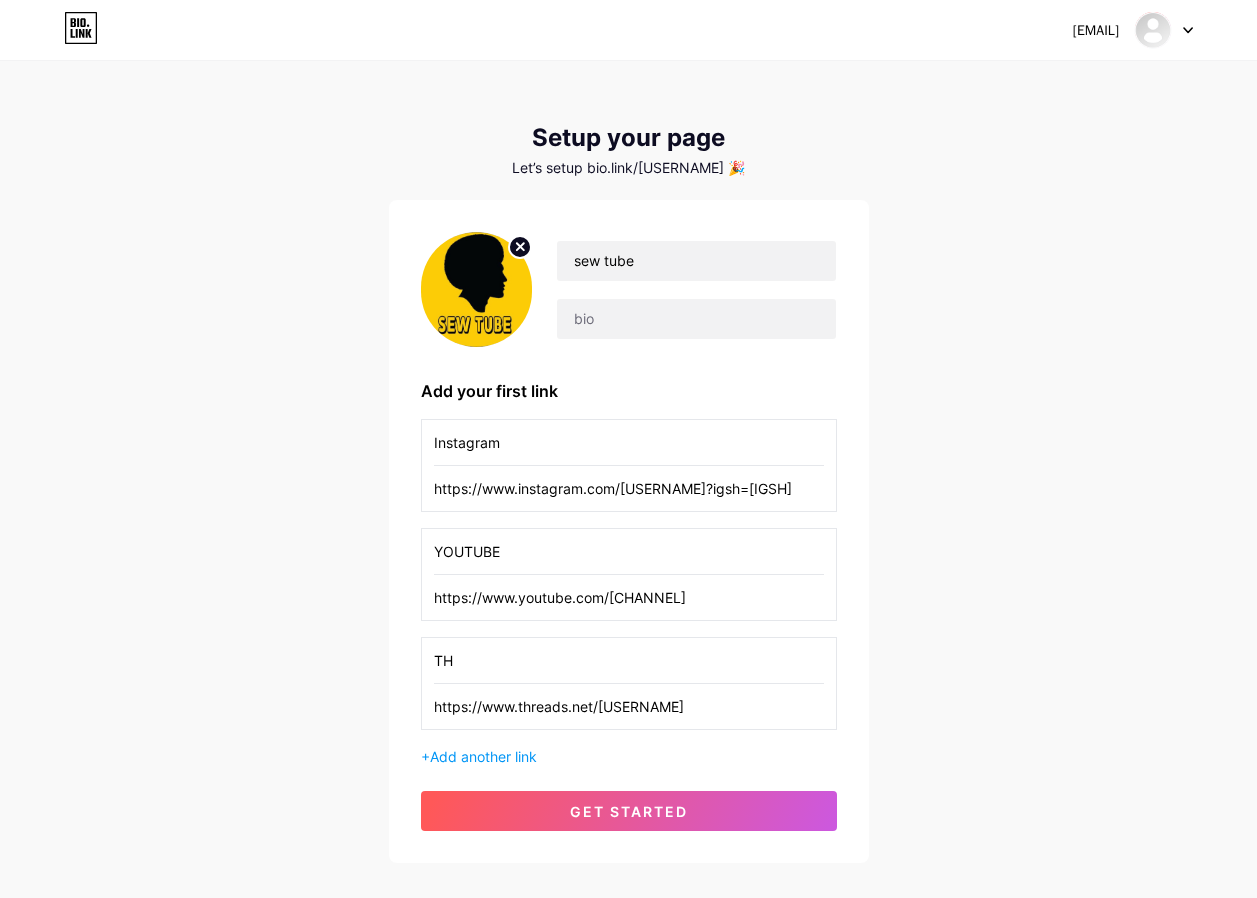 type on "T" 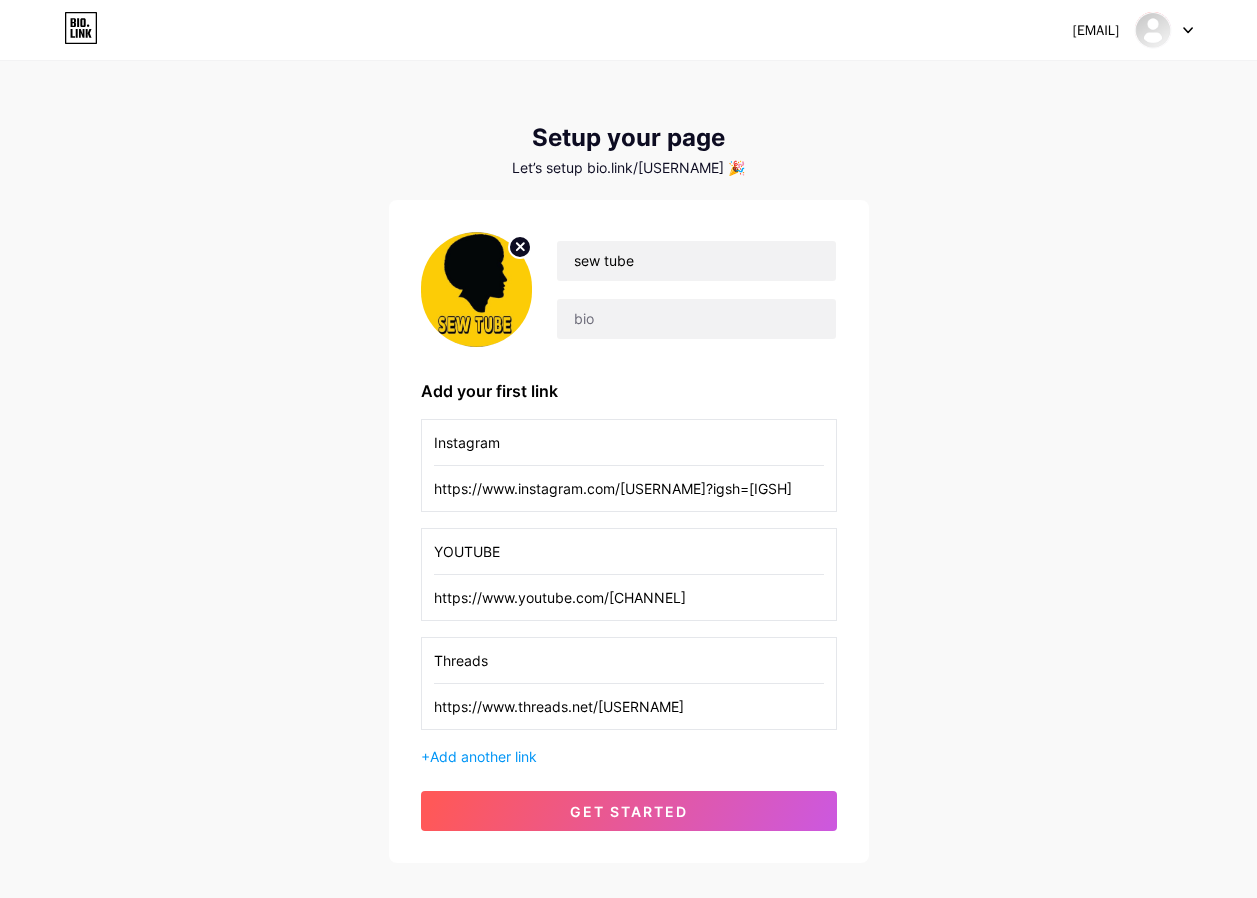 type on "Threads" 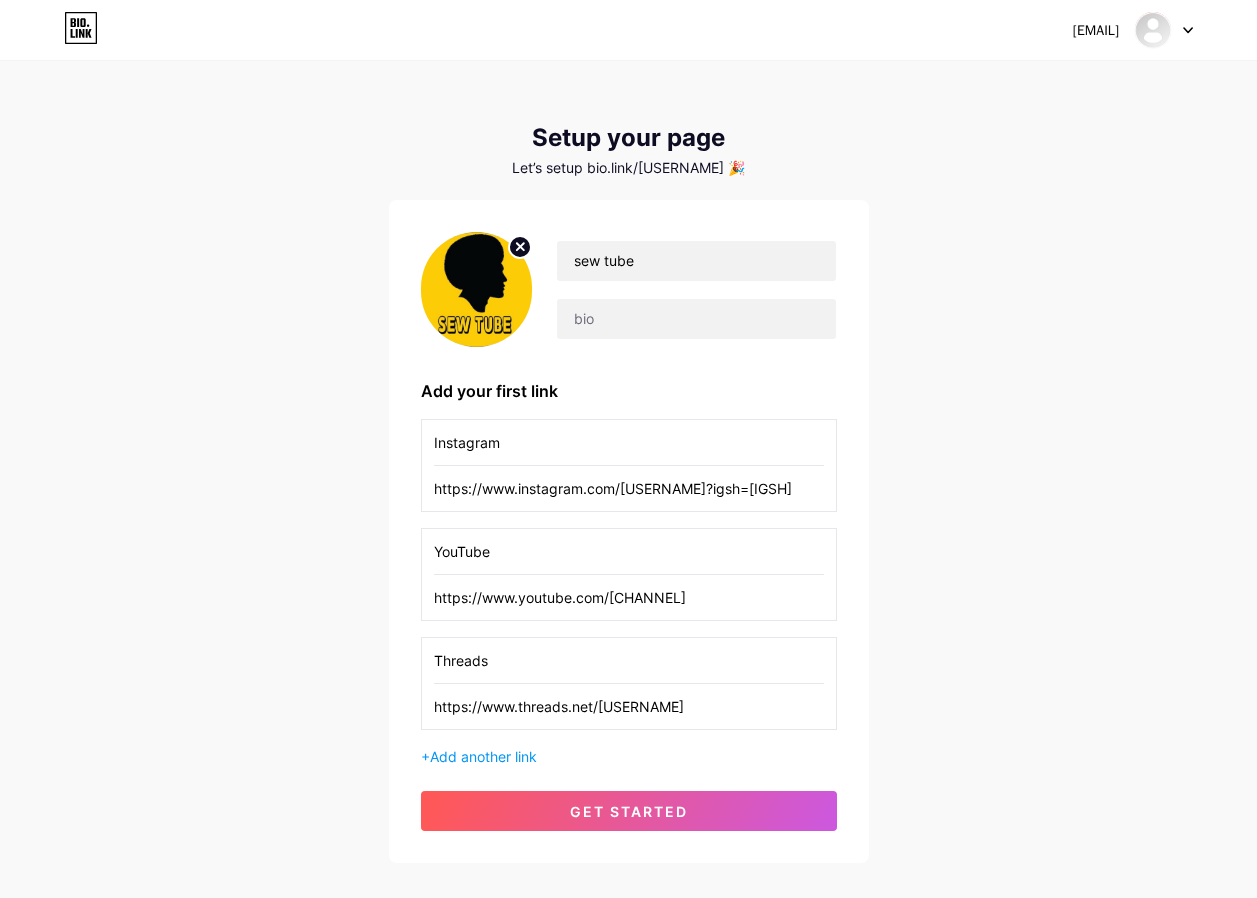 type on "YouTube" 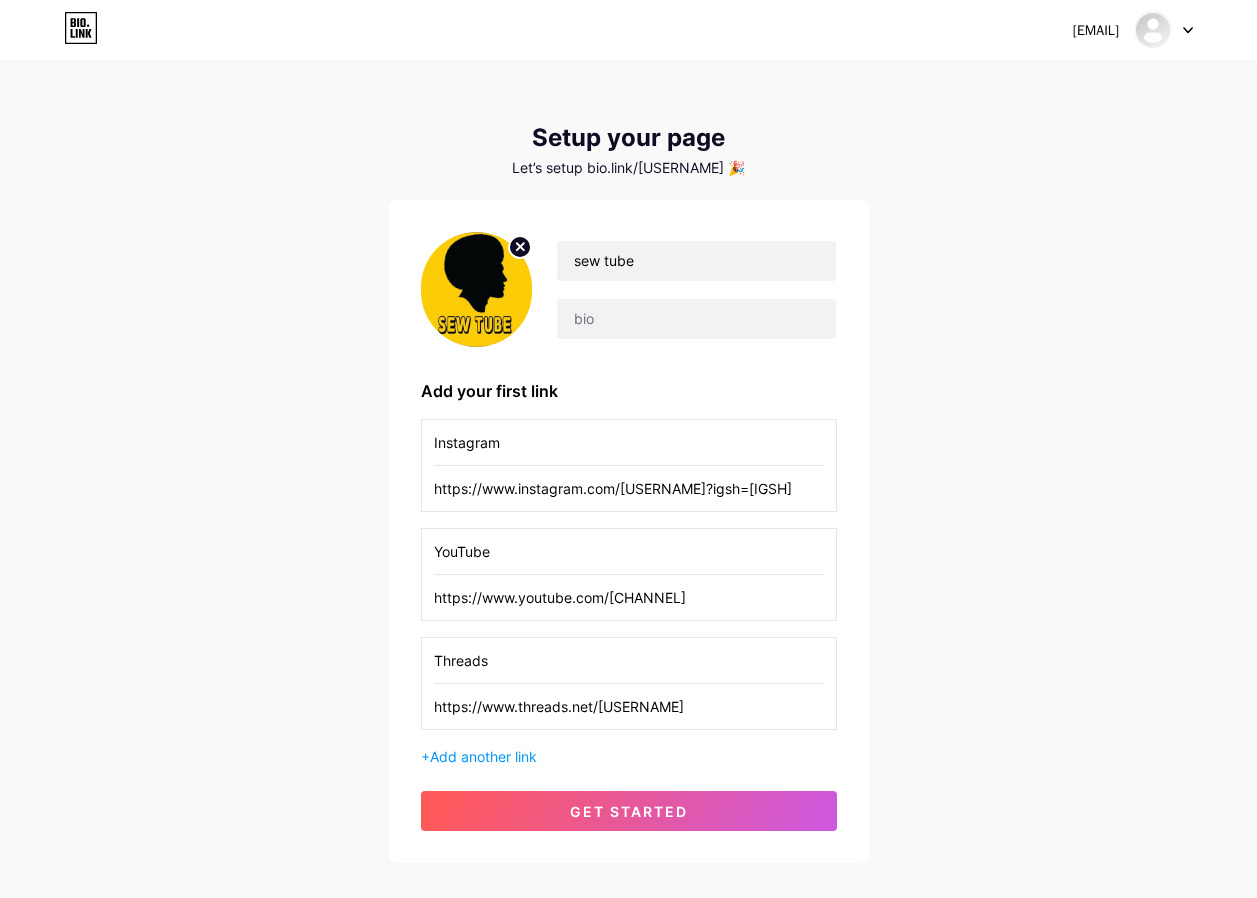 click on "Threads" at bounding box center (629, 660) 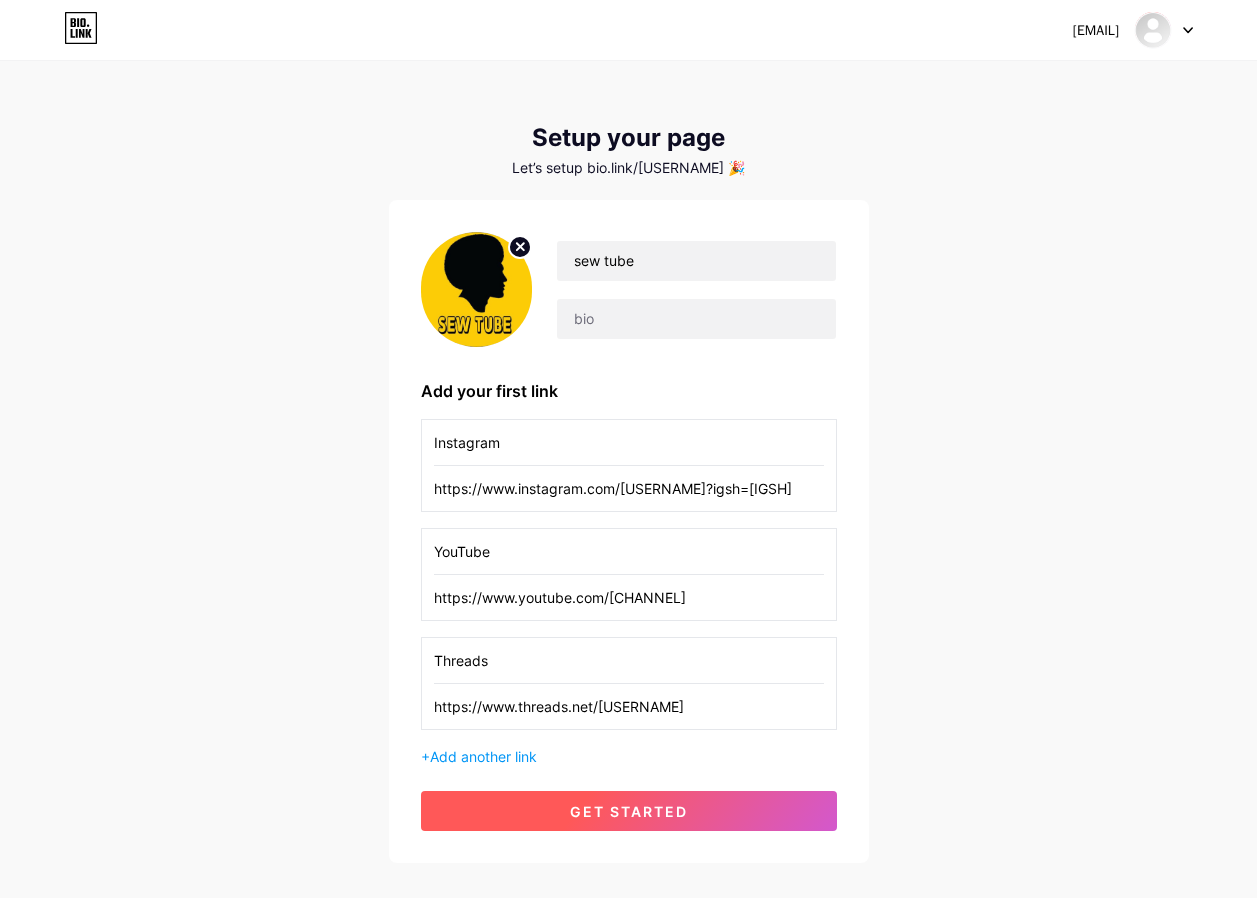 click on "get started" at bounding box center [629, 811] 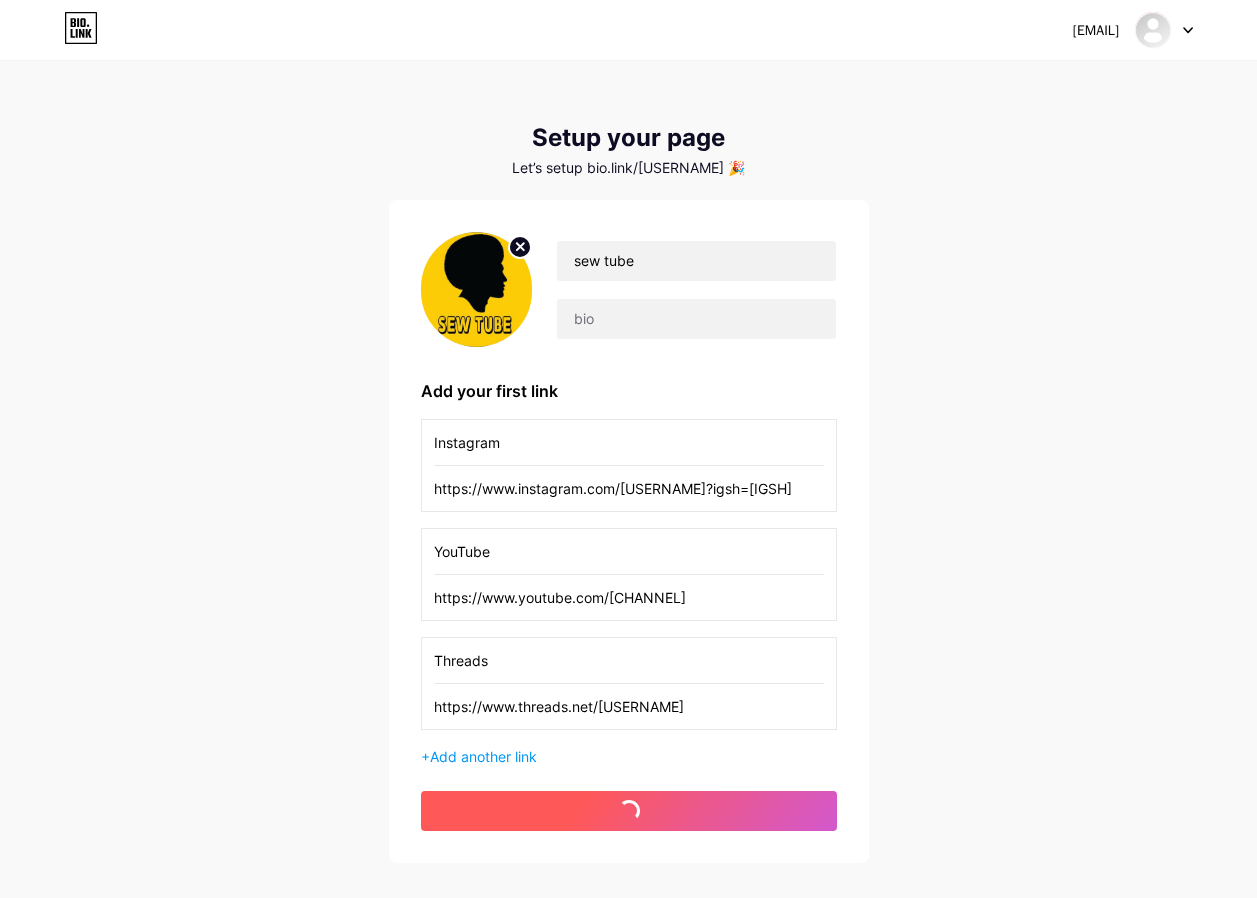 scroll, scrollTop: 0, scrollLeft: 0, axis: both 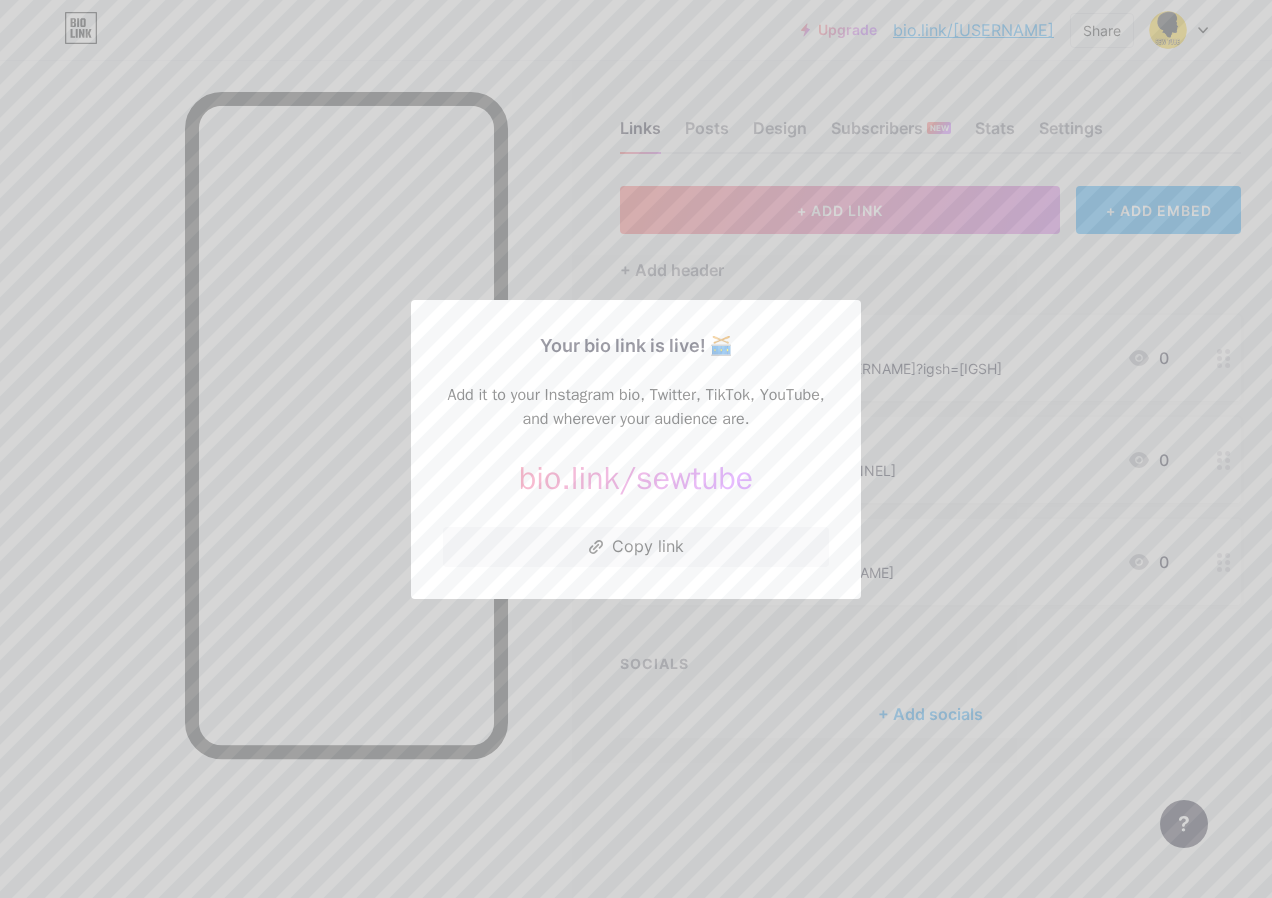 click at bounding box center (636, 449) 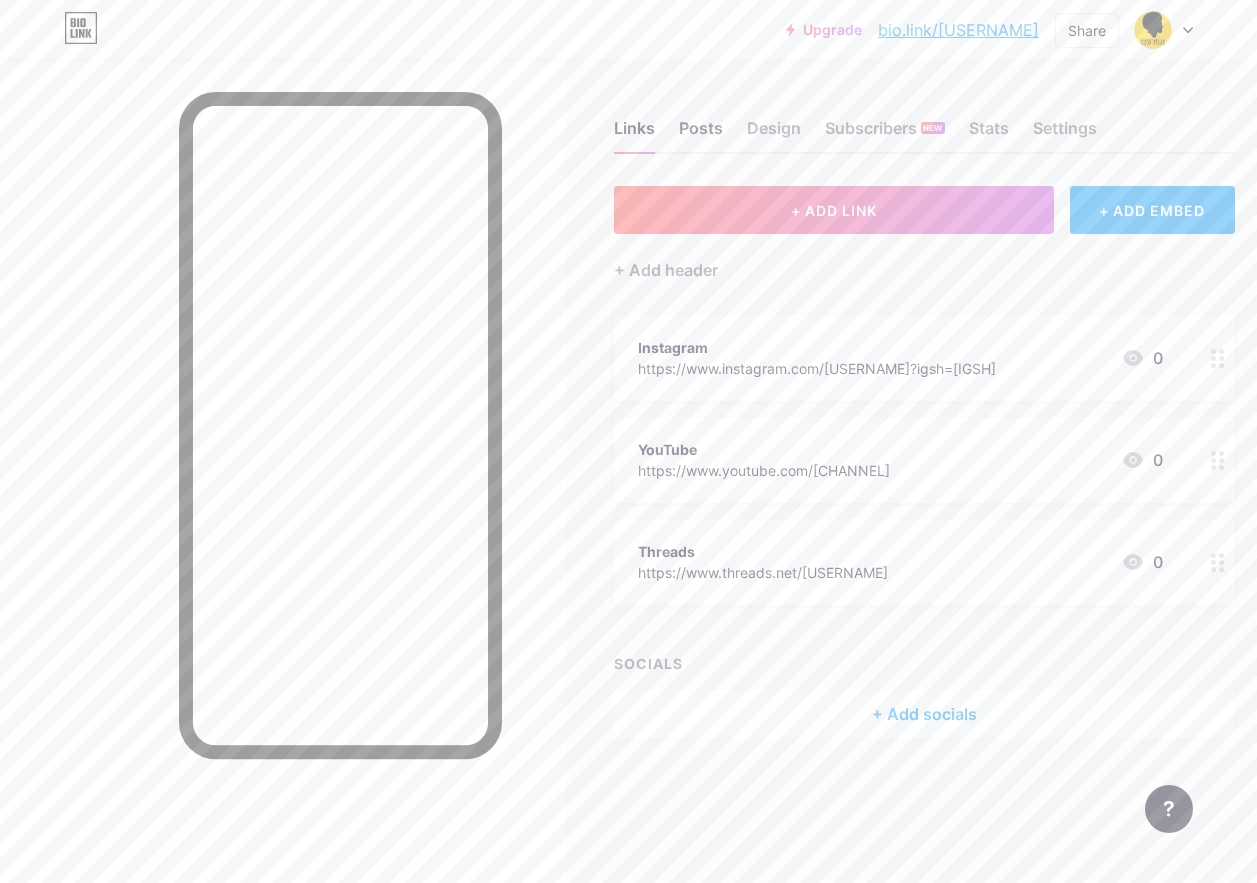 click on "Posts" at bounding box center [701, 134] 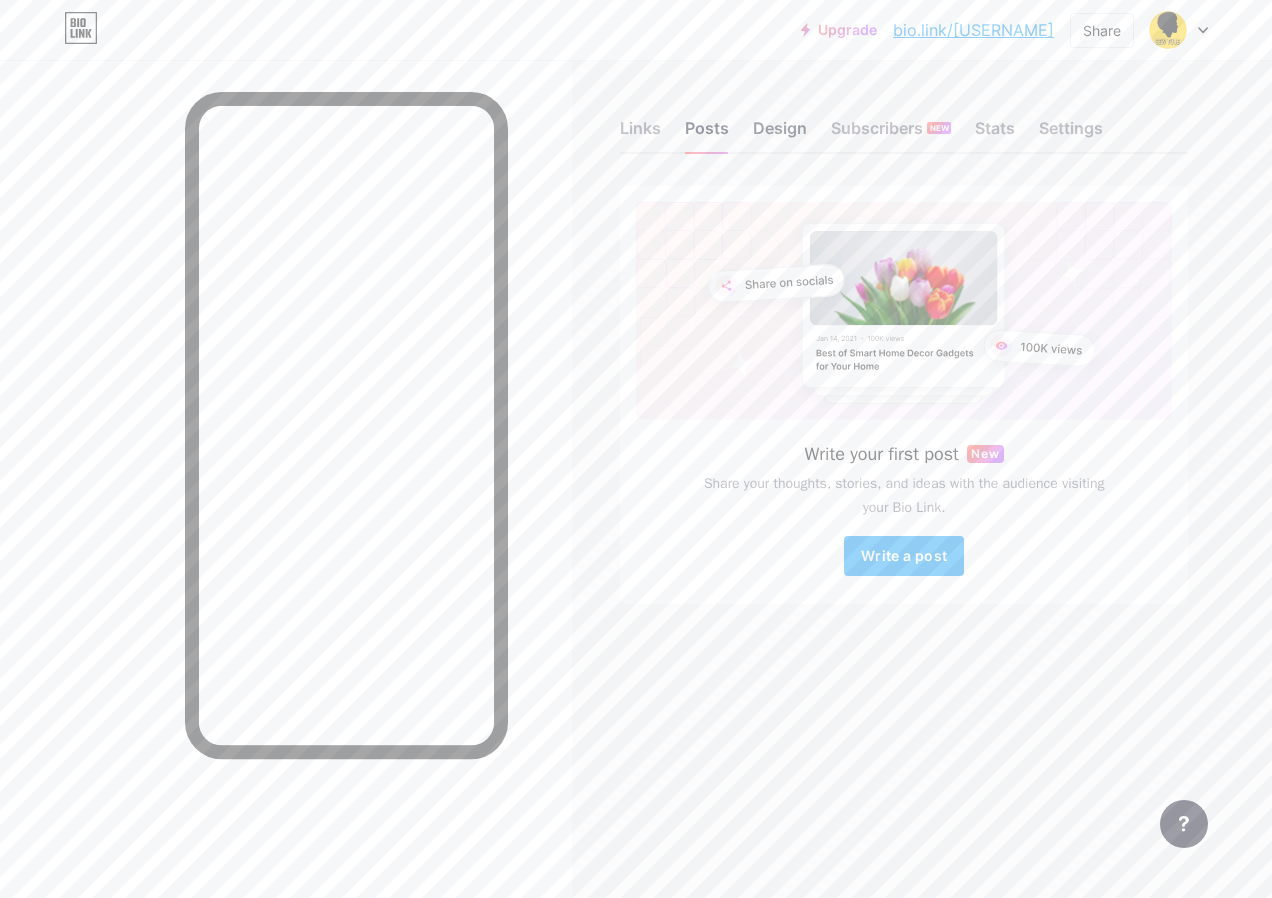 click on "Design" at bounding box center [780, 134] 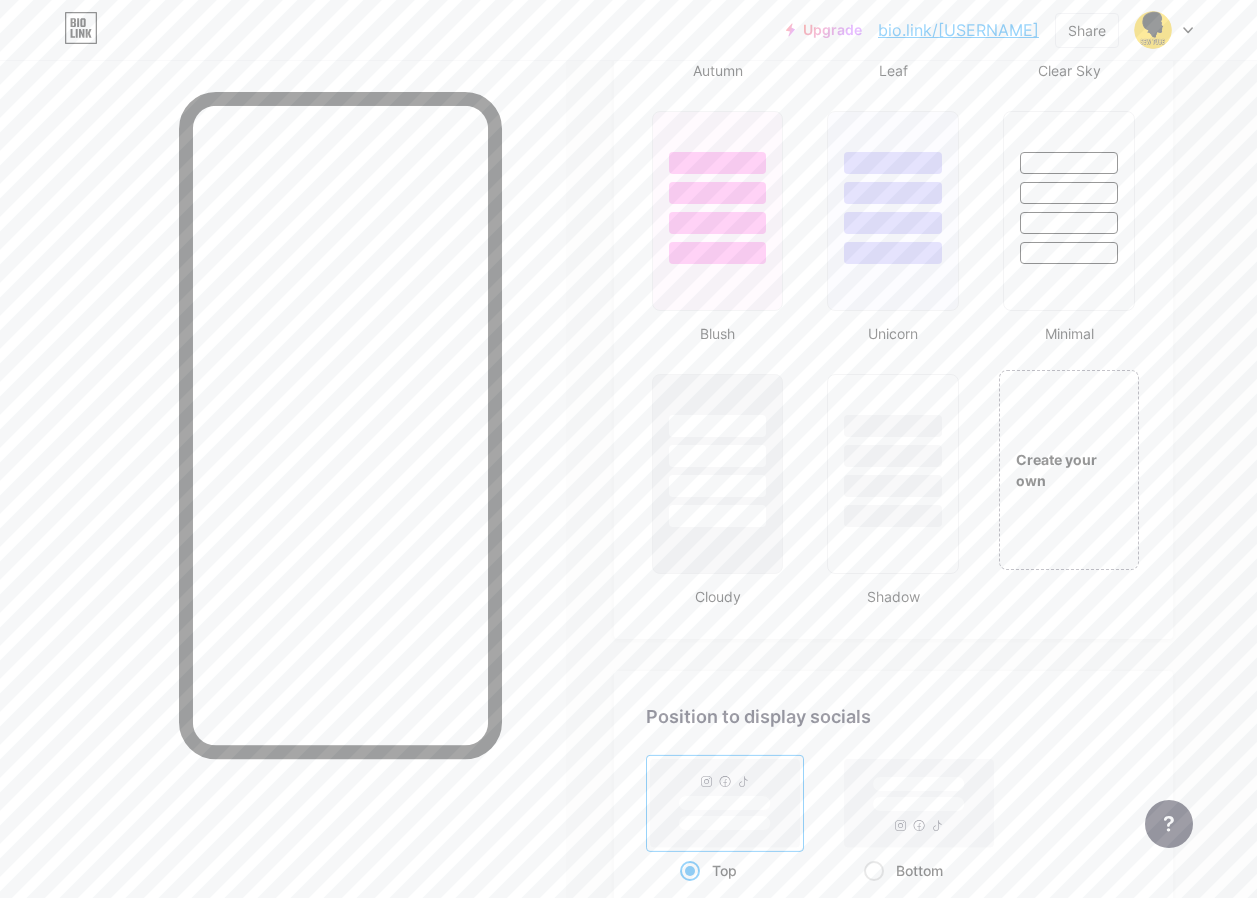 scroll, scrollTop: 2100, scrollLeft: 0, axis: vertical 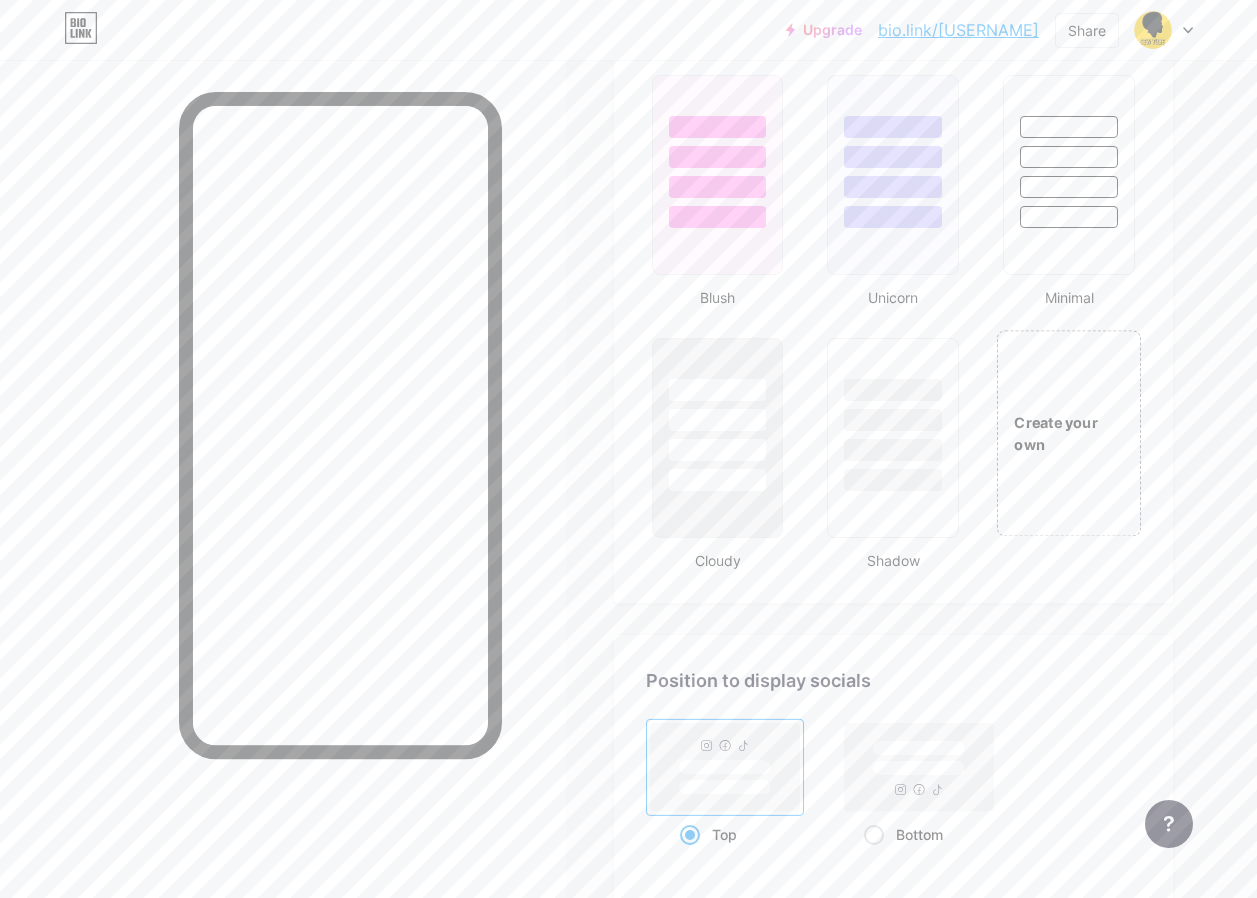 click on "Create your own" at bounding box center (1069, 433) 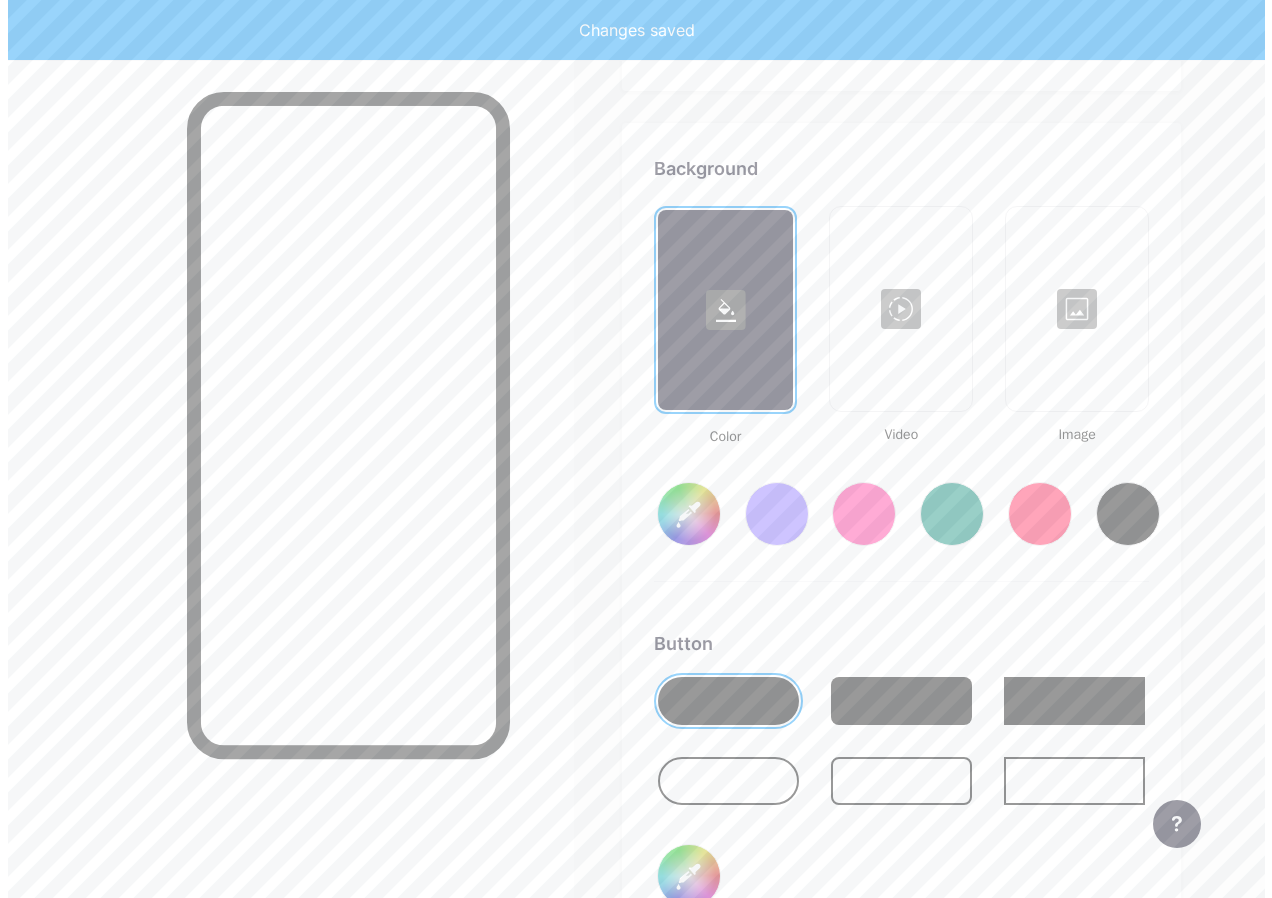 scroll, scrollTop: 2655, scrollLeft: 0, axis: vertical 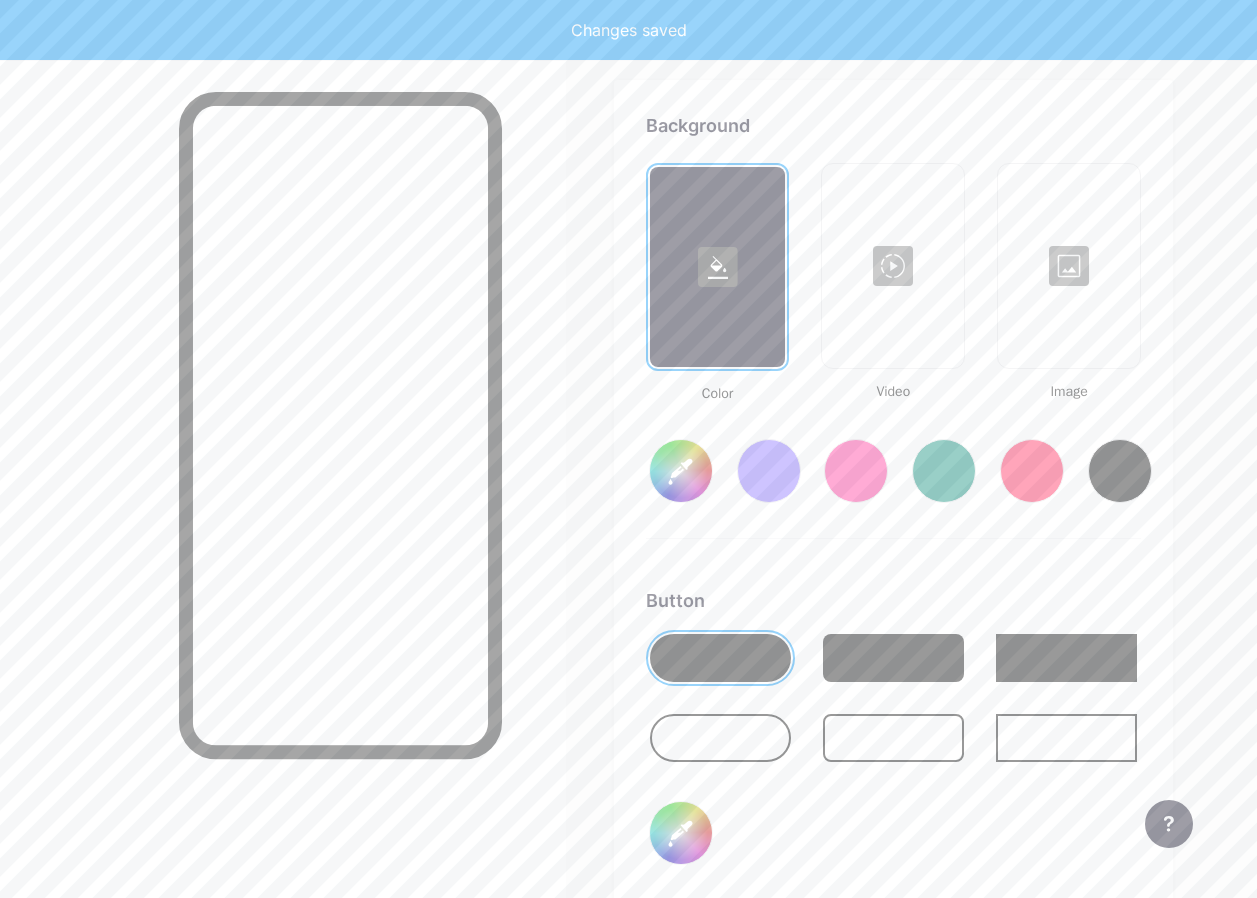 type on "#ffffff" 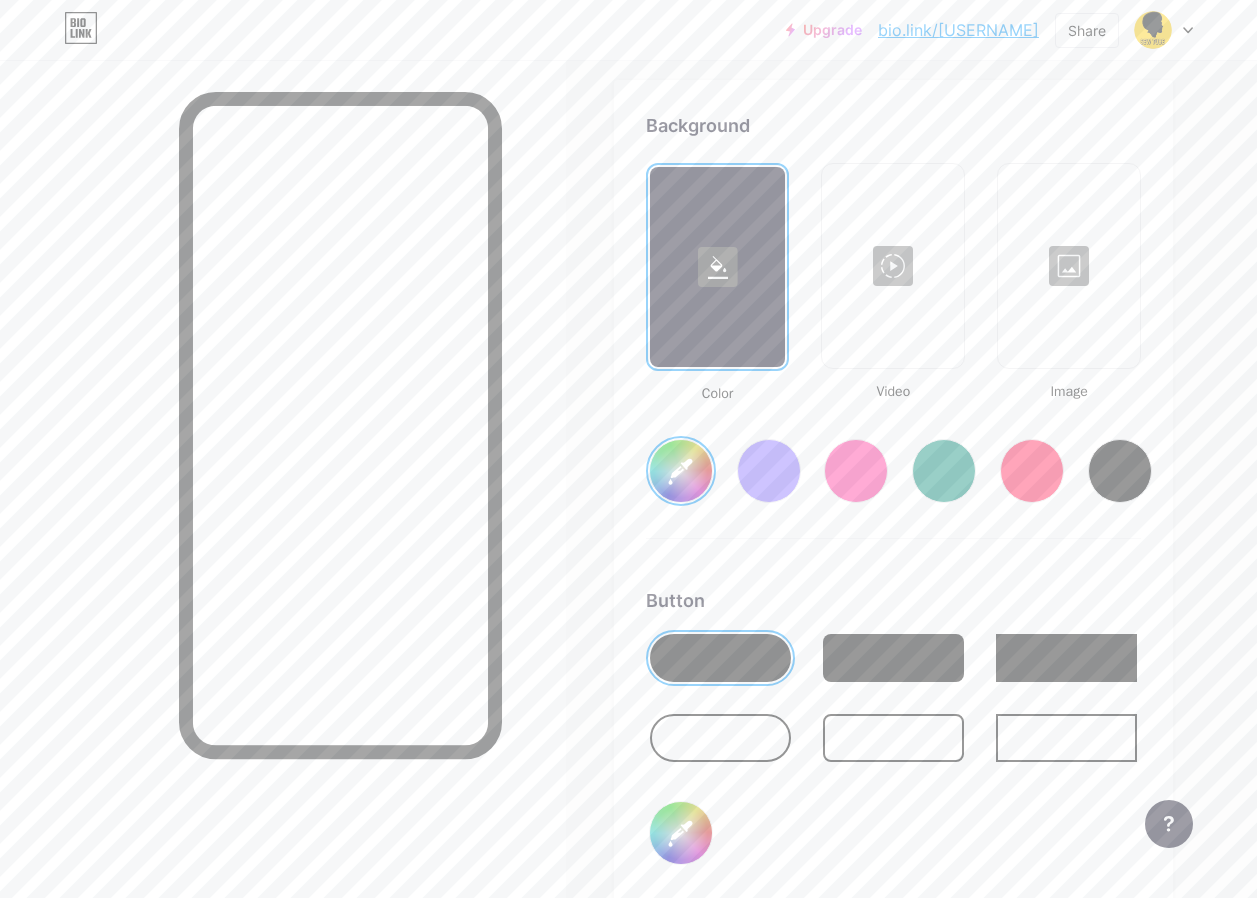 click at bounding box center (1069, 266) 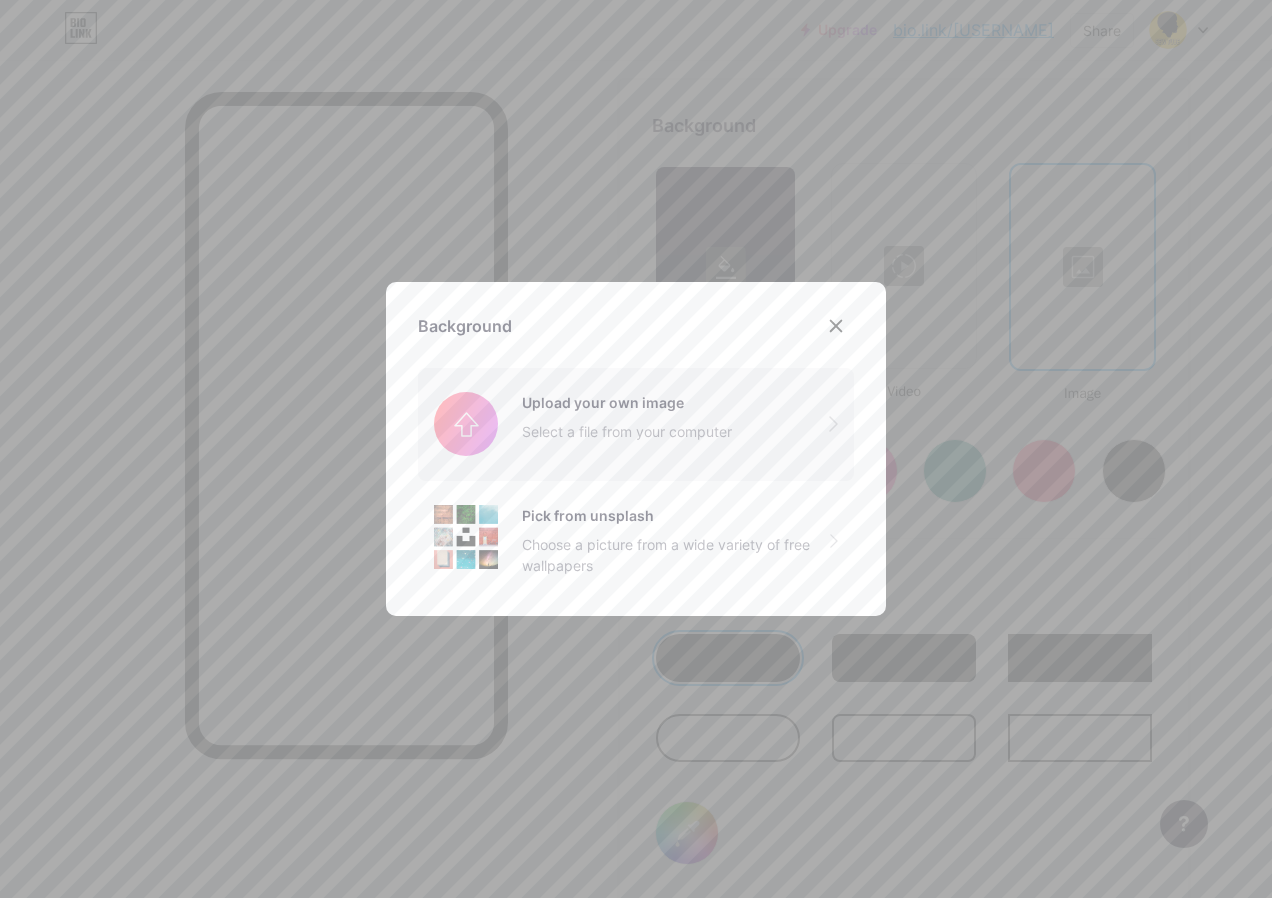 click at bounding box center (636, 424) 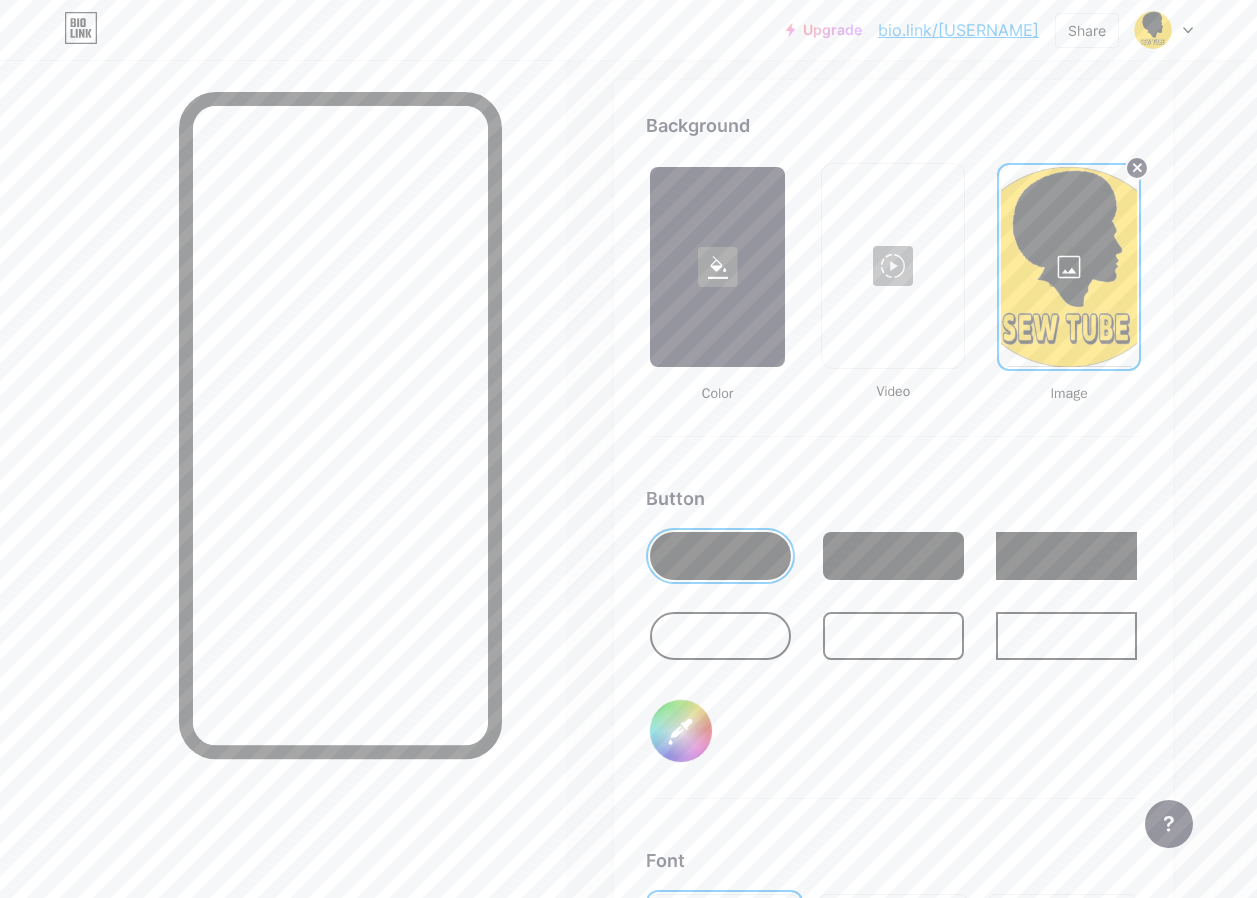 click at bounding box center [1069, 267] 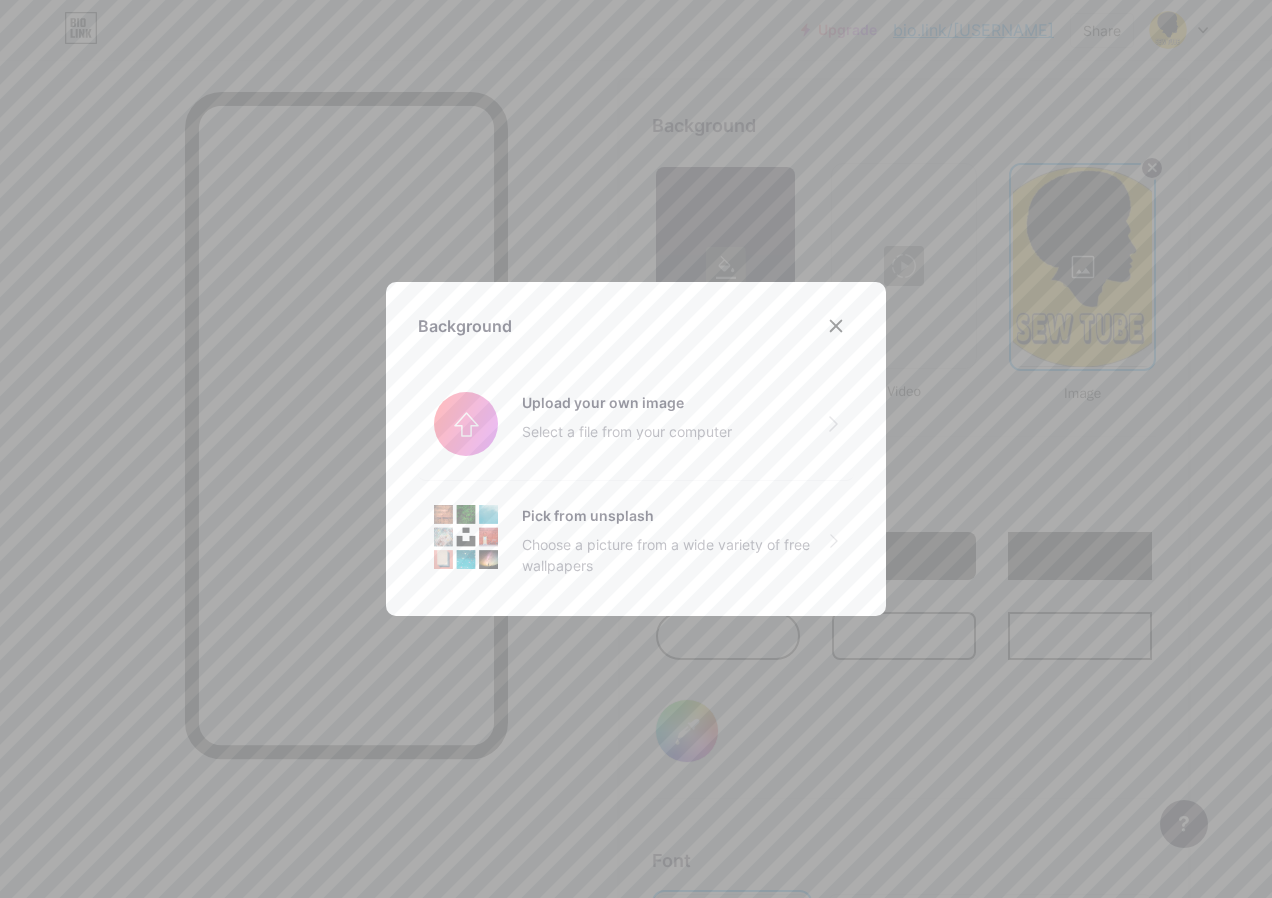 click at bounding box center [636, 449] 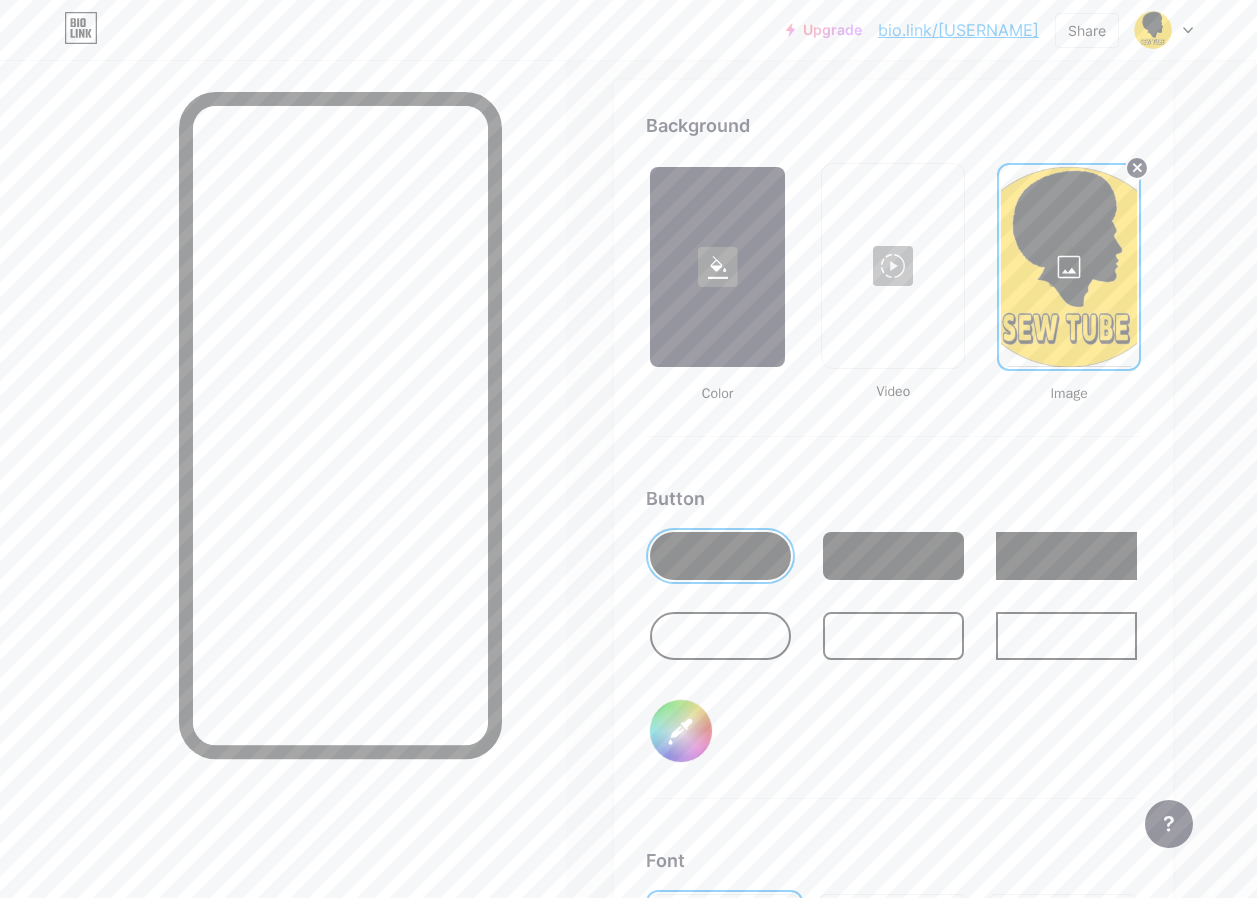 click at bounding box center [1069, 267] 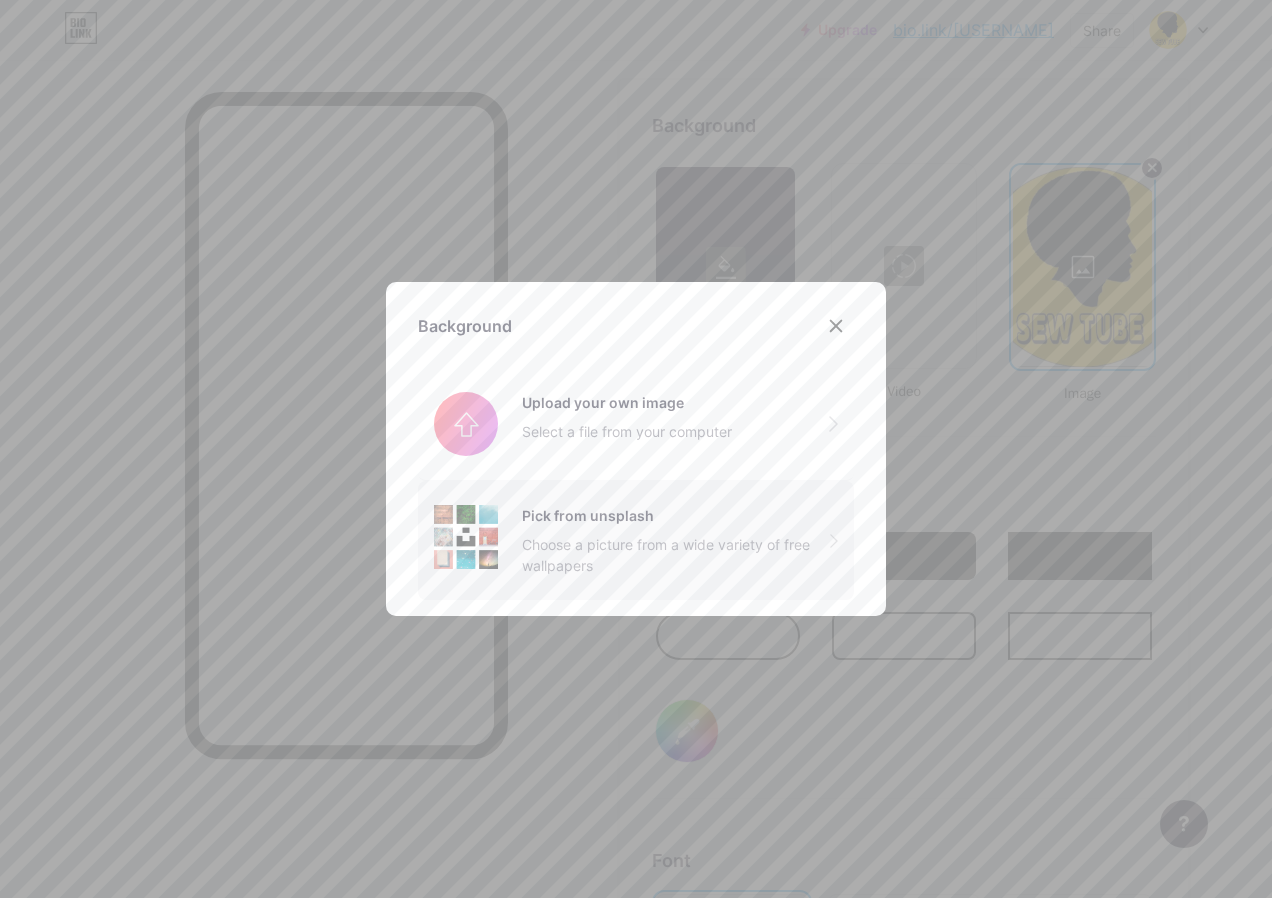 drag, startPoint x: 594, startPoint y: 425, endPoint x: 596, endPoint y: 507, distance: 82.02438 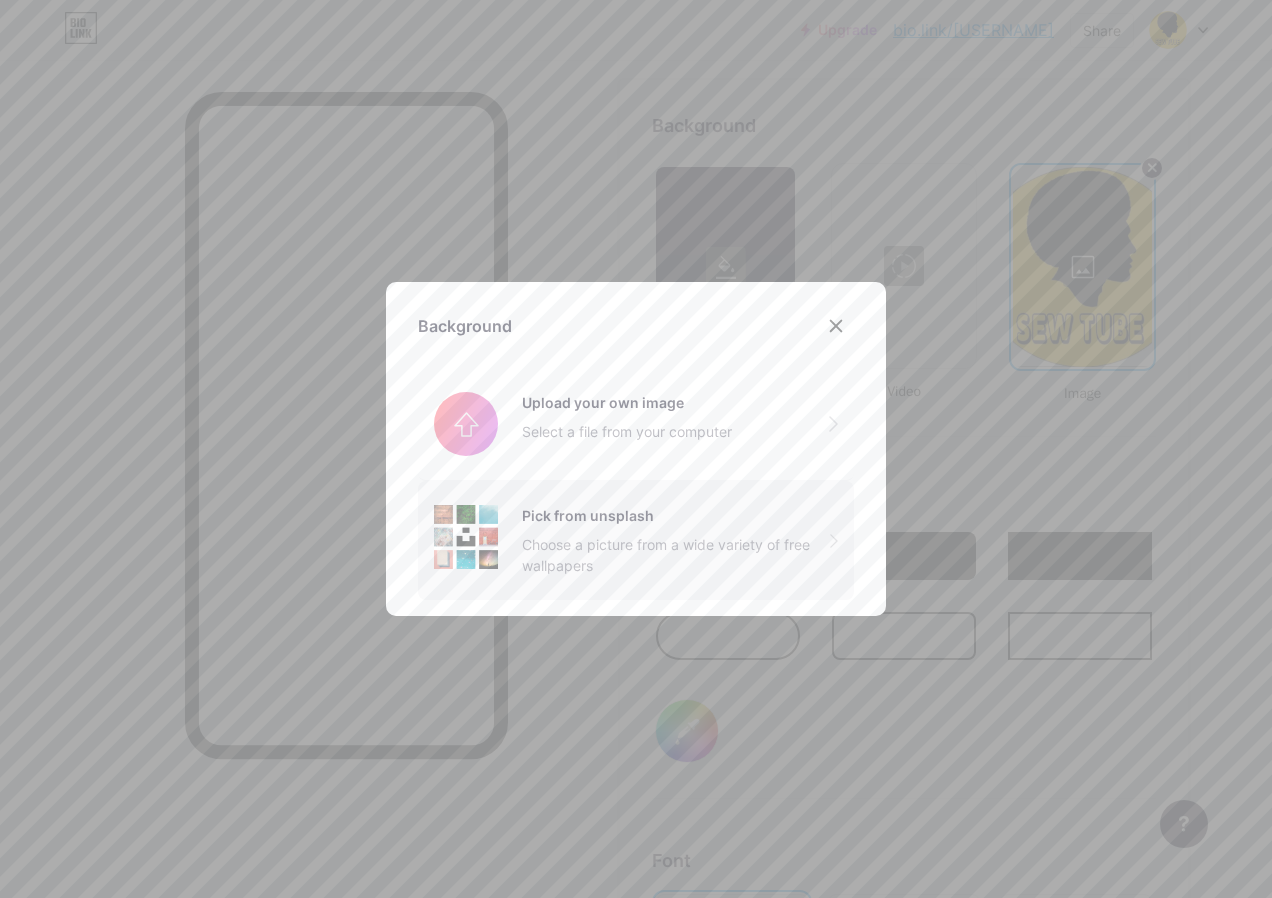 click on "Upload your own image   Select a file from your computer       Pick from unsplash   Choose a picture from a wide variety of
free wallpapers" at bounding box center [636, 484] 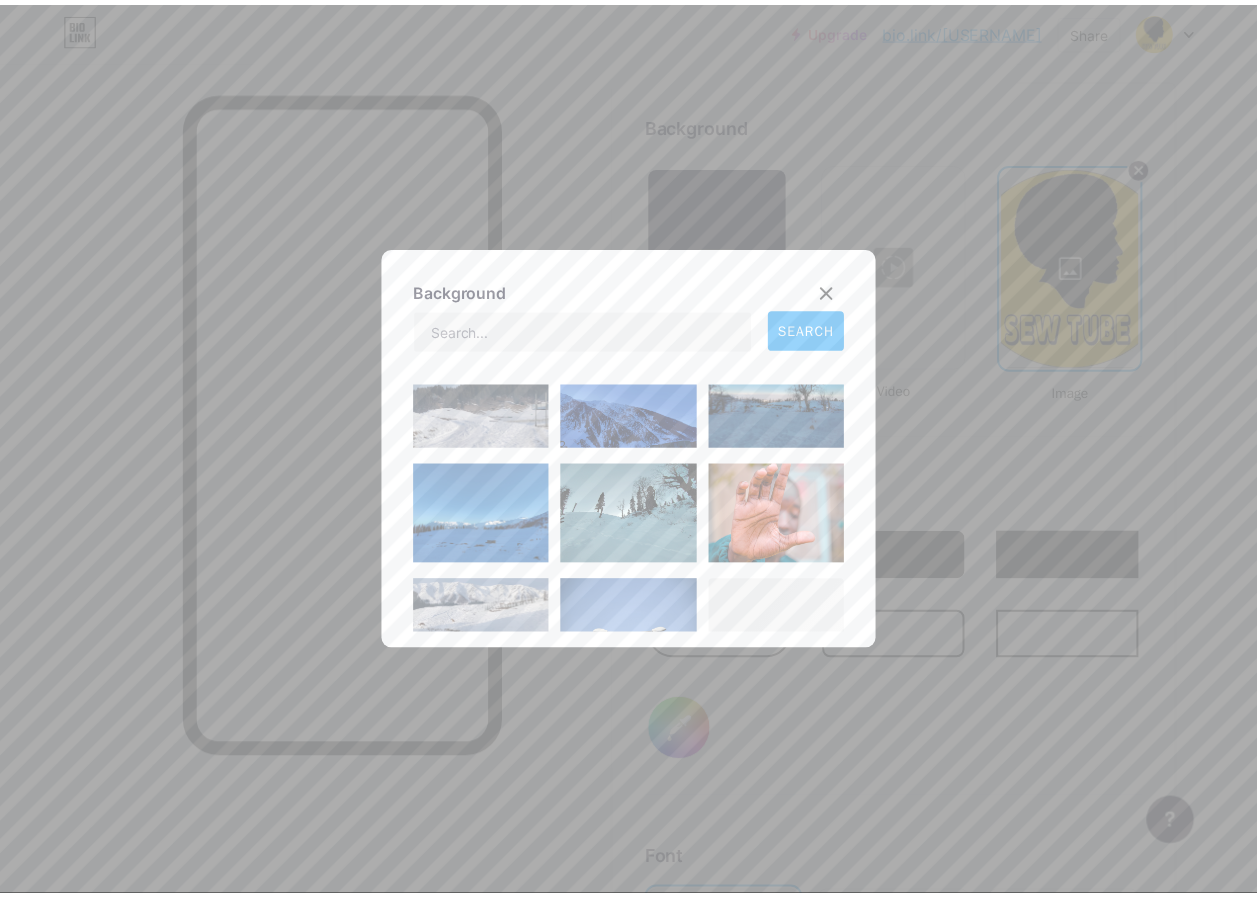 scroll, scrollTop: 562, scrollLeft: 0, axis: vertical 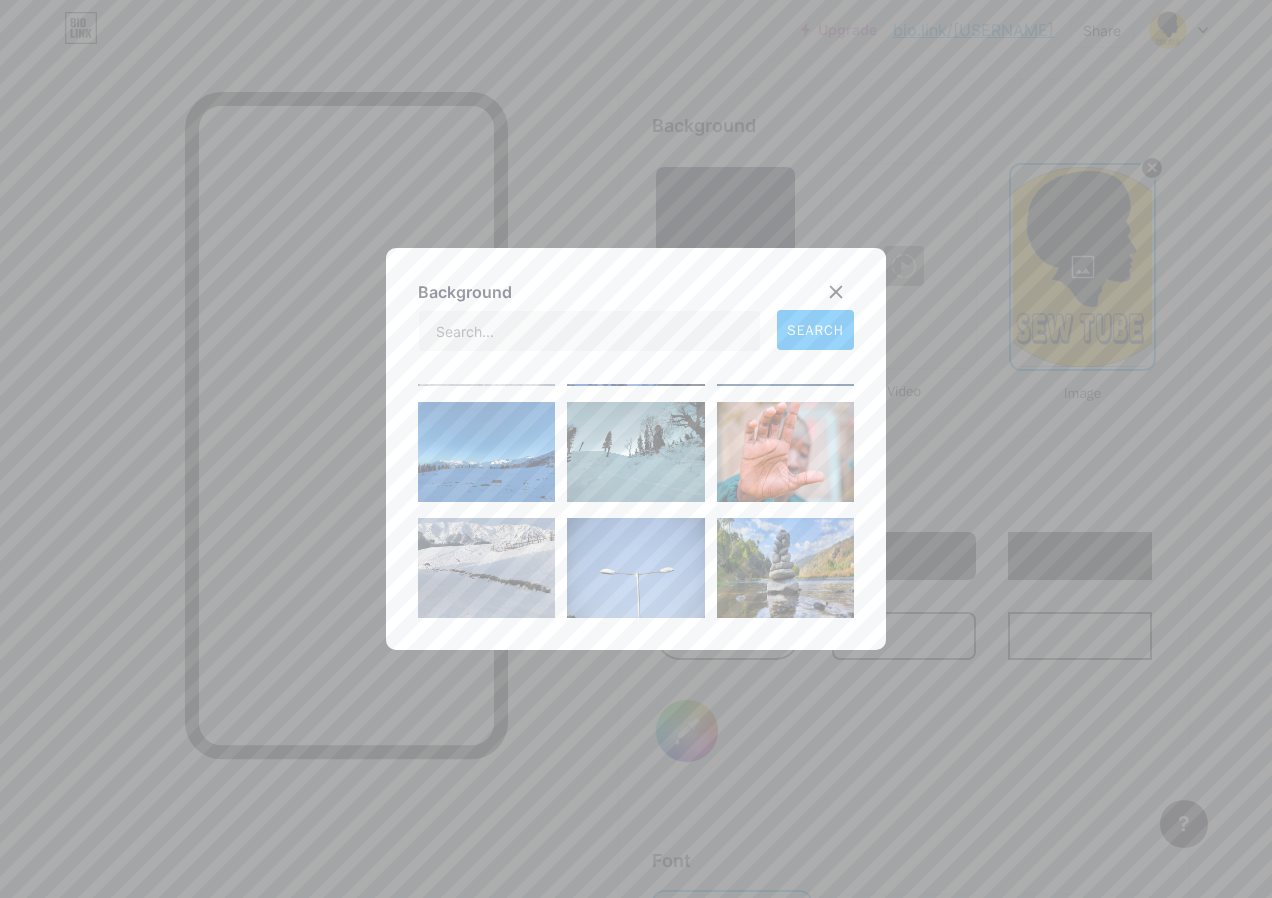 click at bounding box center [785, 452] 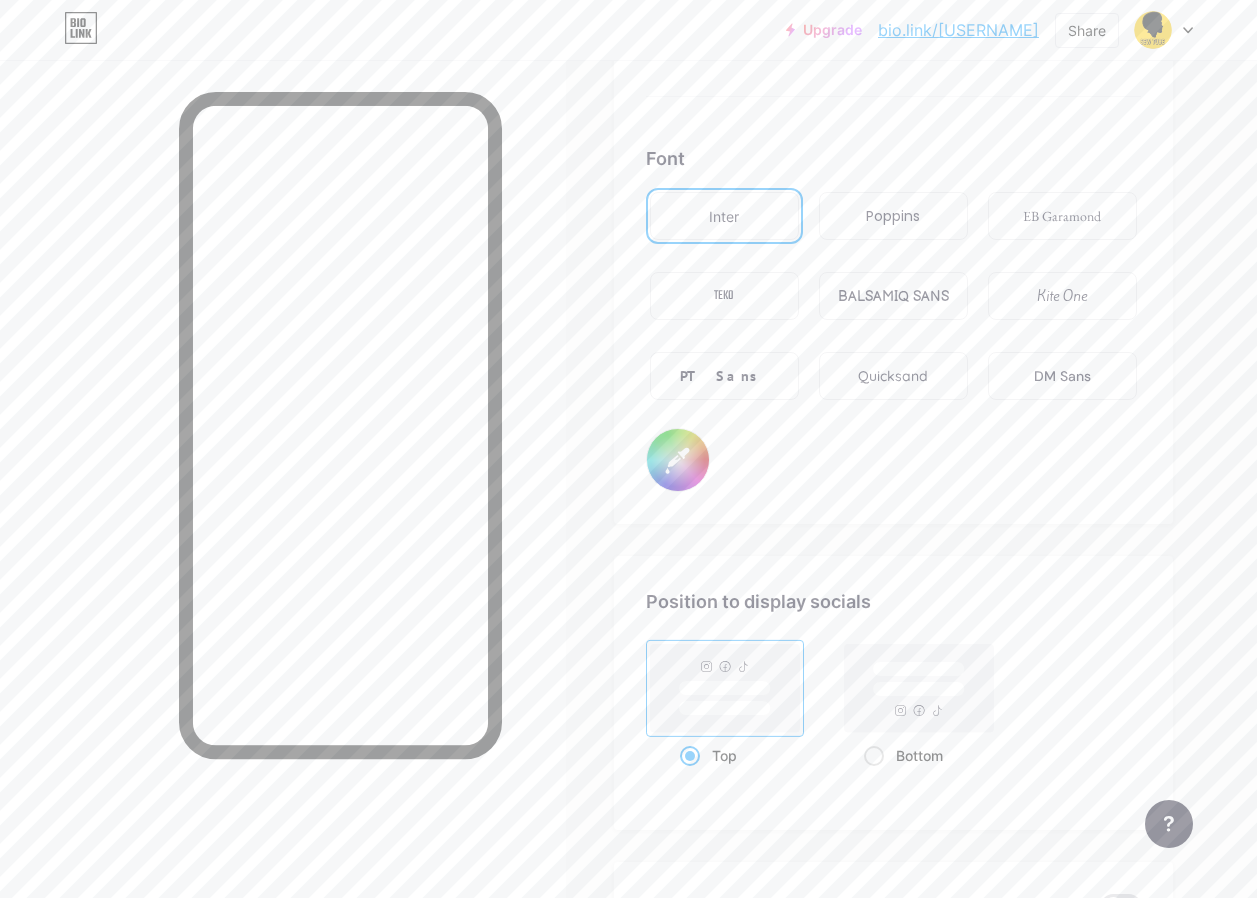 scroll, scrollTop: 3455, scrollLeft: 0, axis: vertical 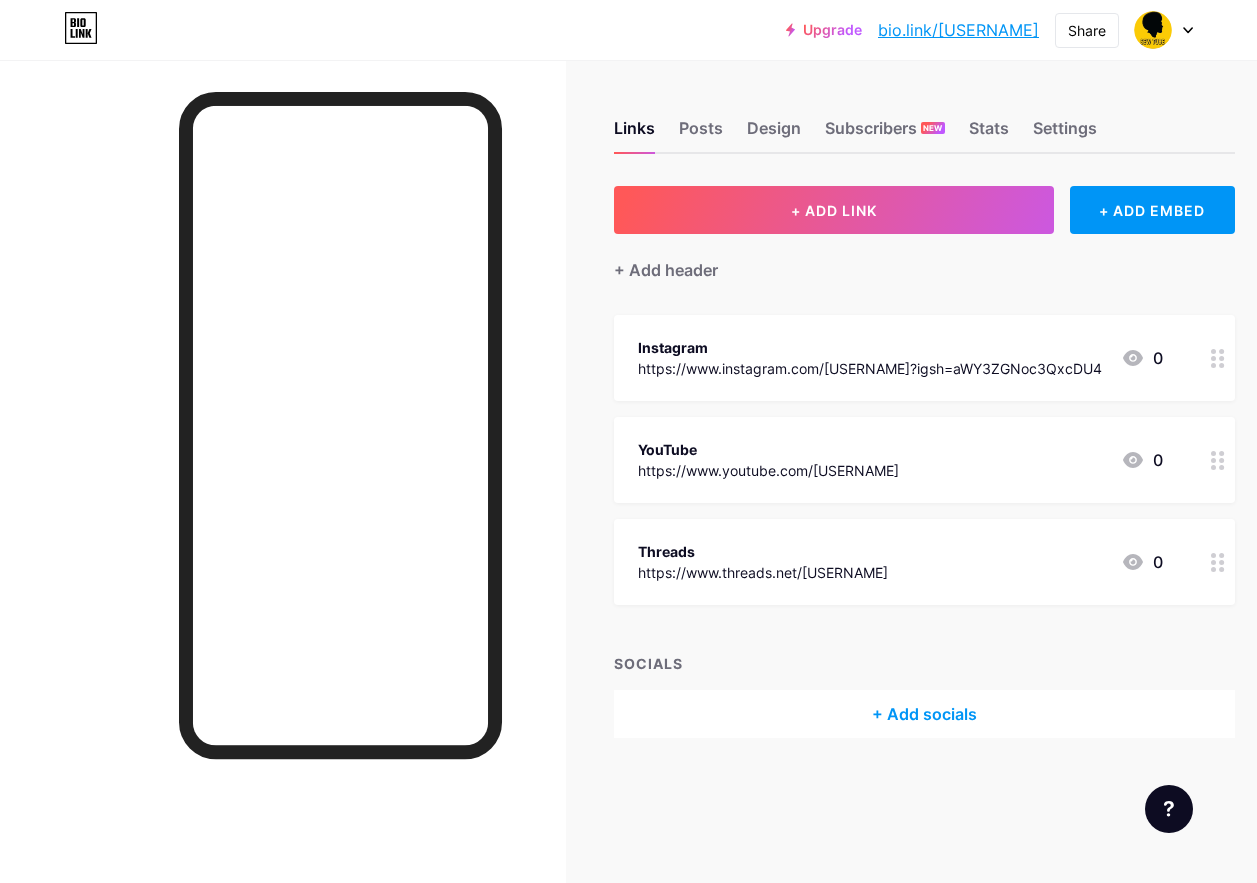 click at bounding box center (283, 501) 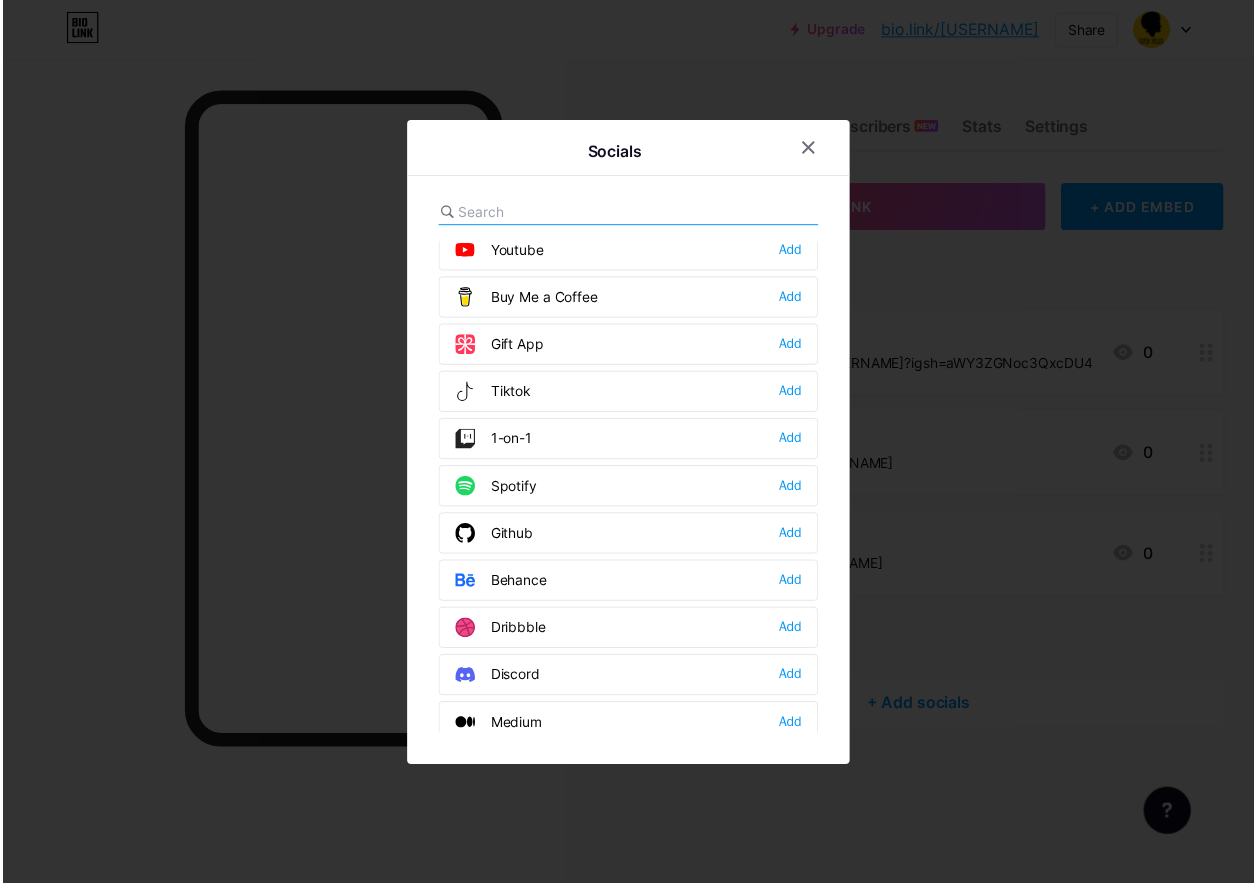 scroll, scrollTop: 0, scrollLeft: 0, axis: both 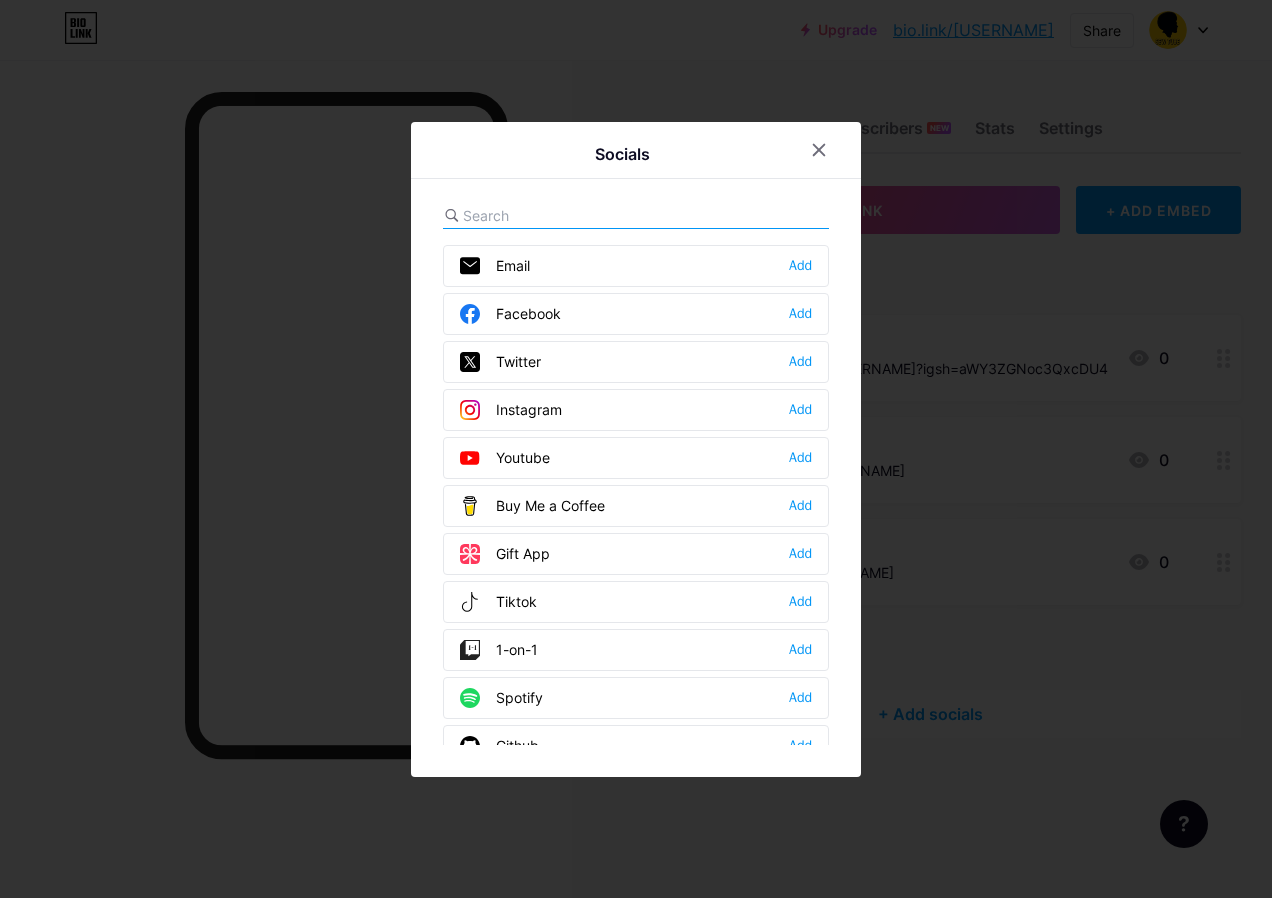 click on "Youtube" at bounding box center [505, 458] 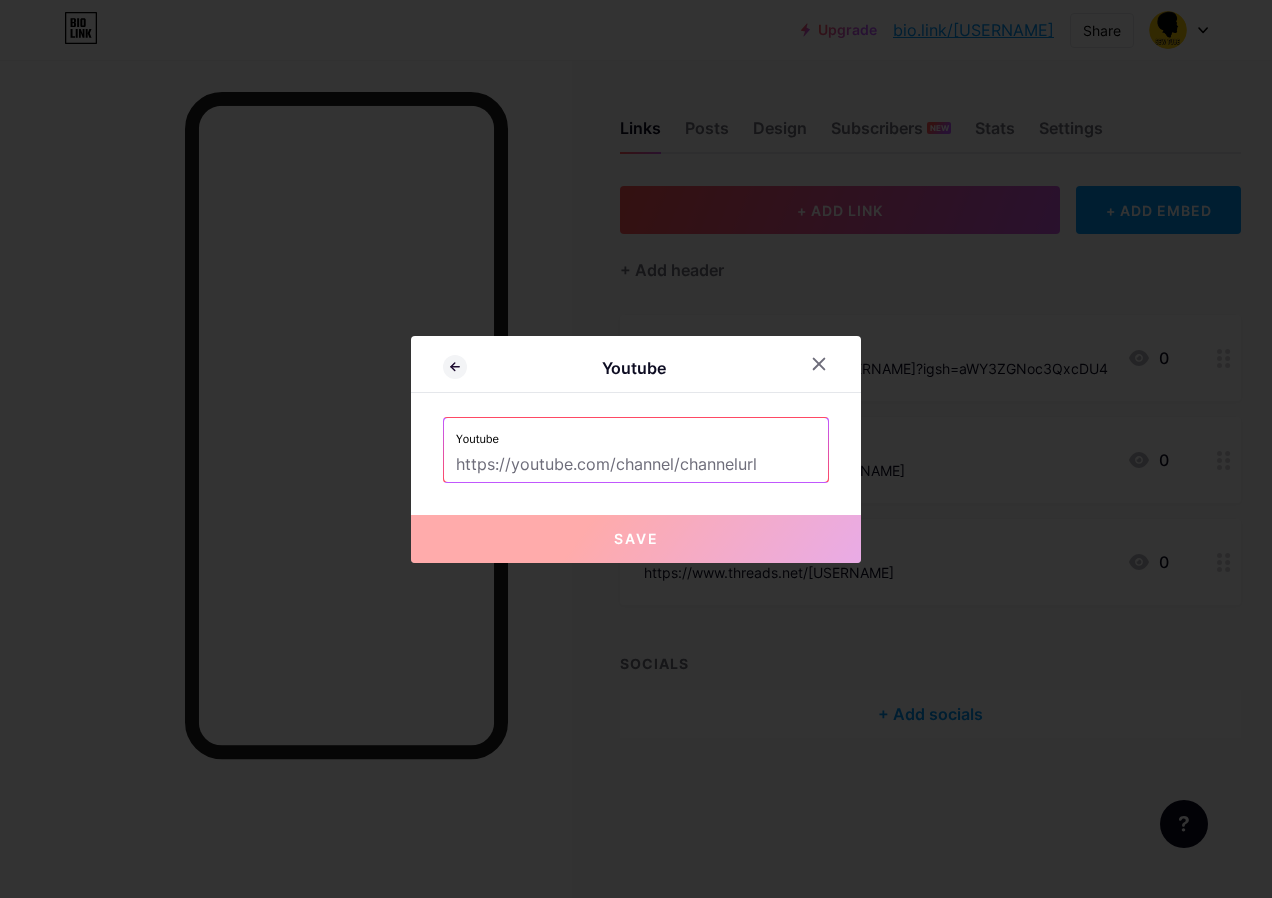 click at bounding box center [636, 465] 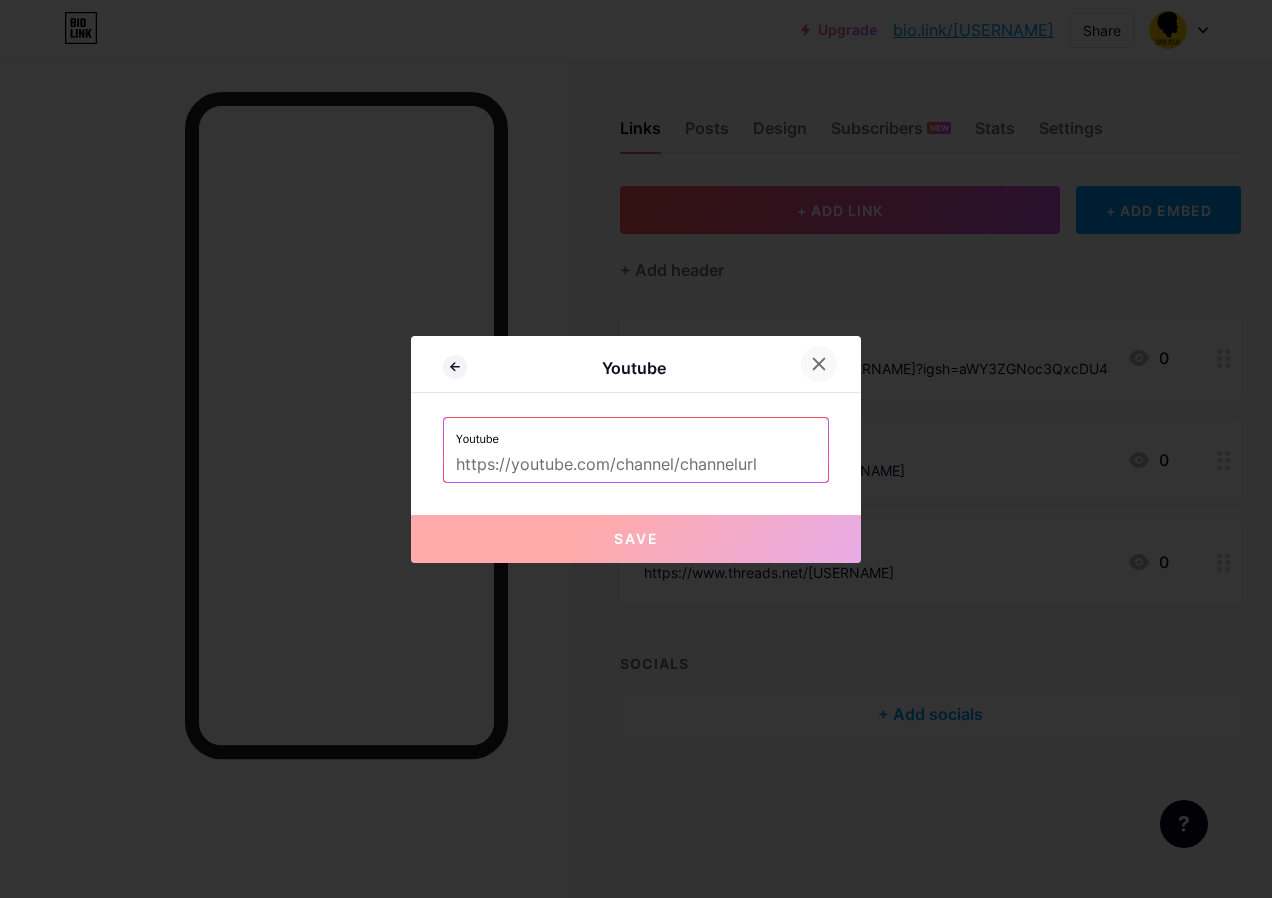 click 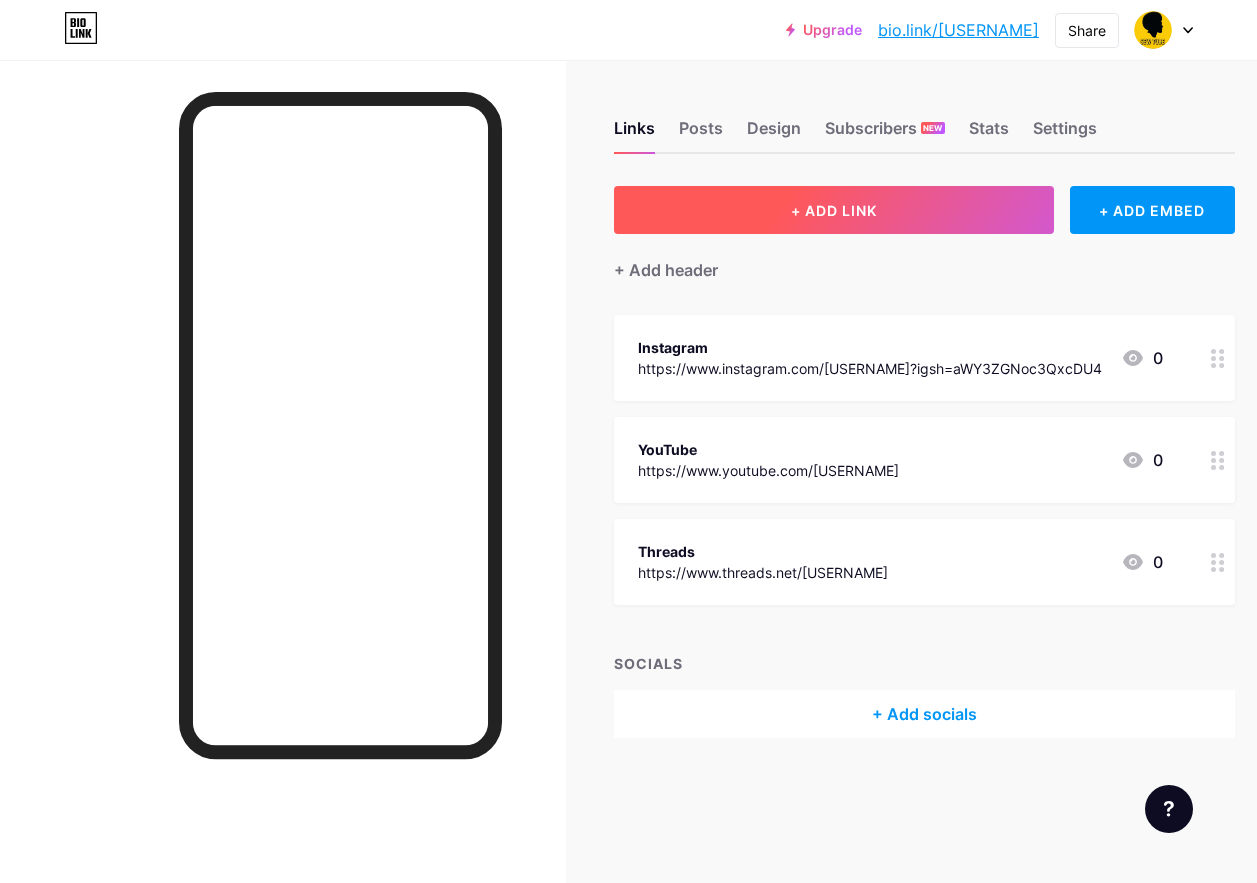 click on "+ ADD LINK" at bounding box center (834, 210) 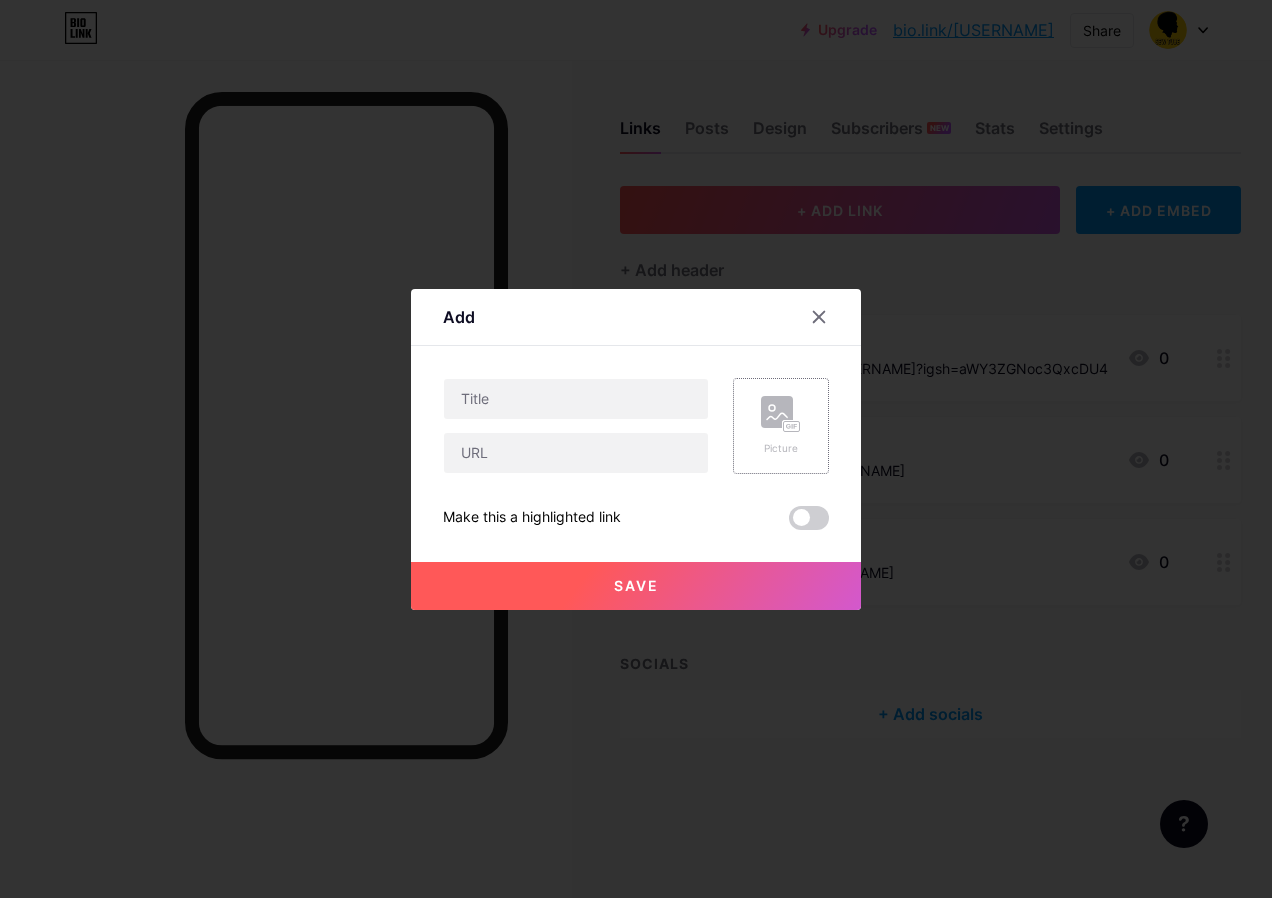 click 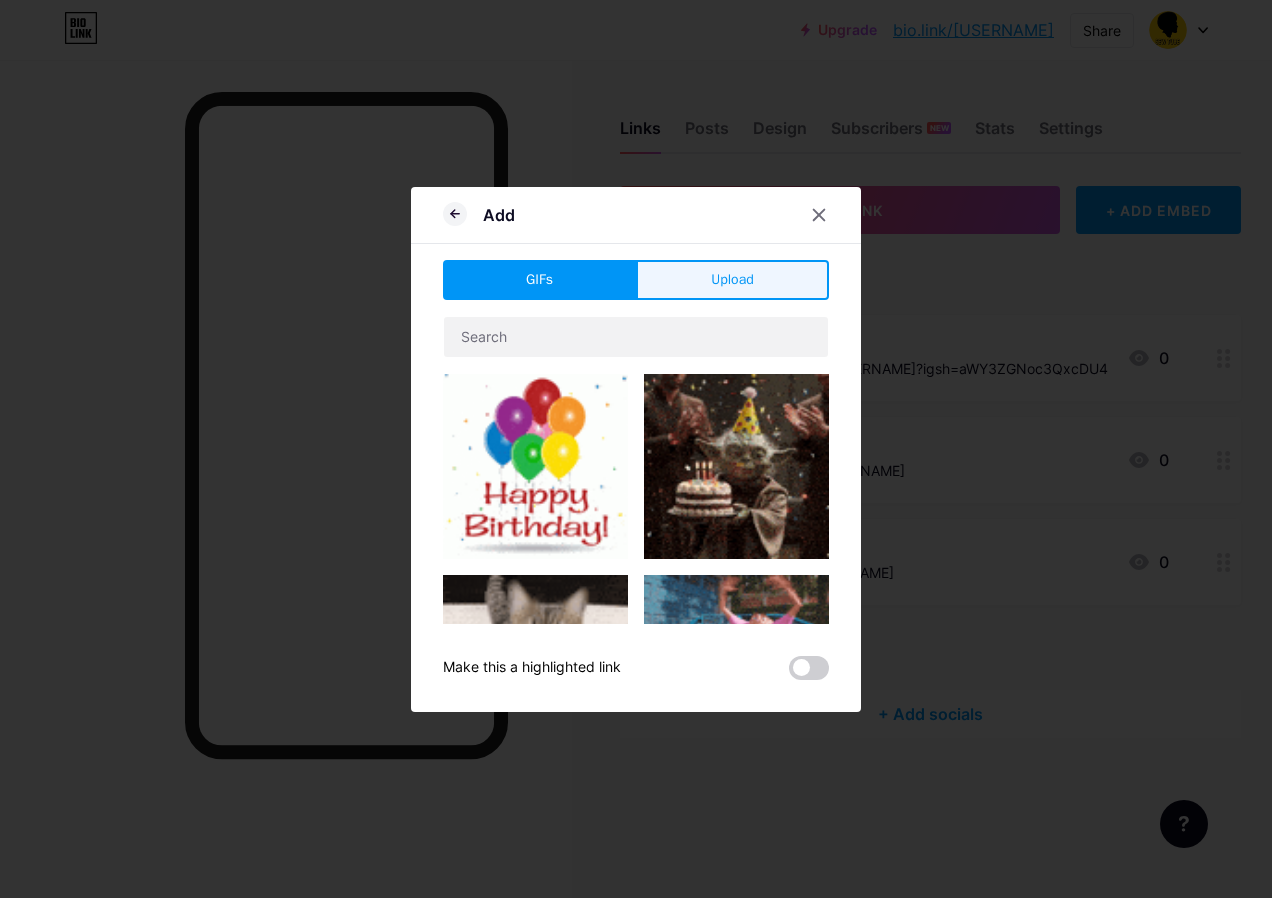 click on "Upload" at bounding box center [732, 279] 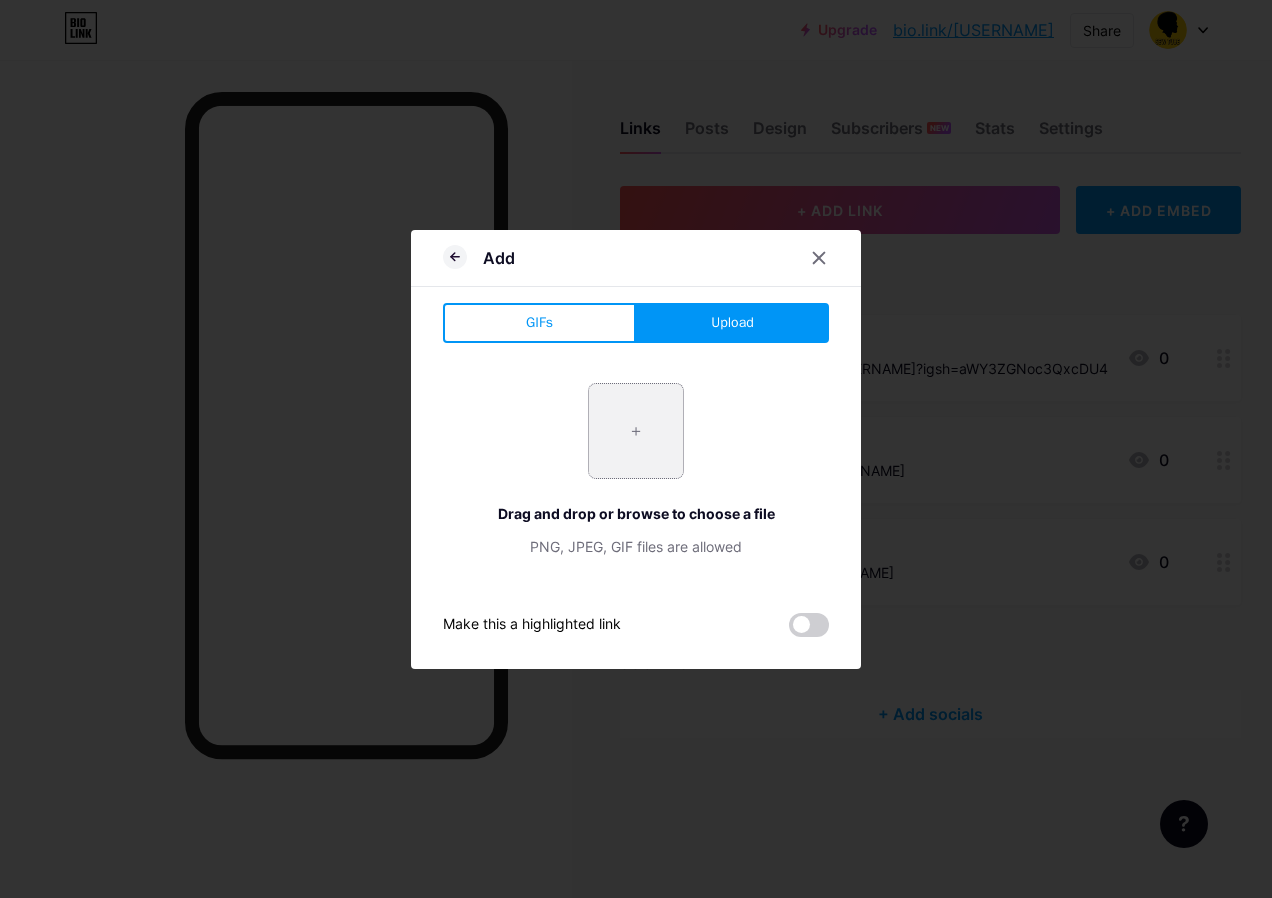click at bounding box center [636, 431] 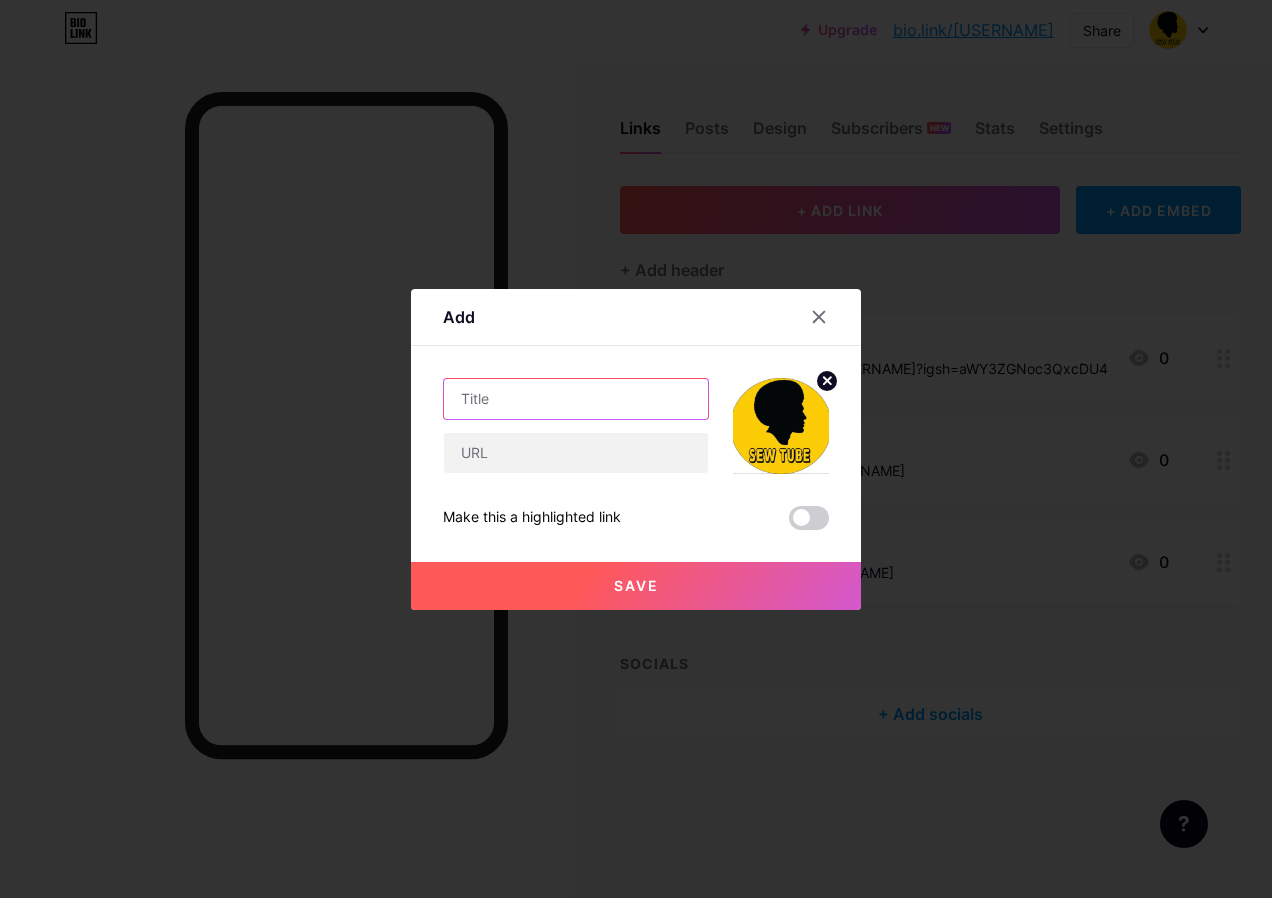 click at bounding box center [576, 399] 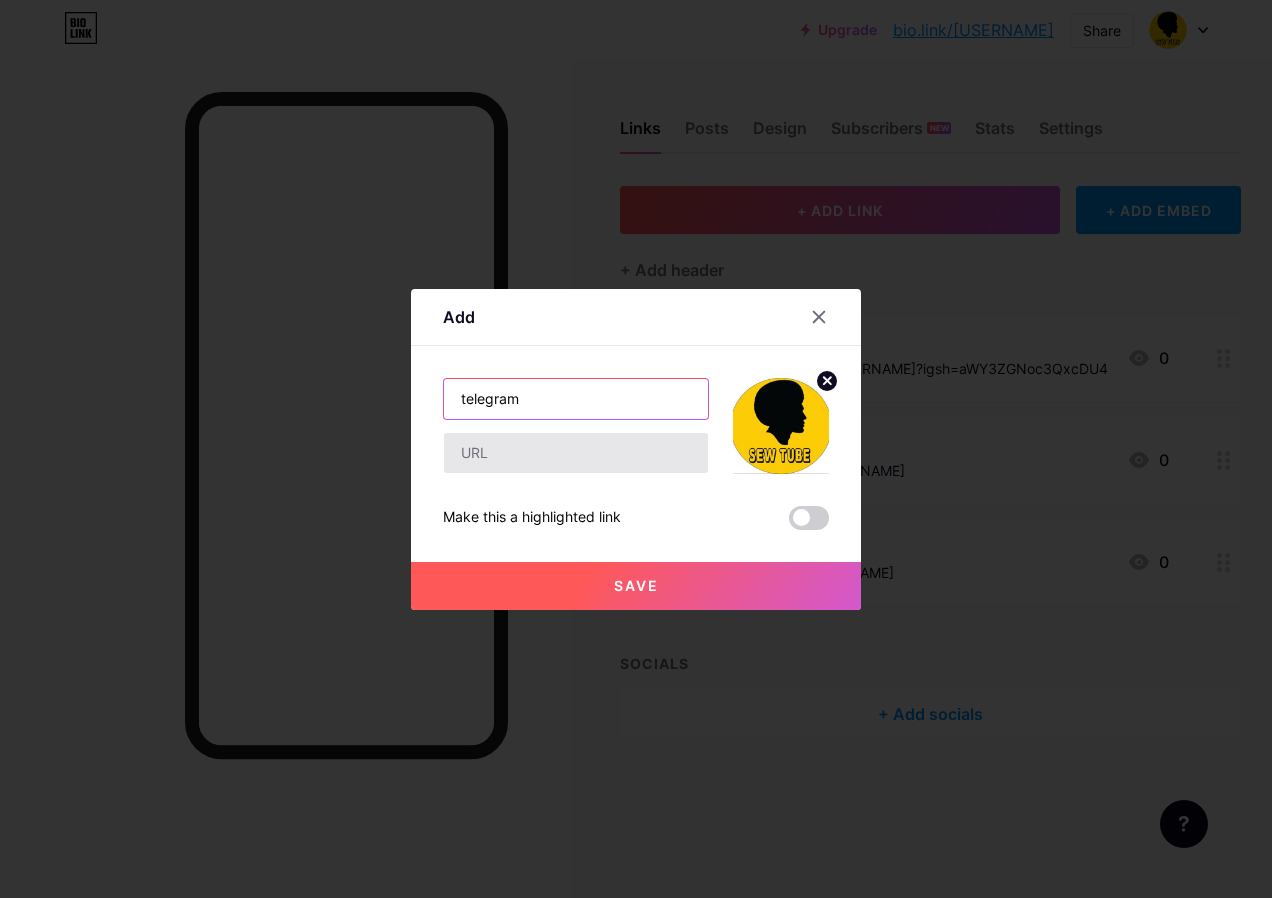 type on "telegram" 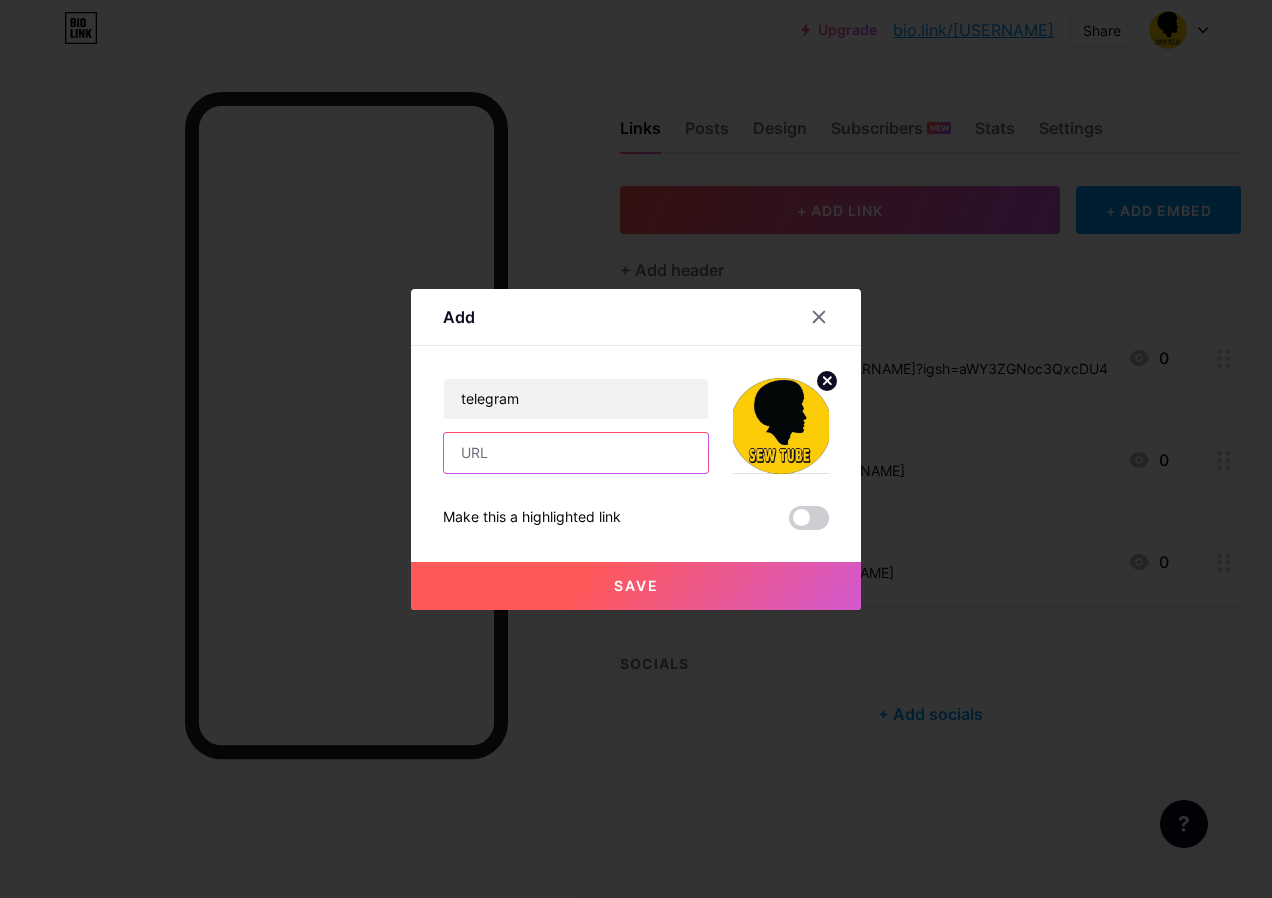 click at bounding box center [576, 453] 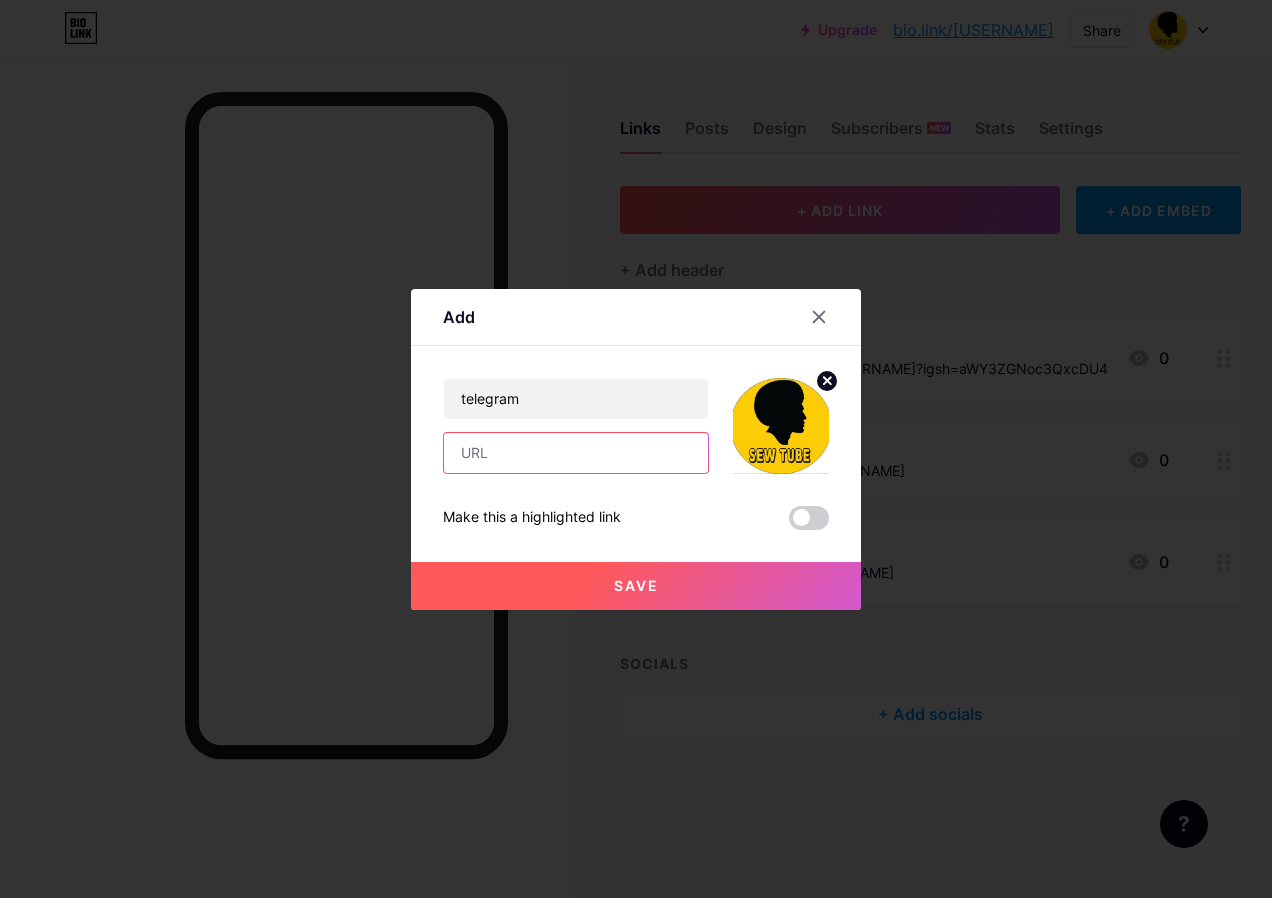 paste on "https://t.me/[USERNAME]" 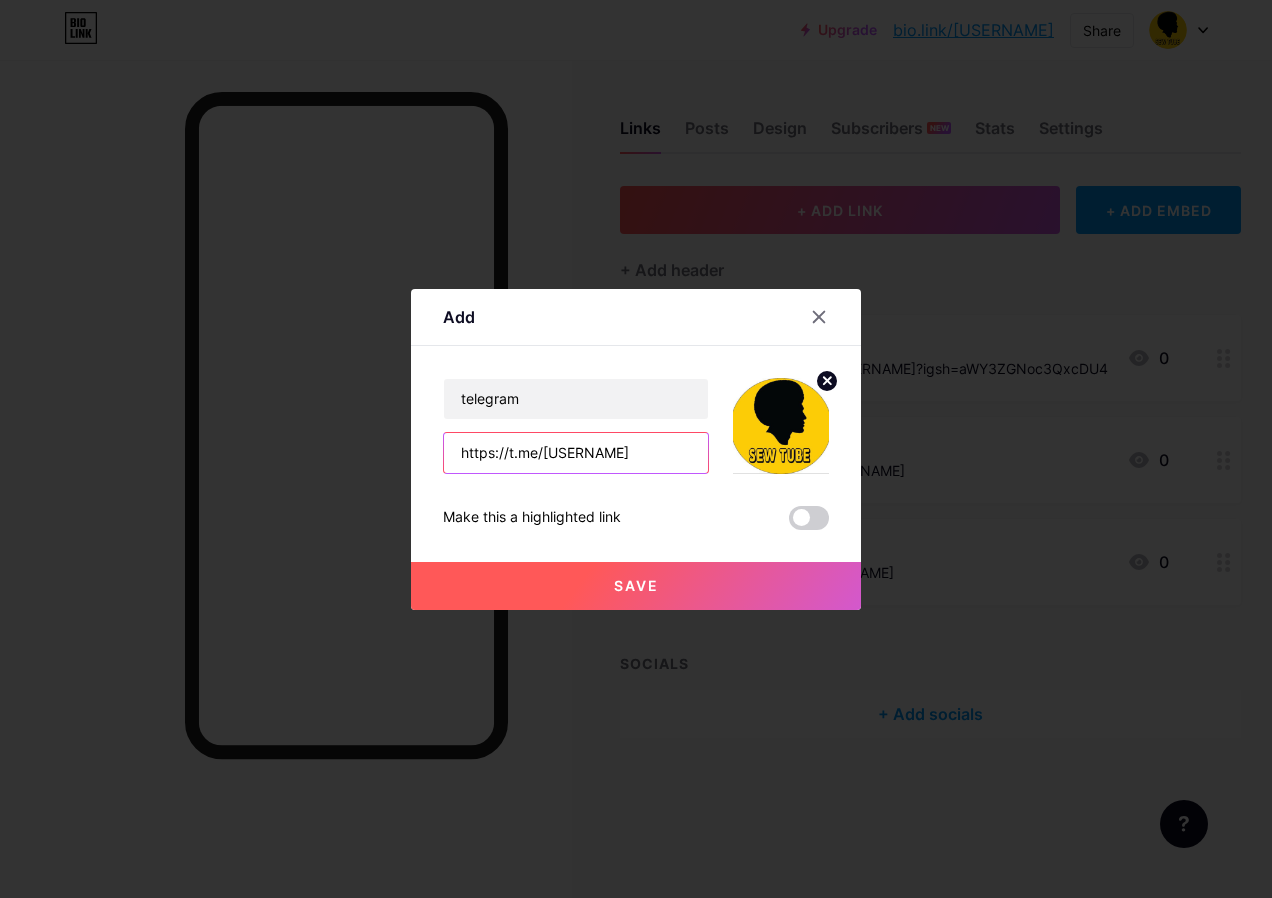 type on "https://t.me/[USERNAME]" 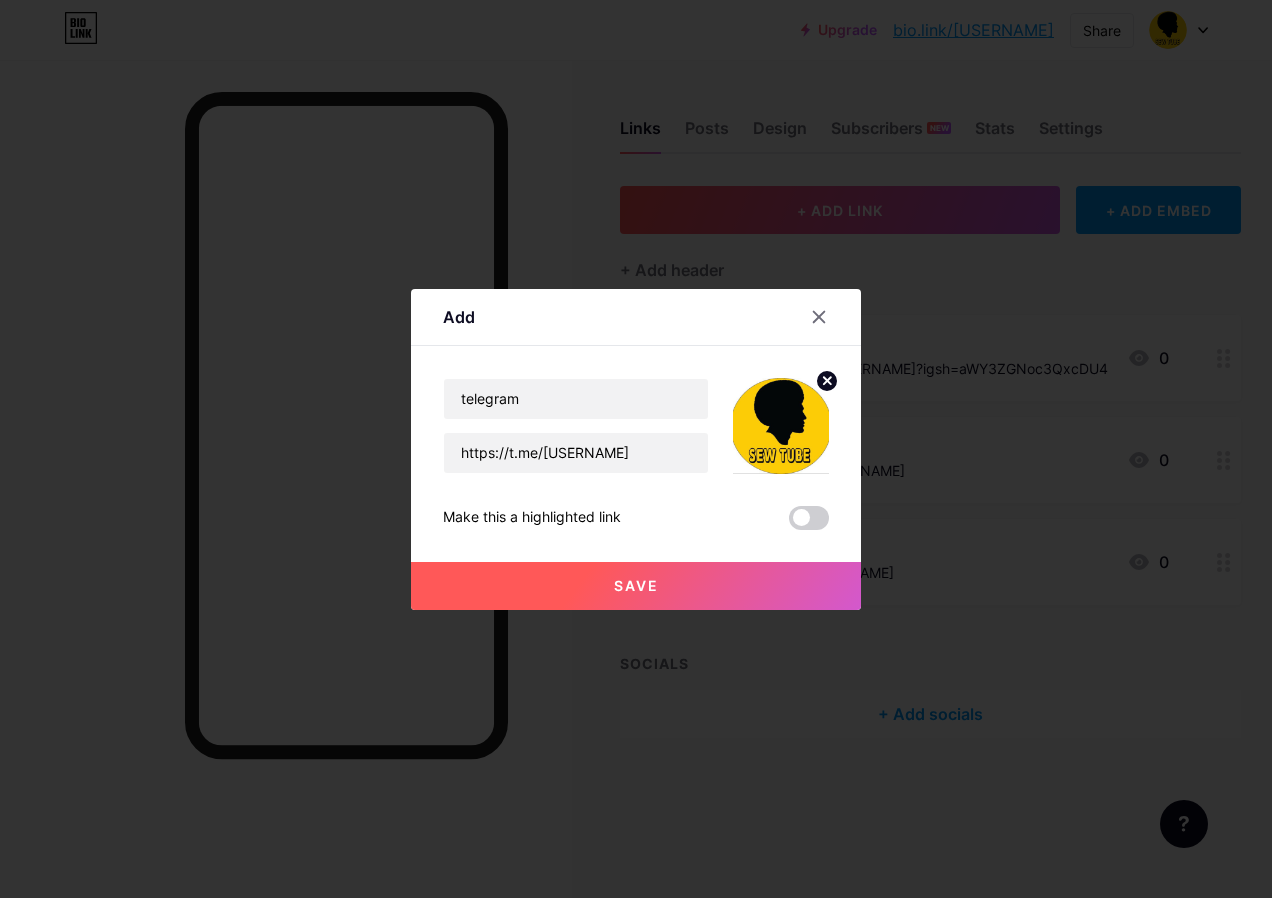 click on "Save" at bounding box center [636, 585] 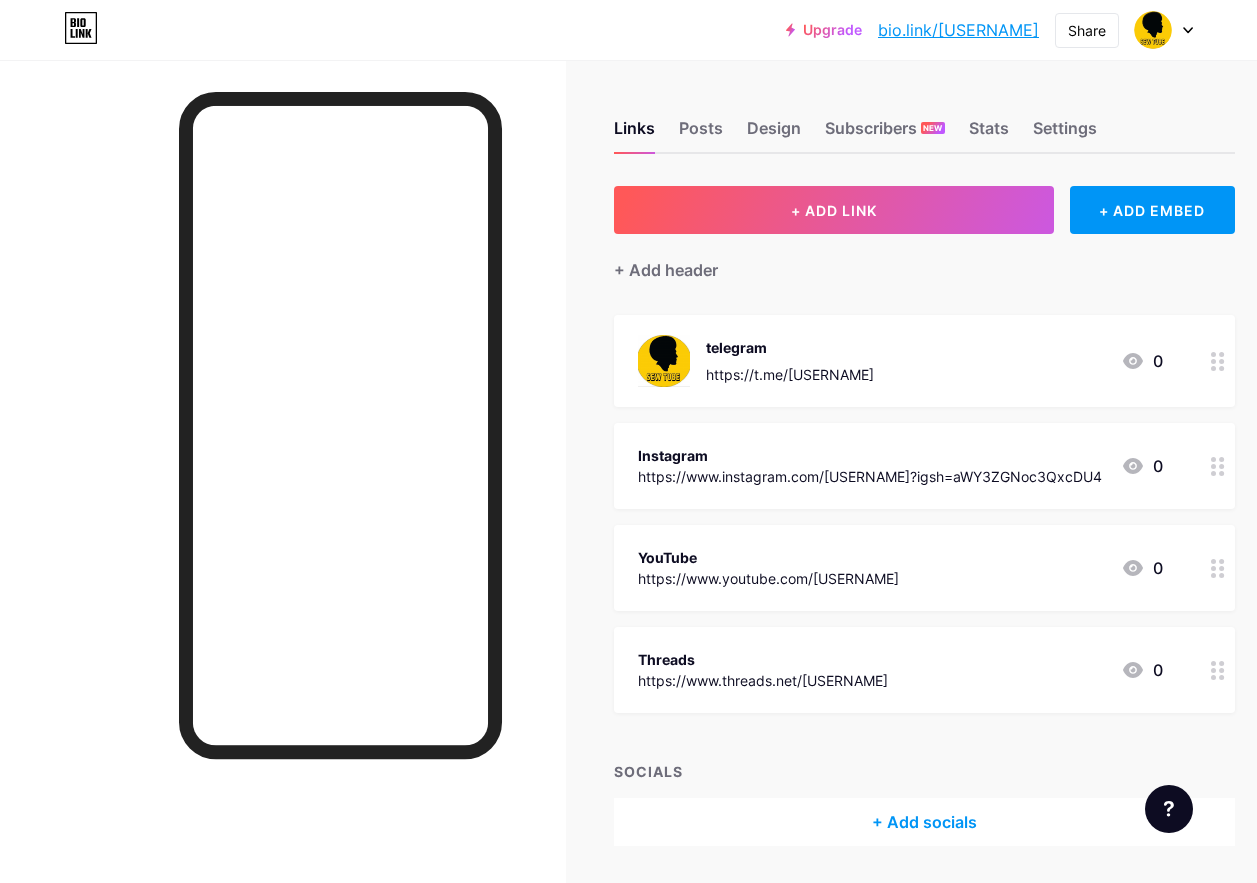 drag, startPoint x: 655, startPoint y: 460, endPoint x: 756, endPoint y: 476, distance: 102.259476 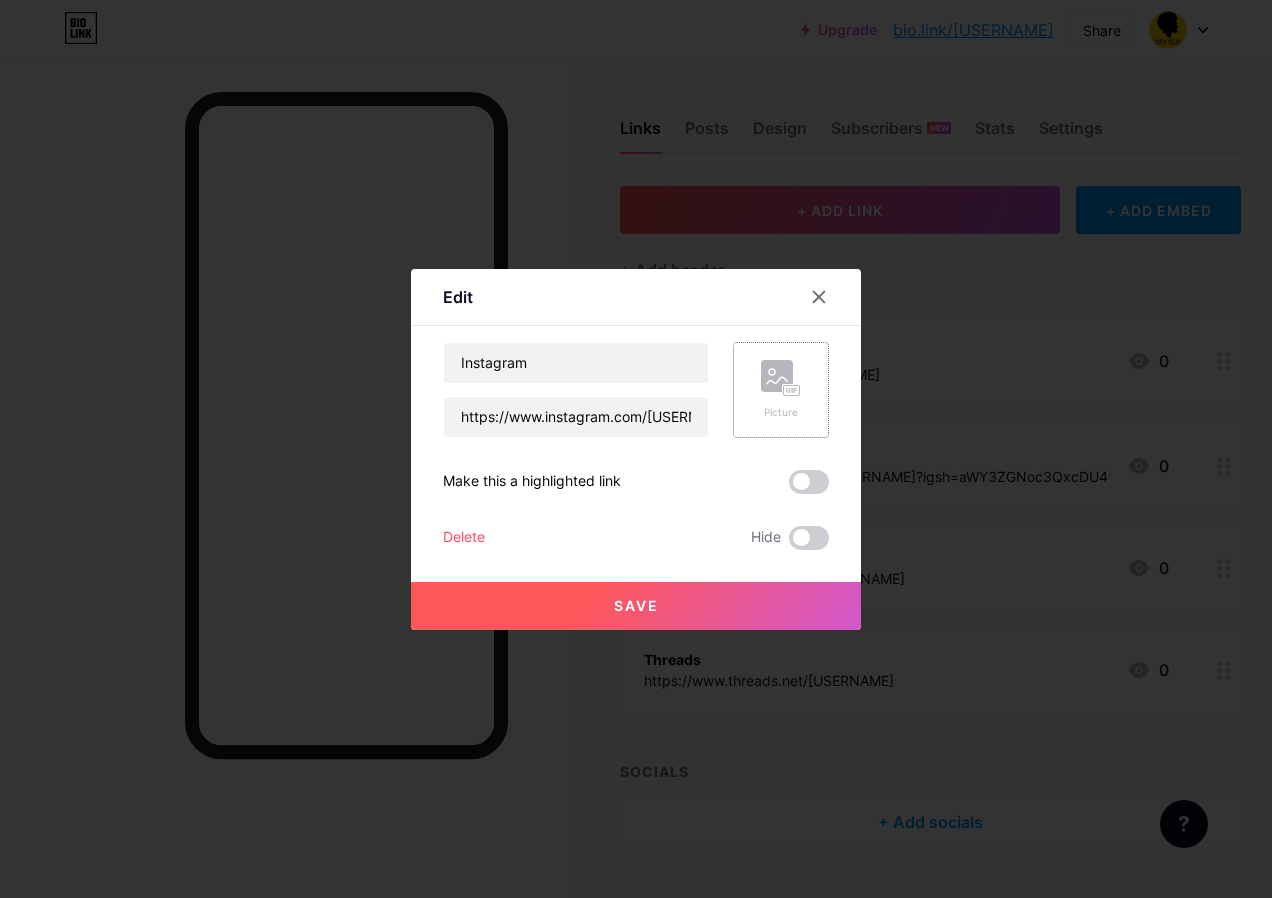click 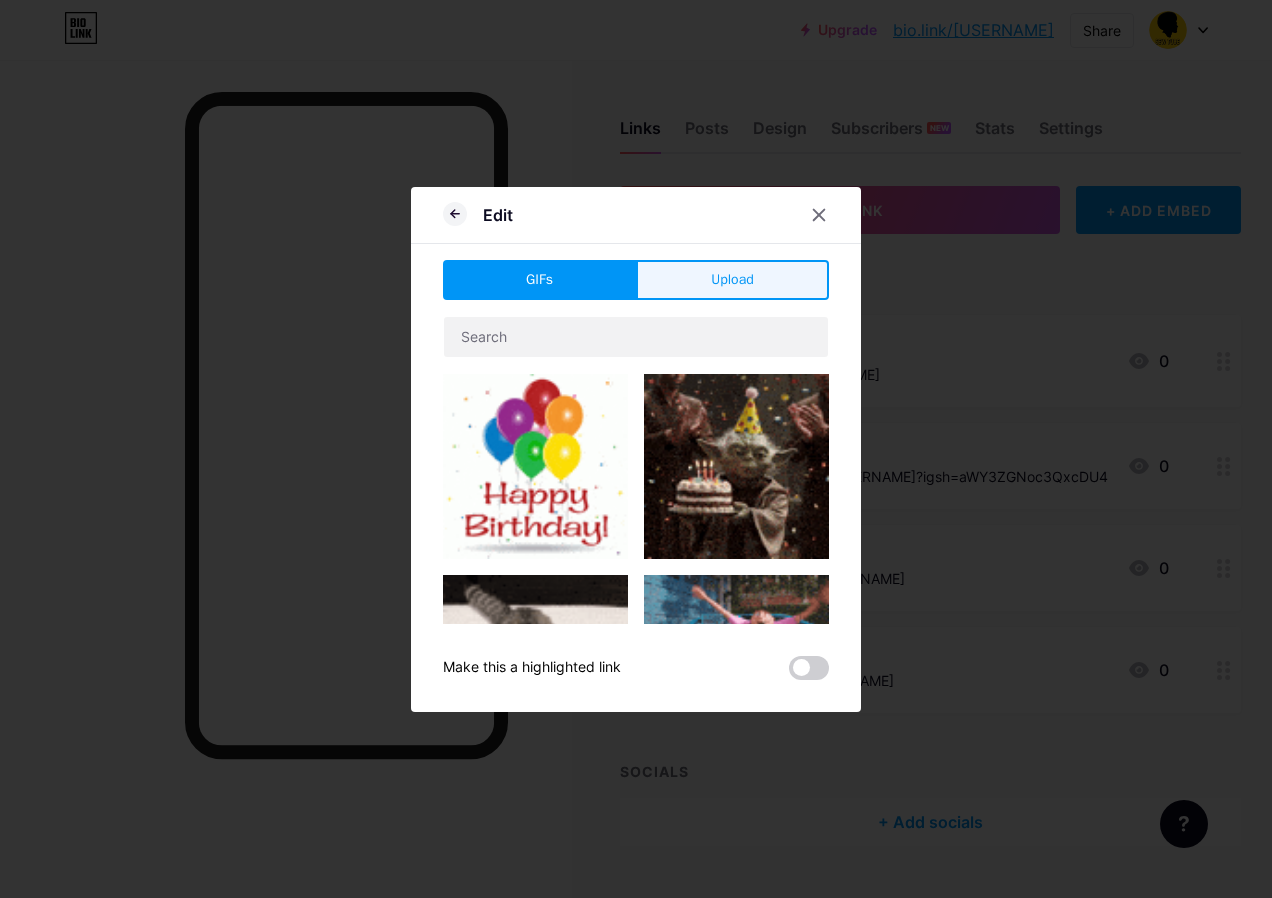 click on "Upload" at bounding box center (732, 280) 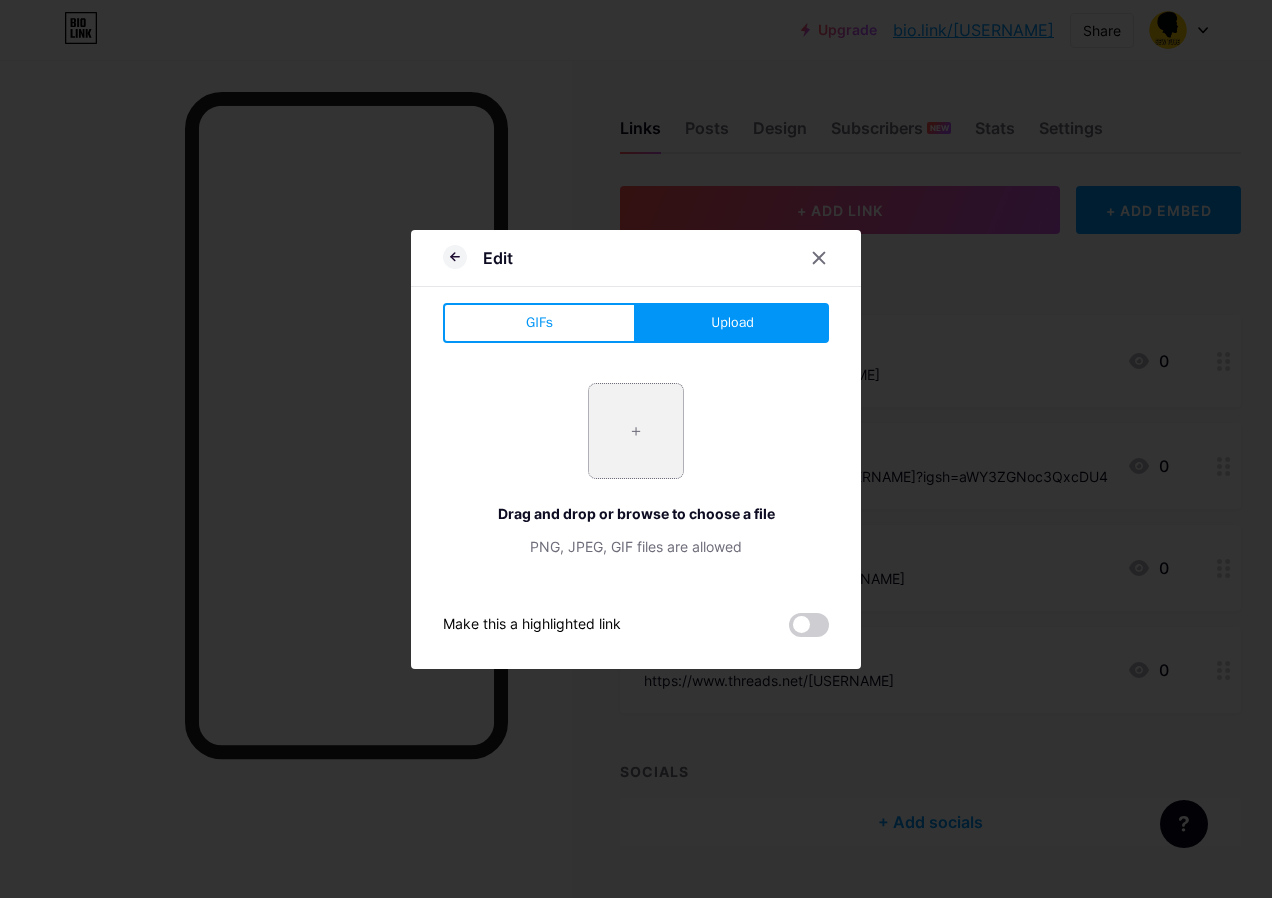click at bounding box center (636, 431) 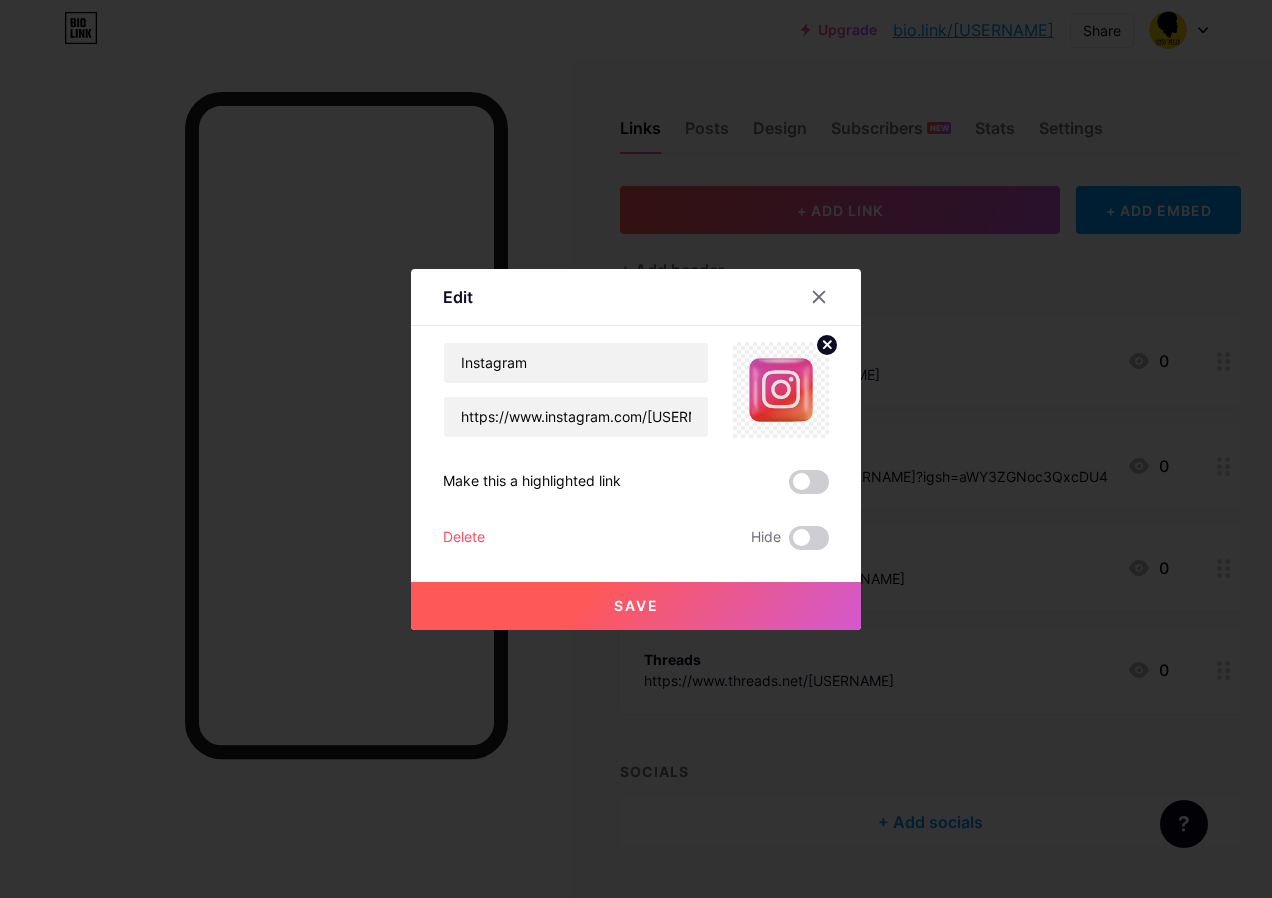 click on "Save" at bounding box center (636, 605) 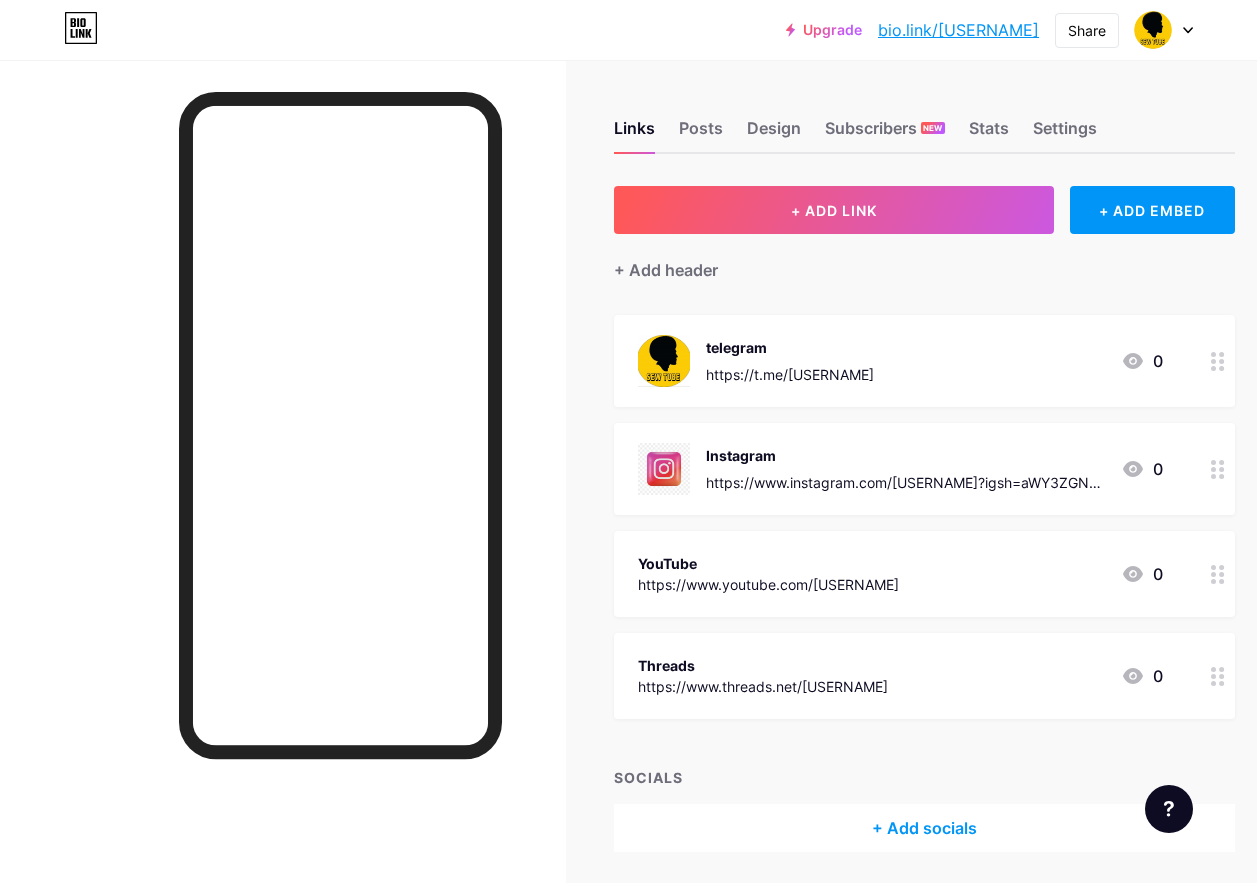 click on "https://www.youtube.com/@[USERNAME]" at bounding box center [768, 584] 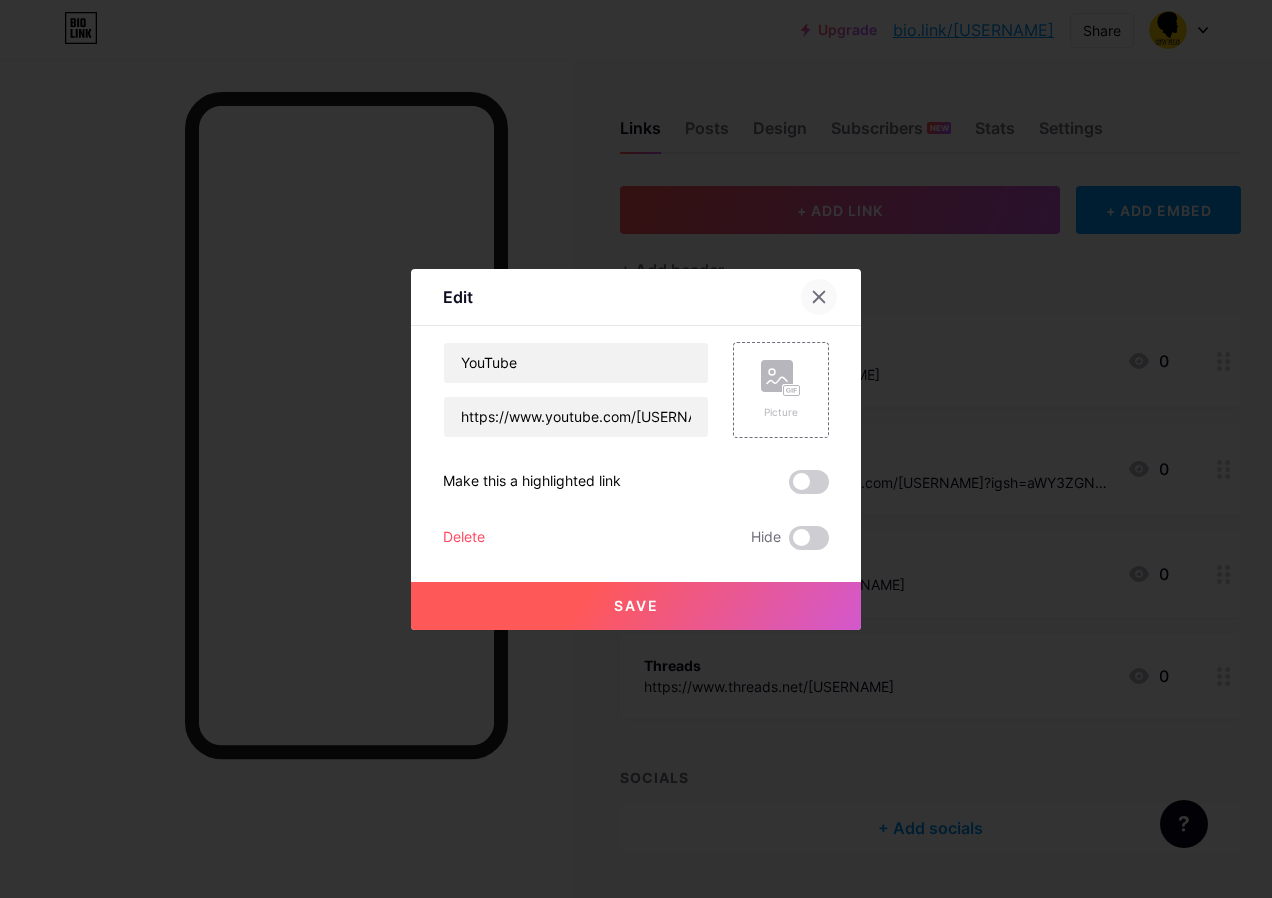 click 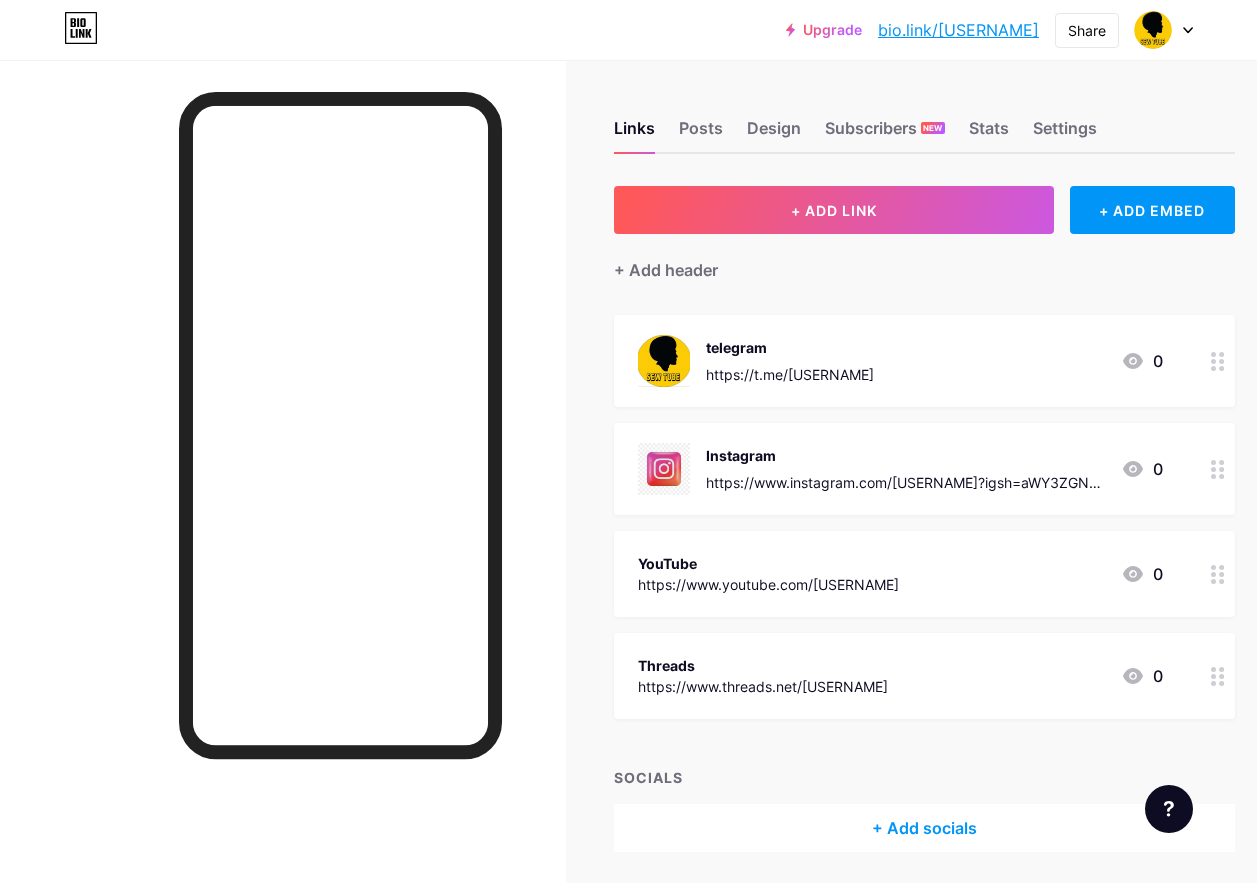 click on "Instagram" at bounding box center (905, 455) 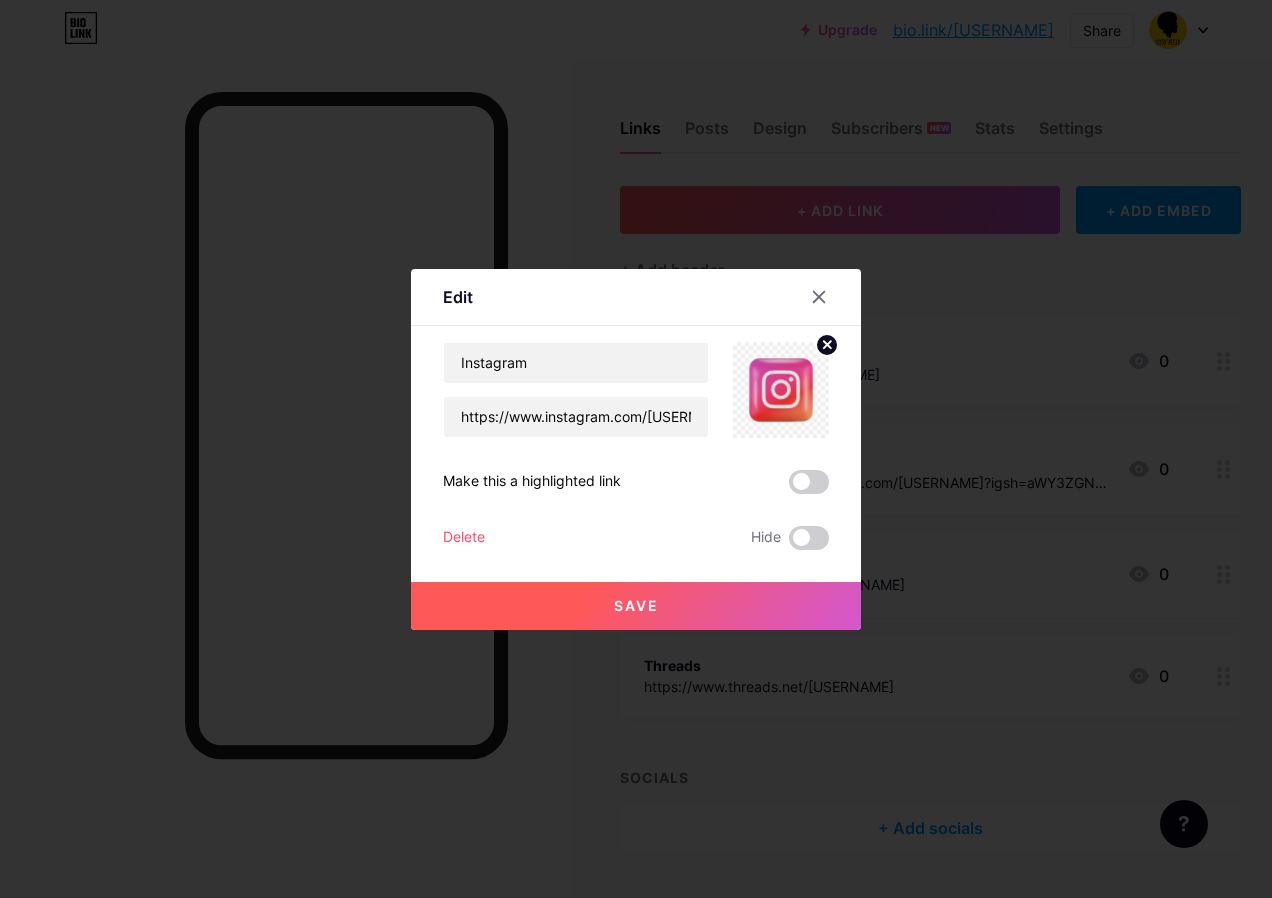 click at bounding box center (781, 390) 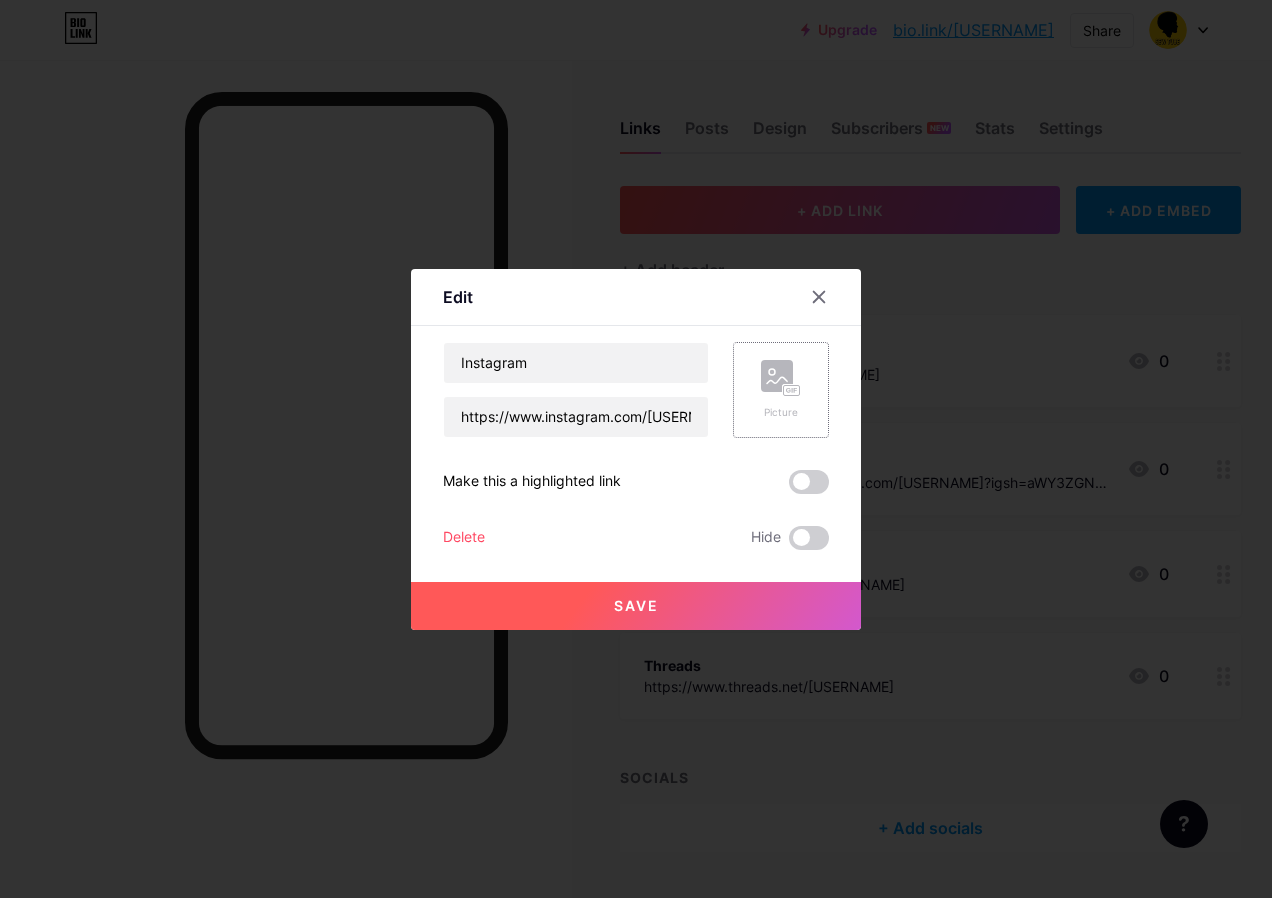 click 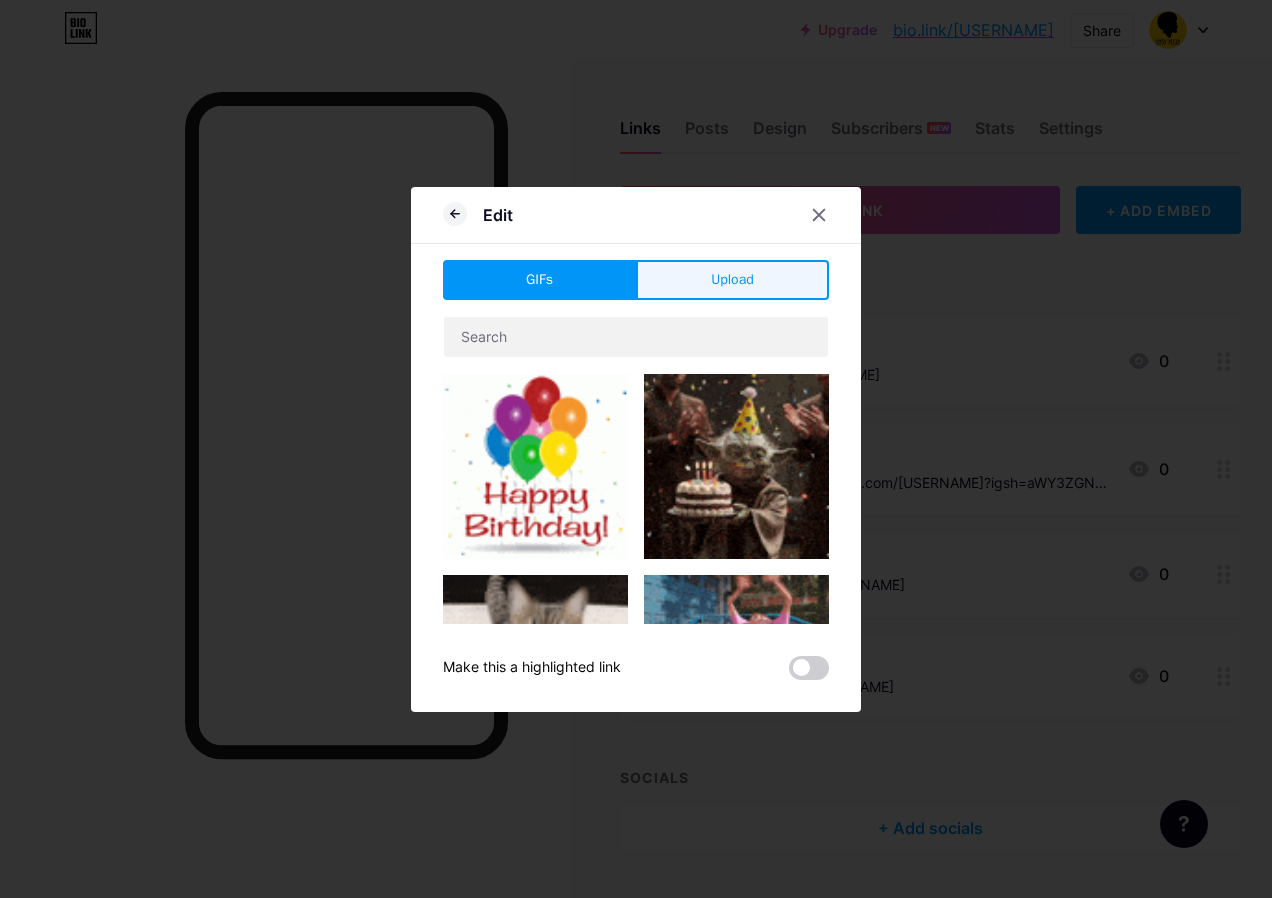 click on "Upload" at bounding box center (732, 279) 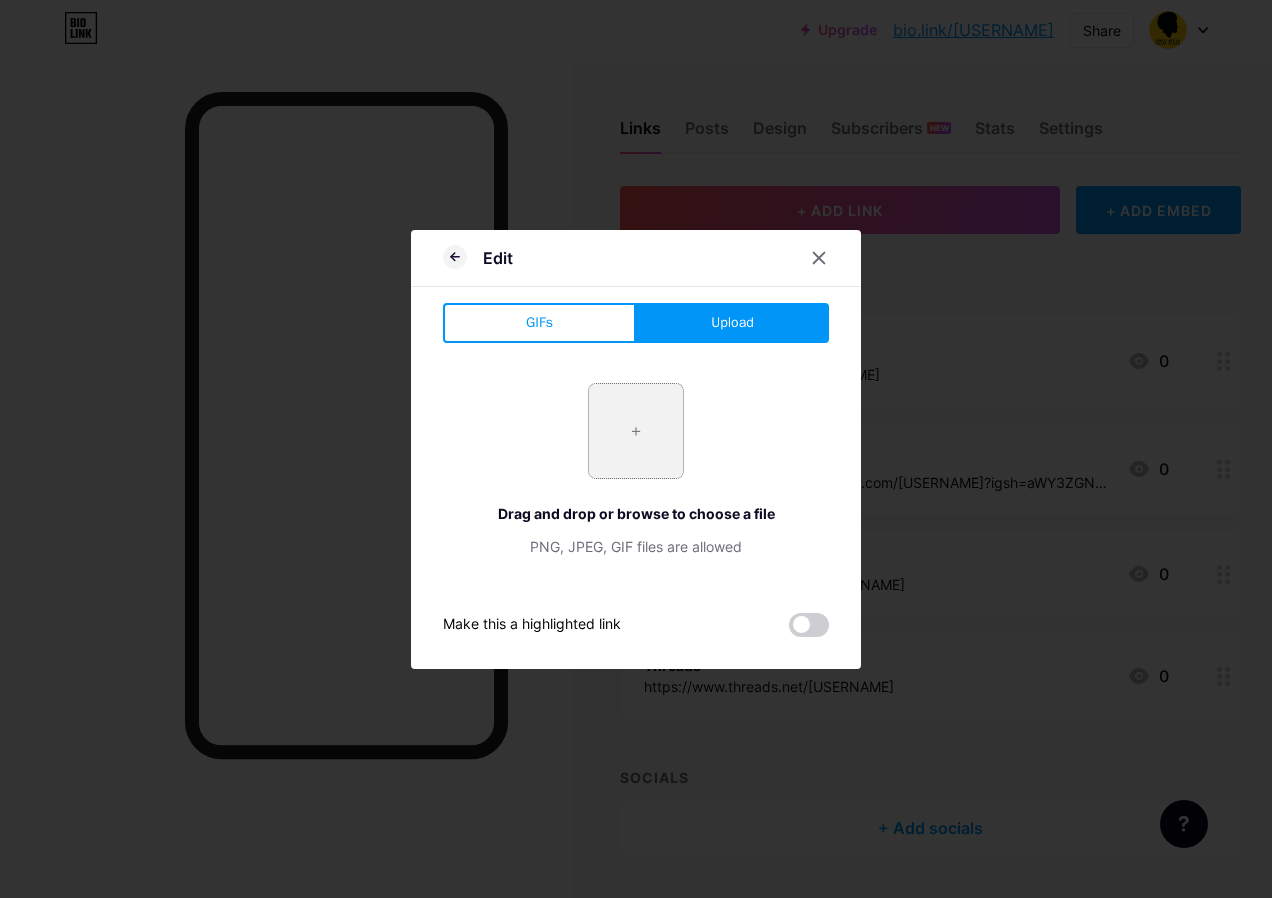 click at bounding box center (636, 431) 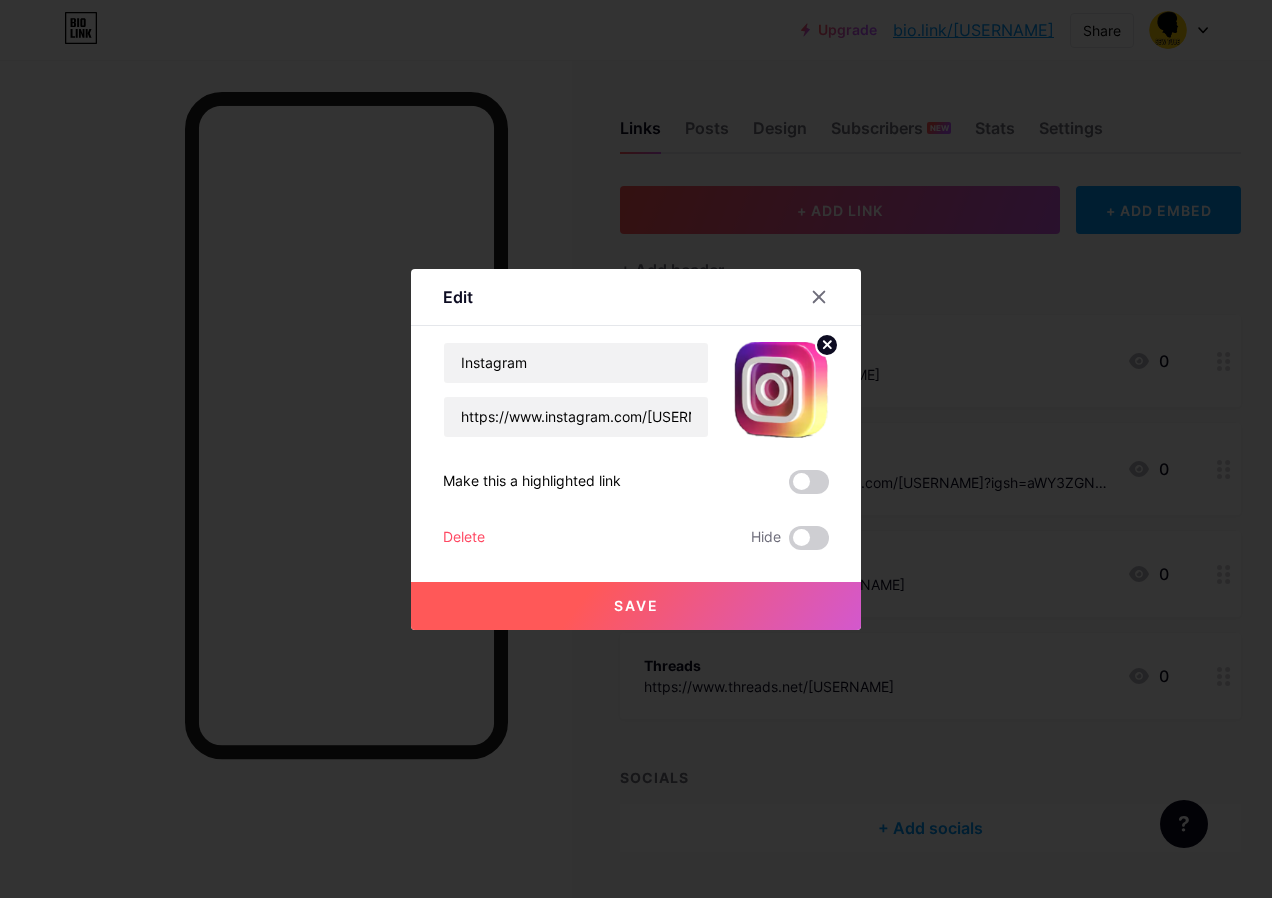 click on "Save" at bounding box center (636, 605) 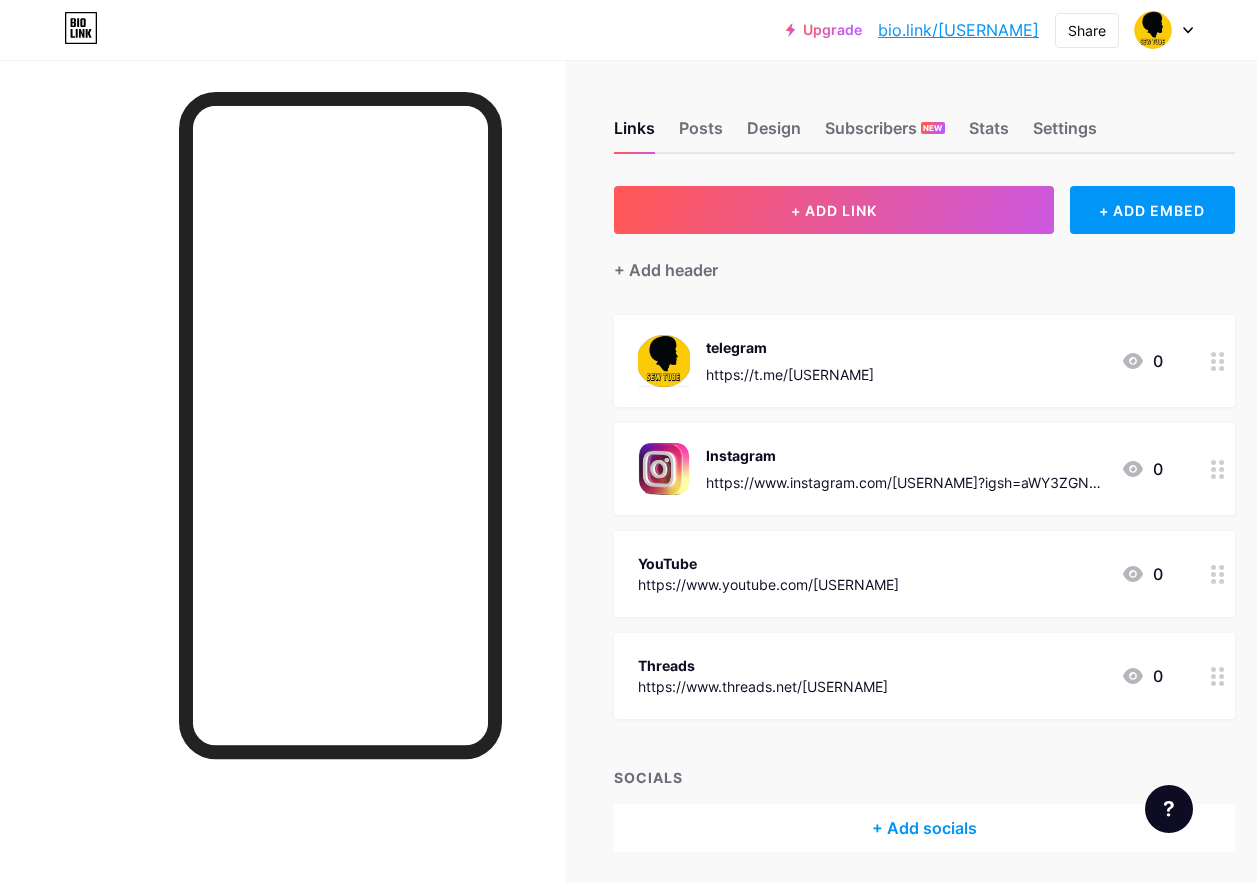 click on "YouTube" at bounding box center [768, 563] 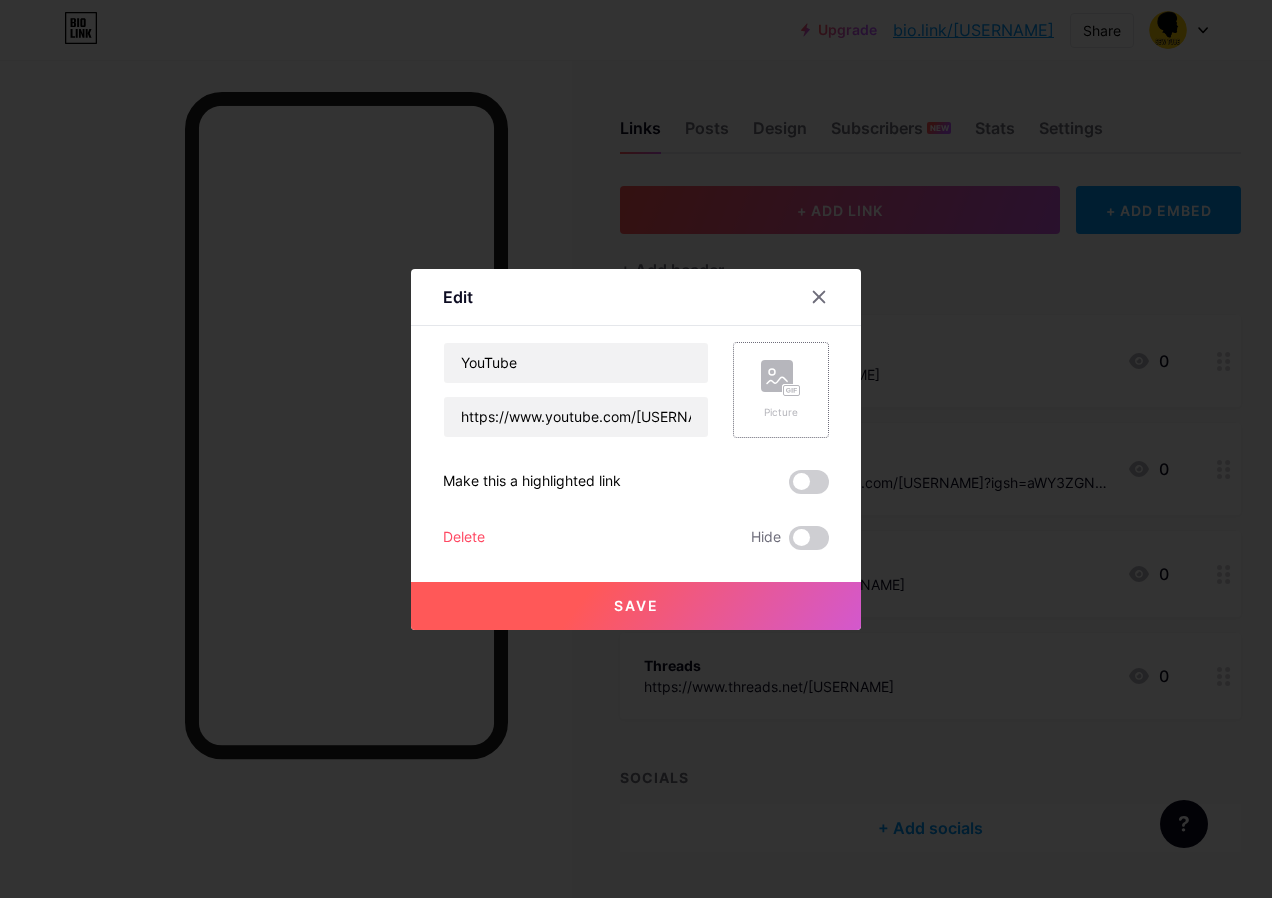click 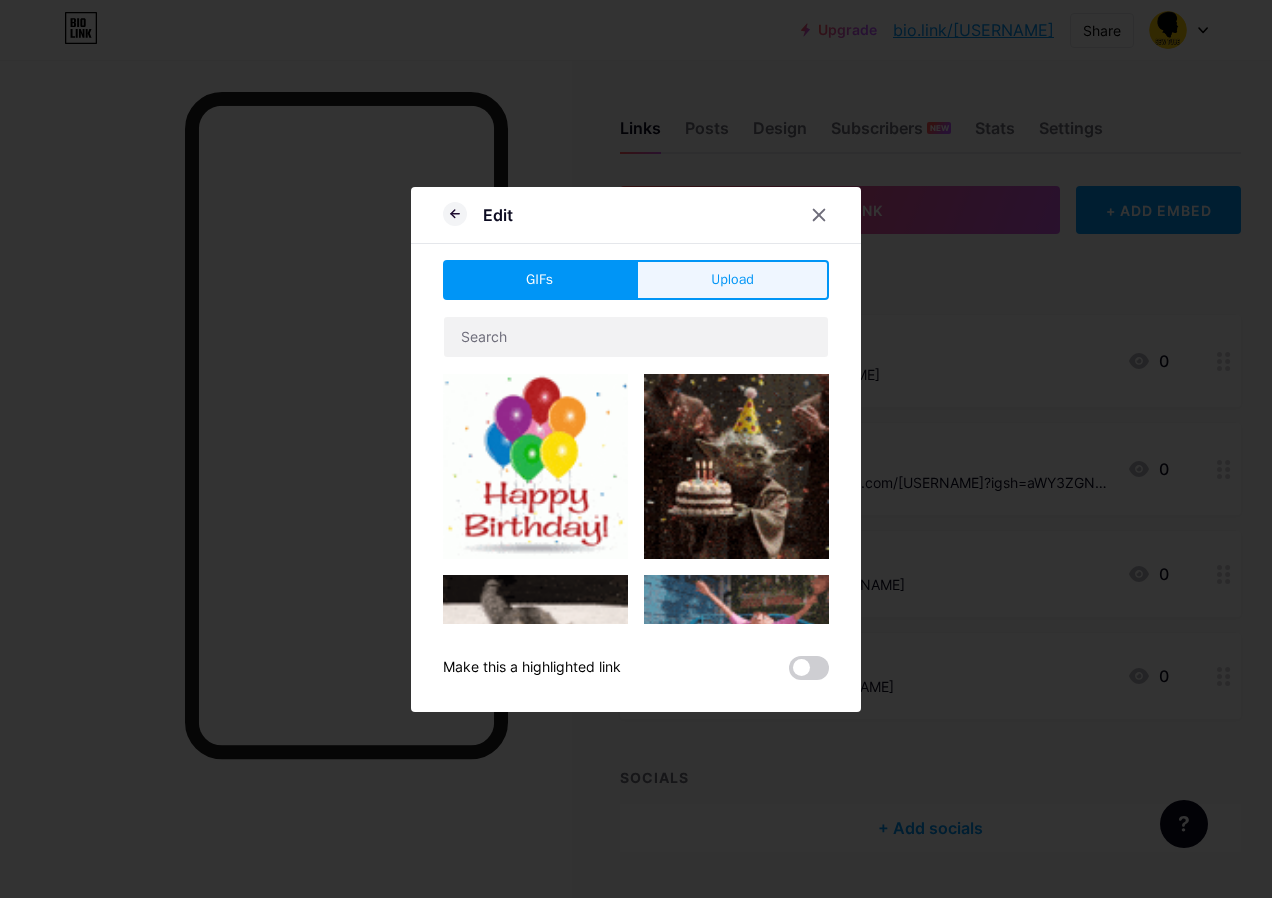 click on "Upload" at bounding box center (732, 280) 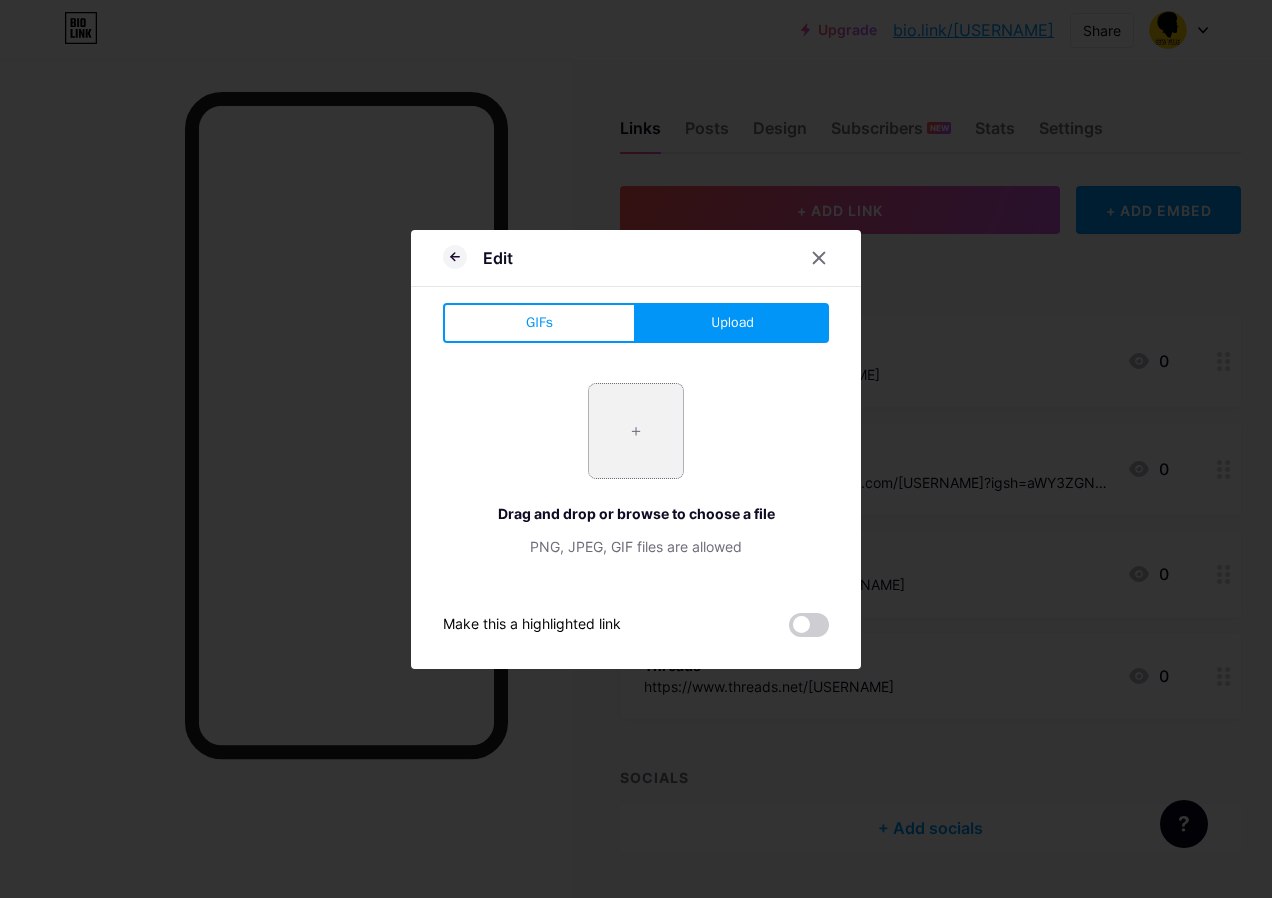 click at bounding box center (636, 431) 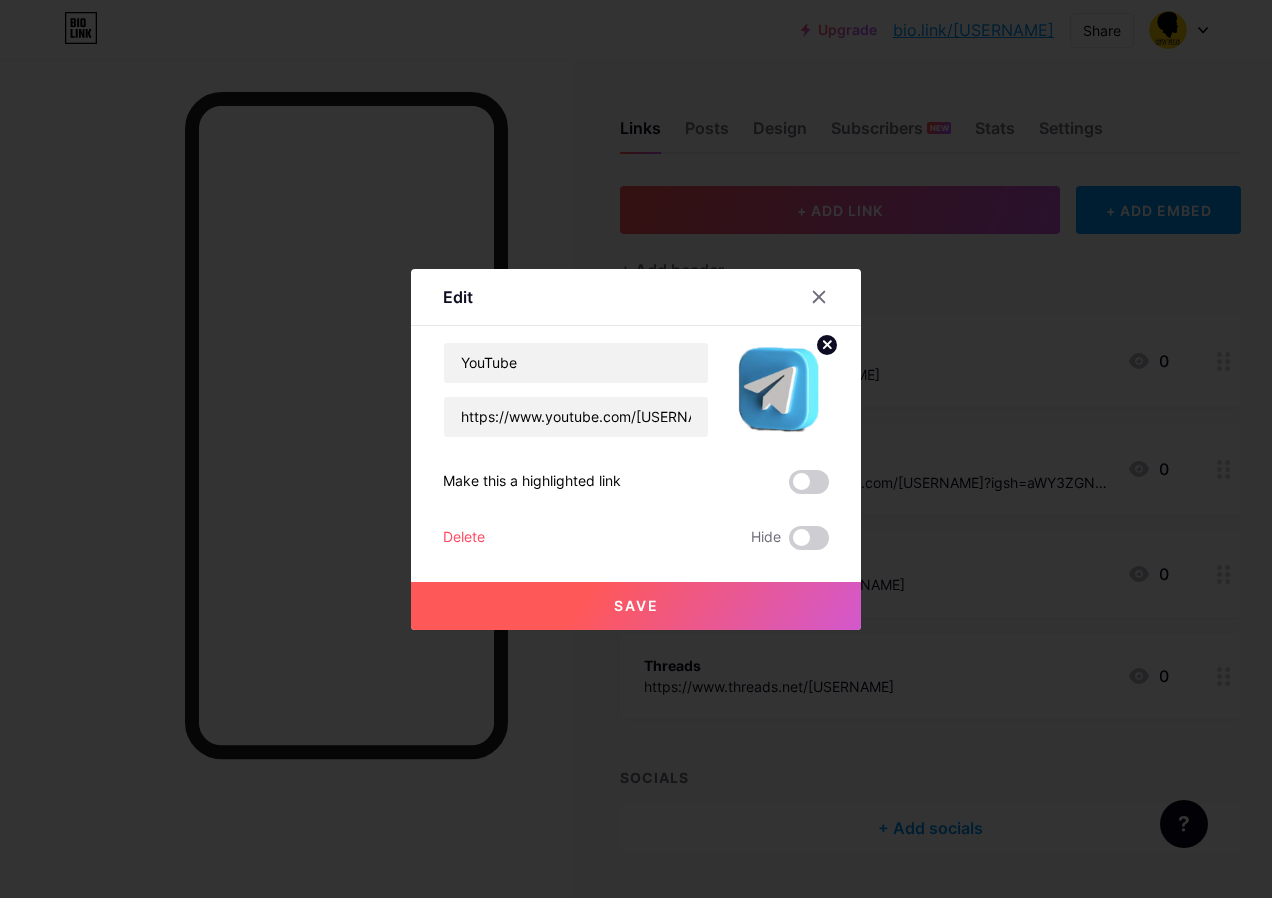 click 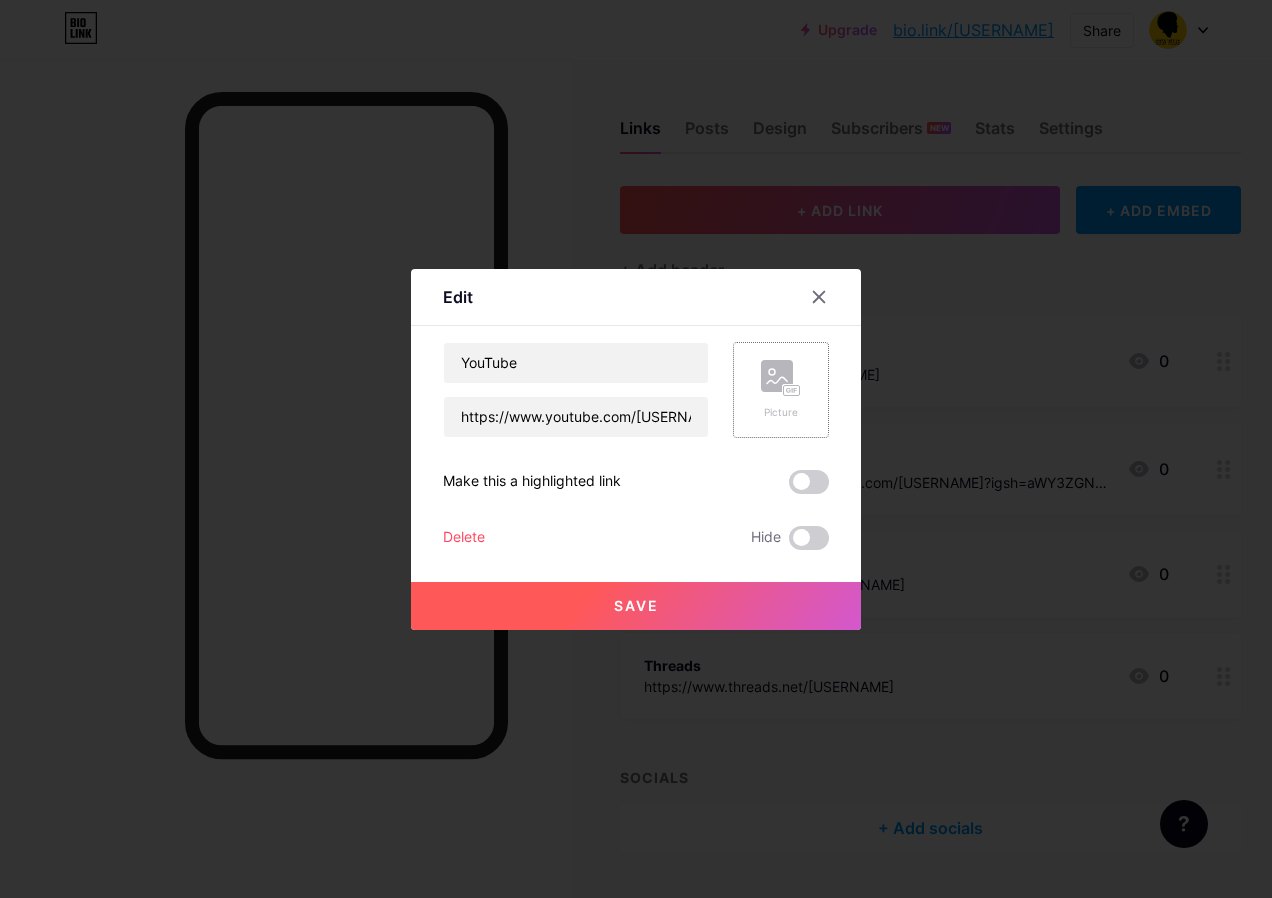 click 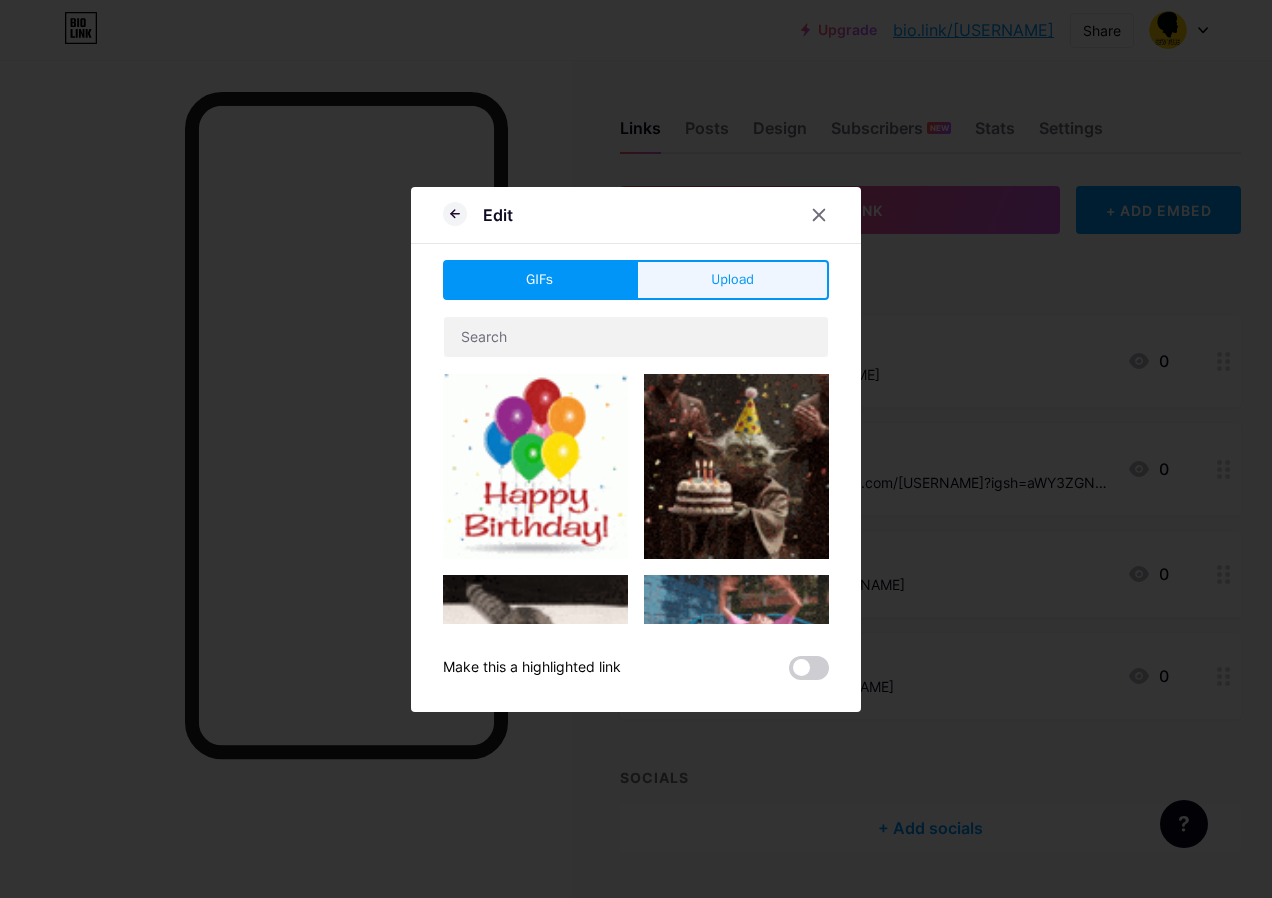 click on "Upload" at bounding box center (732, 279) 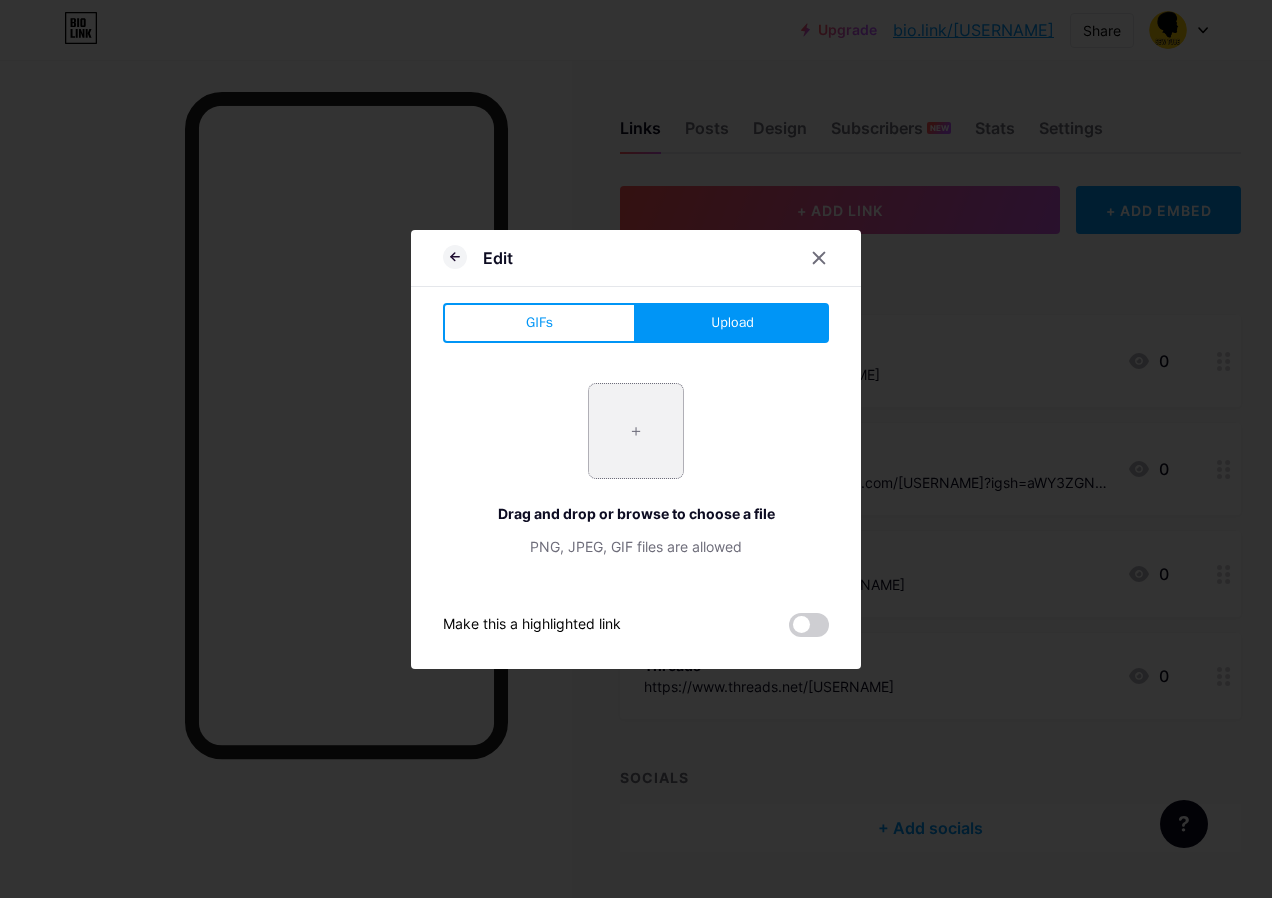 click at bounding box center (636, 431) 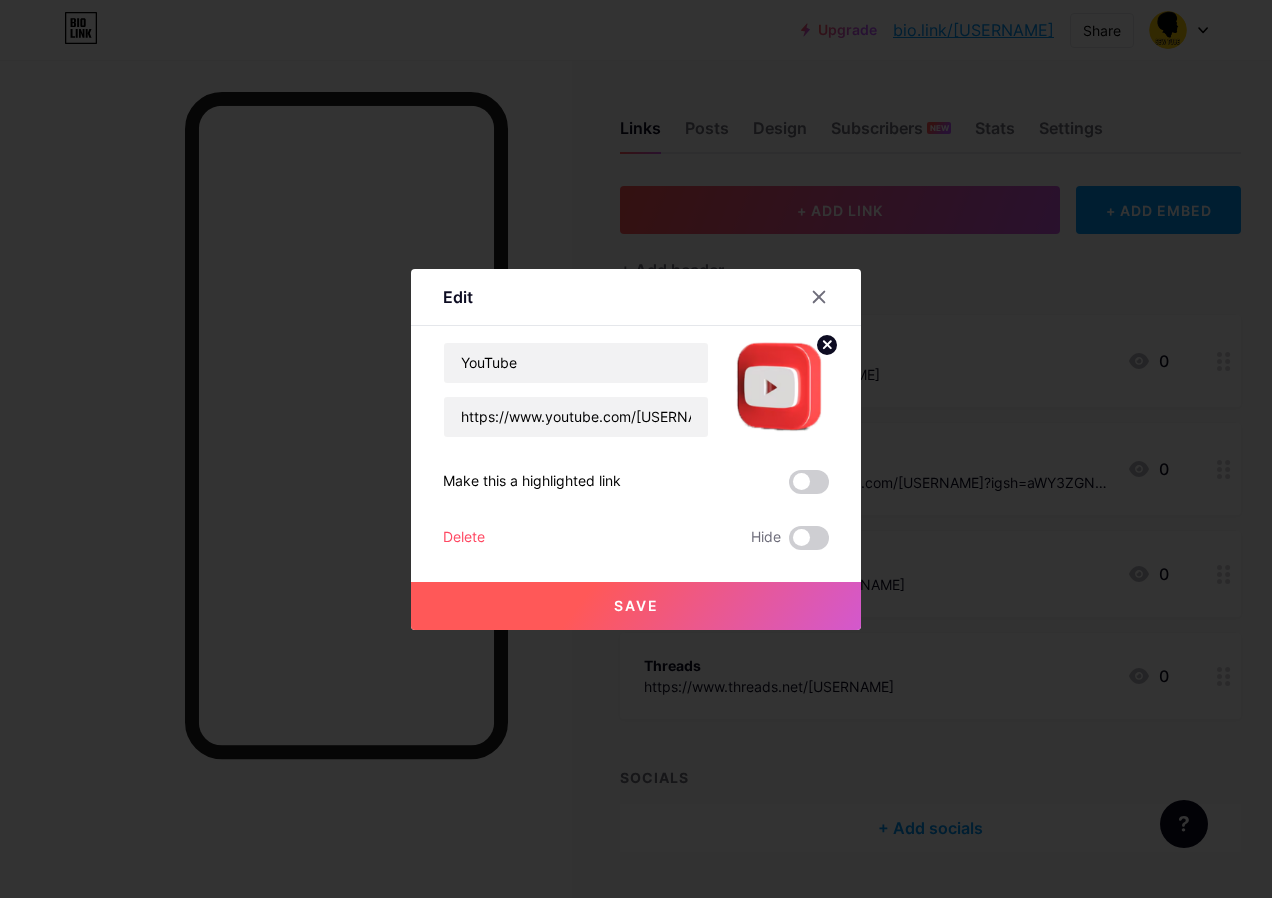 click on "Save" at bounding box center [636, 606] 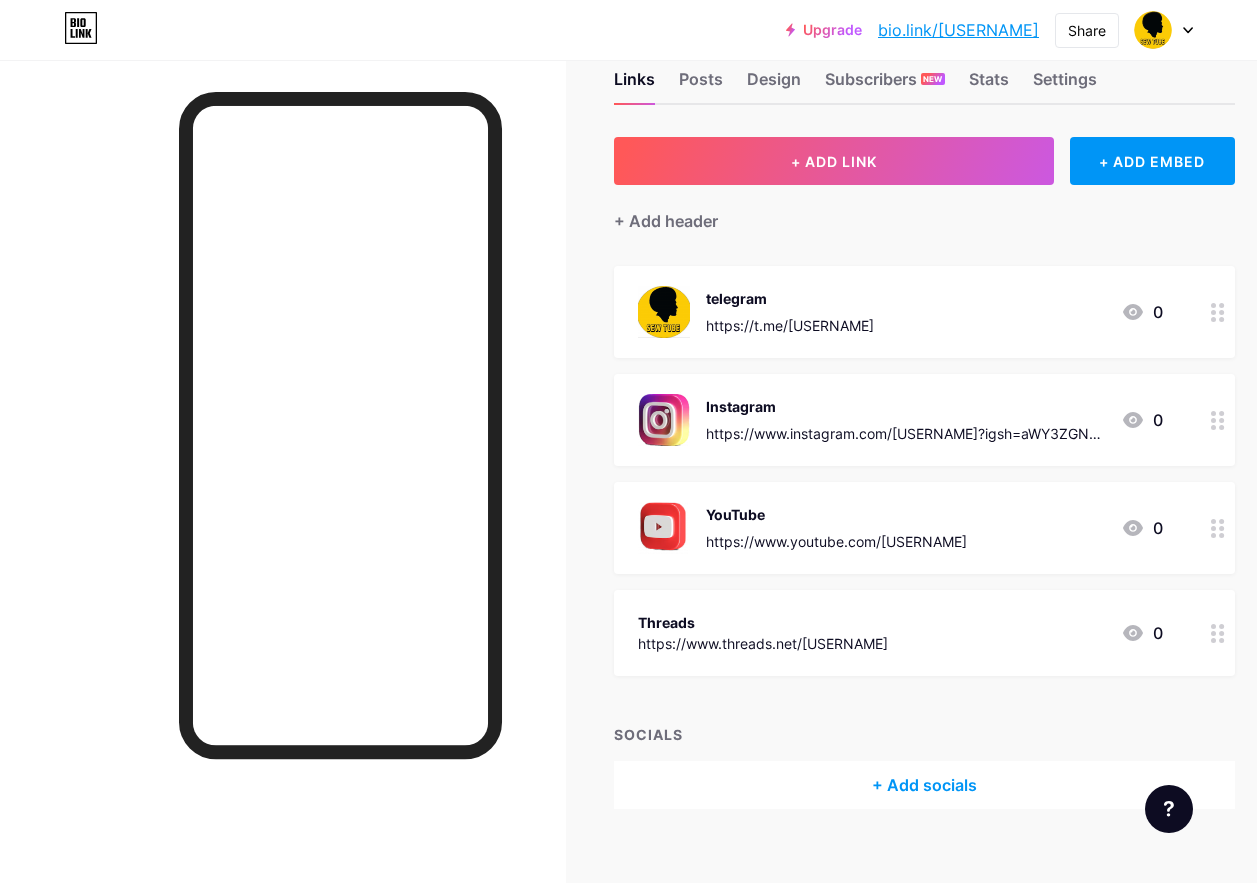 scroll, scrollTop: 74, scrollLeft: 0, axis: vertical 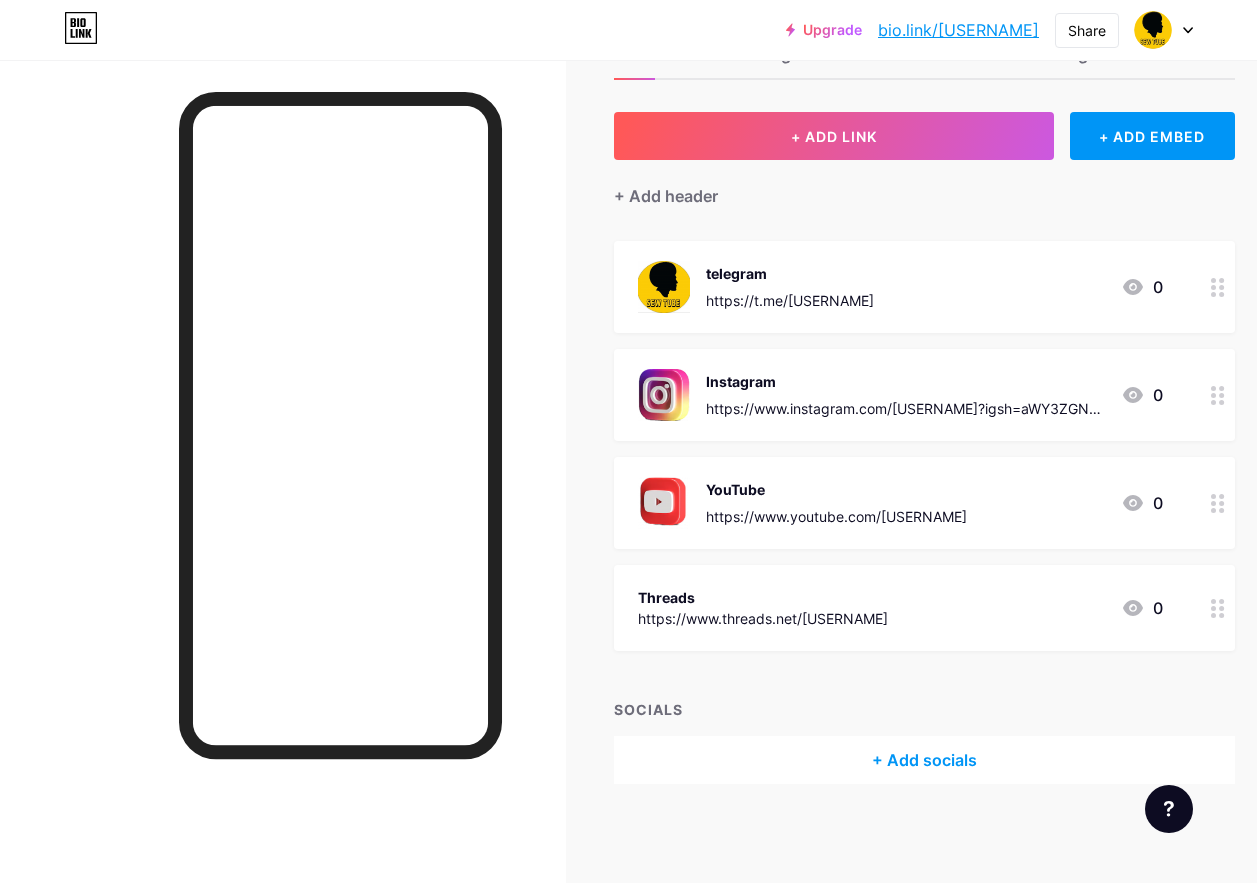 click on "+ Add socials" at bounding box center [924, 760] 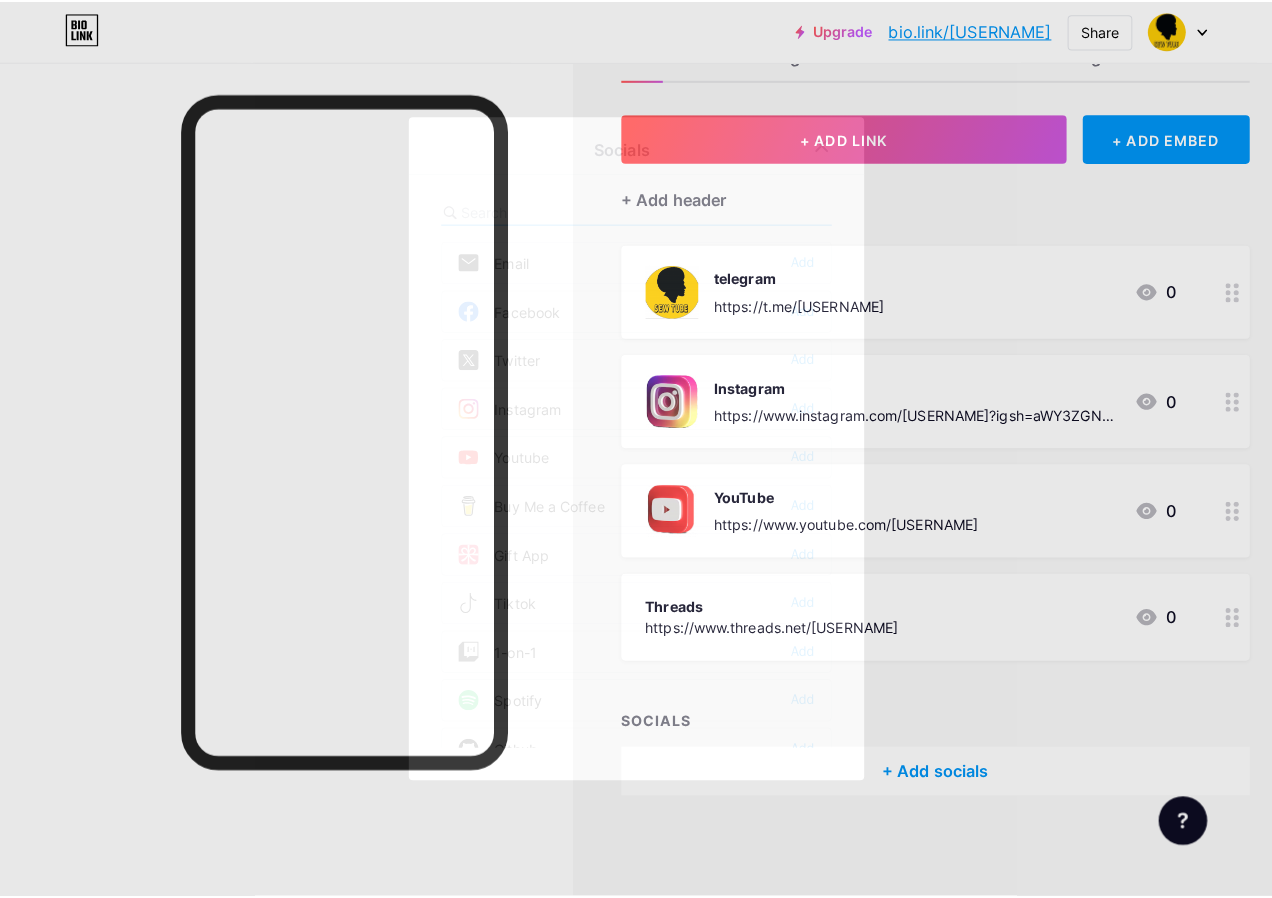 scroll, scrollTop: 59, scrollLeft: 0, axis: vertical 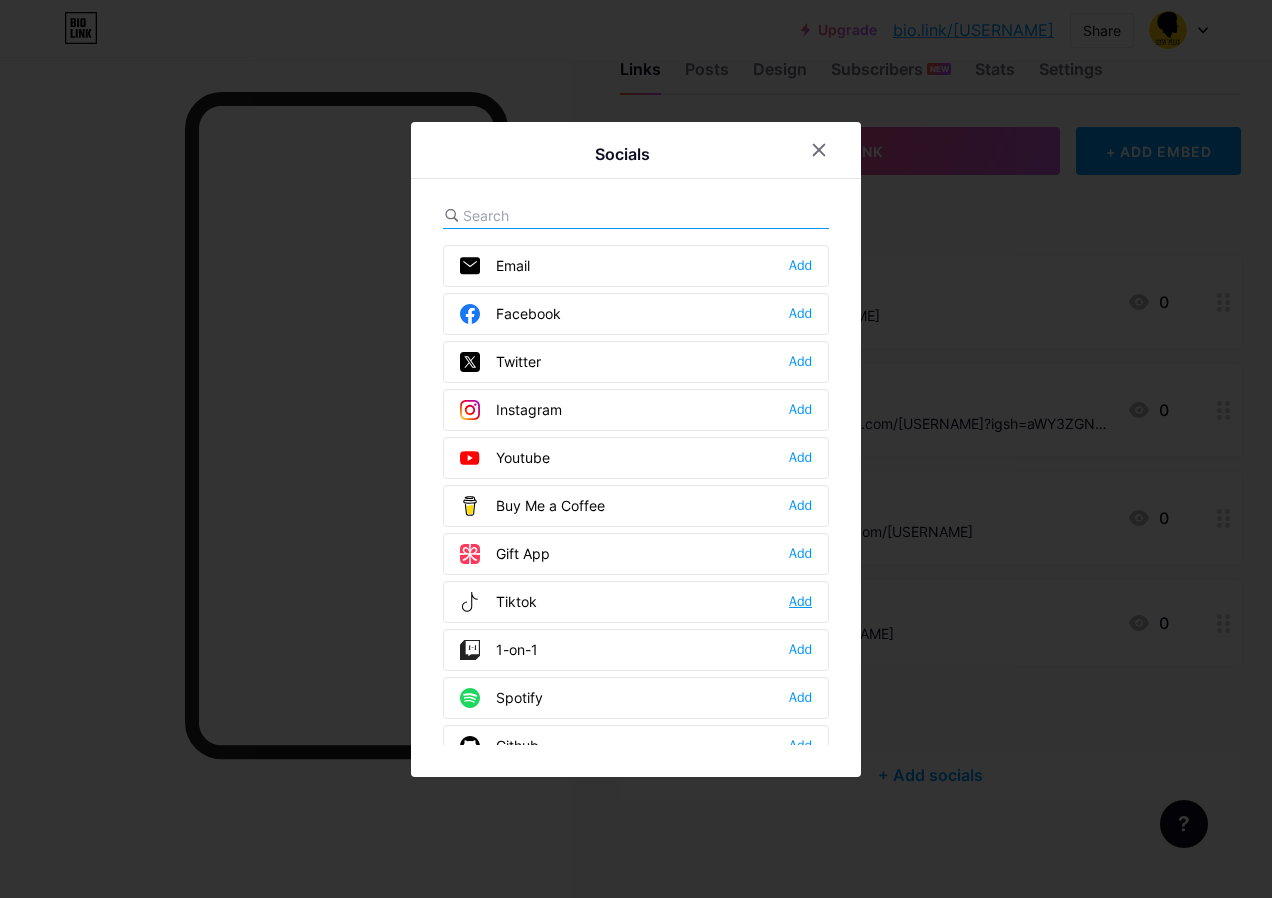 click on "Add" at bounding box center (800, 602) 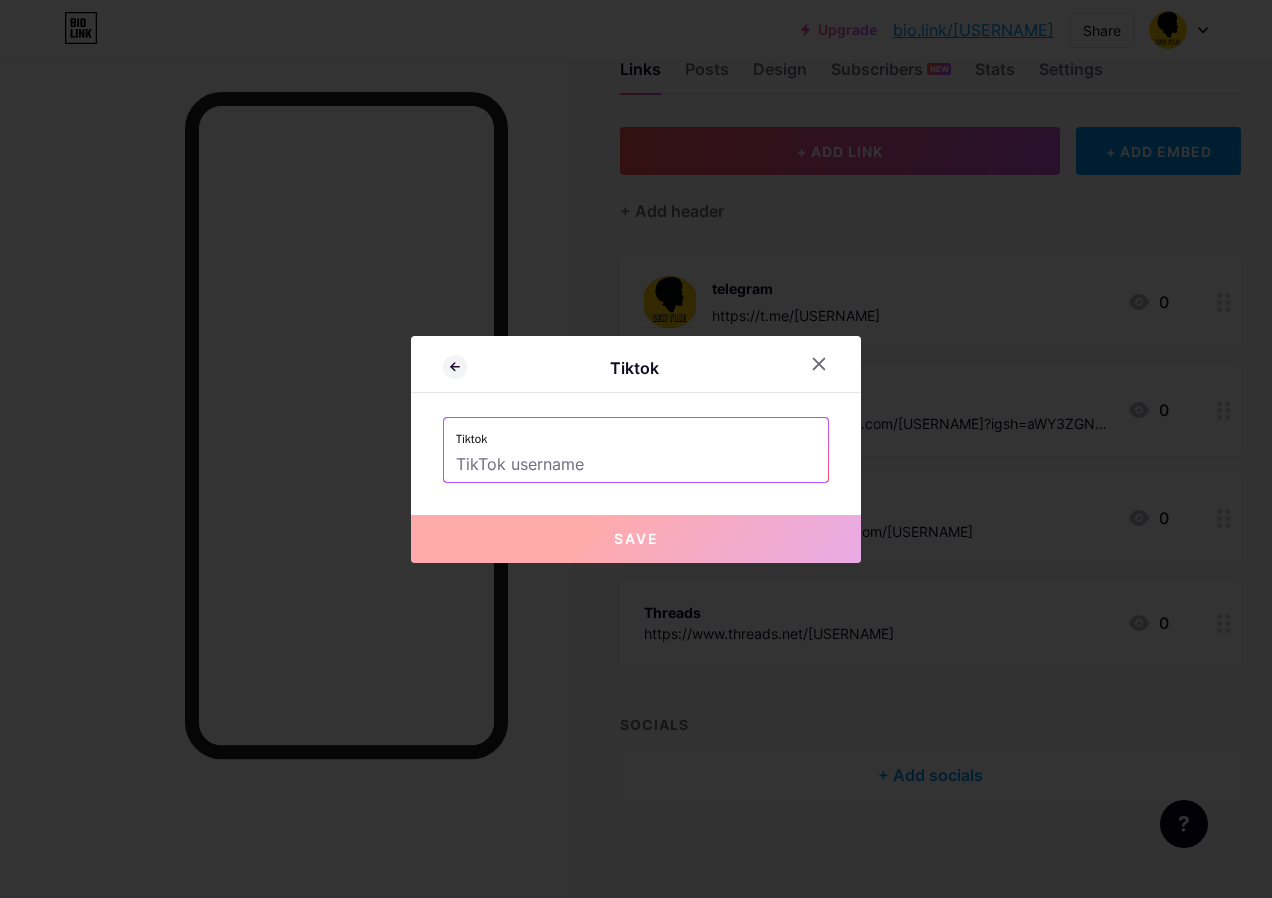 click at bounding box center [636, 465] 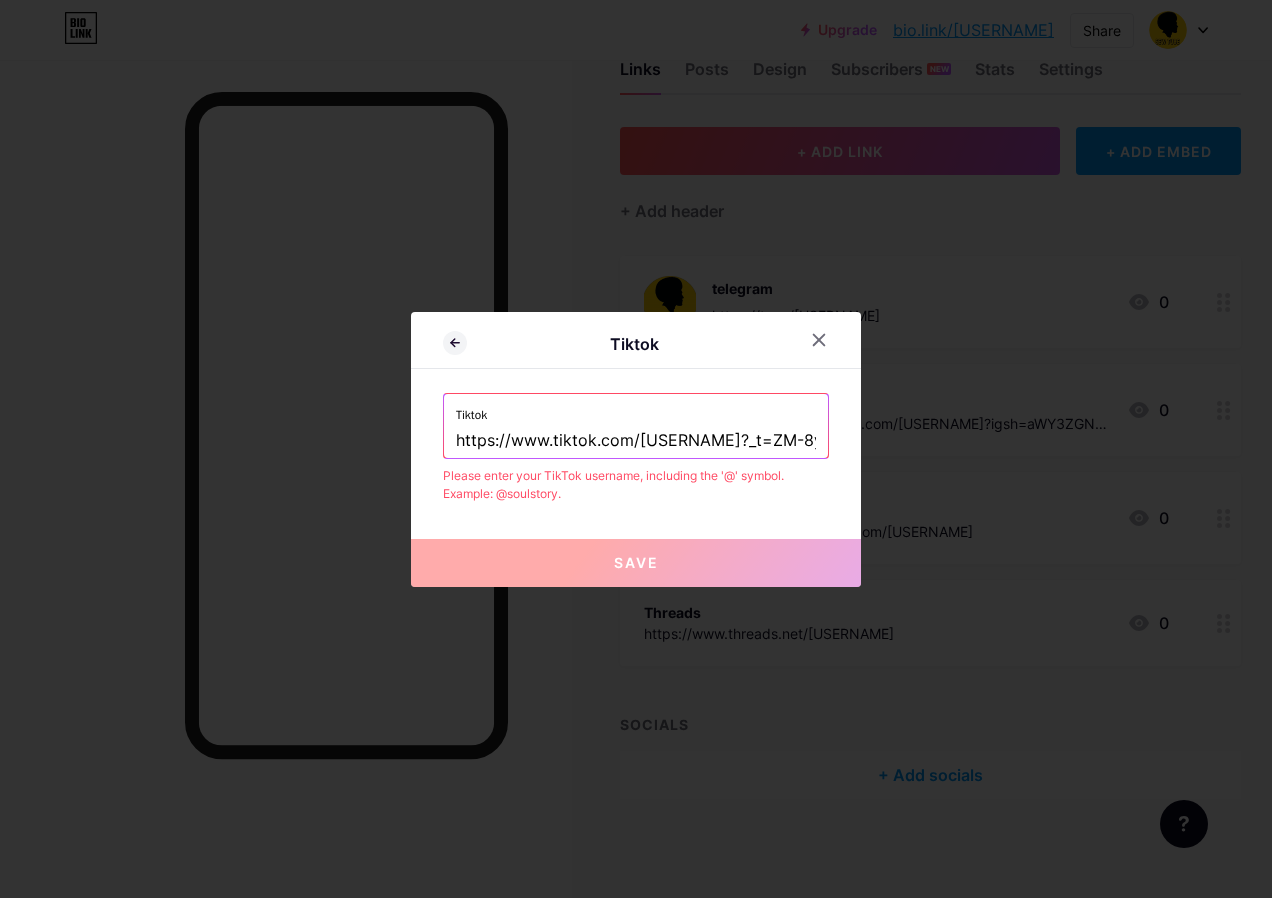 scroll, scrollTop: 0, scrollLeft: 189, axis: horizontal 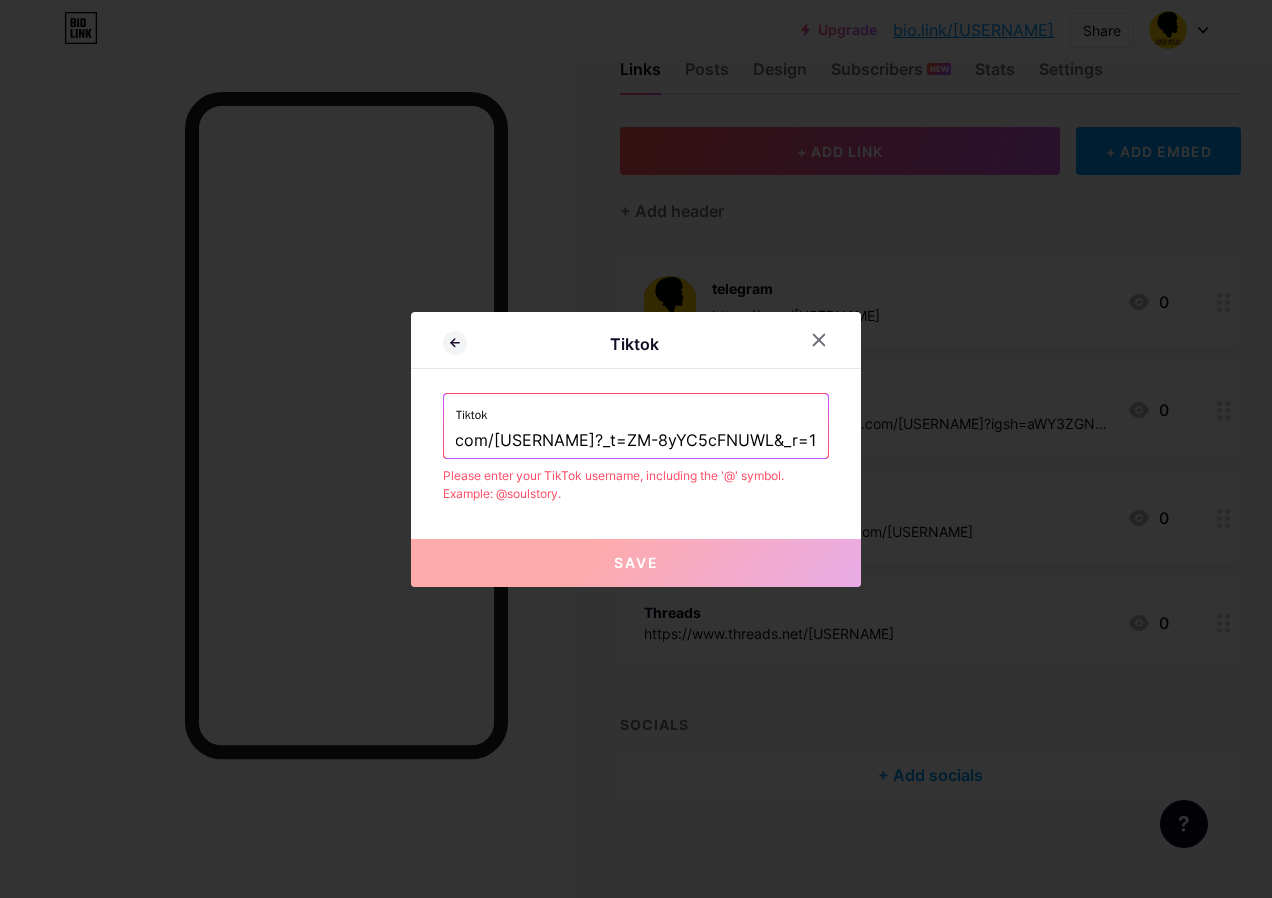 drag, startPoint x: 798, startPoint y: 438, endPoint x: 588, endPoint y: 438, distance: 210 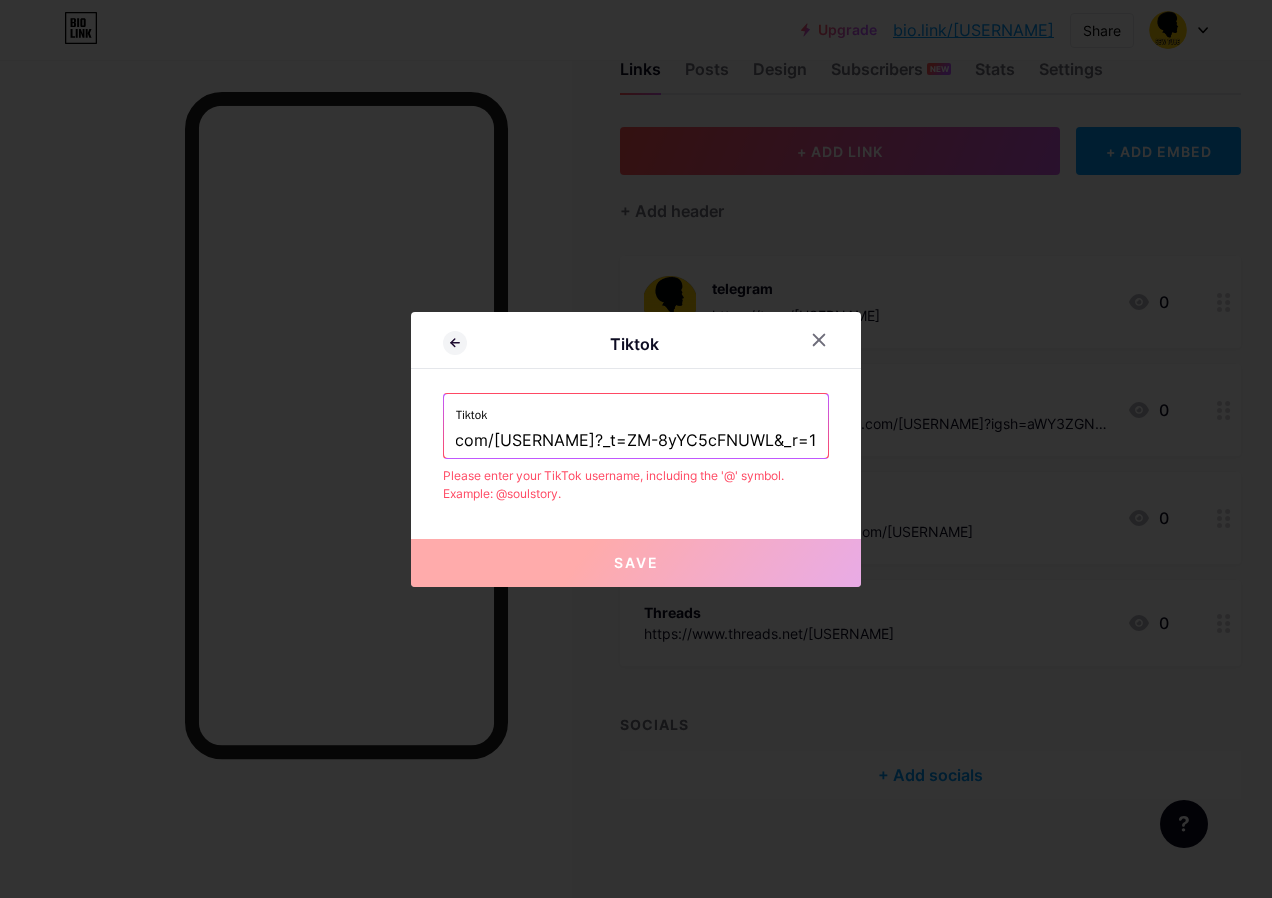 click on "https://www.tiktok.com/@[USERNAME]?_t=ZM-8yYC5cFNUWL&_r=1" at bounding box center (636, 441) 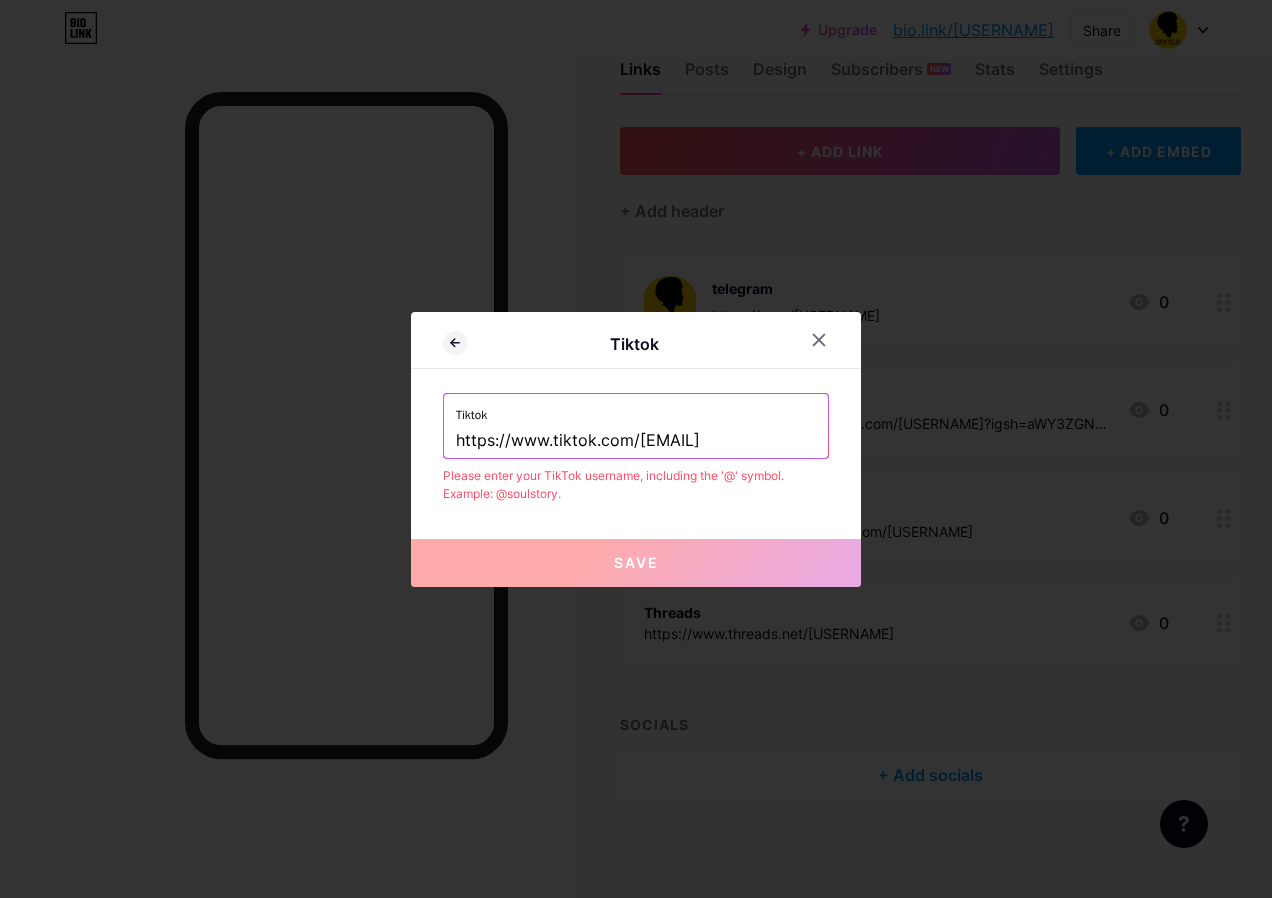 scroll, scrollTop: 0, scrollLeft: 0, axis: both 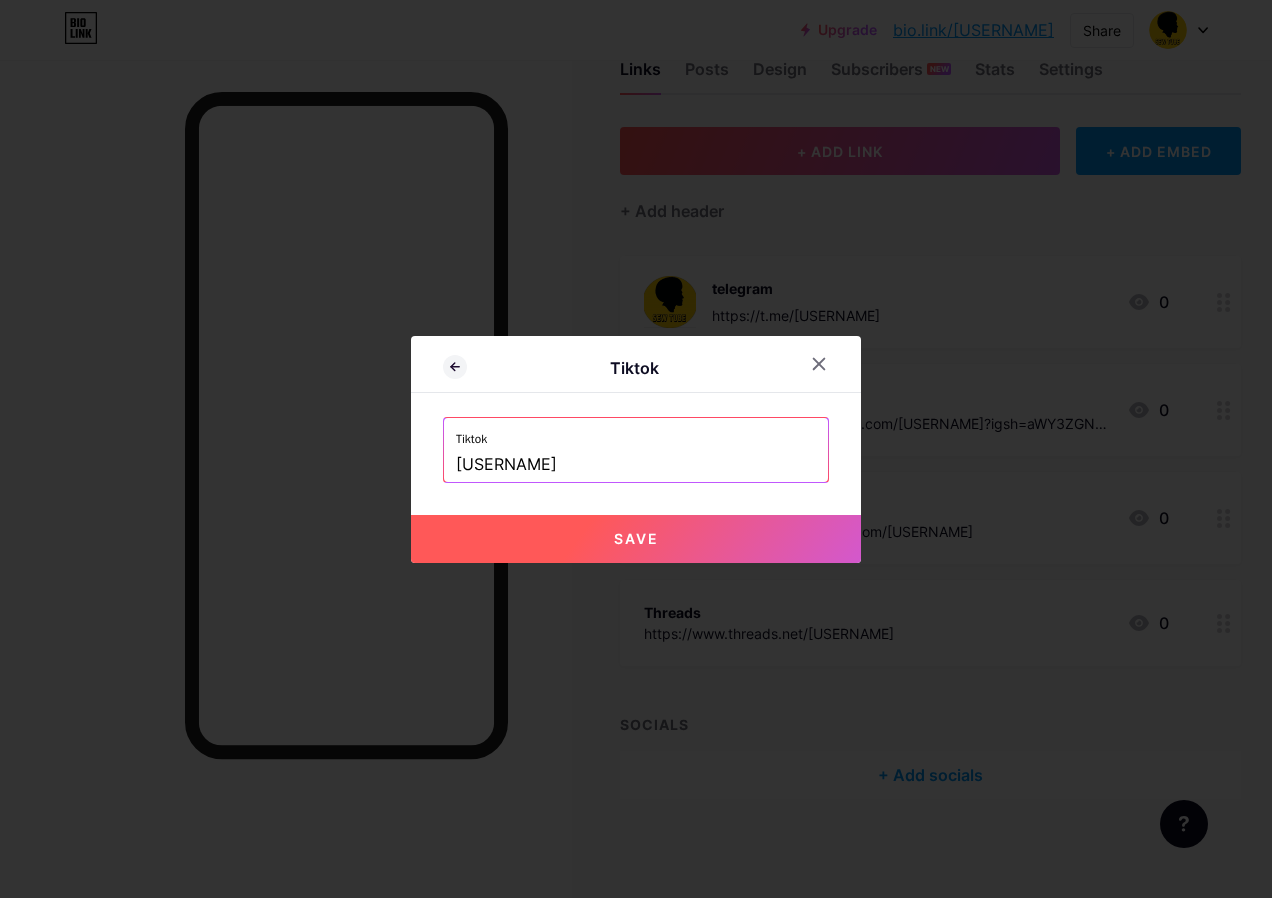 click on "Save" at bounding box center (636, 538) 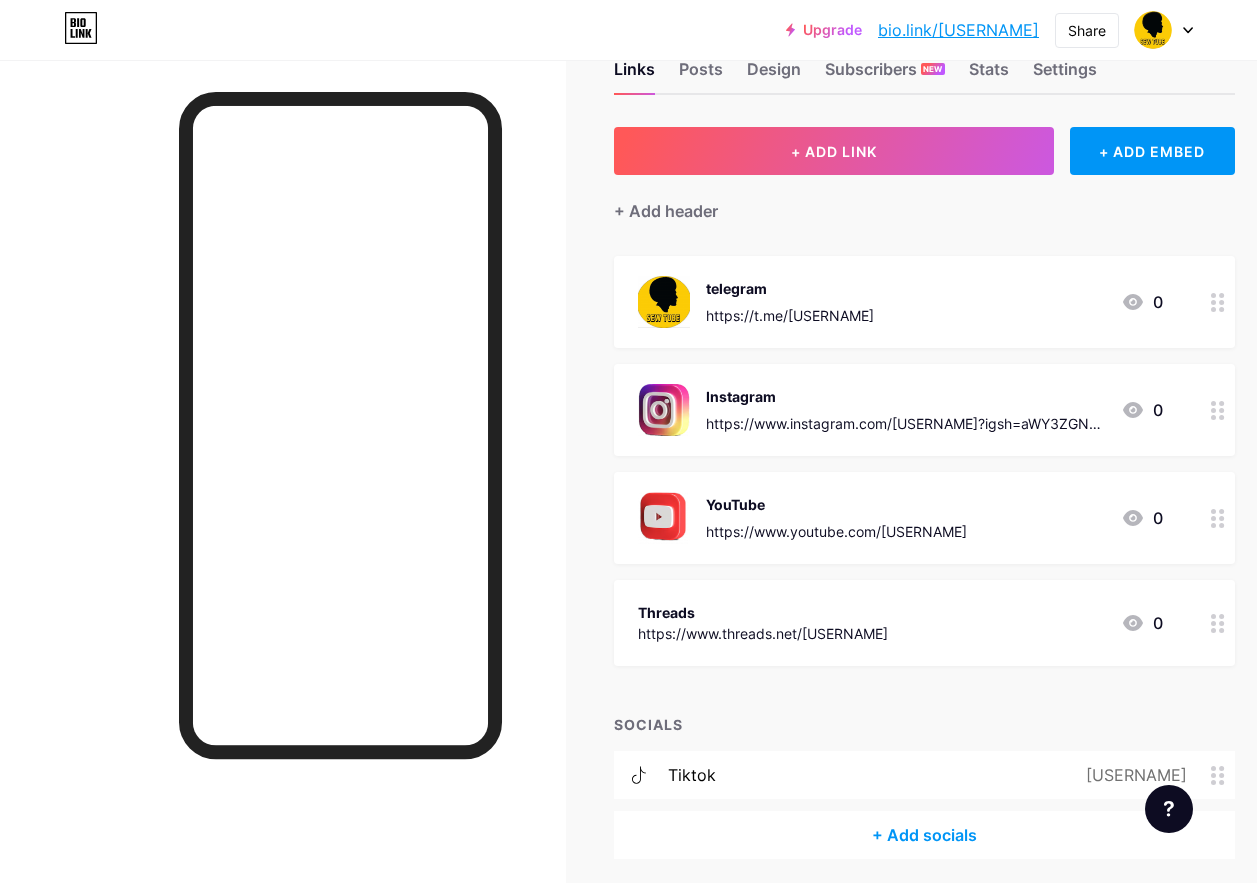 click on "Threads
https://www.threads.net/@sew212416
0" at bounding box center (900, 623) 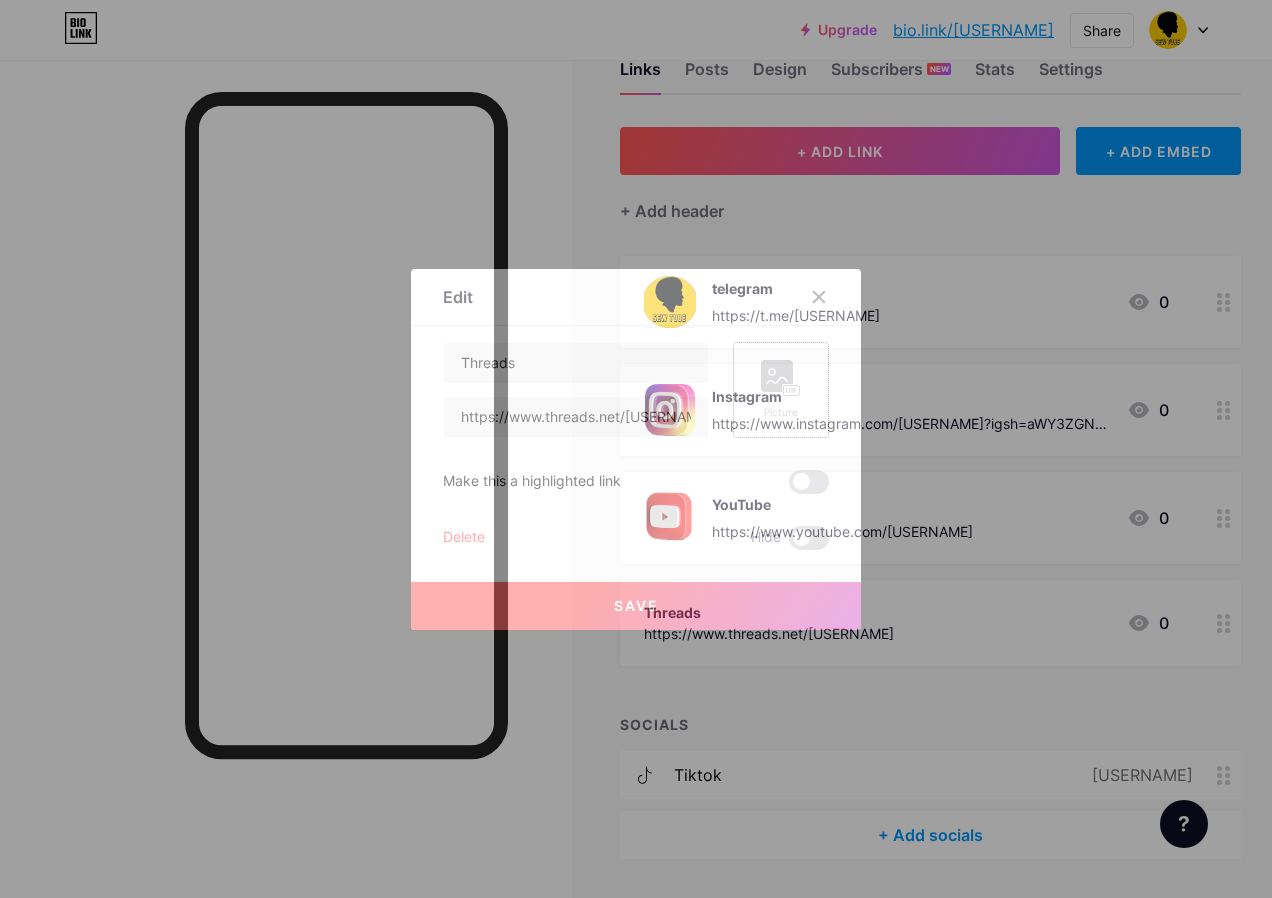 click 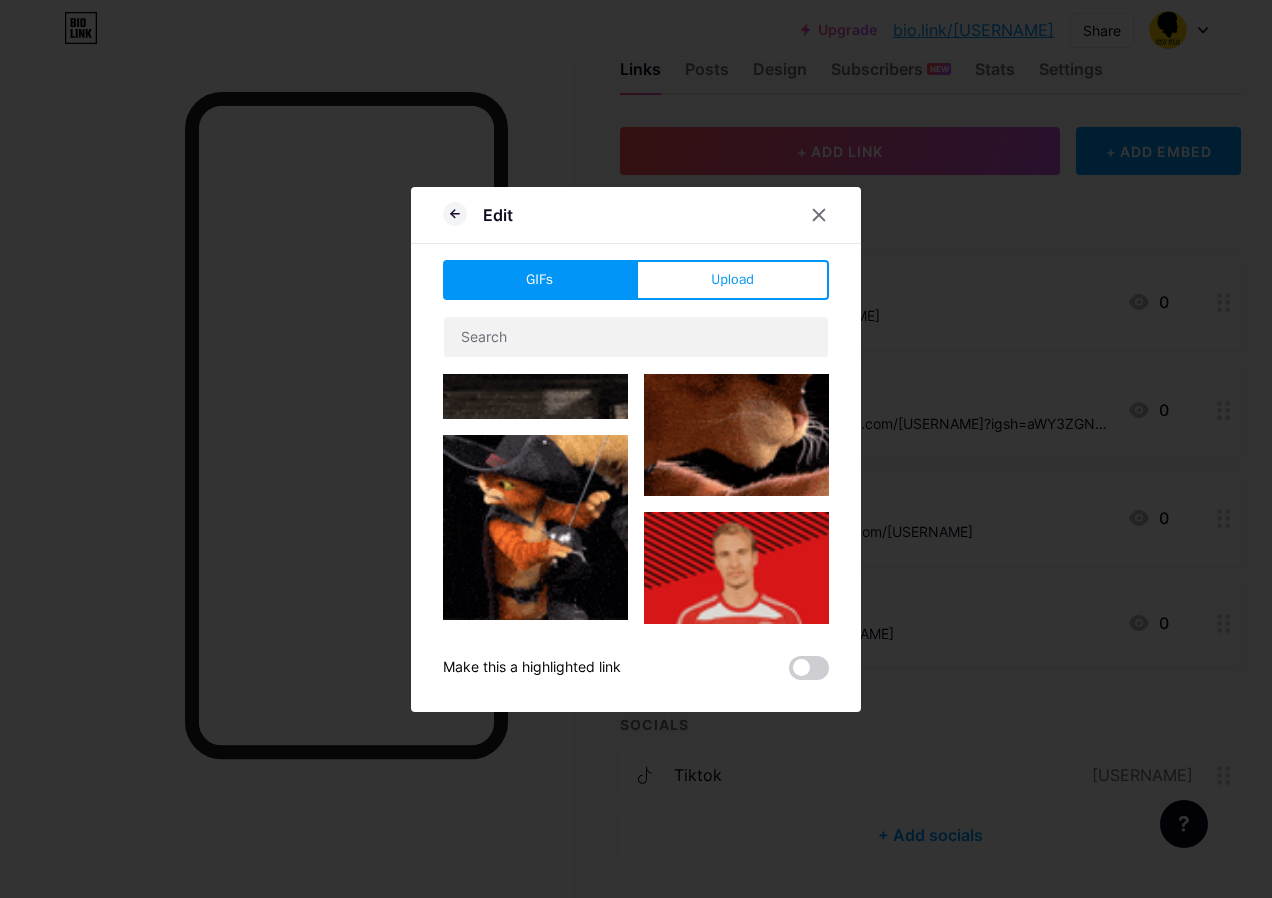 scroll, scrollTop: 0, scrollLeft: 0, axis: both 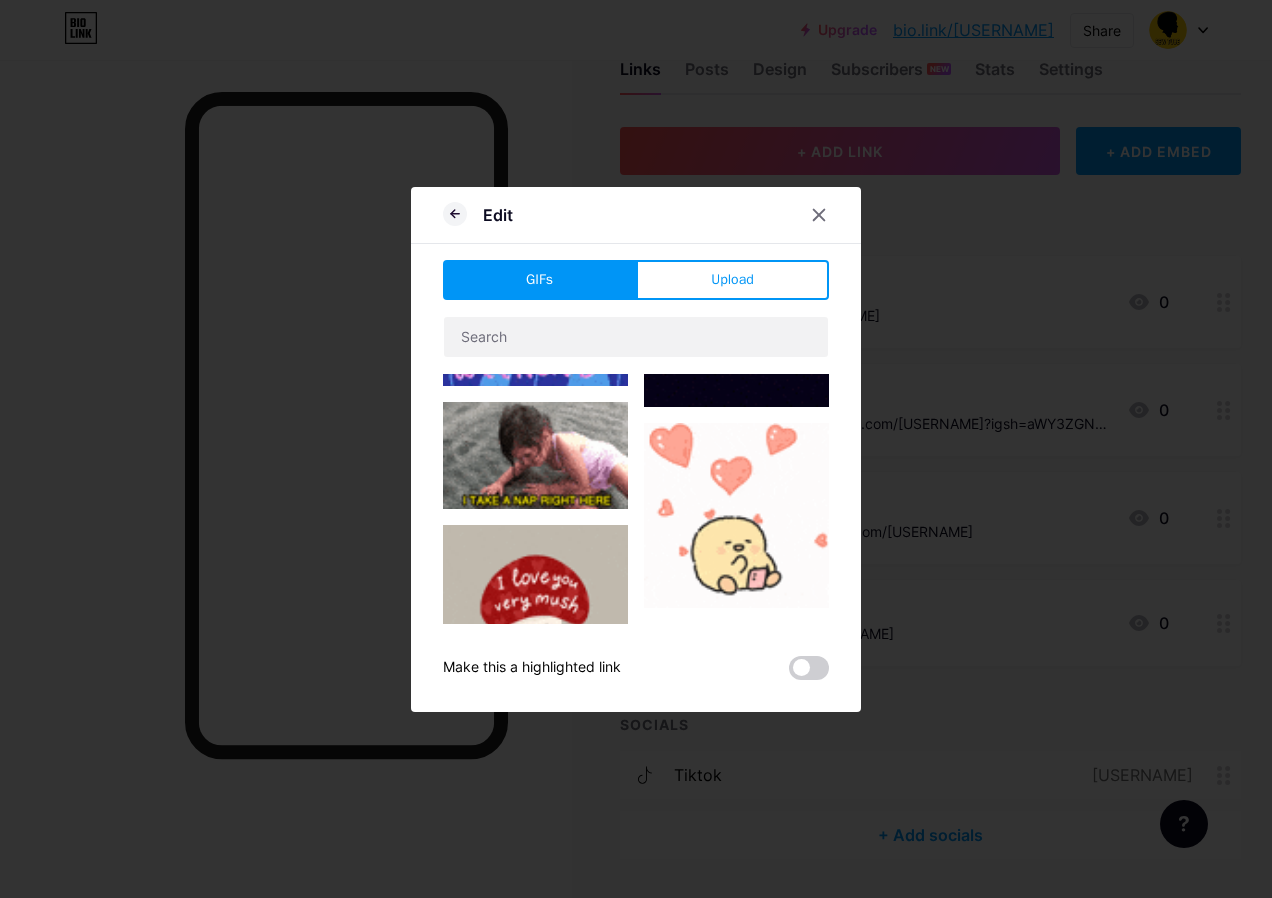 type on "Threads" 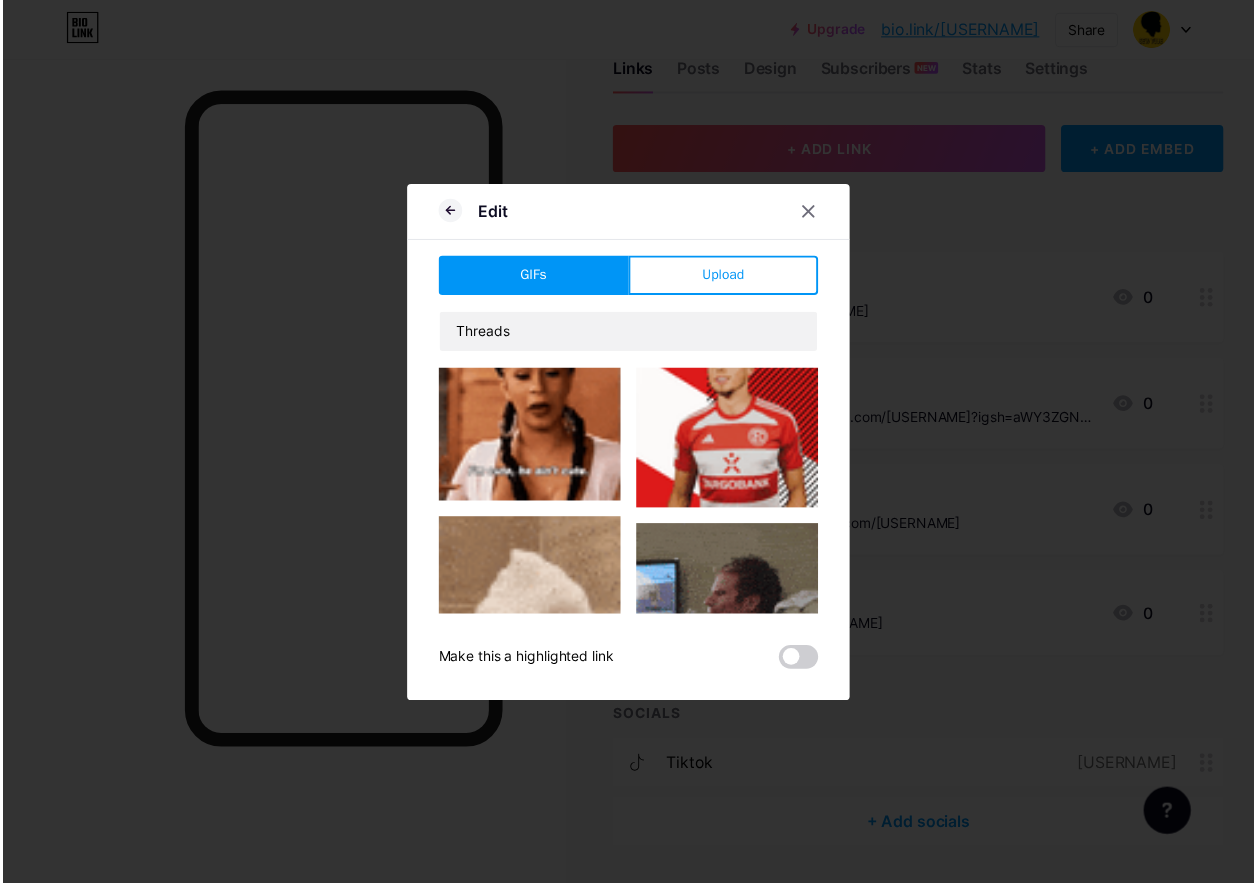 scroll, scrollTop: 3015, scrollLeft: 0, axis: vertical 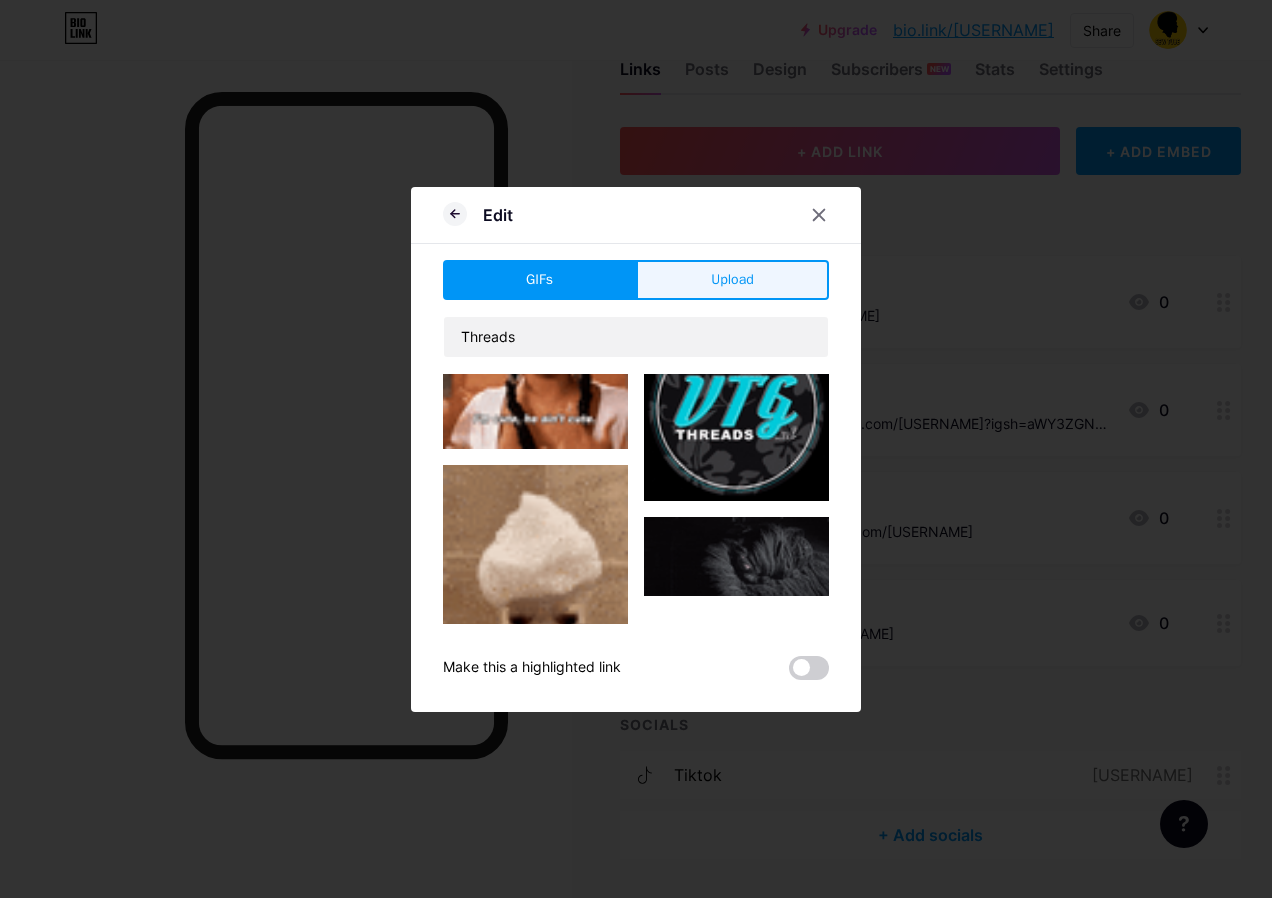 click on "Upload" at bounding box center [732, 279] 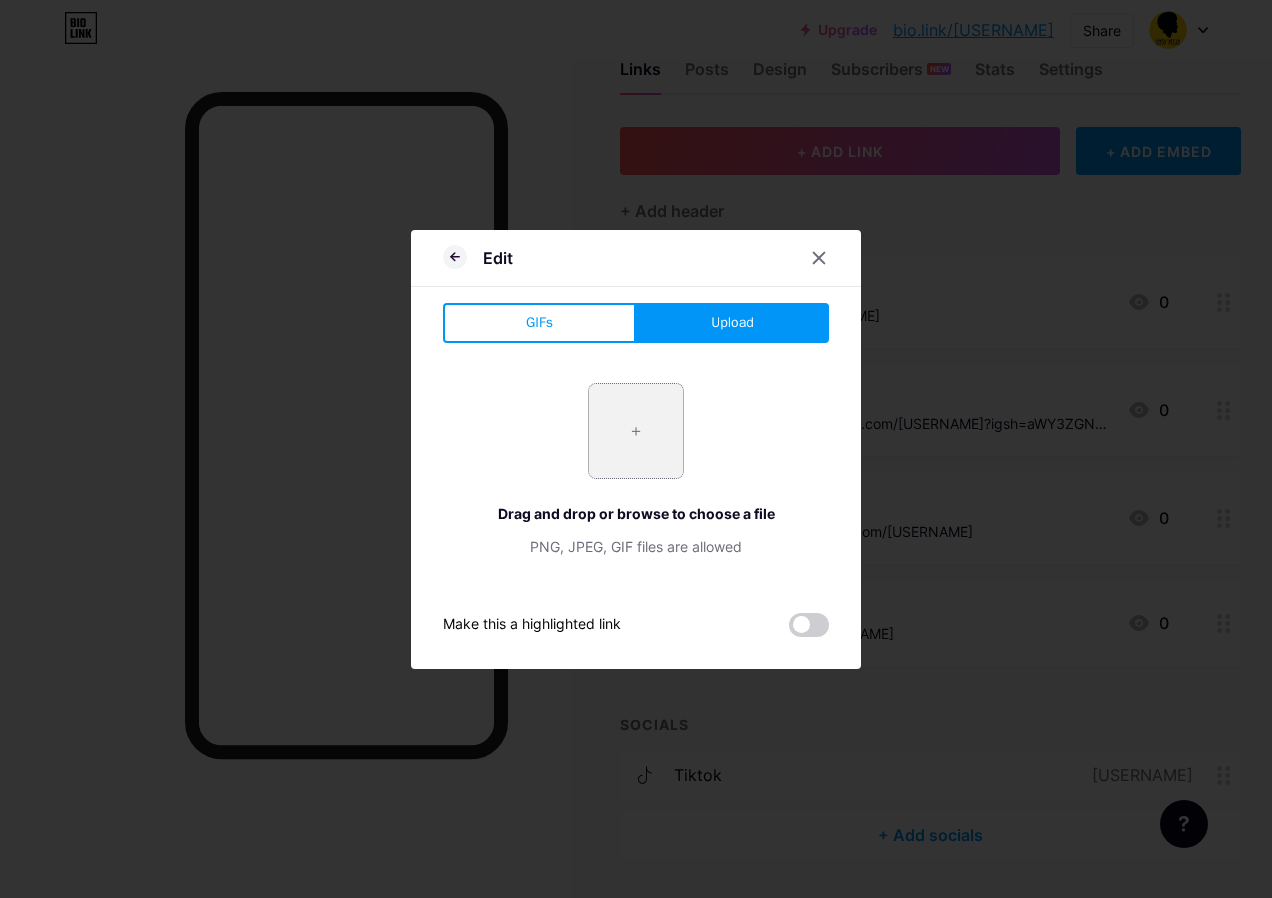 click at bounding box center [636, 431] 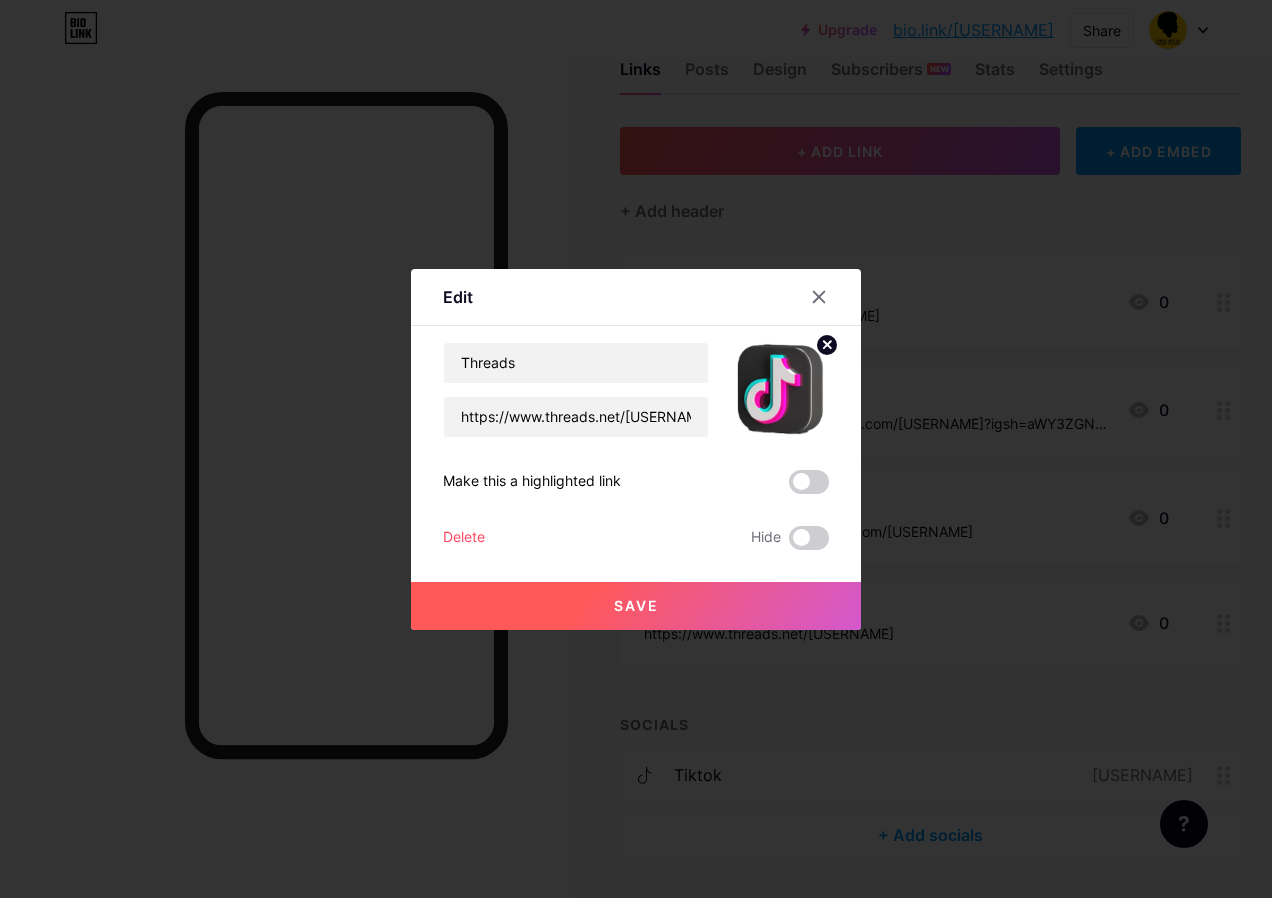 click on "Save" at bounding box center (636, 605) 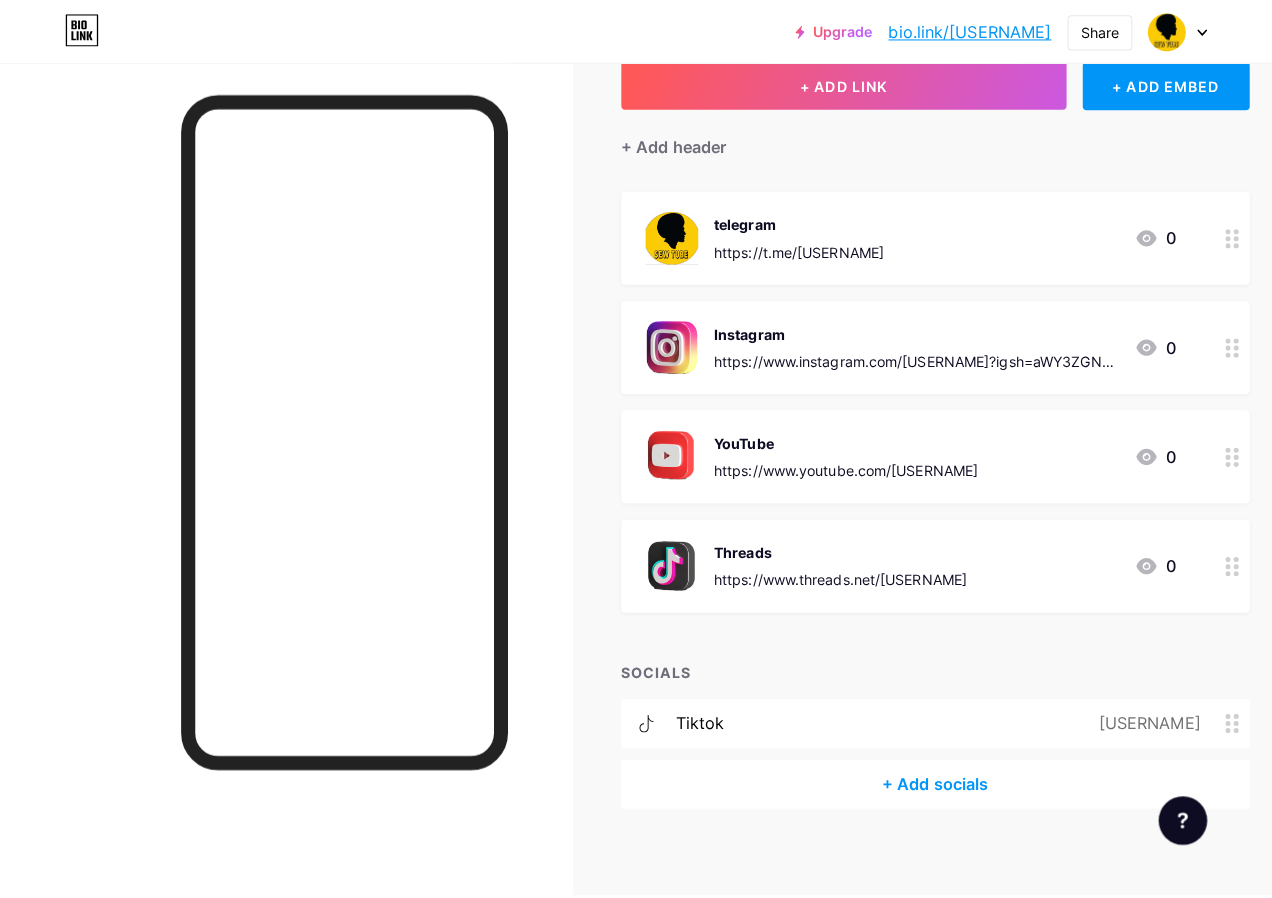 scroll, scrollTop: 0, scrollLeft: 0, axis: both 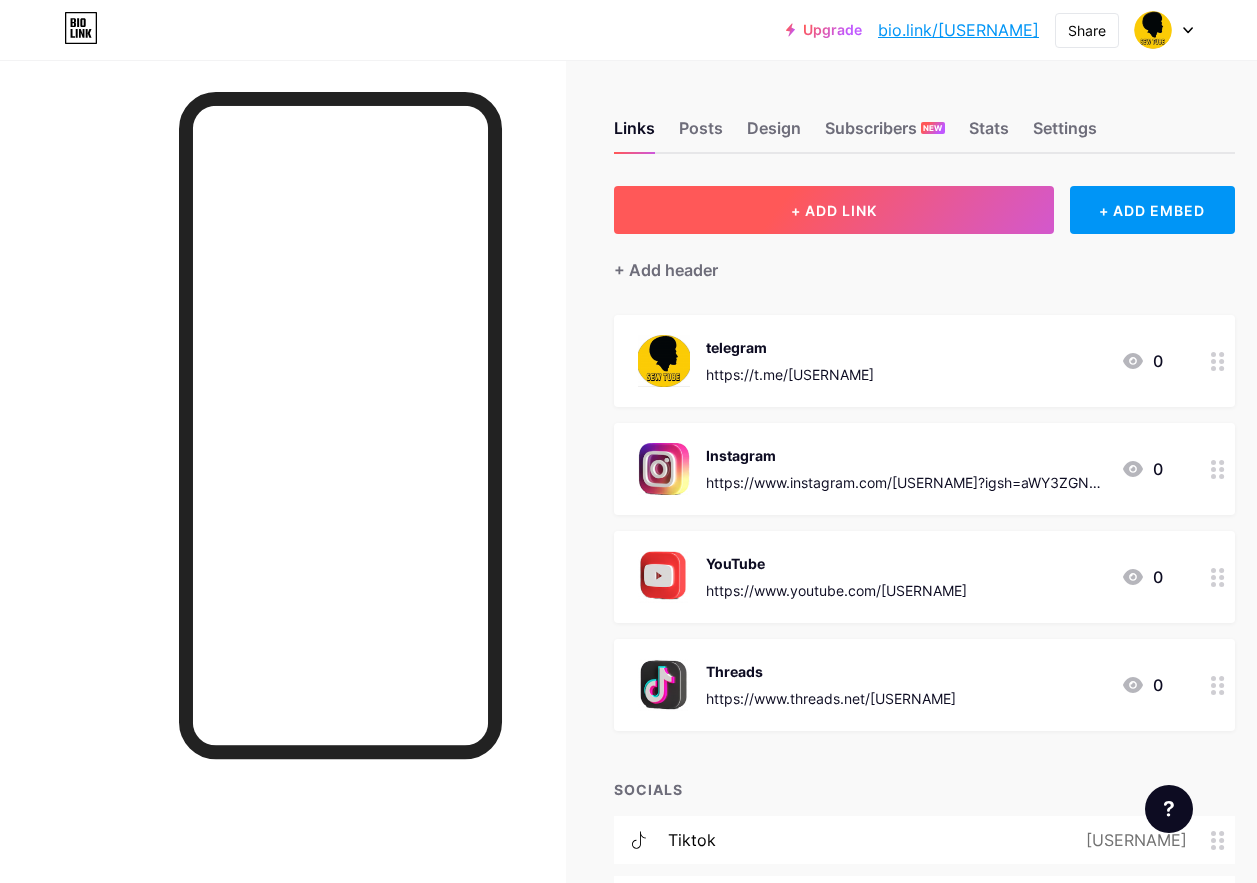 click on "+ ADD LINK" at bounding box center [834, 210] 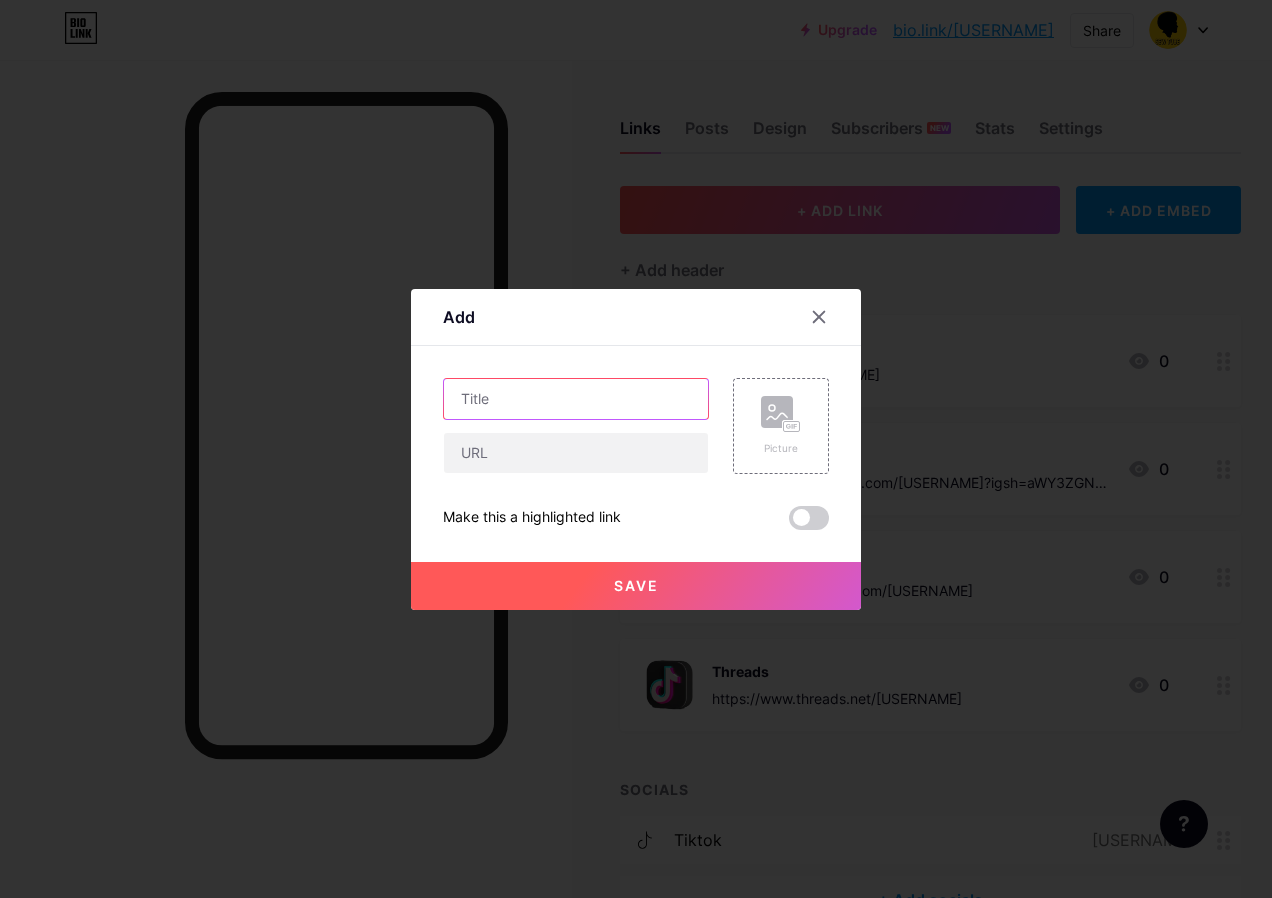 click at bounding box center [576, 399] 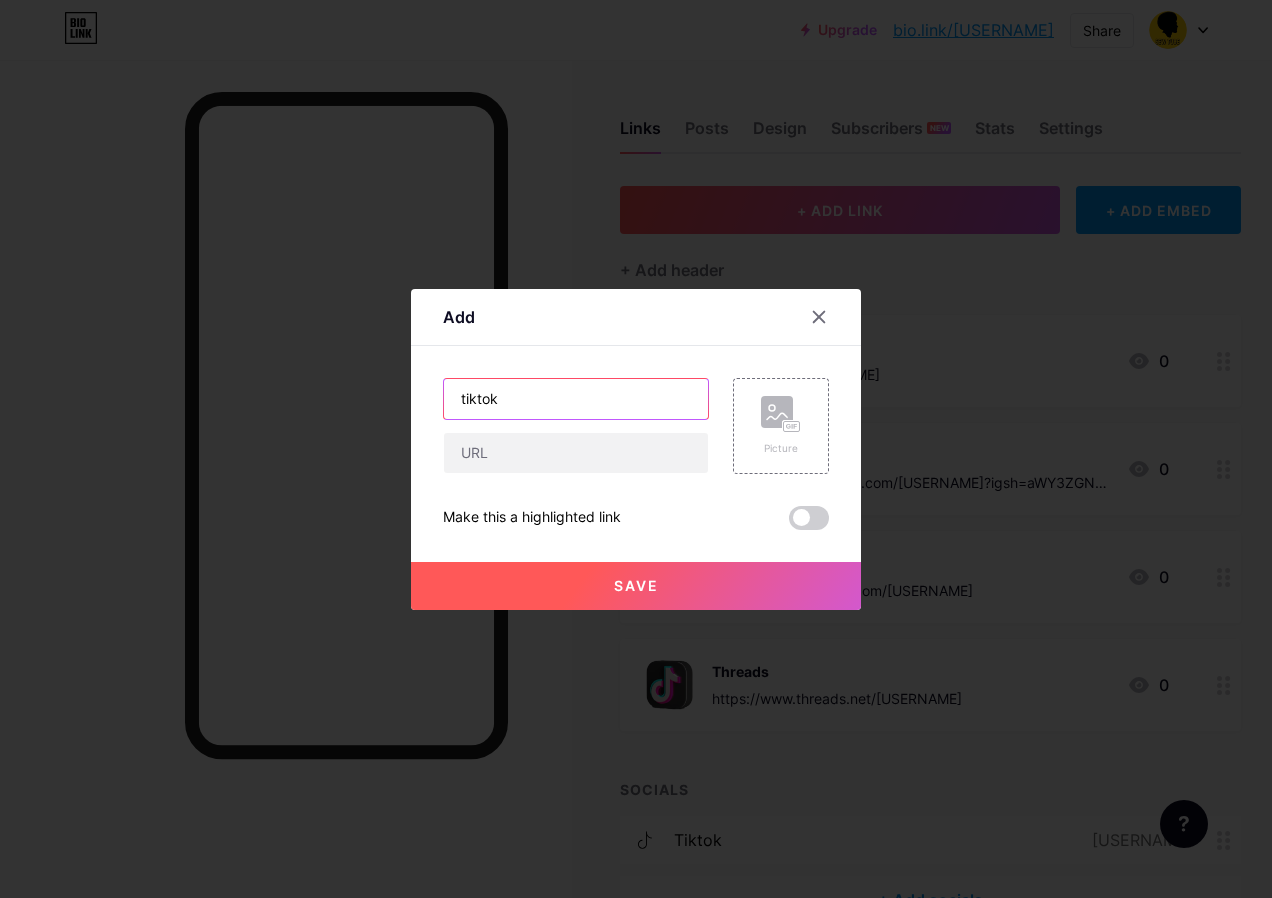 click on "tiktok" at bounding box center [576, 399] 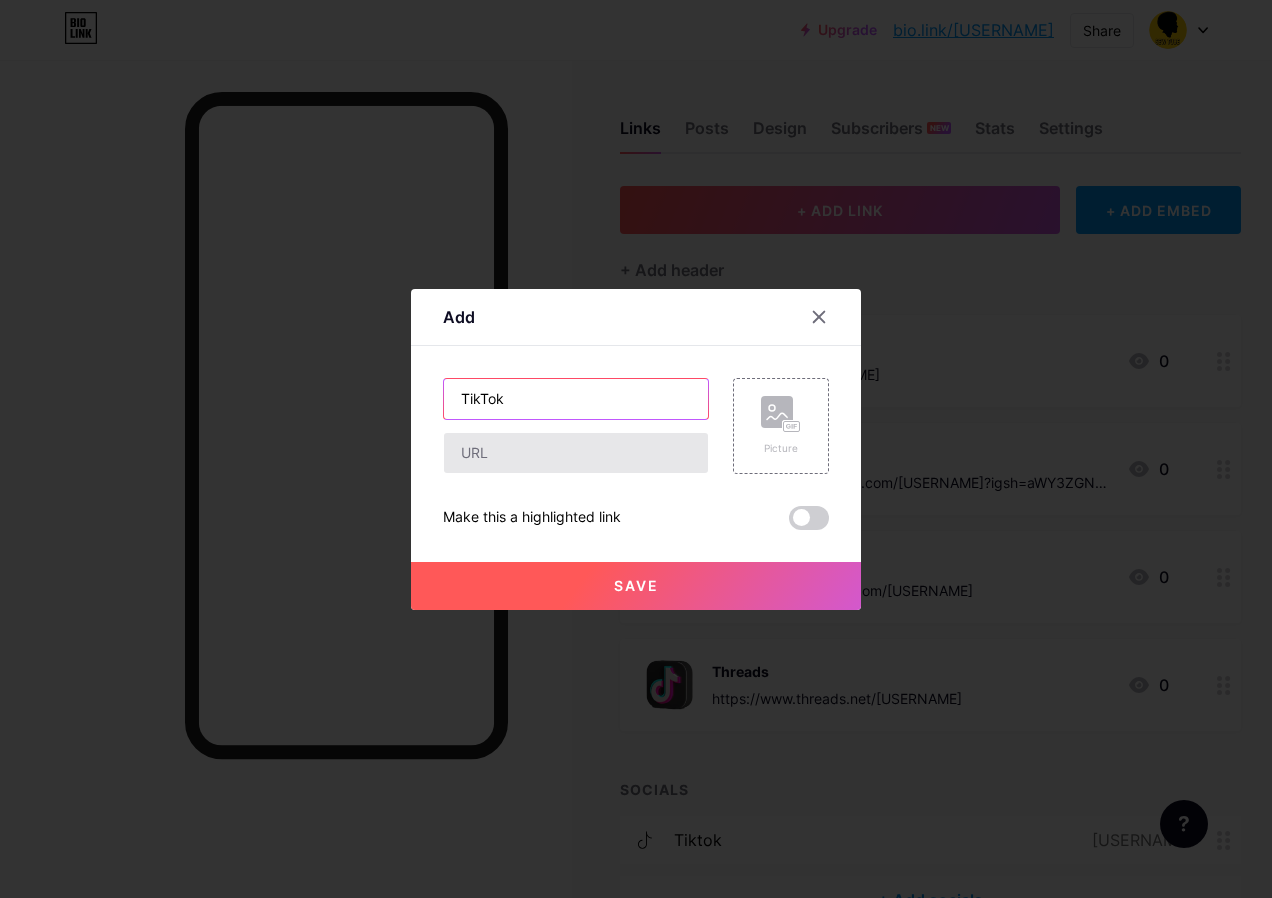 type on "TikTok" 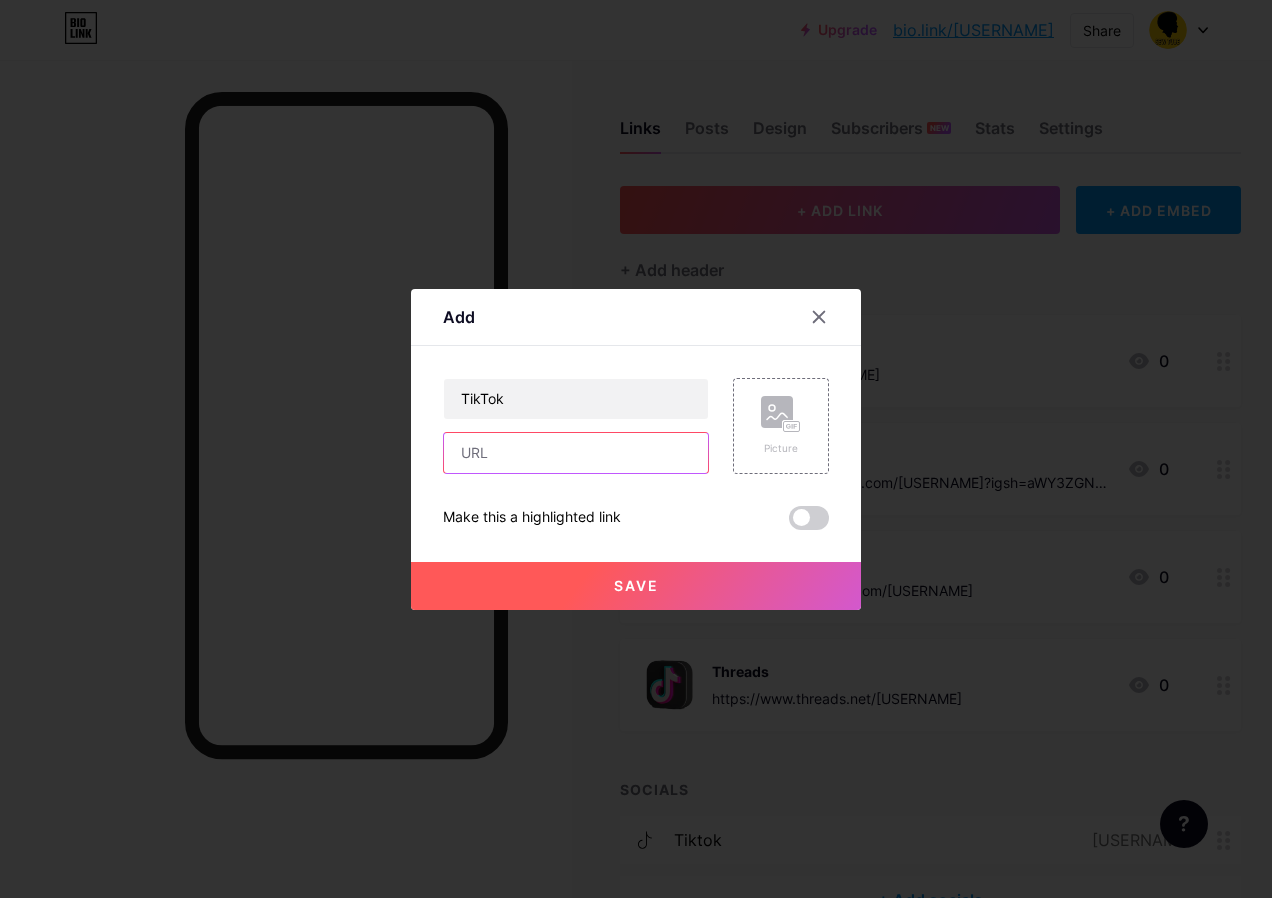 click at bounding box center [576, 453] 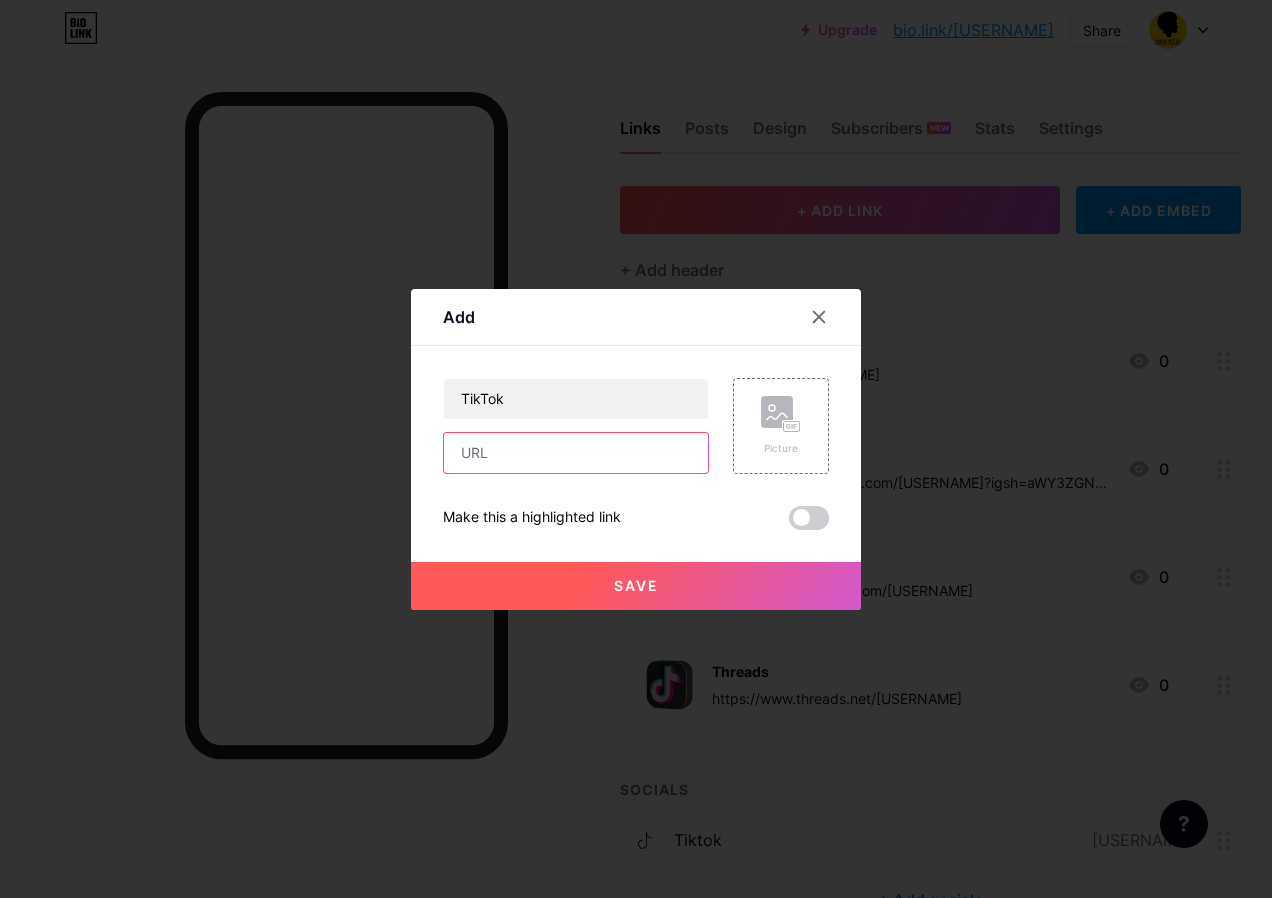 paste on "https://www.tiktok.com/@[USERNAME]?_t=ZM-8yYC5cFNUWL&_r=1" 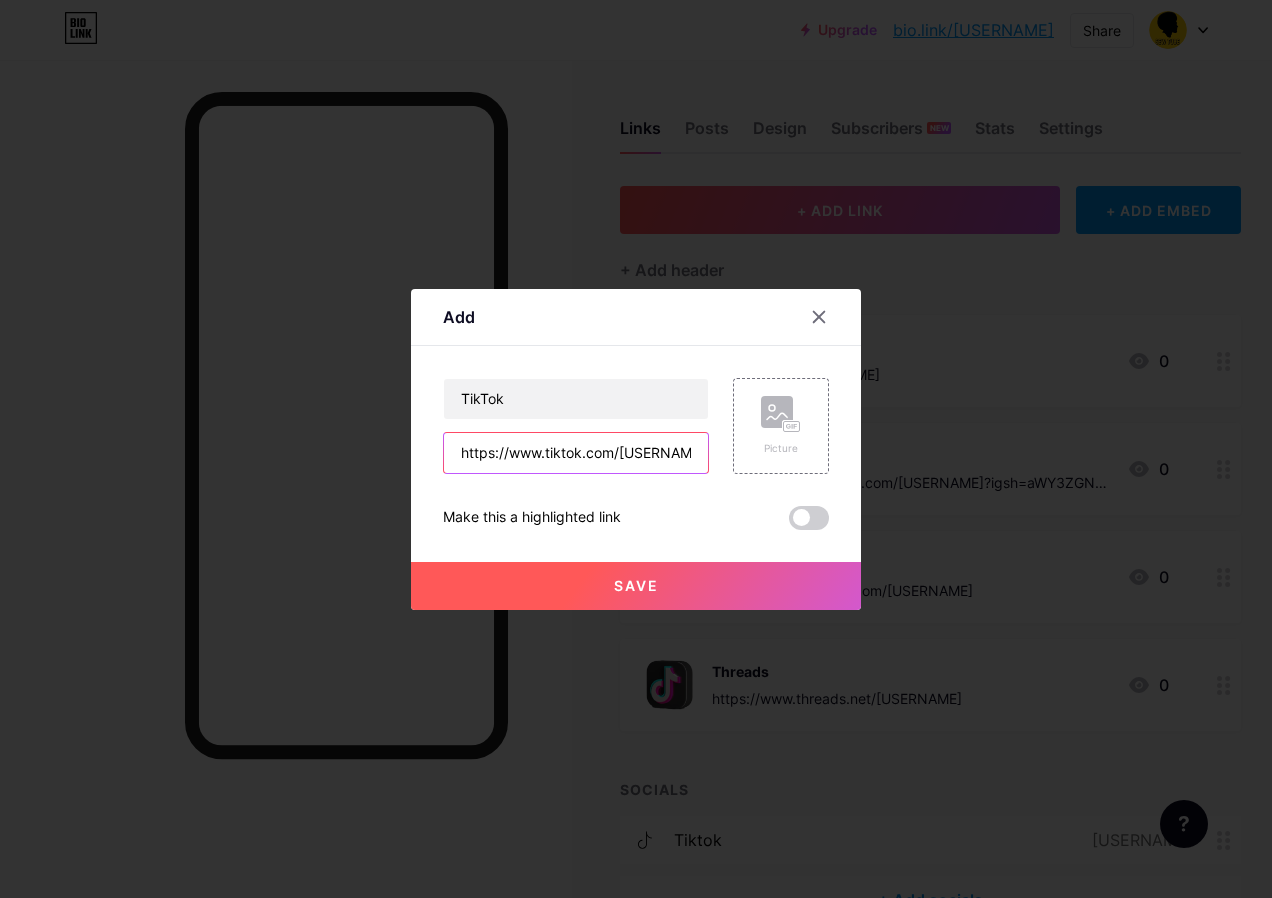 scroll, scrollTop: 0, scrollLeft: 250, axis: horizontal 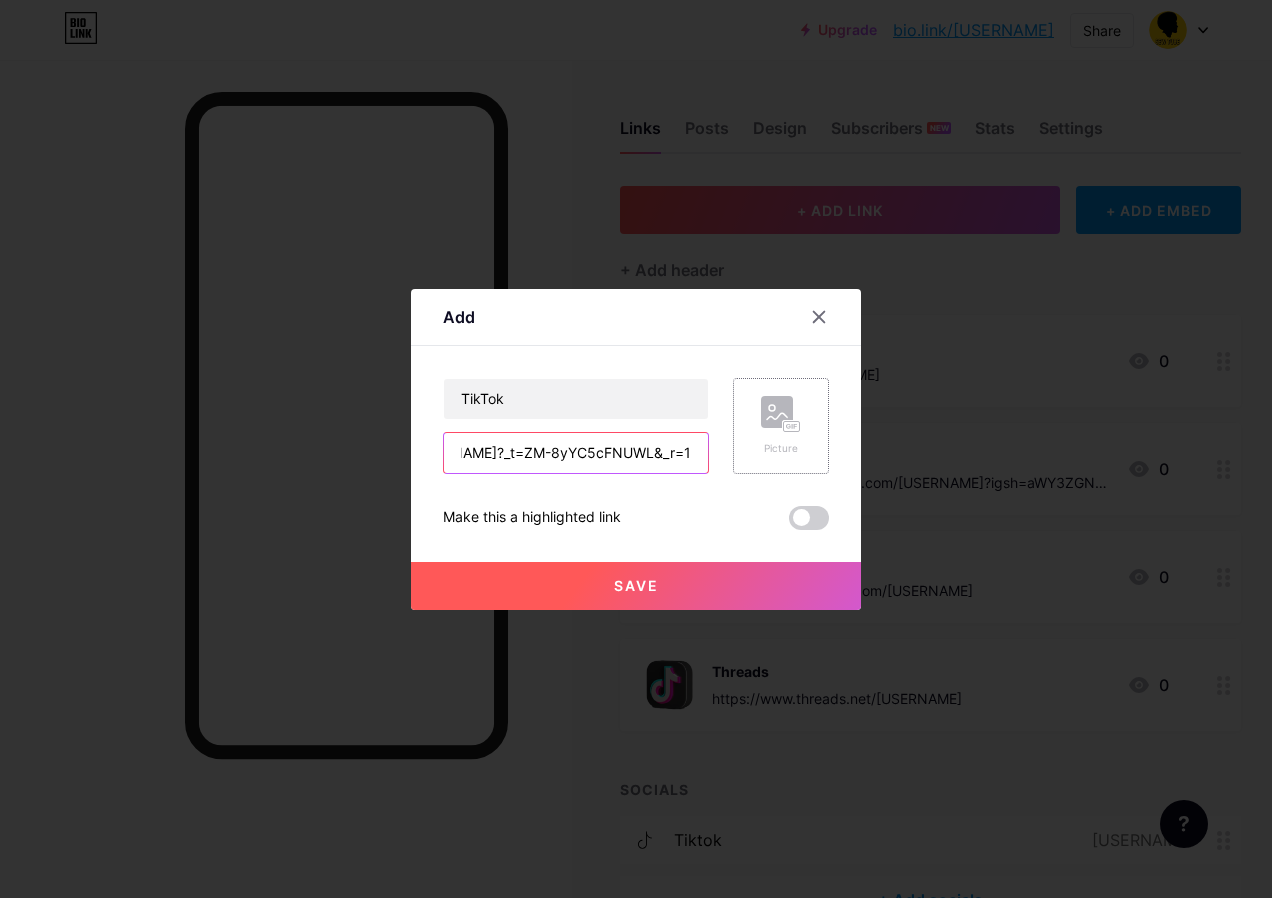 type on "https://www.tiktok.com/@[USERNAME]?_t=ZM-8yYC5cFNUWL&_r=1" 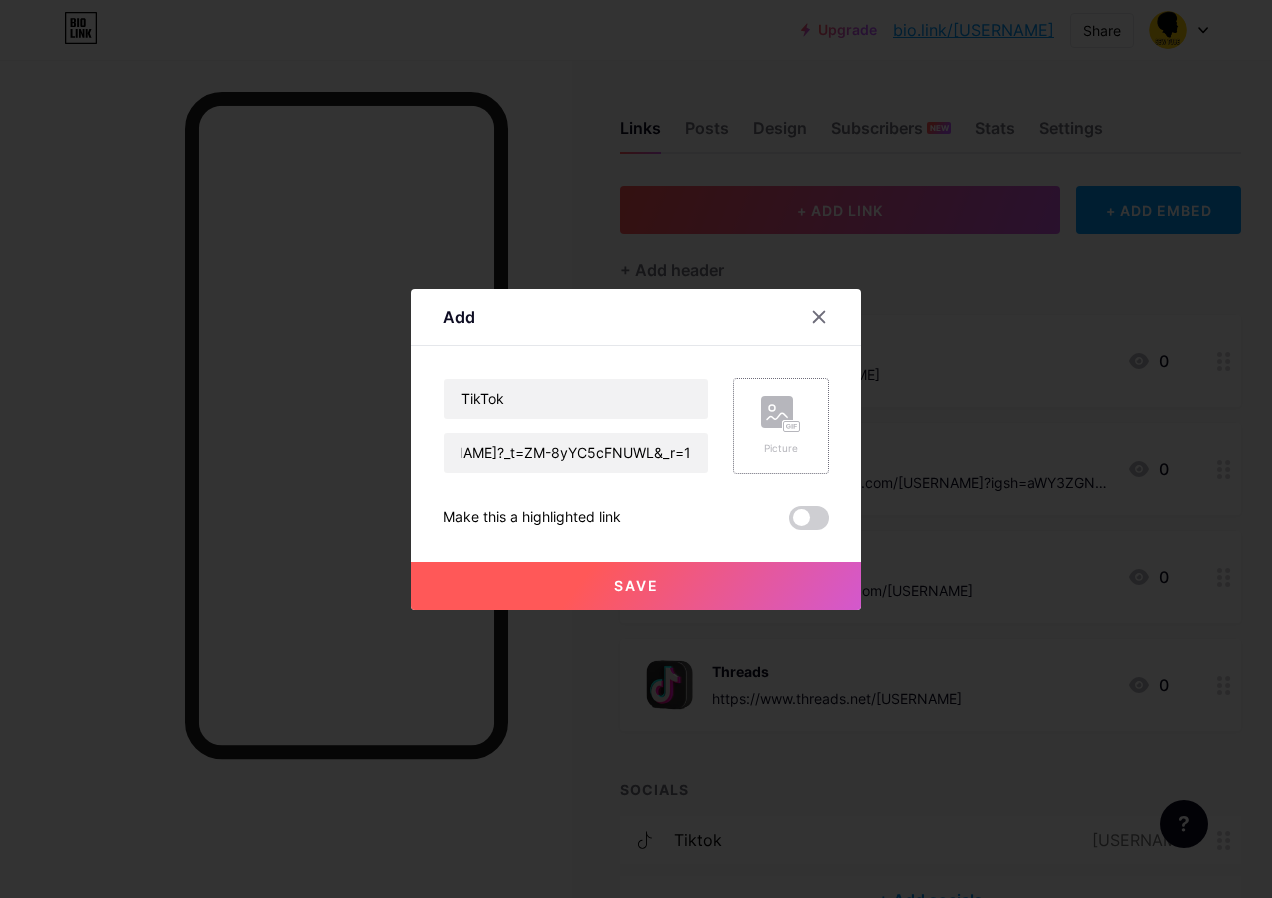 click 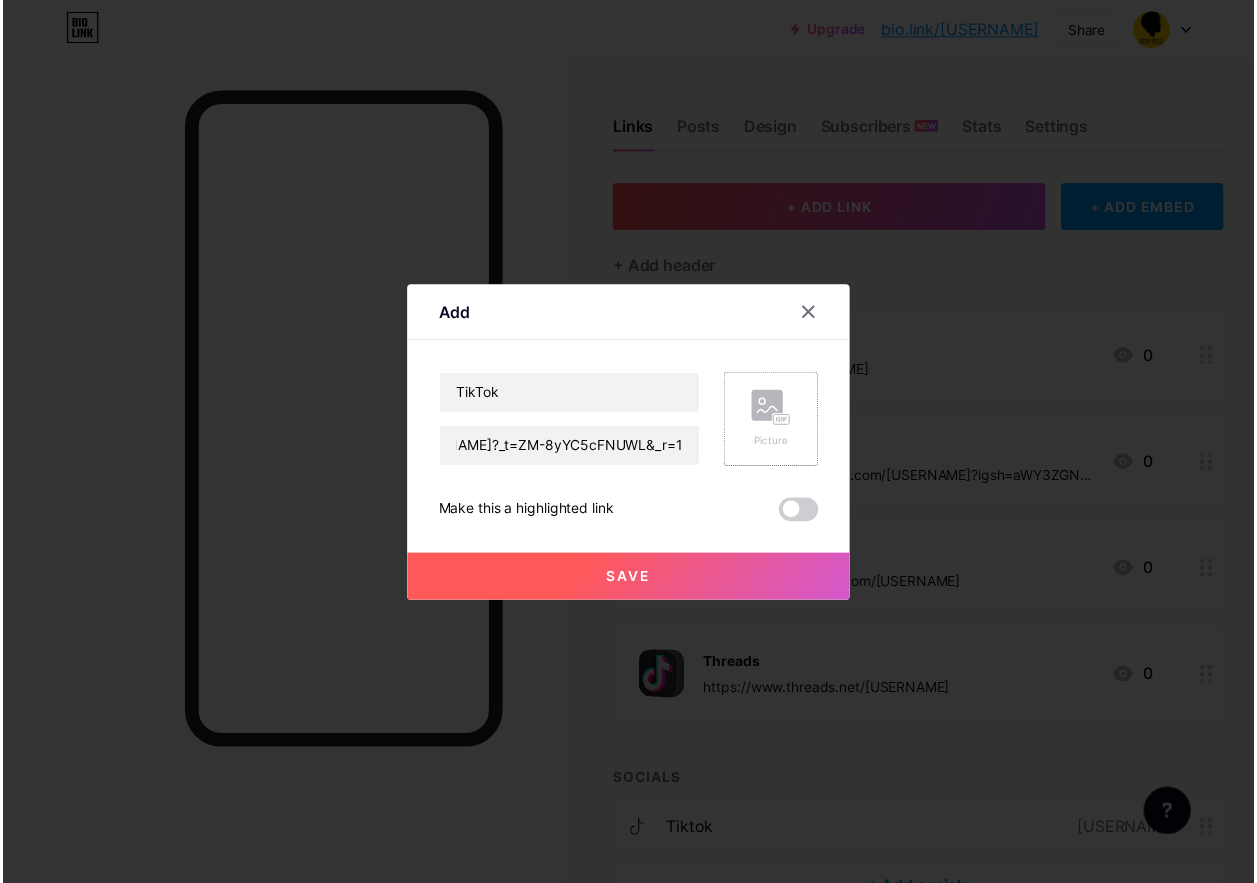 scroll, scrollTop: 0, scrollLeft: 0, axis: both 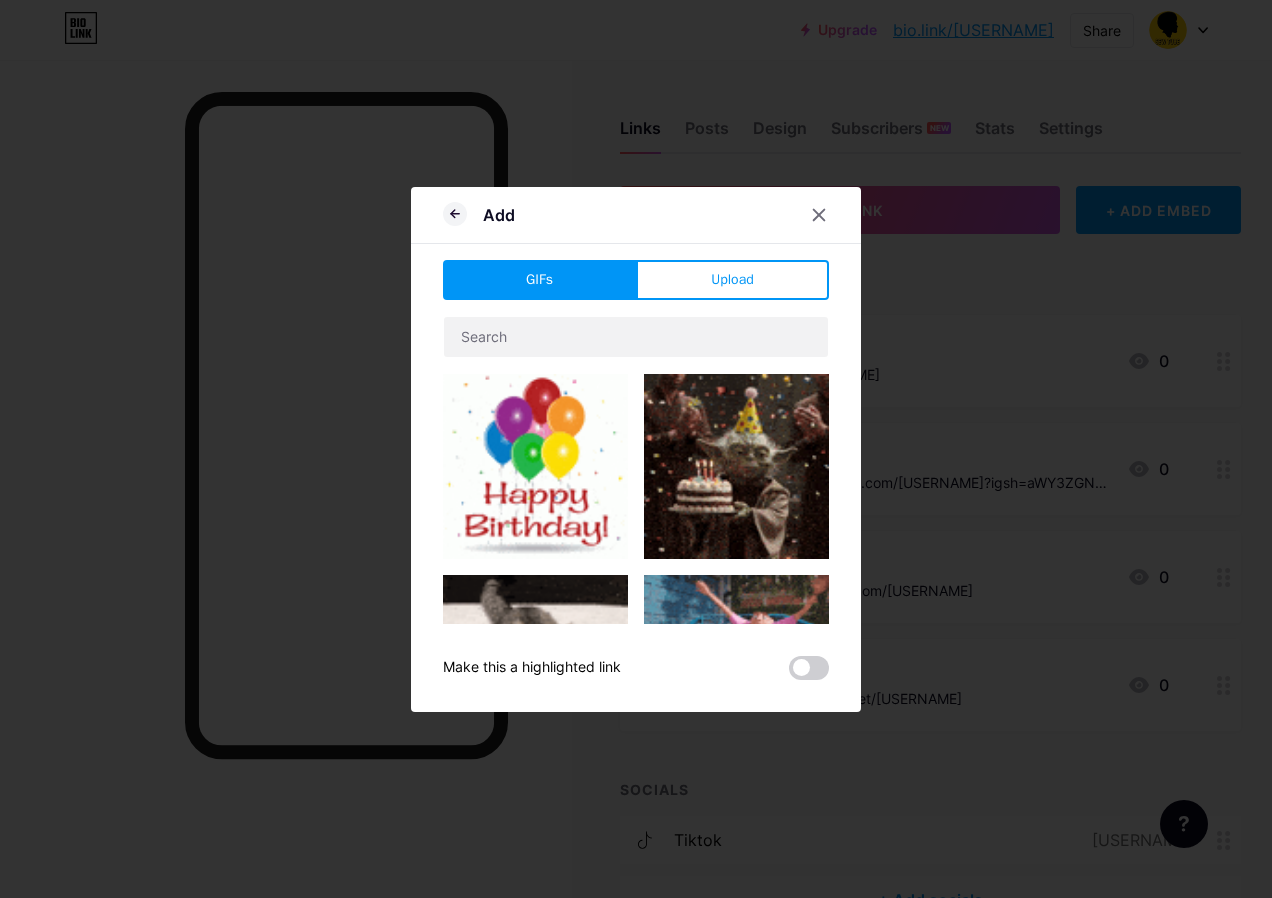 click on "Upload" at bounding box center [732, 280] 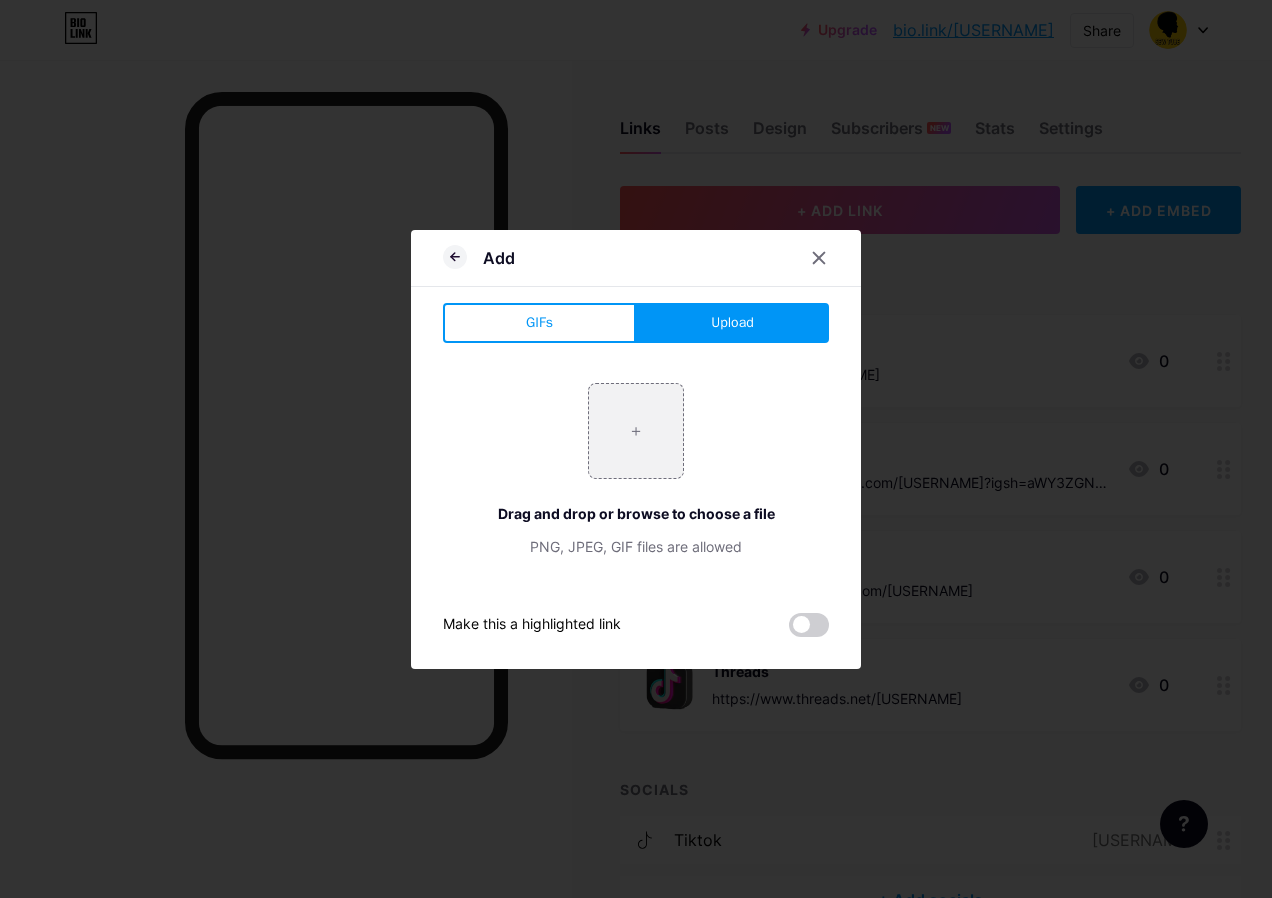 click on "Upload" at bounding box center (732, 323) 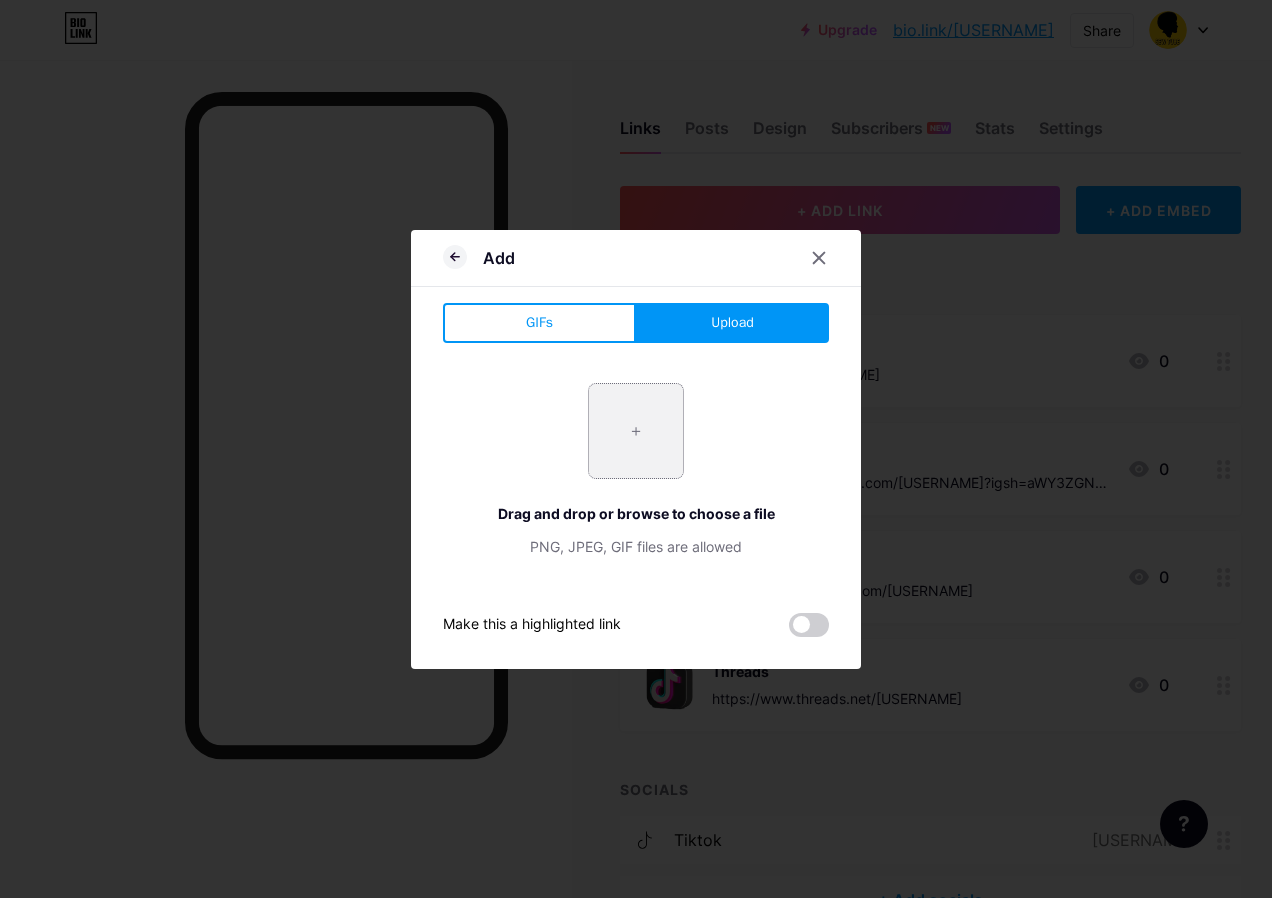 click at bounding box center (636, 431) 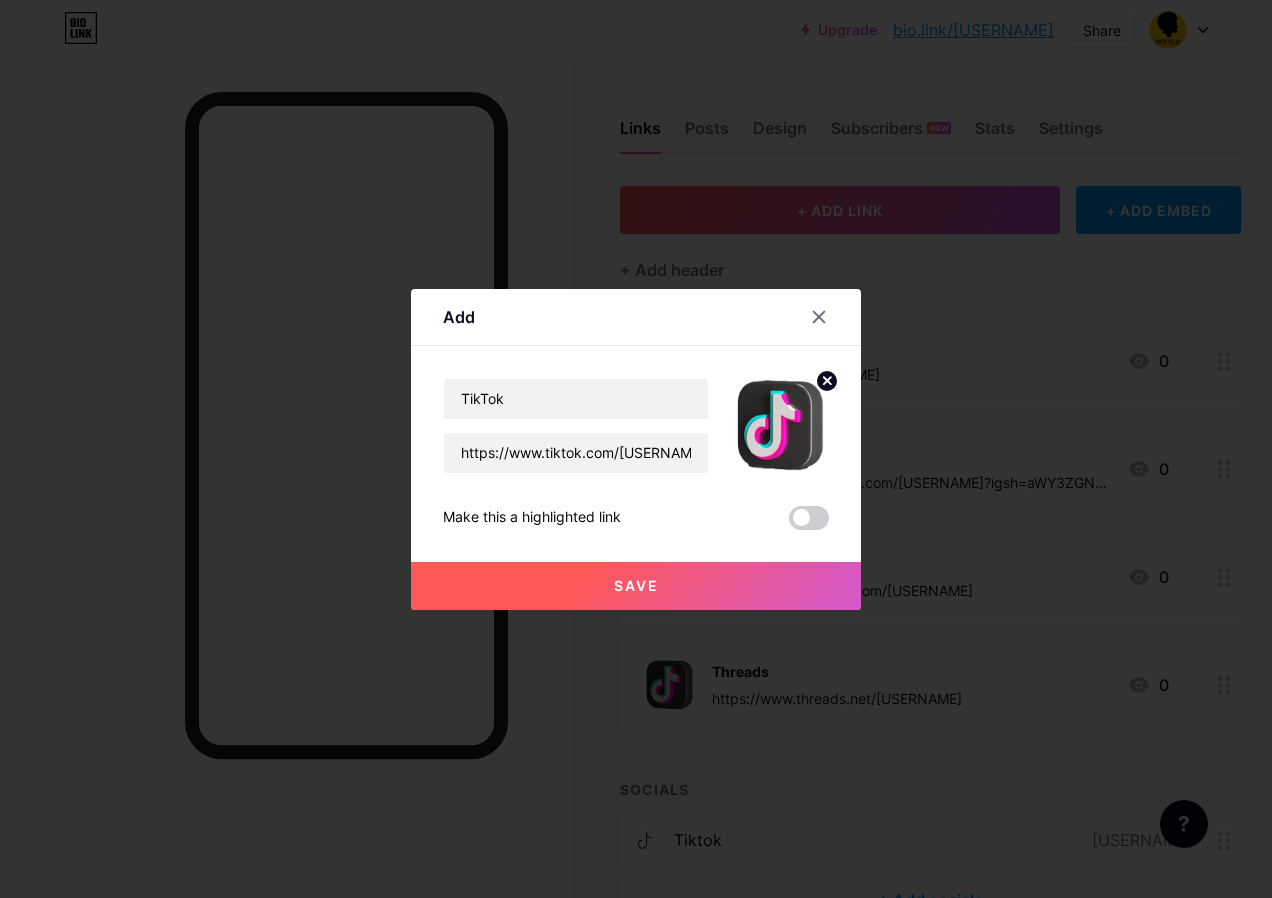 click on "Save" at bounding box center [636, 585] 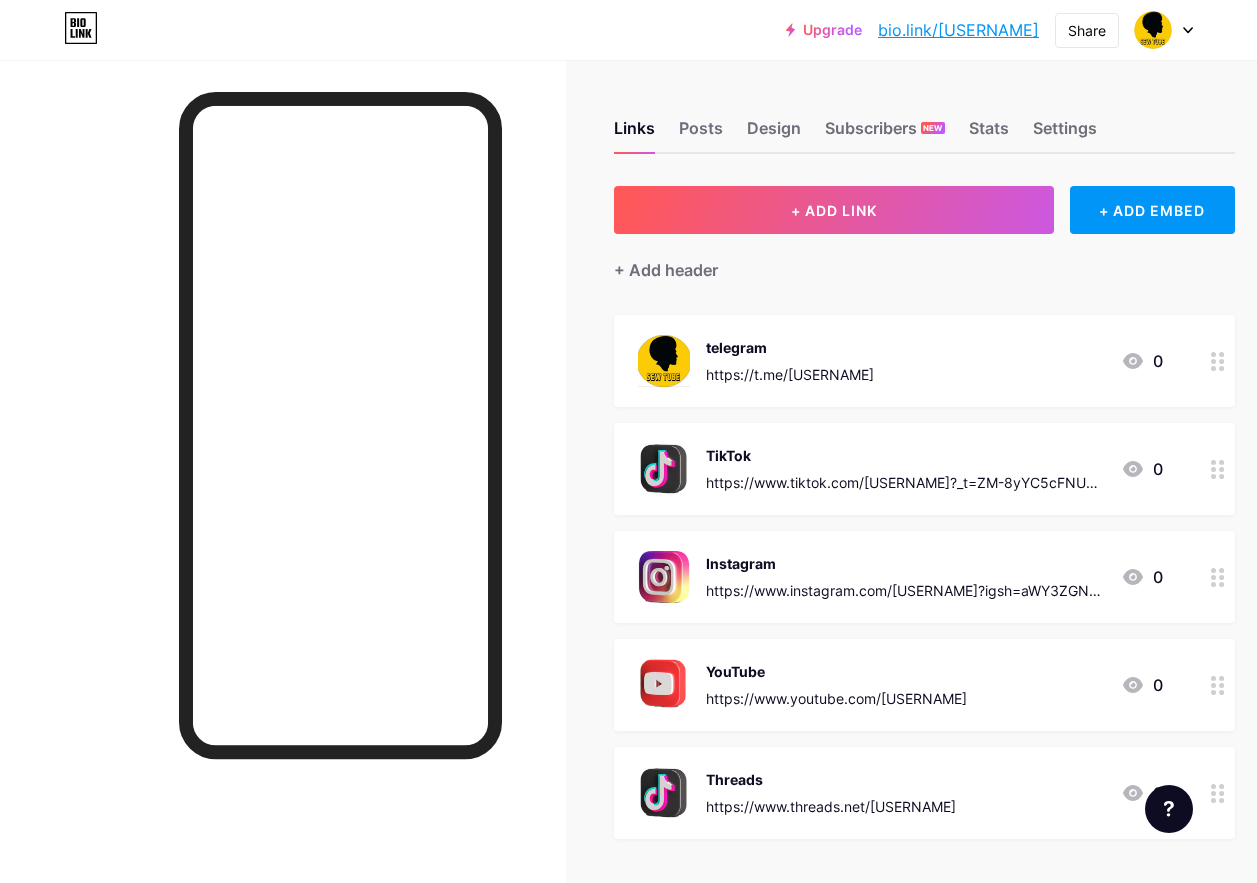 scroll, scrollTop: 248, scrollLeft: 0, axis: vertical 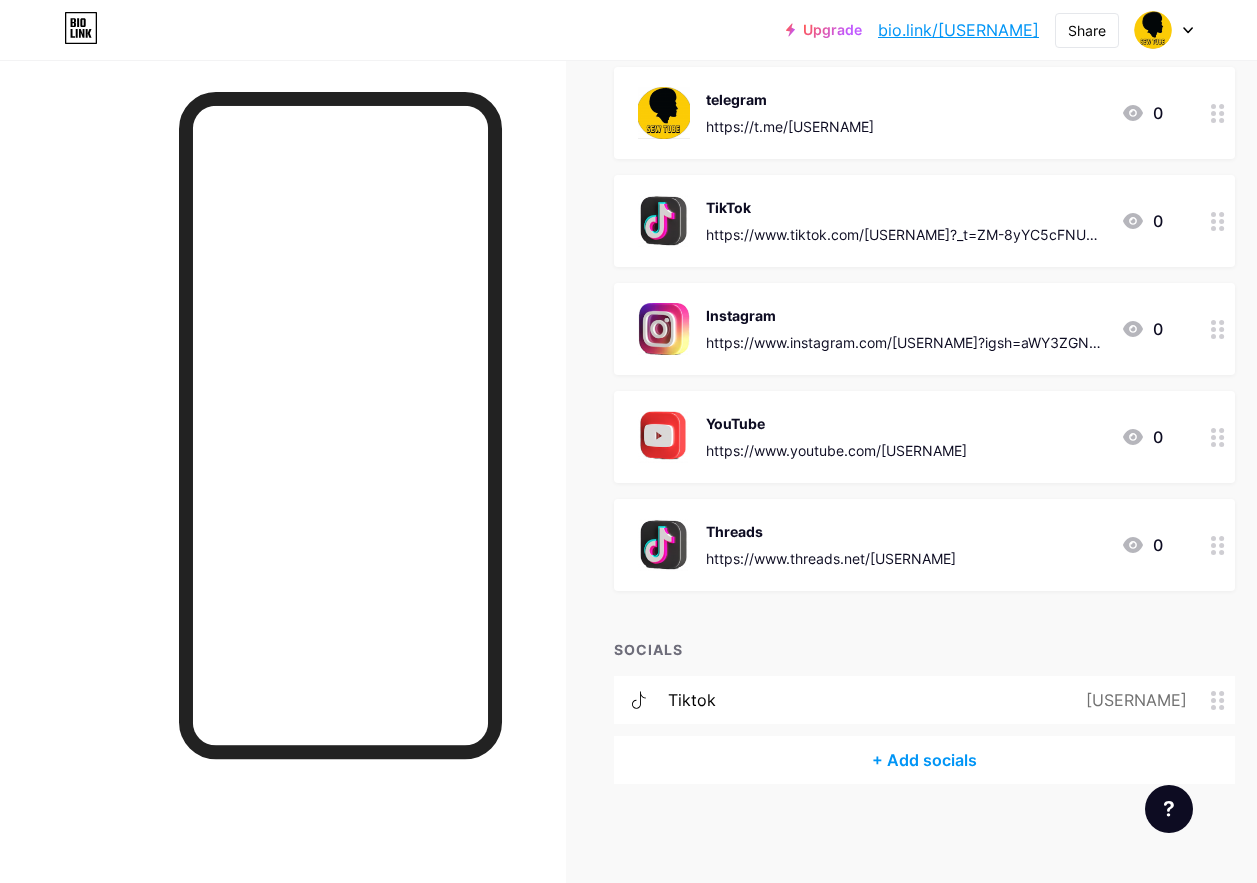 click 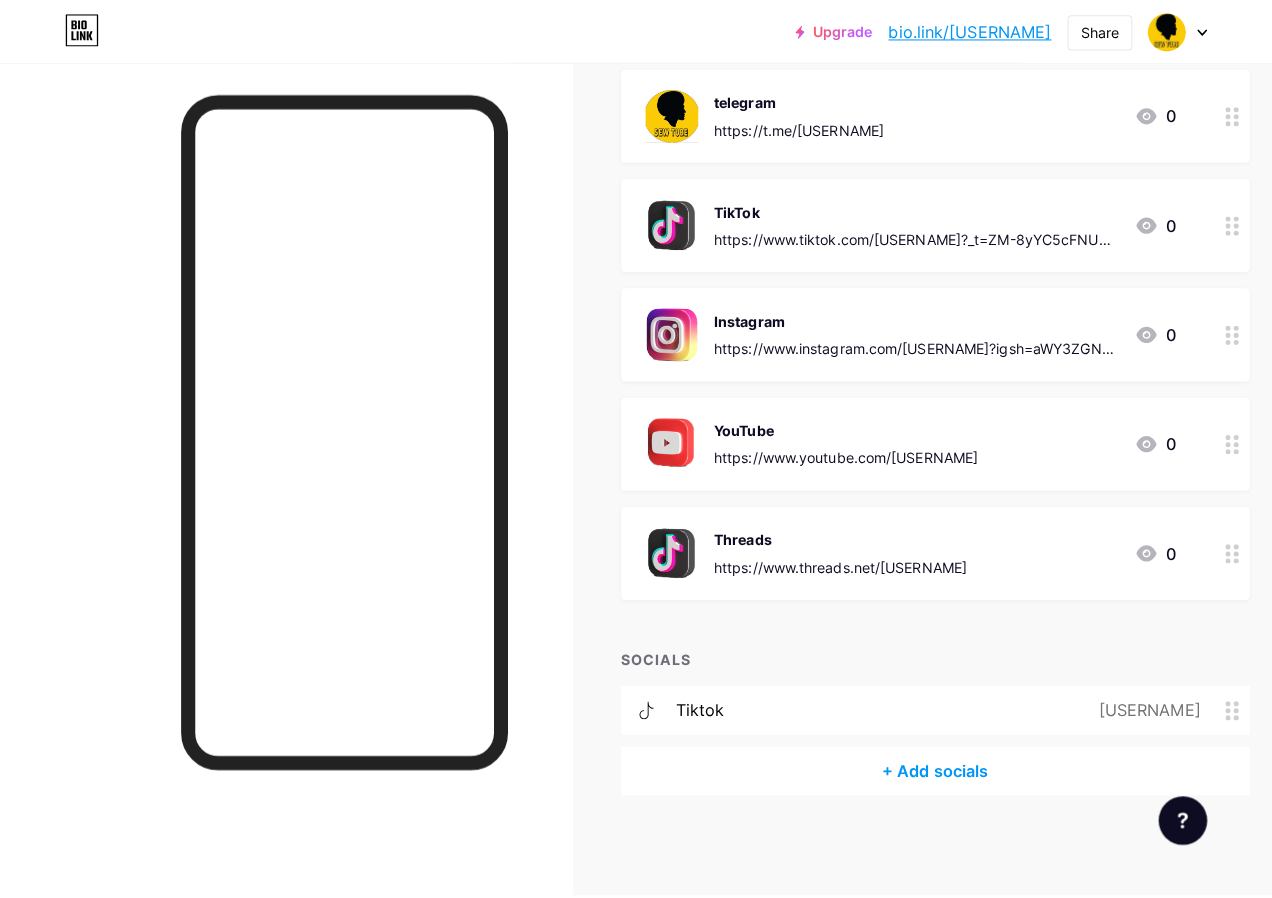 scroll, scrollTop: 233, scrollLeft: 0, axis: vertical 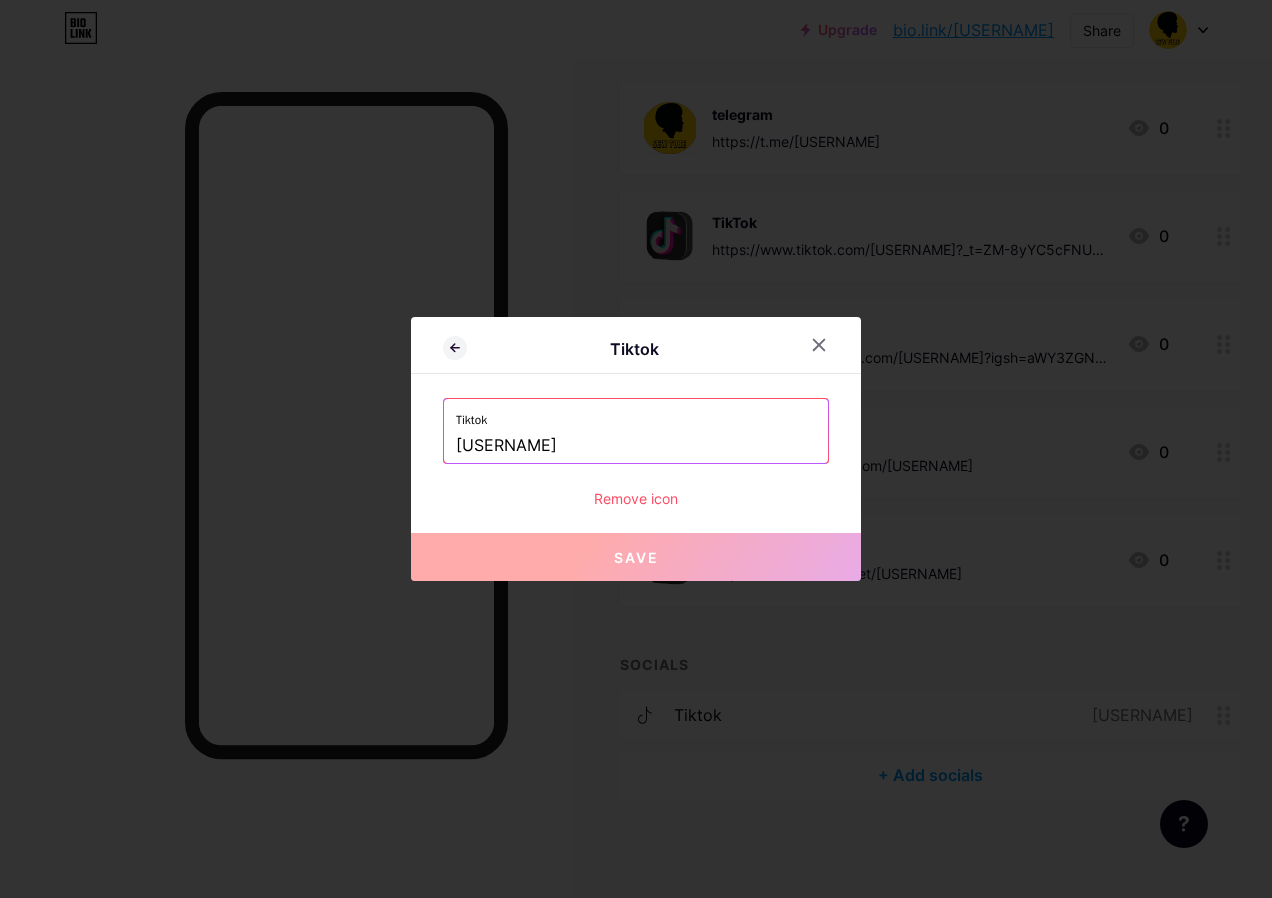 click on "Remove icon" at bounding box center (636, 498) 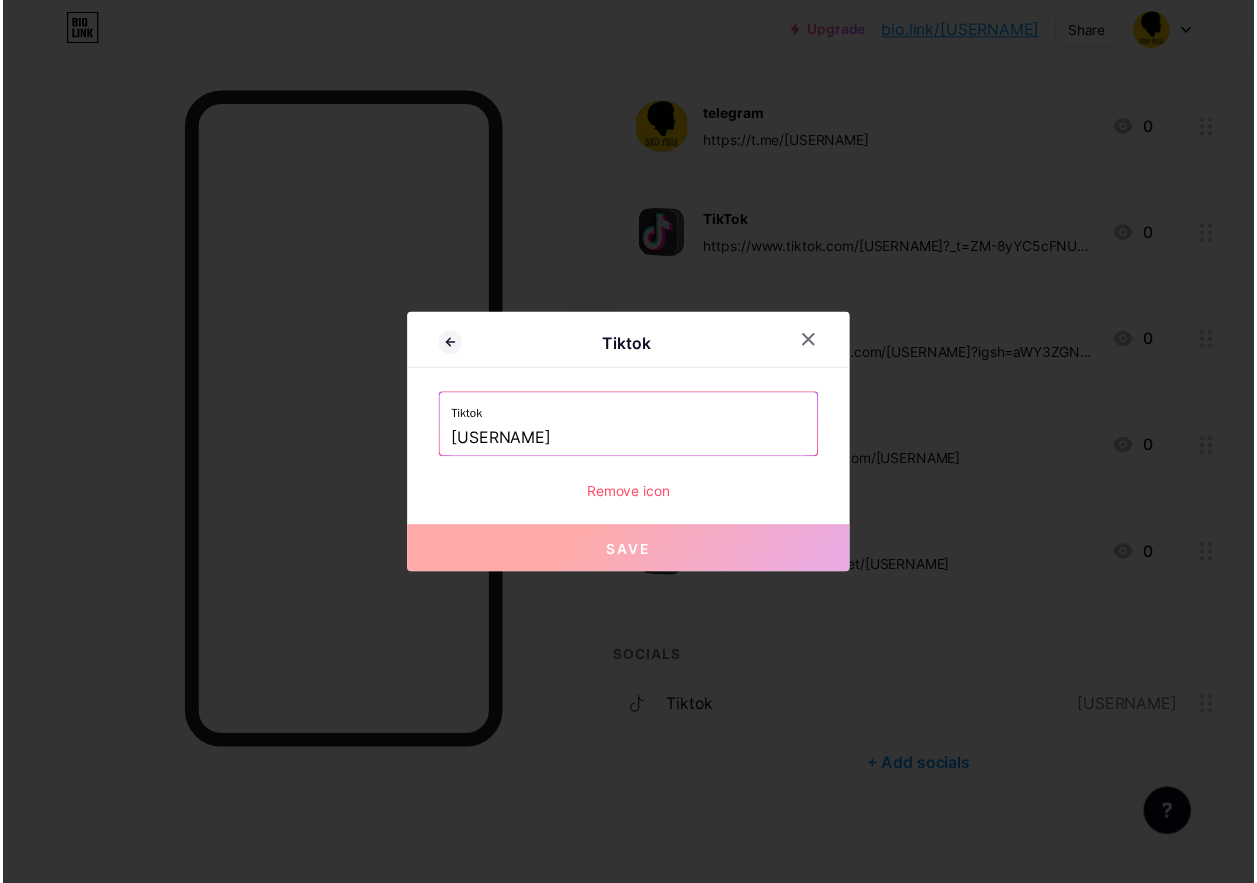 scroll, scrollTop: 248, scrollLeft: 0, axis: vertical 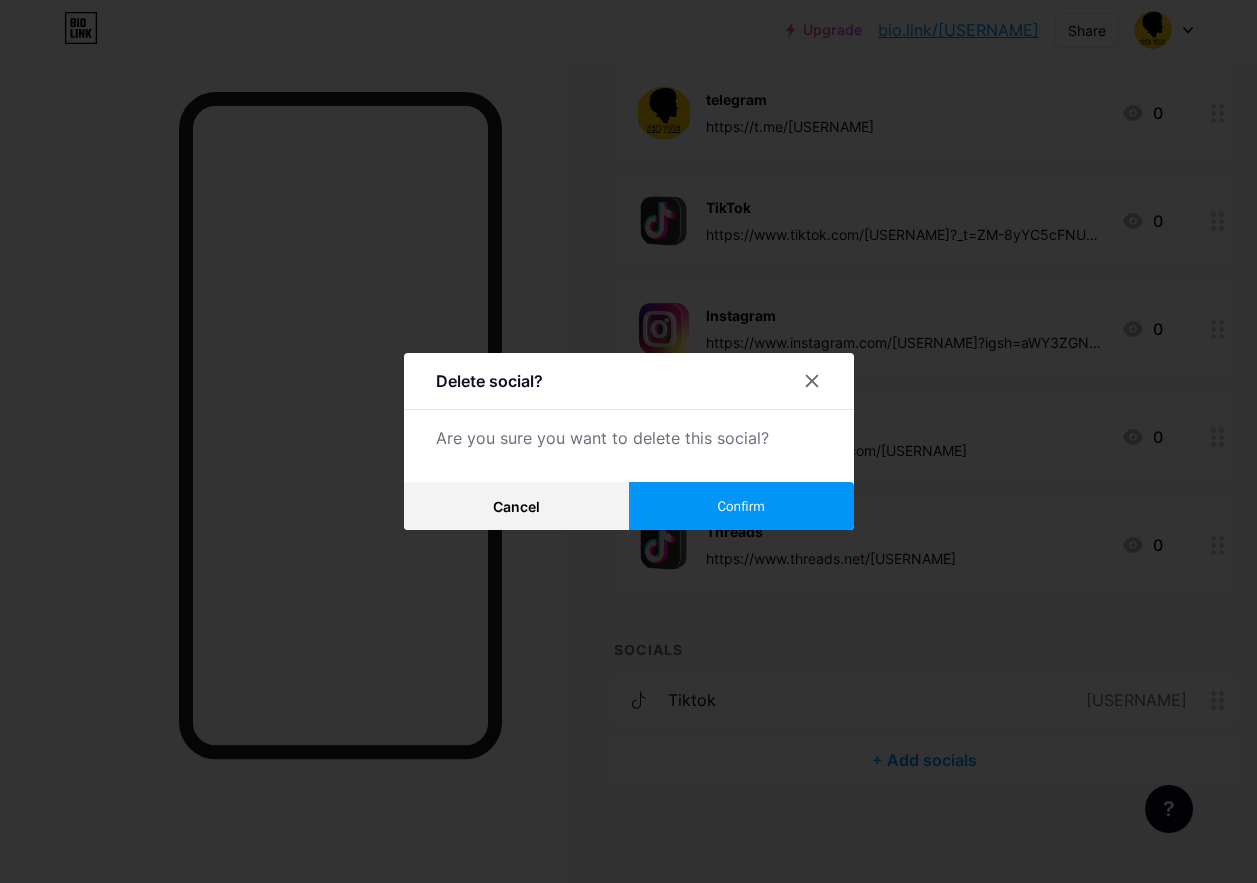 click on "Confirm" at bounding box center (741, 506) 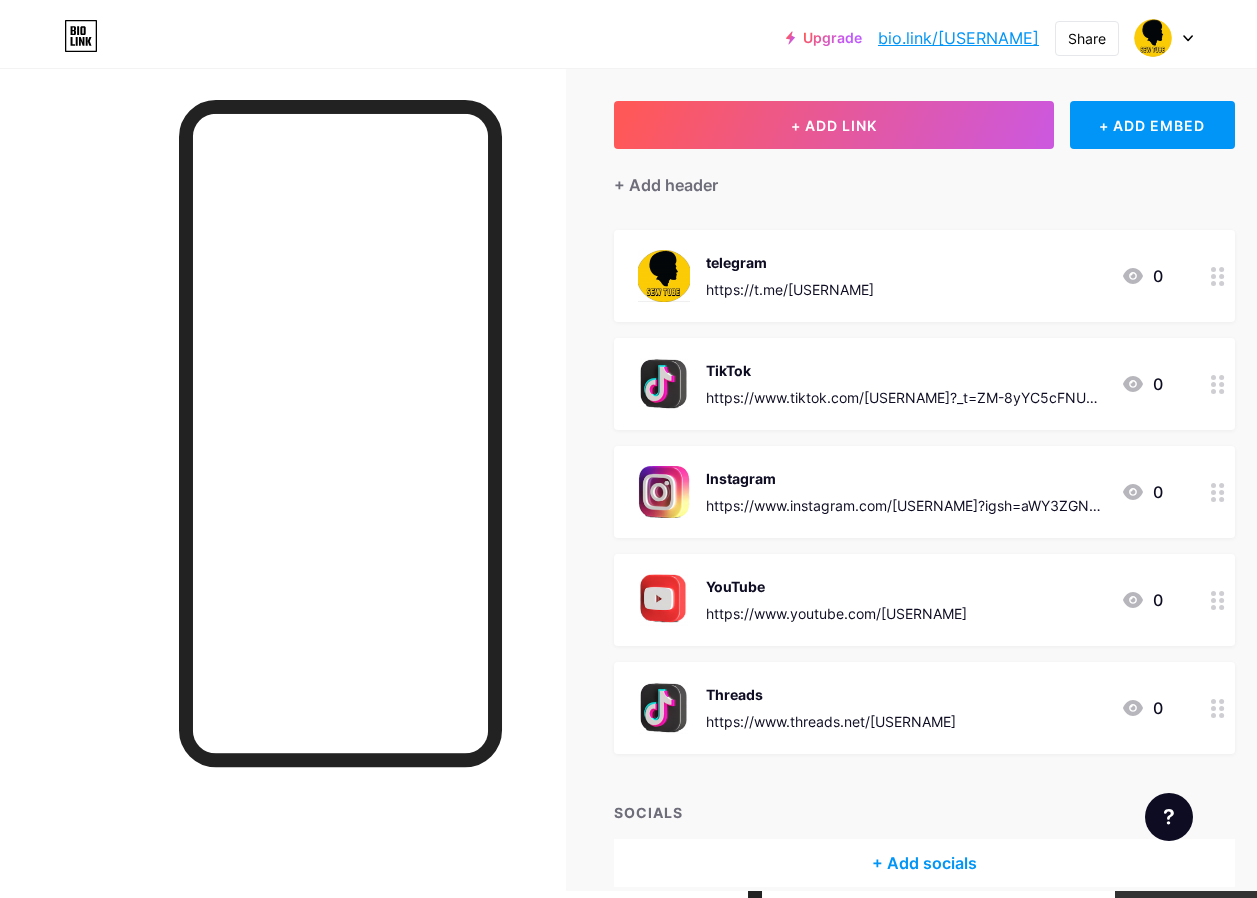 scroll, scrollTop: 0, scrollLeft: 0, axis: both 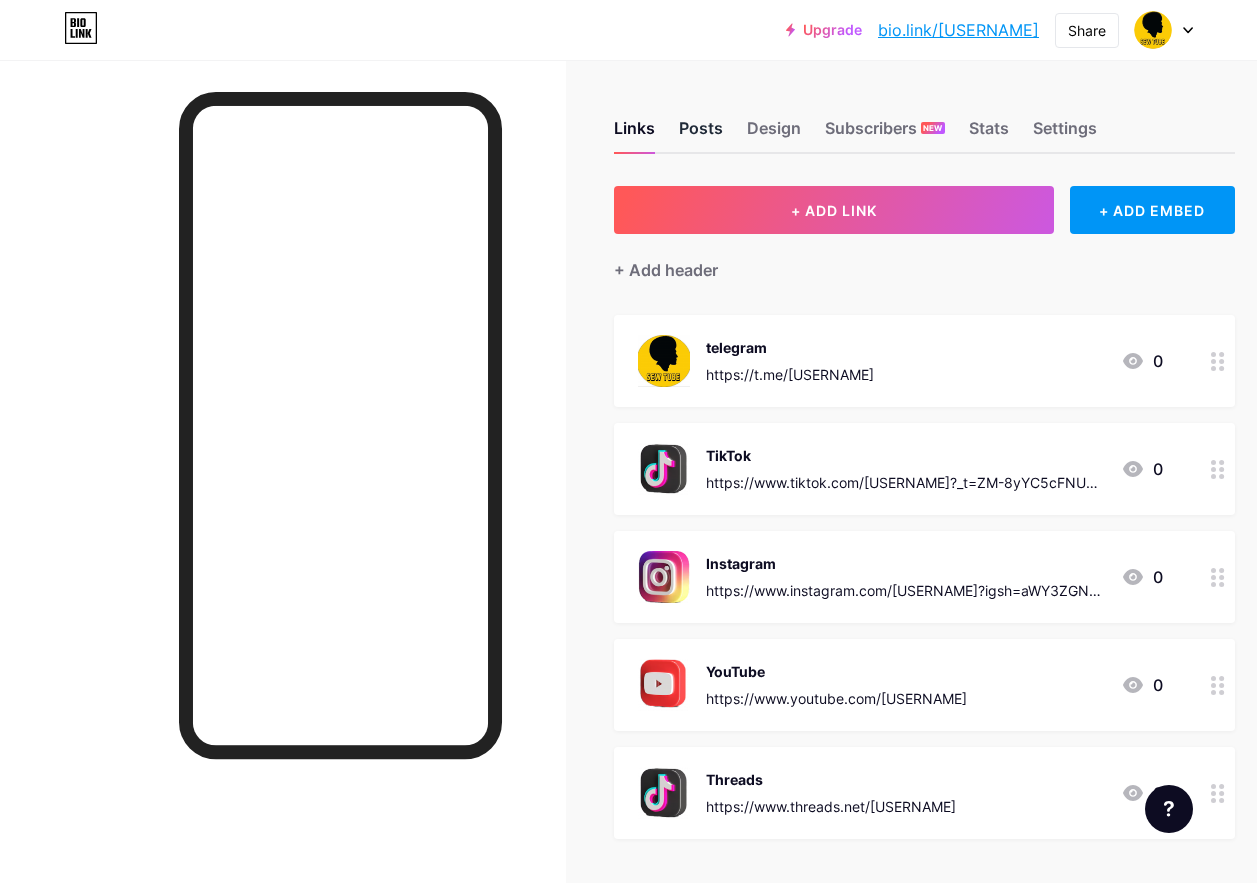 click on "Posts" at bounding box center (701, 134) 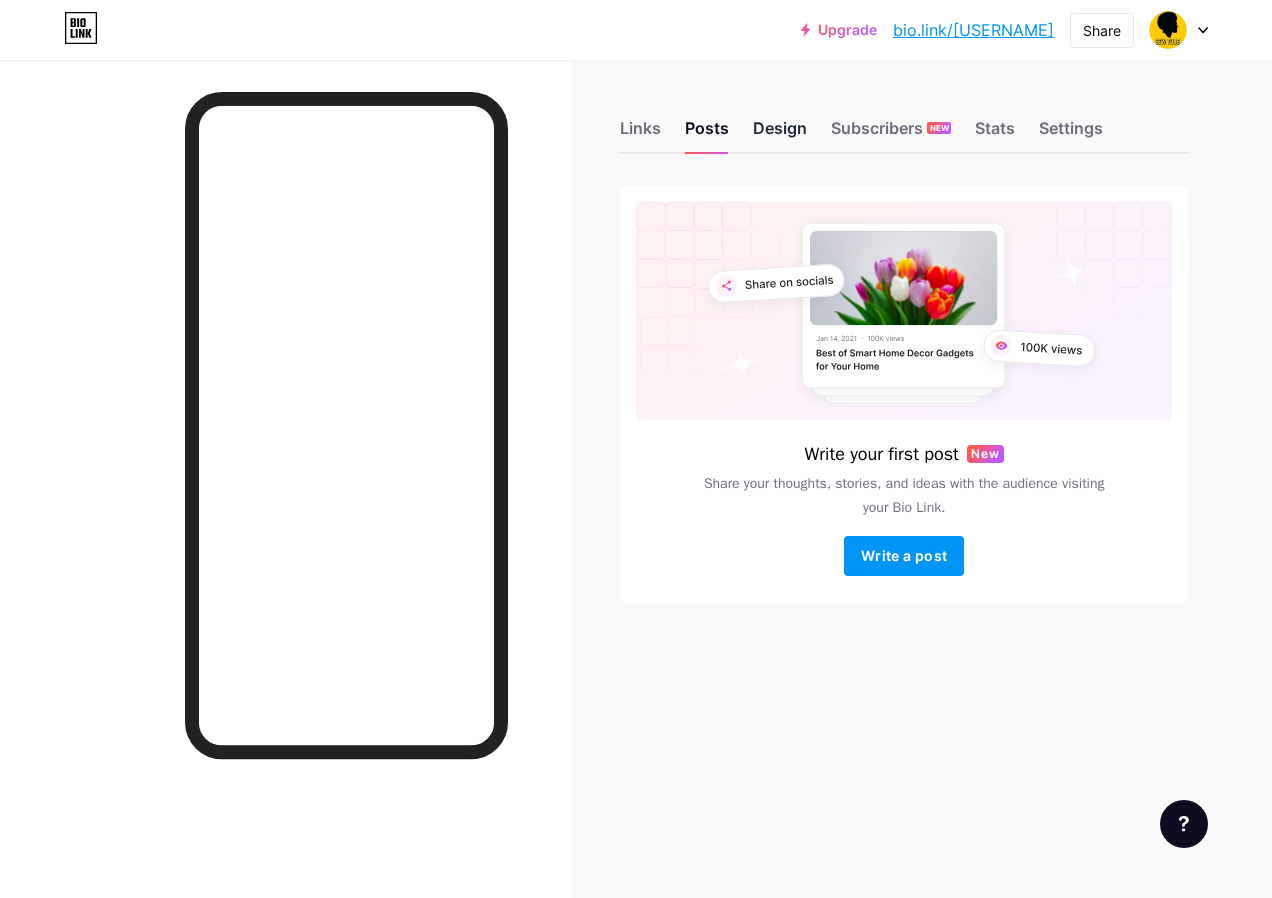 click on "Design" at bounding box center [780, 134] 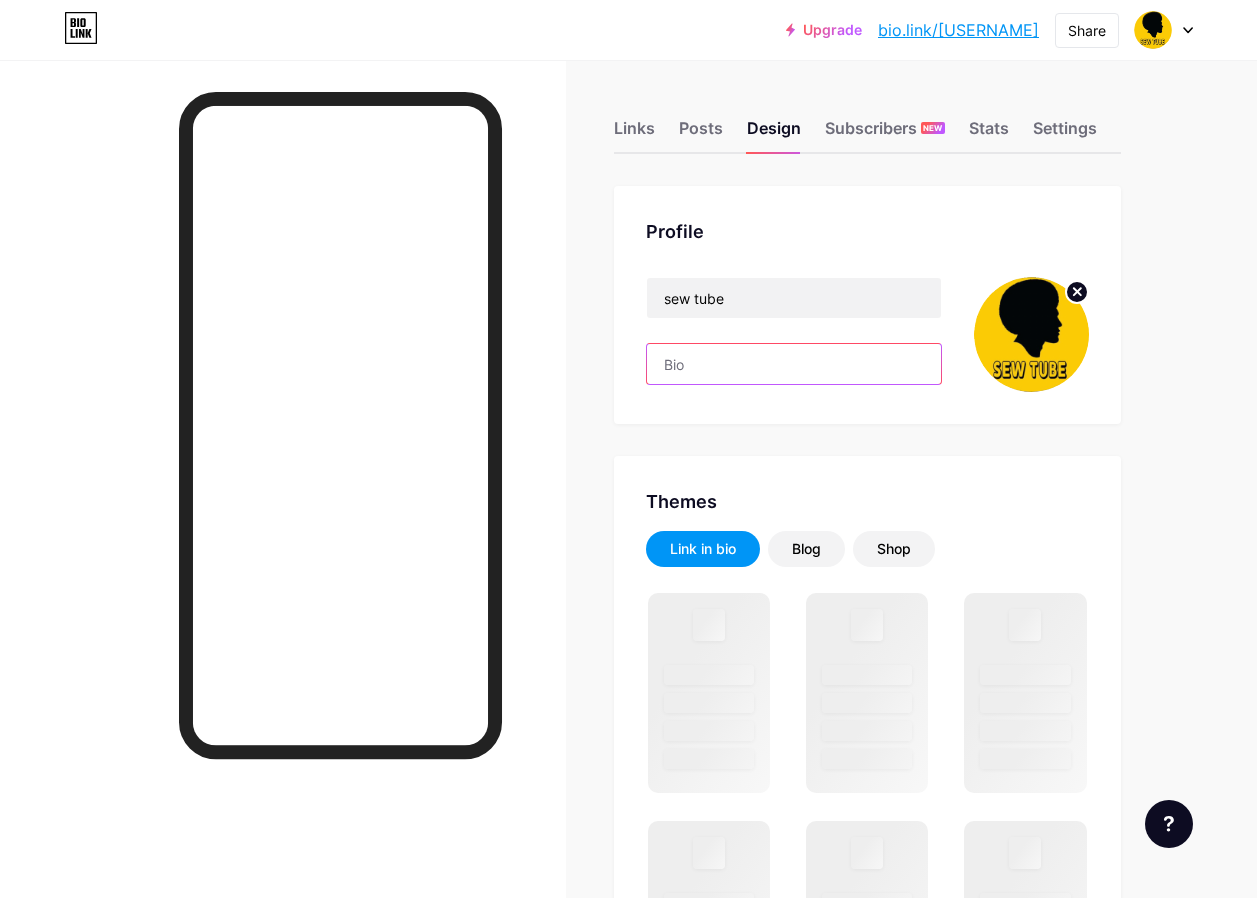 click at bounding box center (794, 364) 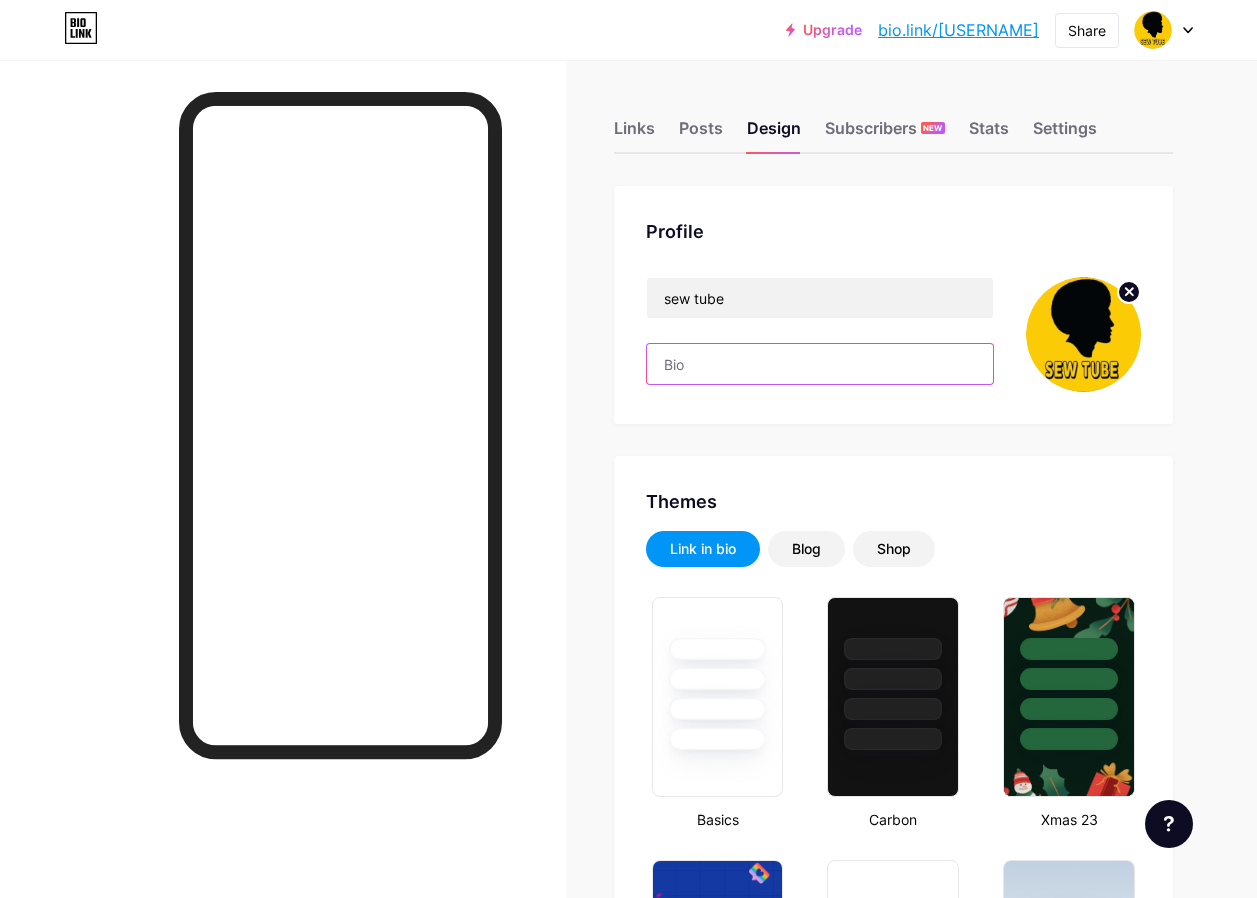 type on "#000000" 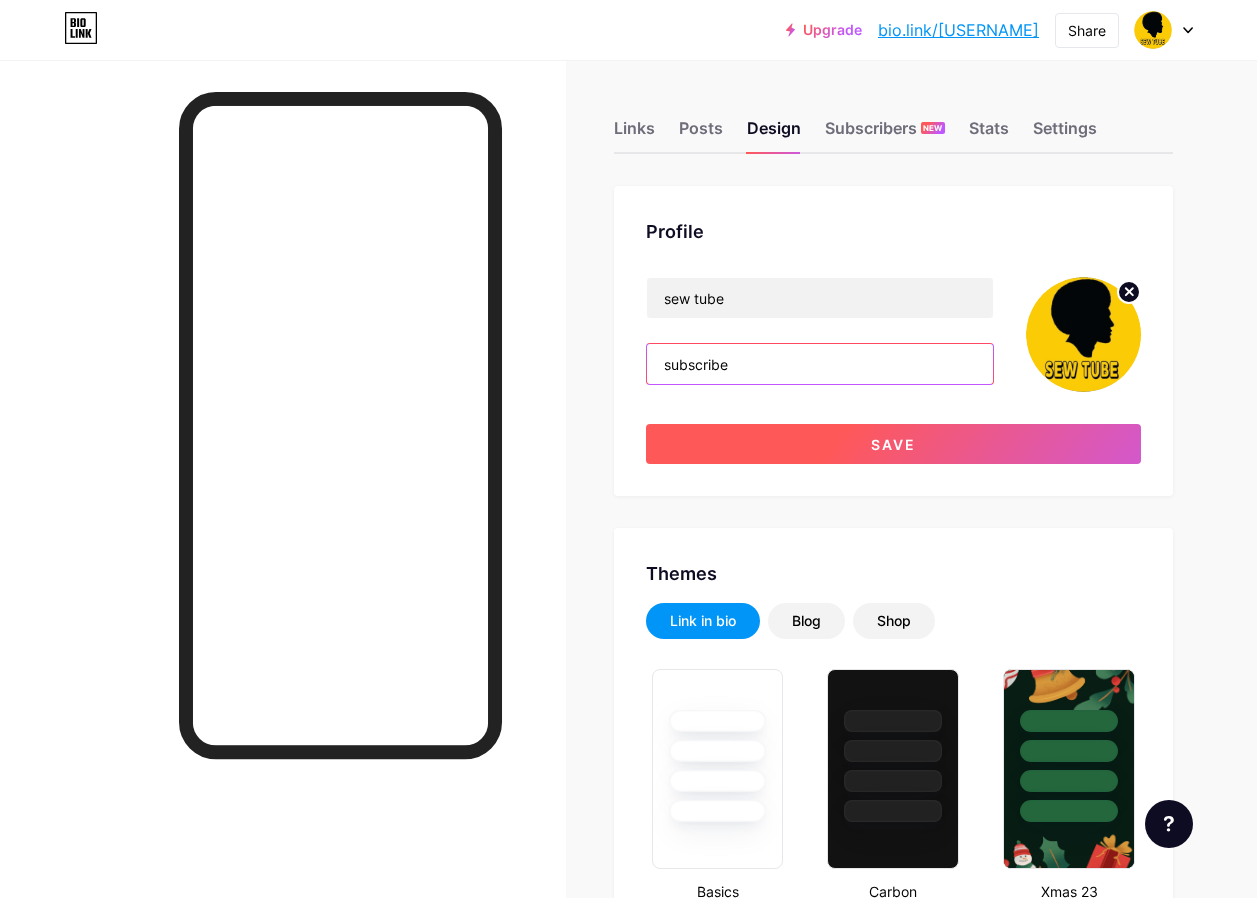 type on "subscribe" 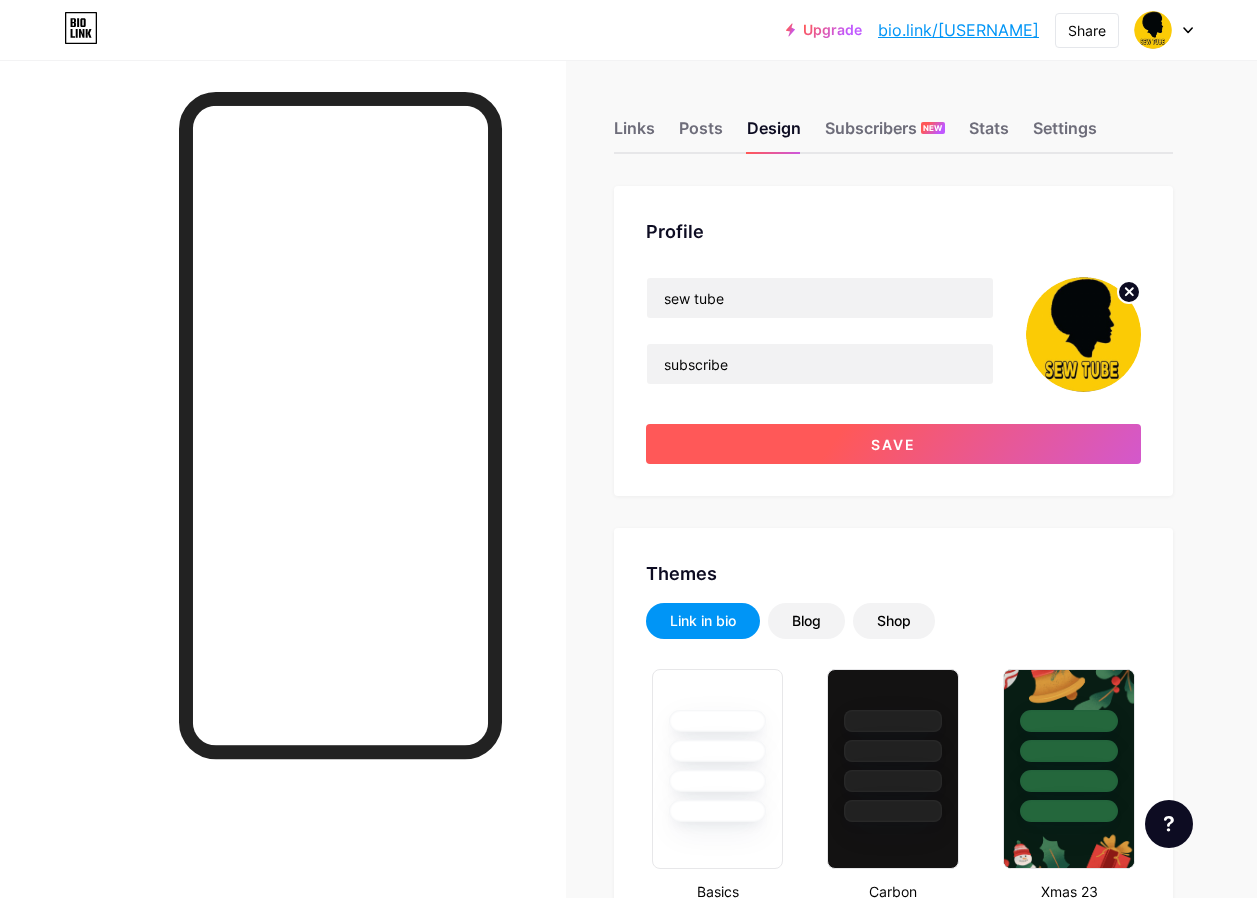 click on "Save" at bounding box center [893, 444] 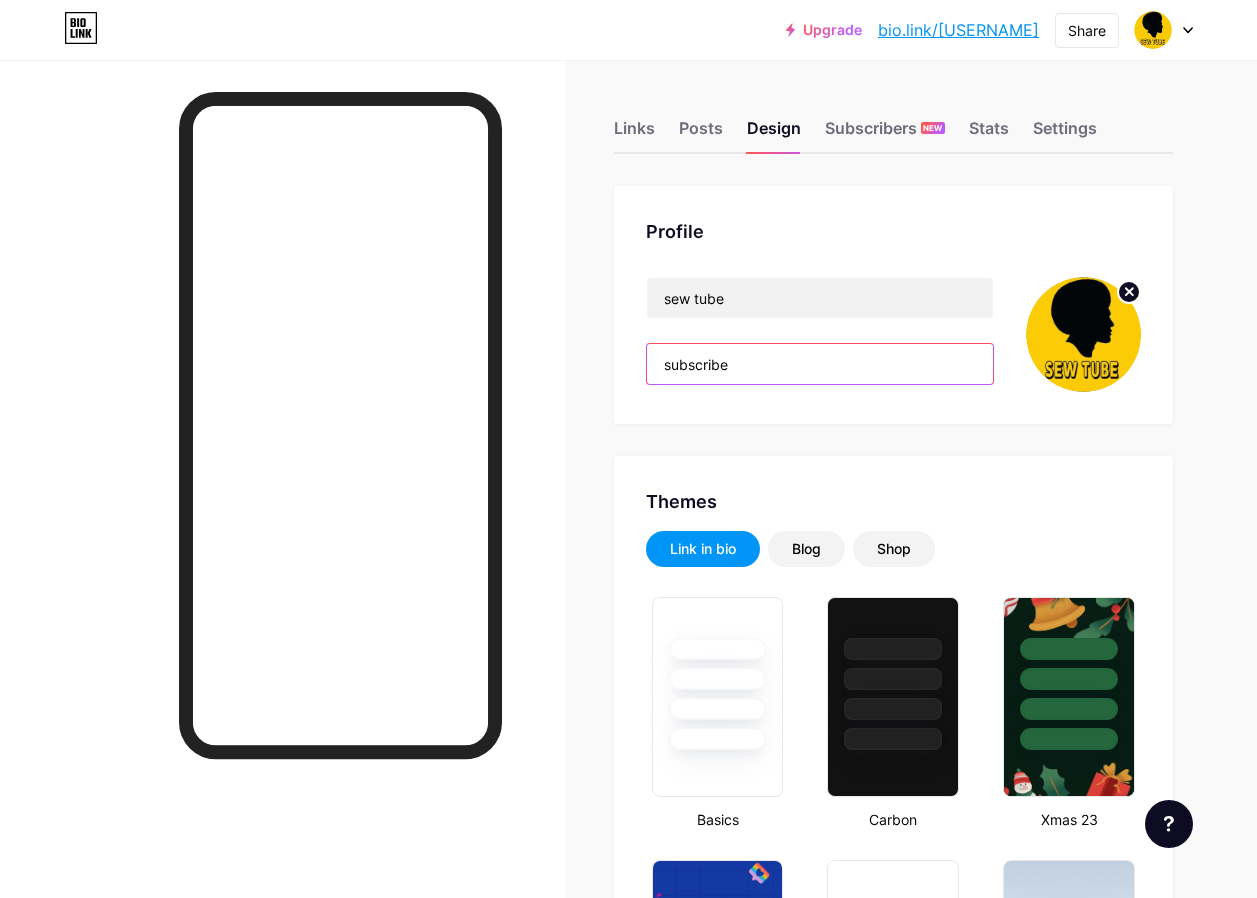 click on "subscribe" at bounding box center (820, 364) 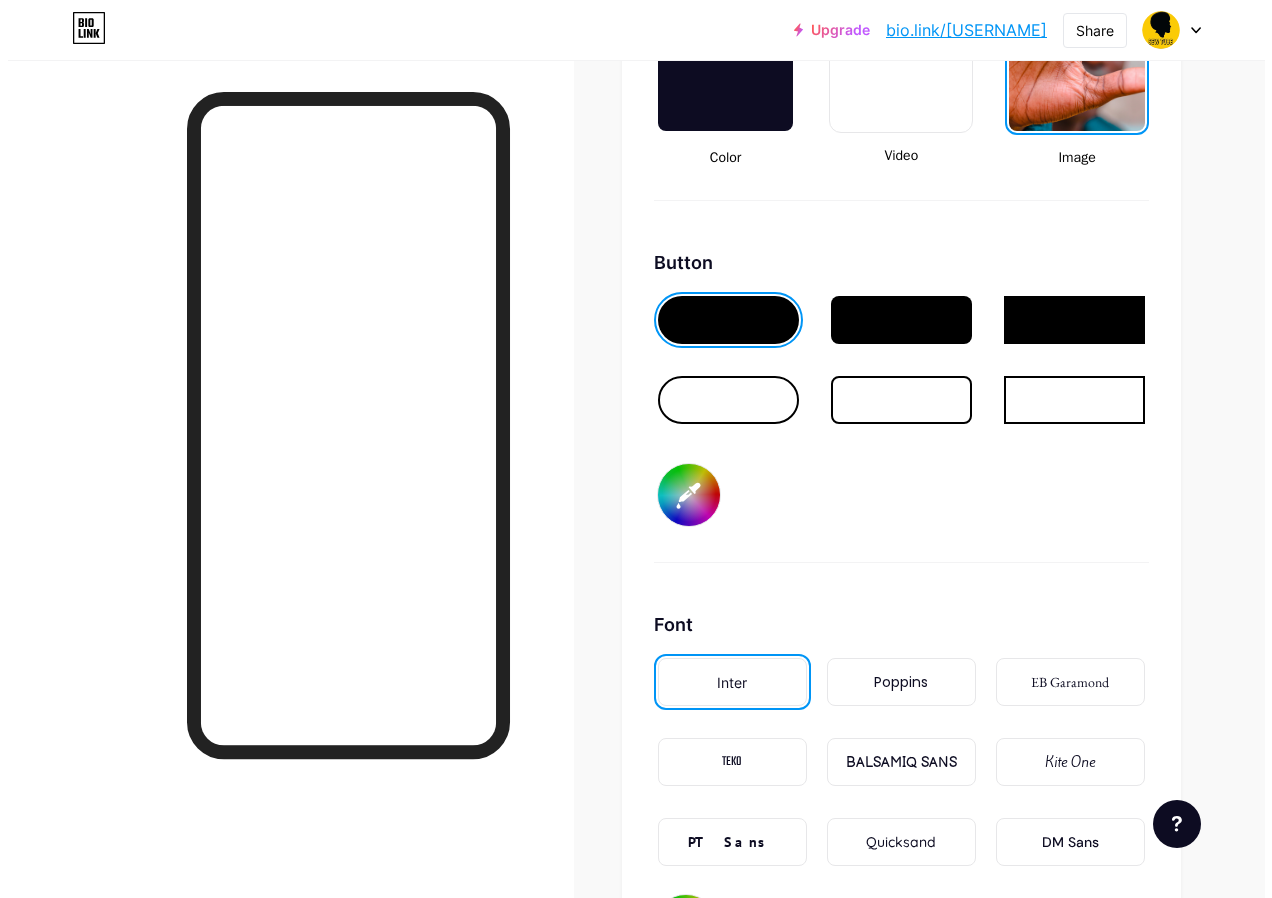 scroll, scrollTop: 2600, scrollLeft: 0, axis: vertical 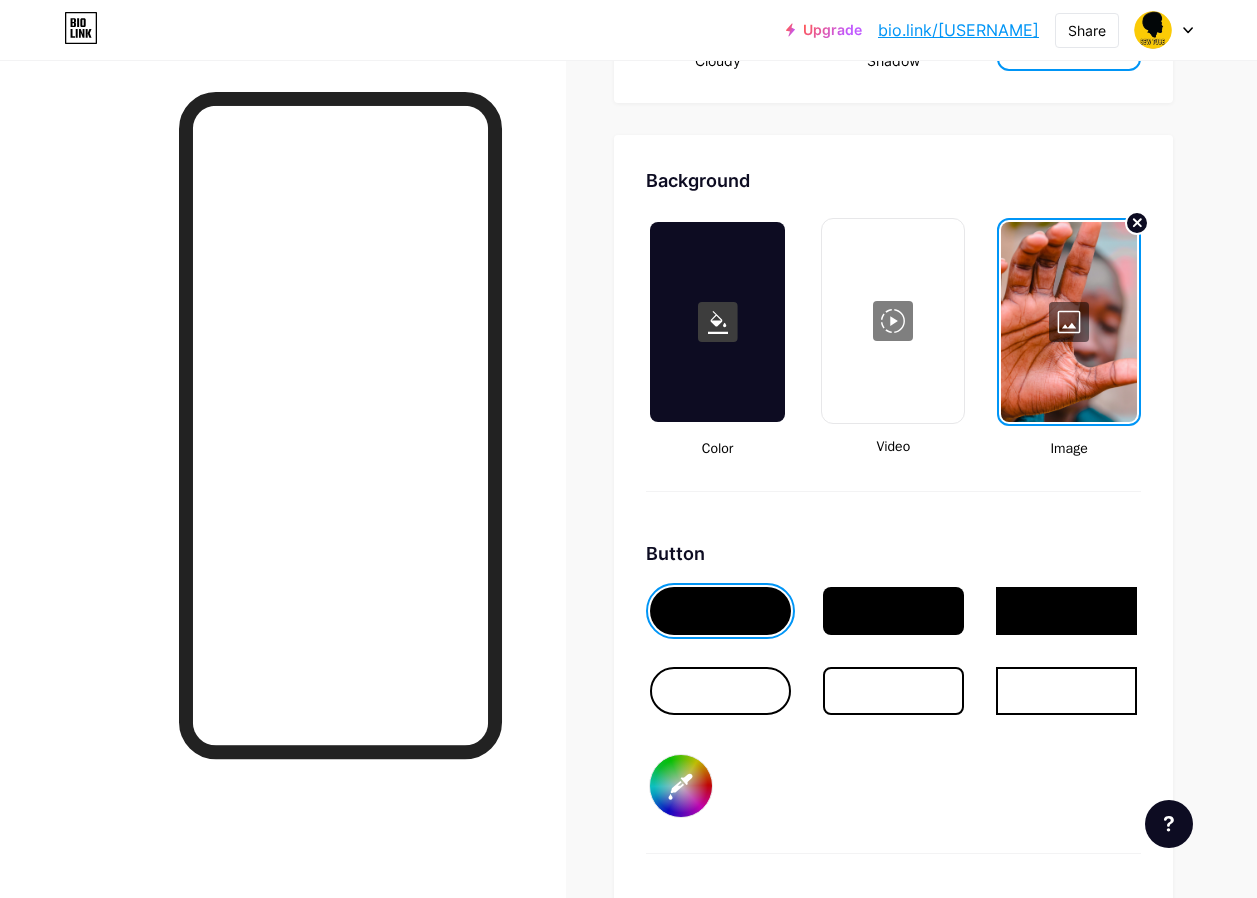 click at bounding box center (1069, 322) 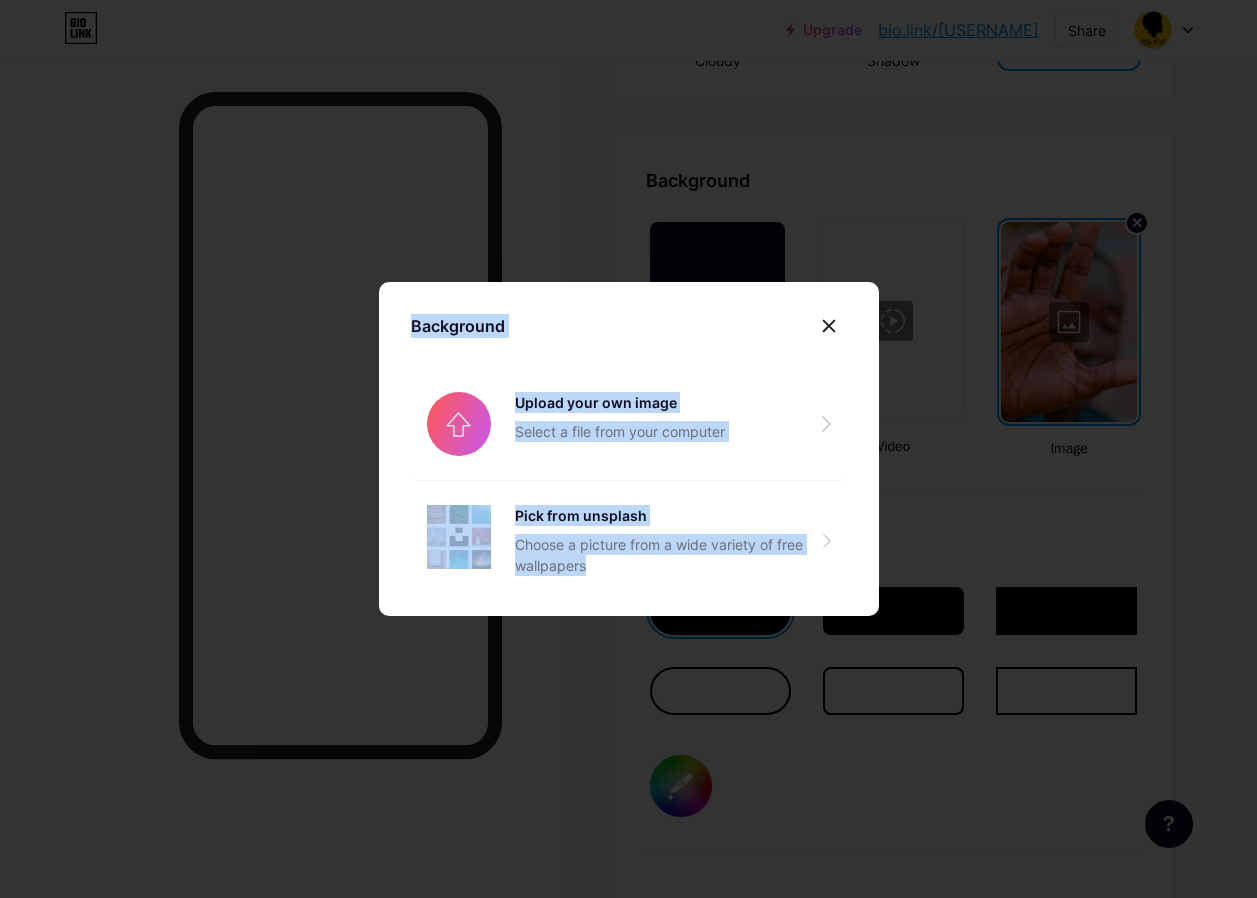 click at bounding box center (628, 449) 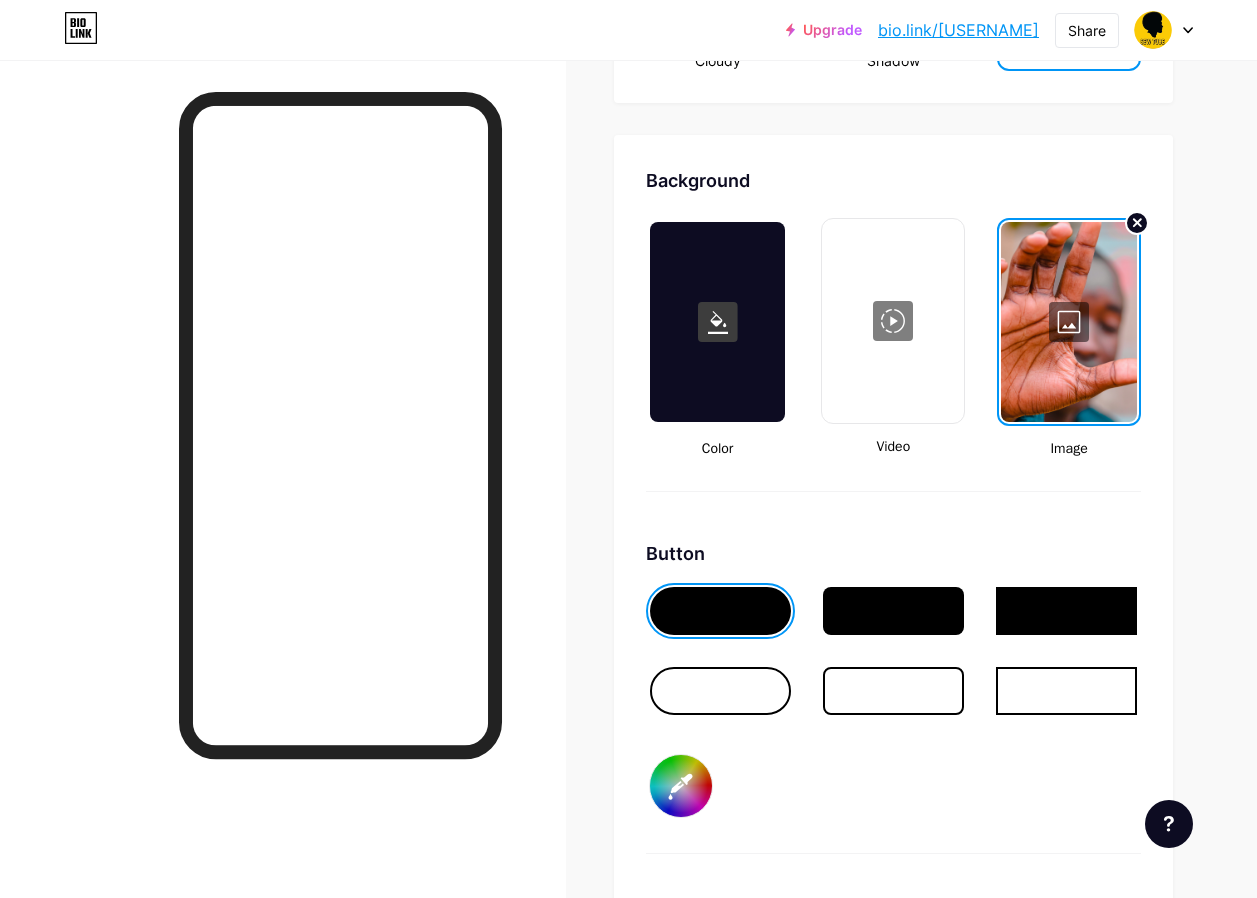 click at bounding box center [1069, 322] 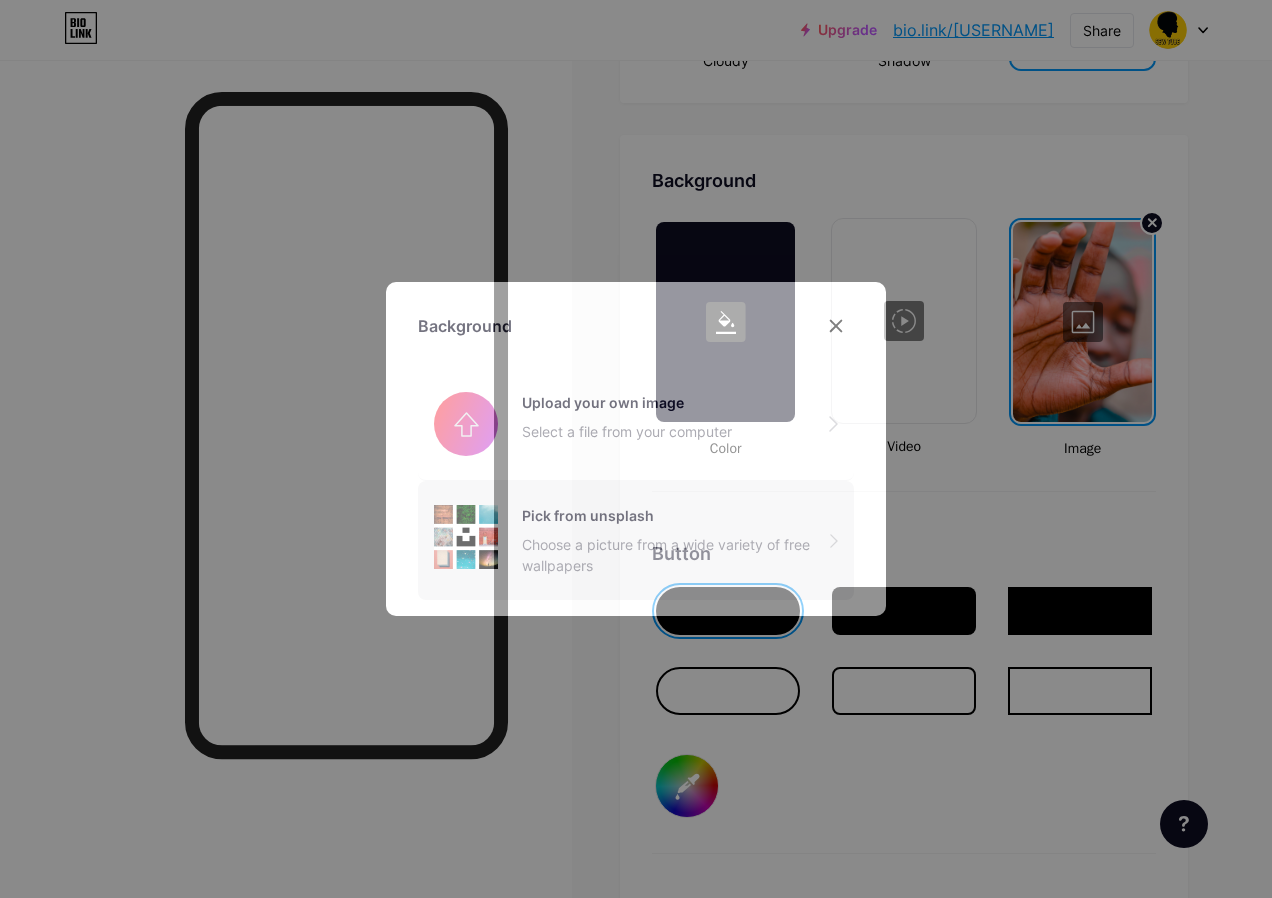 click on "Choose a picture from a wide variety of
free wallpapers" at bounding box center (676, 555) 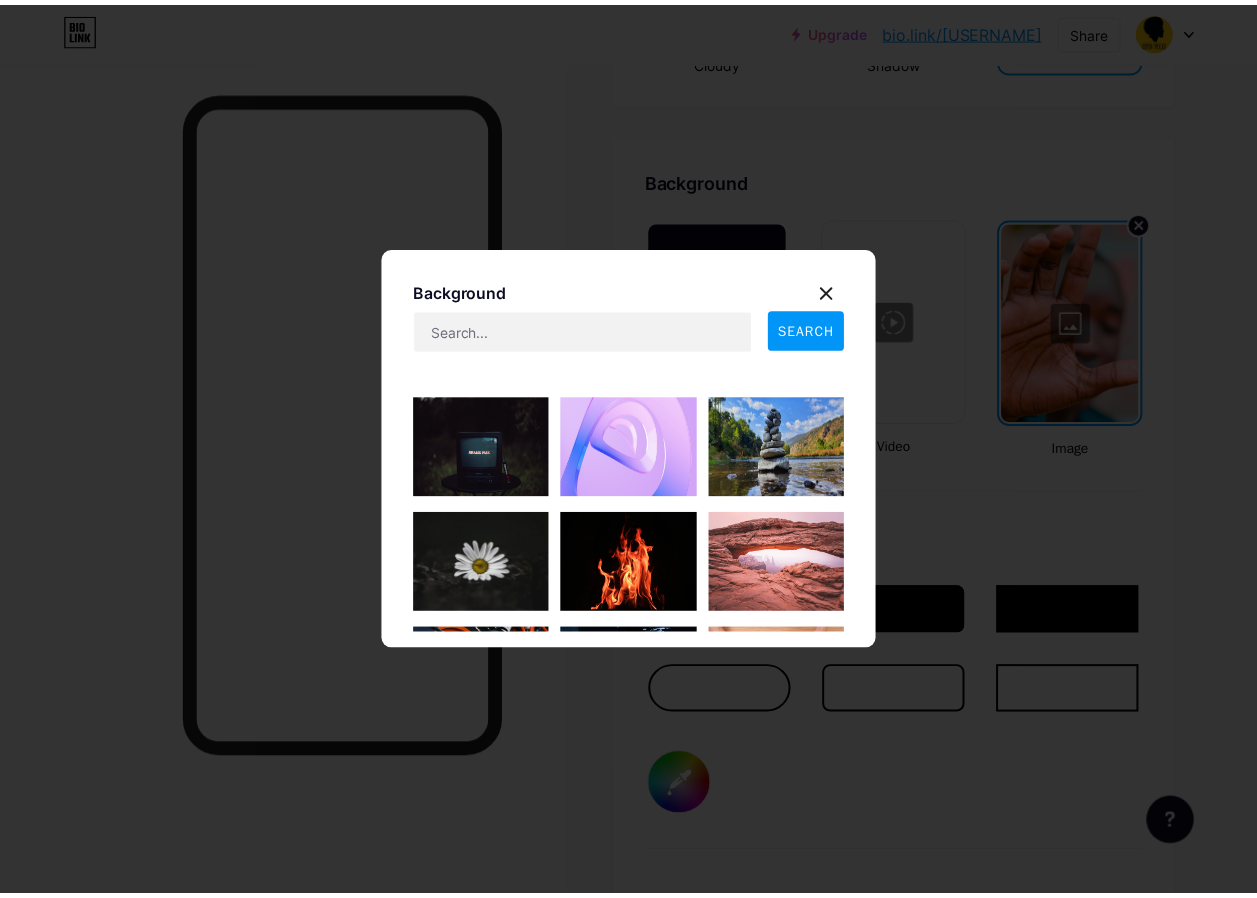 scroll, scrollTop: 662, scrollLeft: 0, axis: vertical 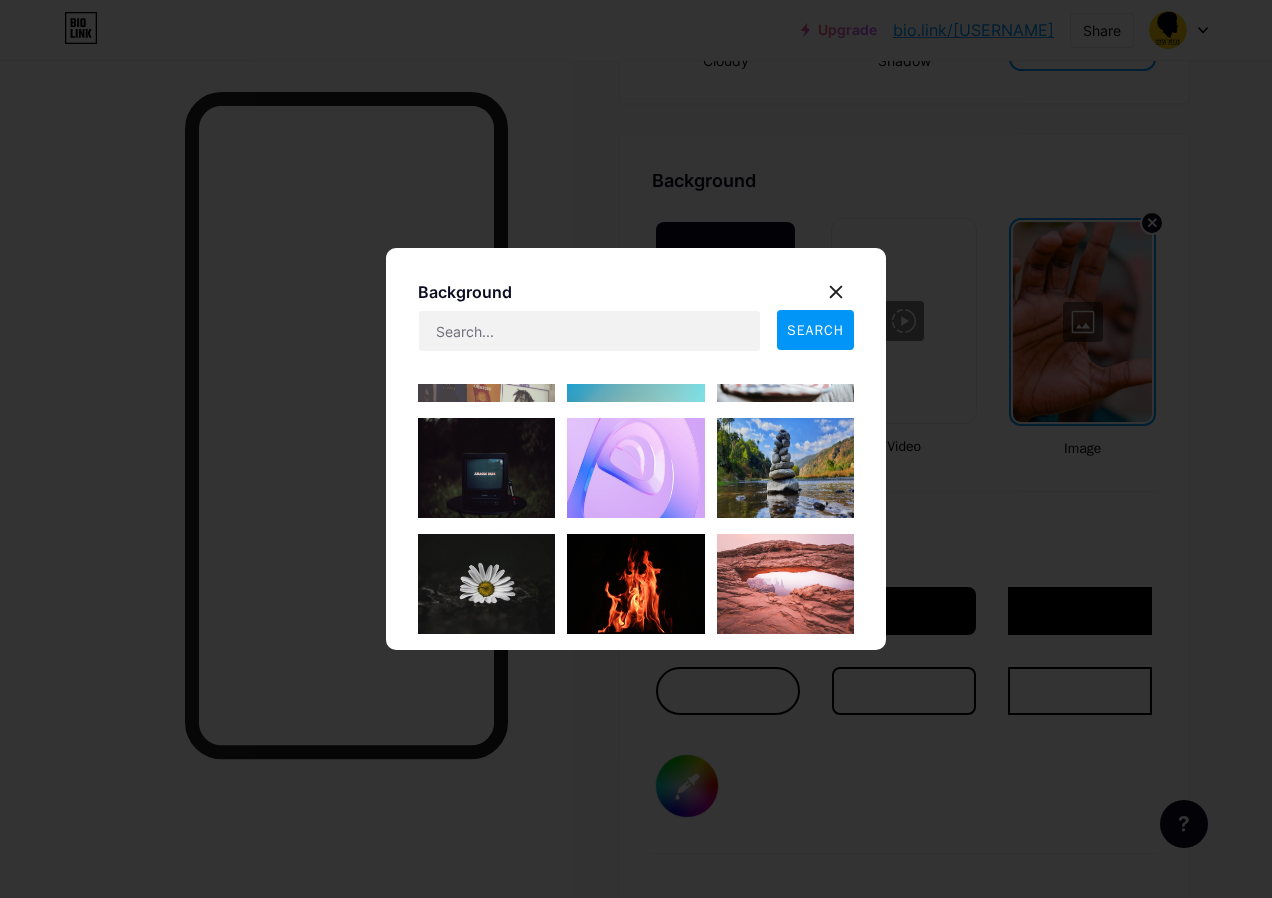 click at bounding box center [635, 468] 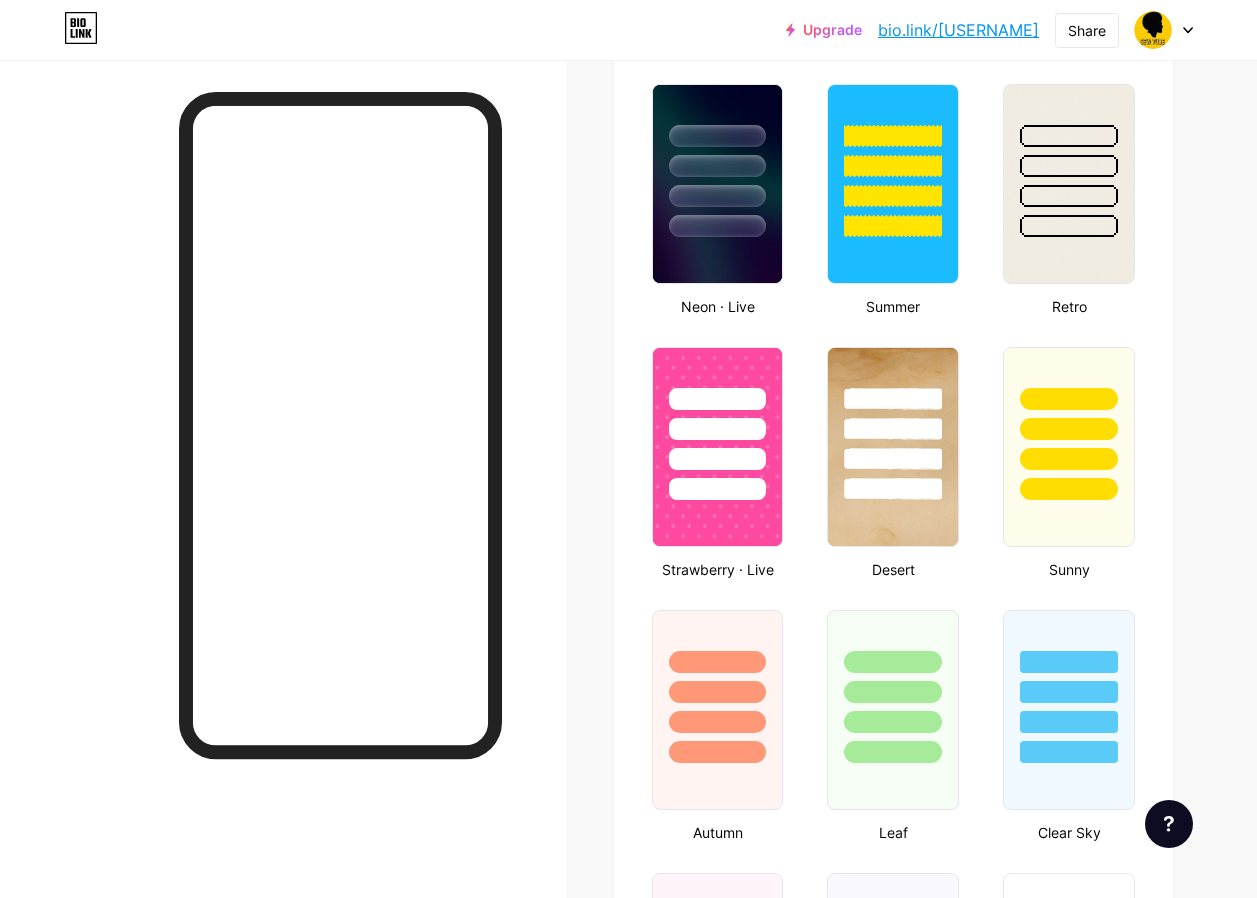scroll, scrollTop: 1300, scrollLeft: 0, axis: vertical 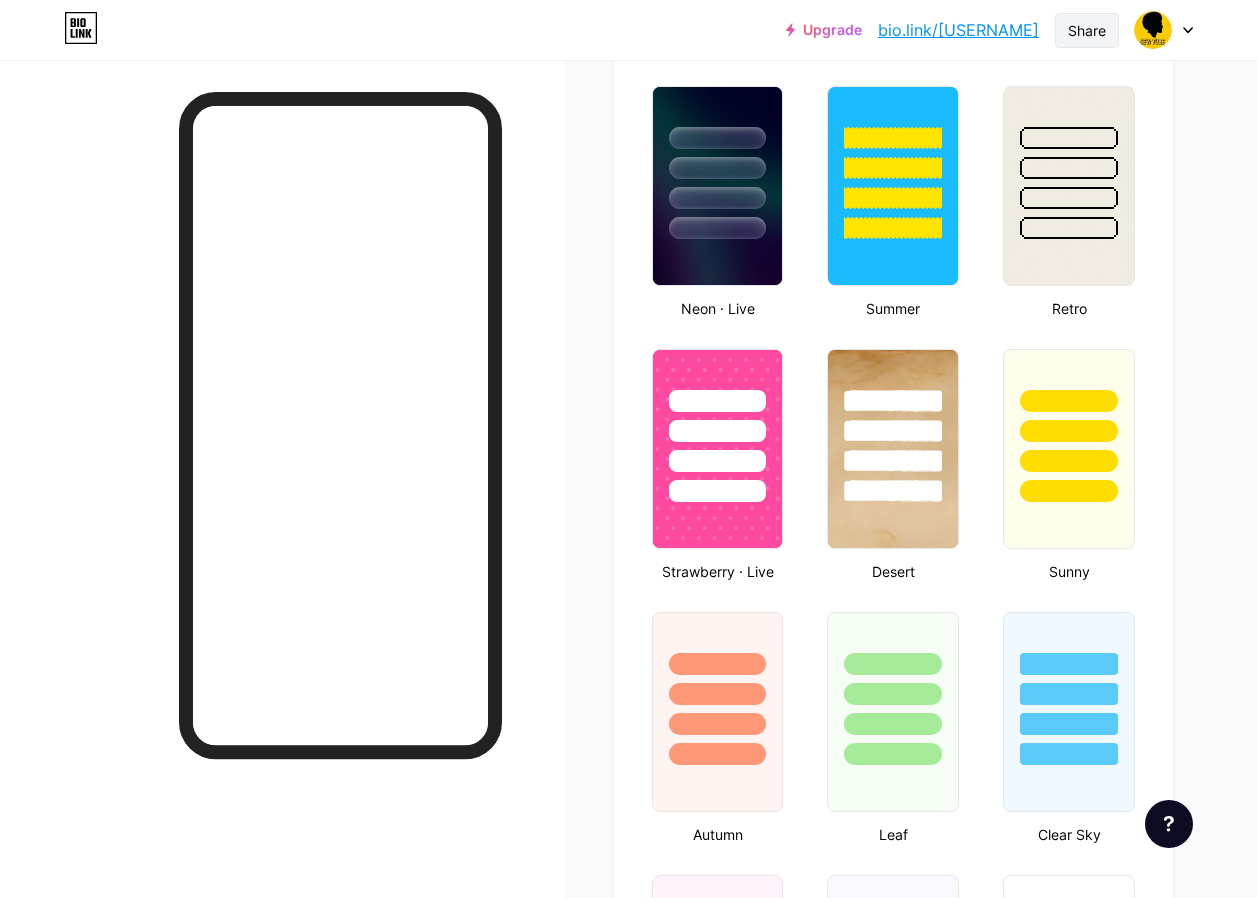click on "Share" at bounding box center [1087, 30] 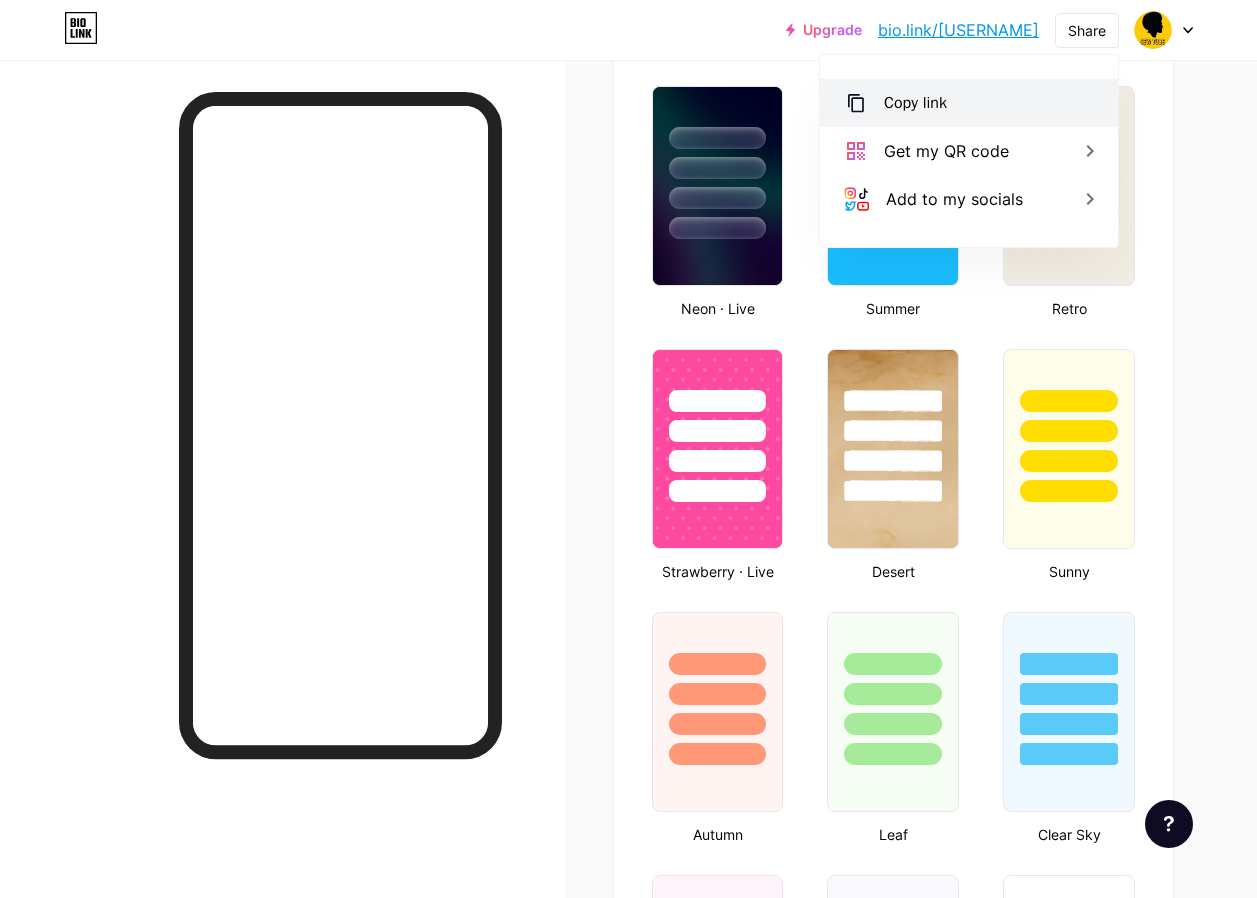click on "Copy link" at bounding box center (915, 103) 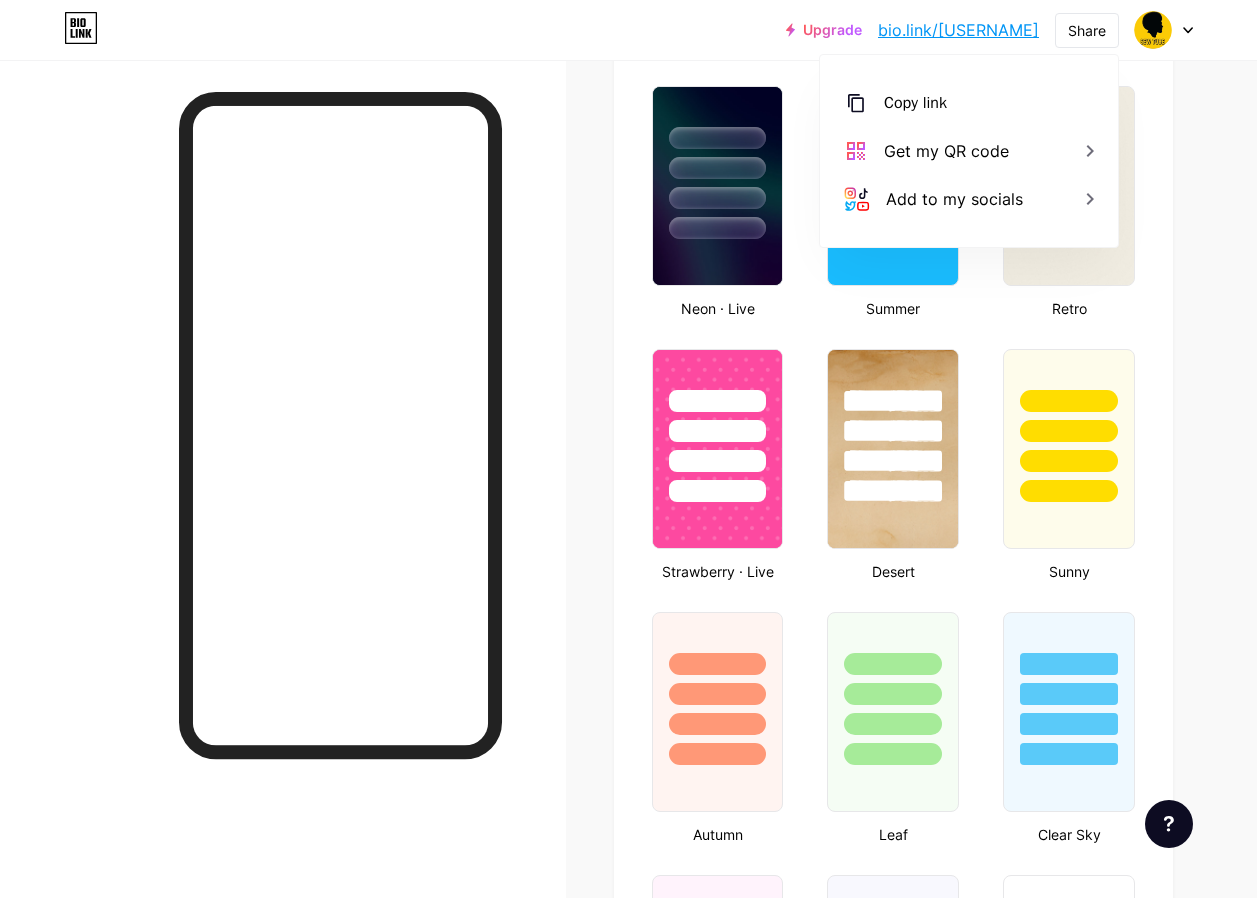 click on "Upgrade   bio.link/sewtub...   bio.link/sewtube   Share
Copy link   https://bio.link/sewtube
Get my QR code
Add to my socials                   Switch accounts     sew tube   bio.link/sewtube       + Add a new page        Account settings   Logout" at bounding box center [628, 30] 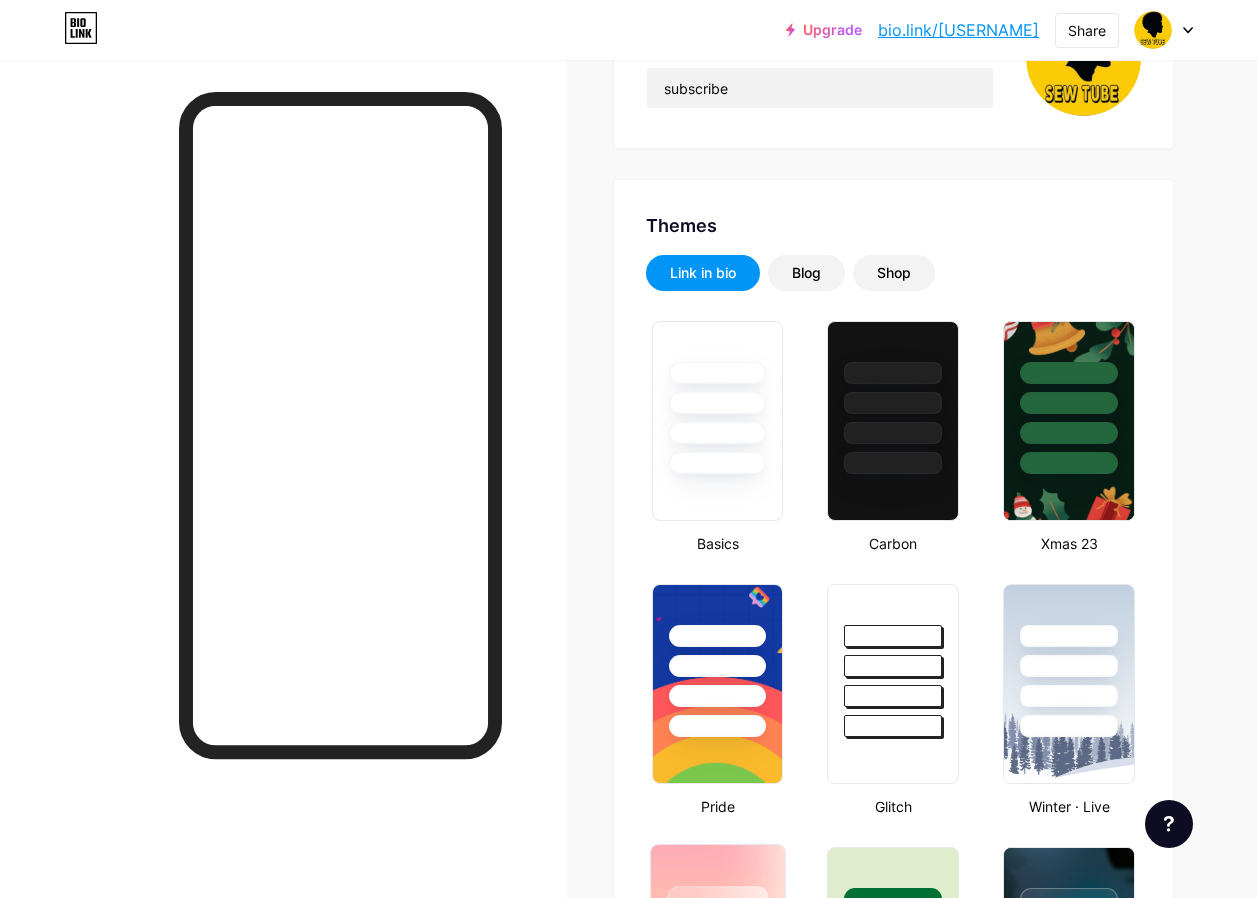 scroll, scrollTop: 0, scrollLeft: 0, axis: both 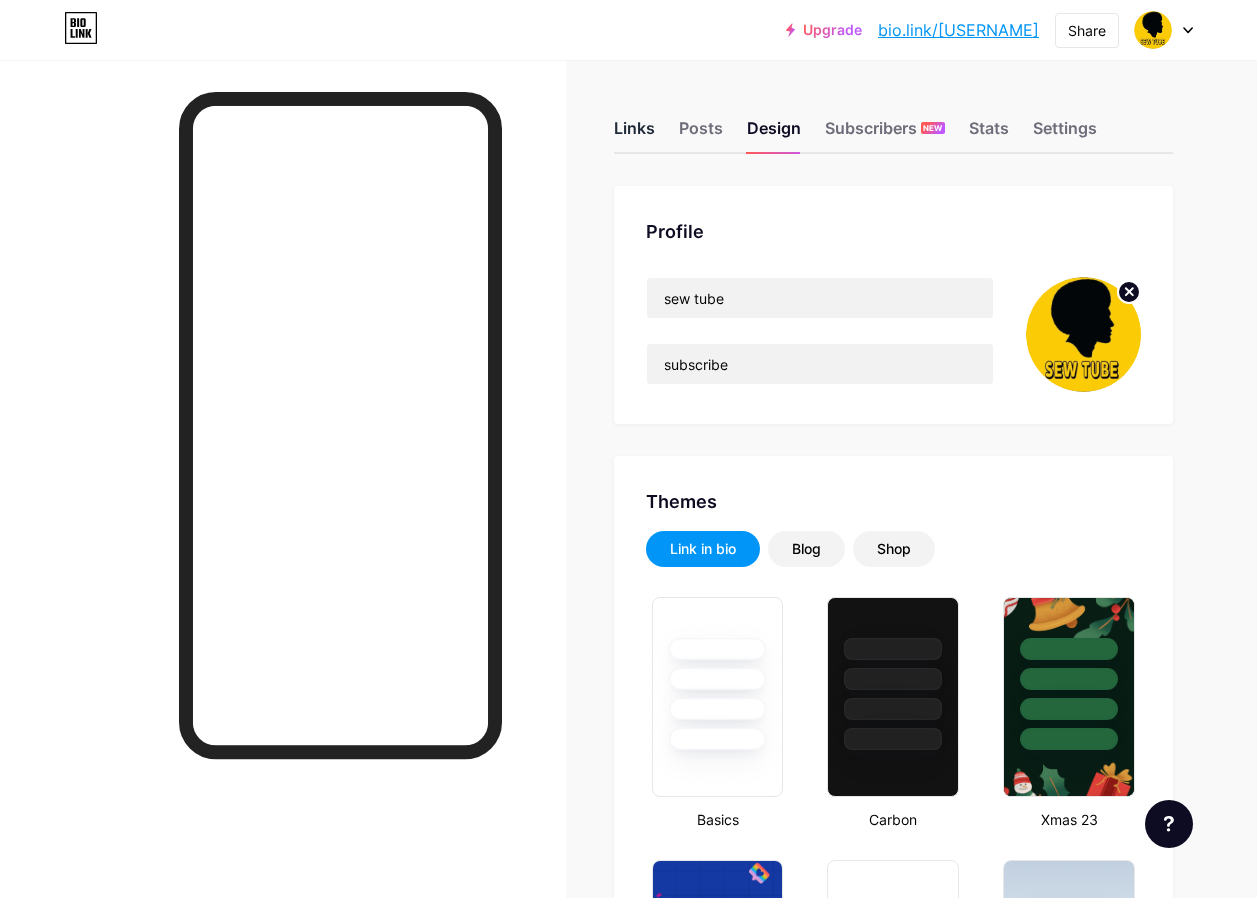 click on "Links" at bounding box center (634, 134) 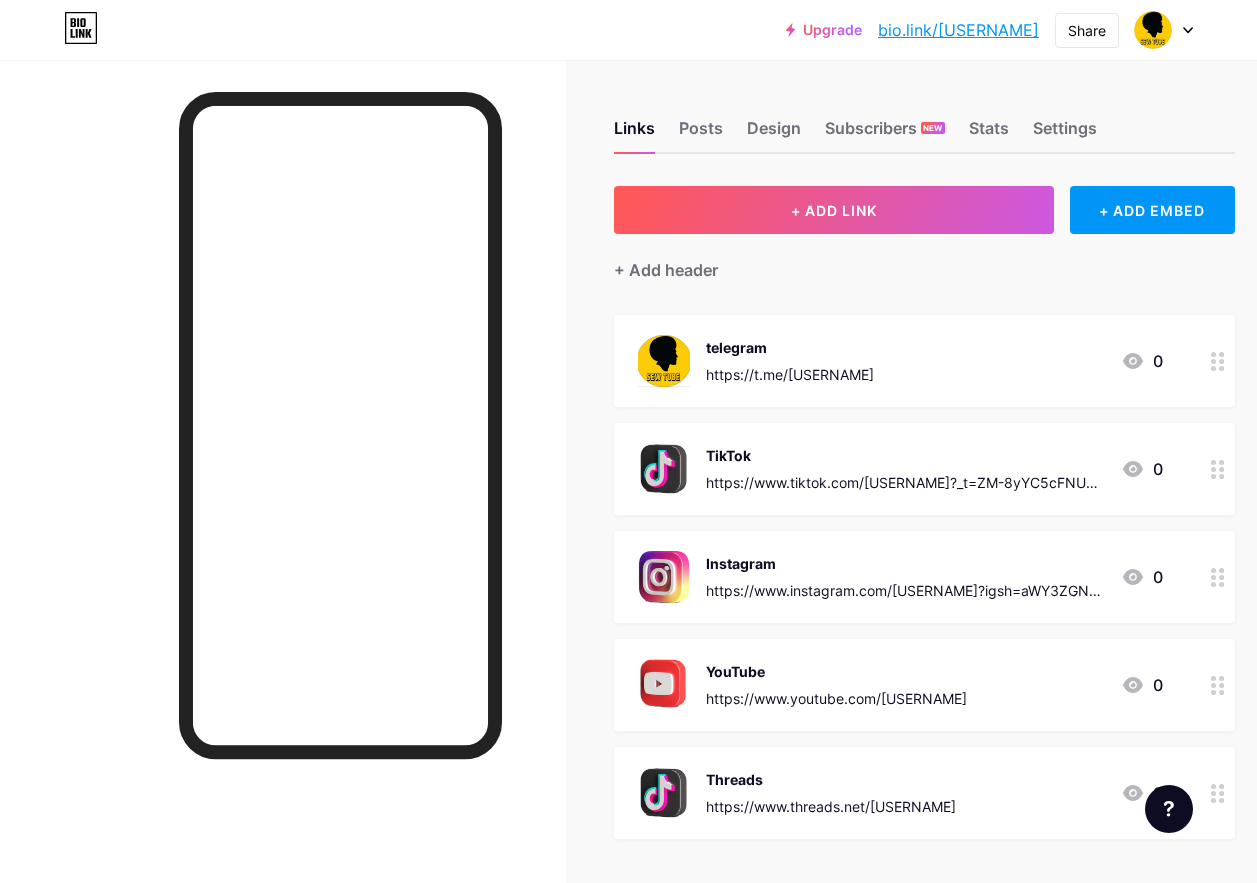 click on "telegram
https://t.me/sewtube21
0" at bounding box center (900, 361) 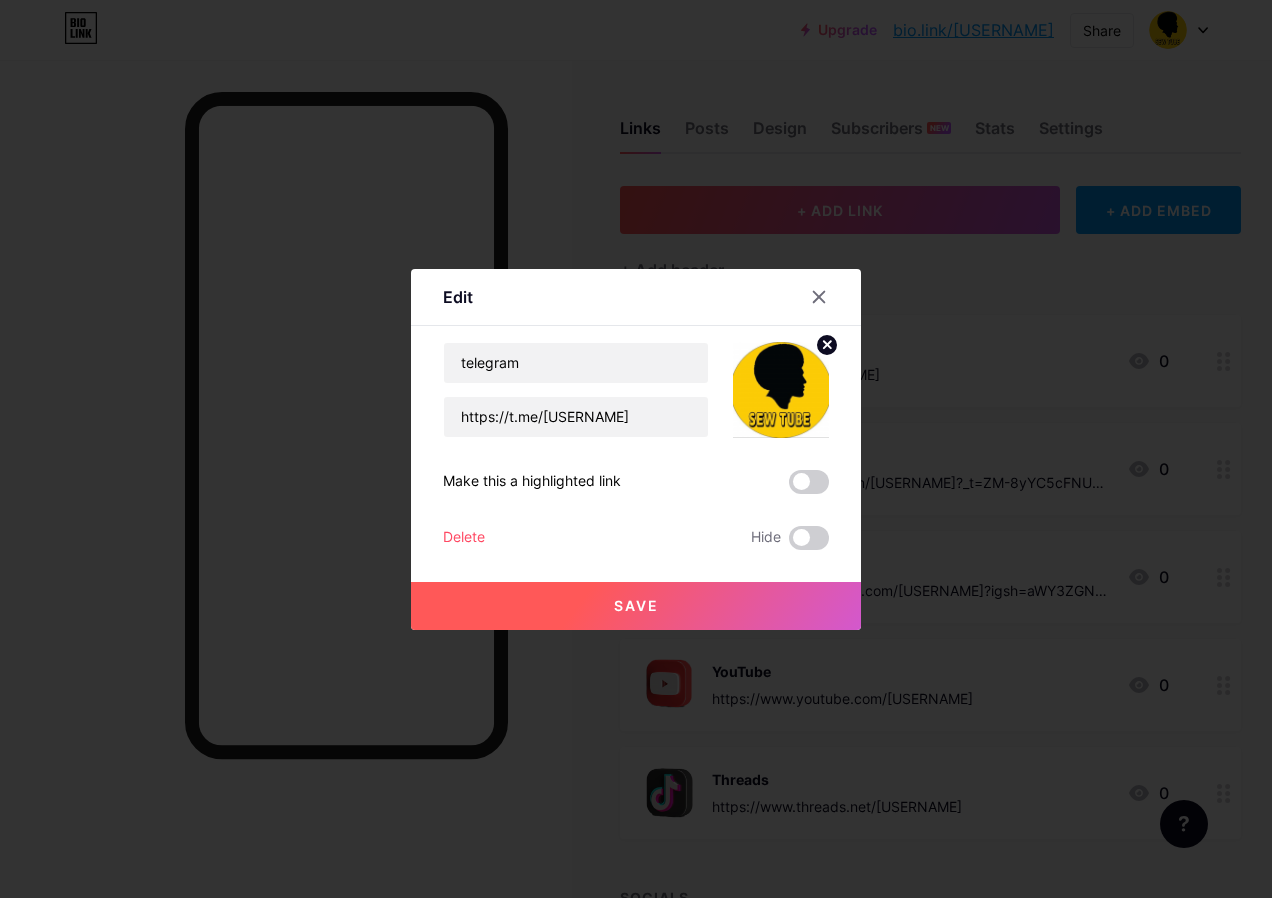 click at bounding box center (781, 390) 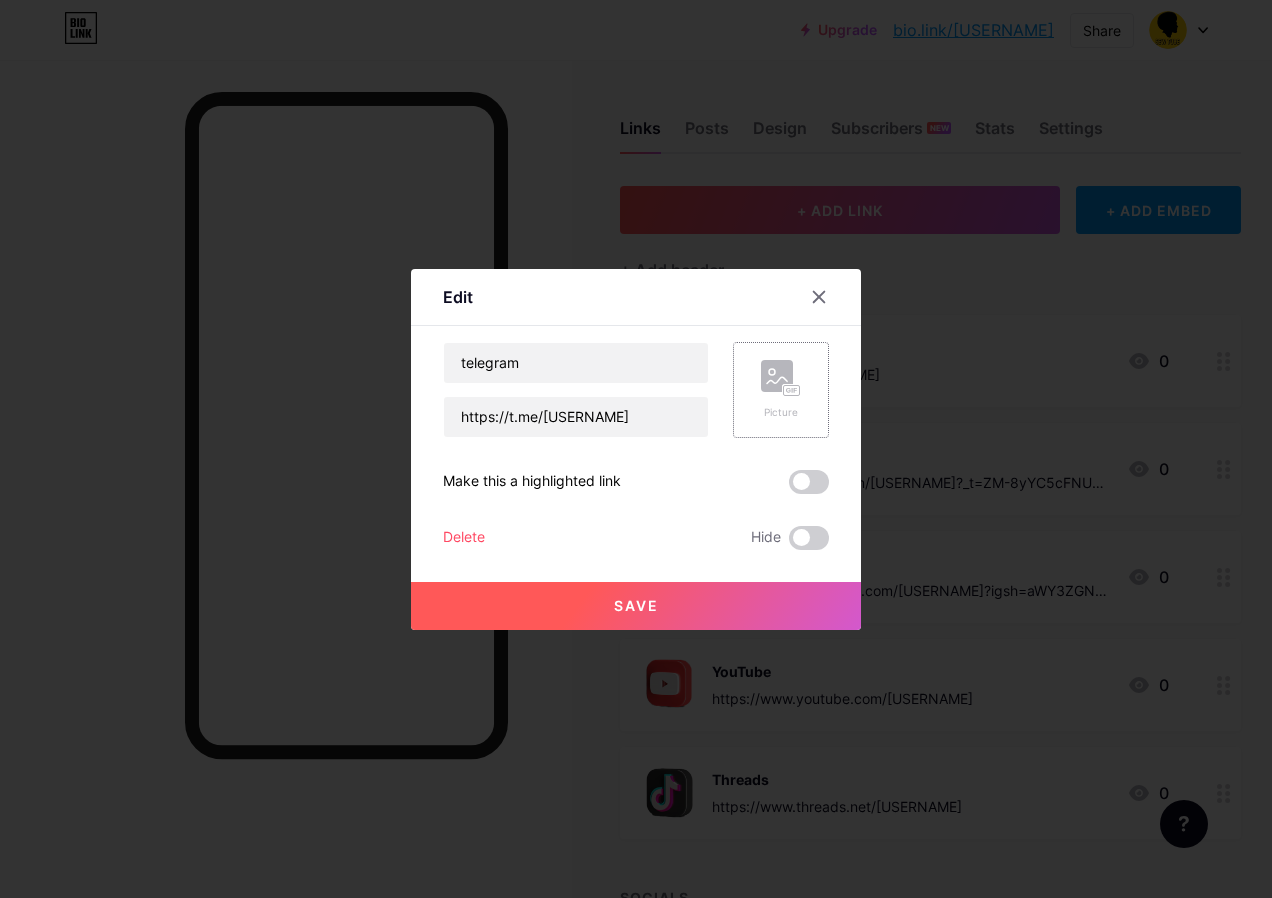 click 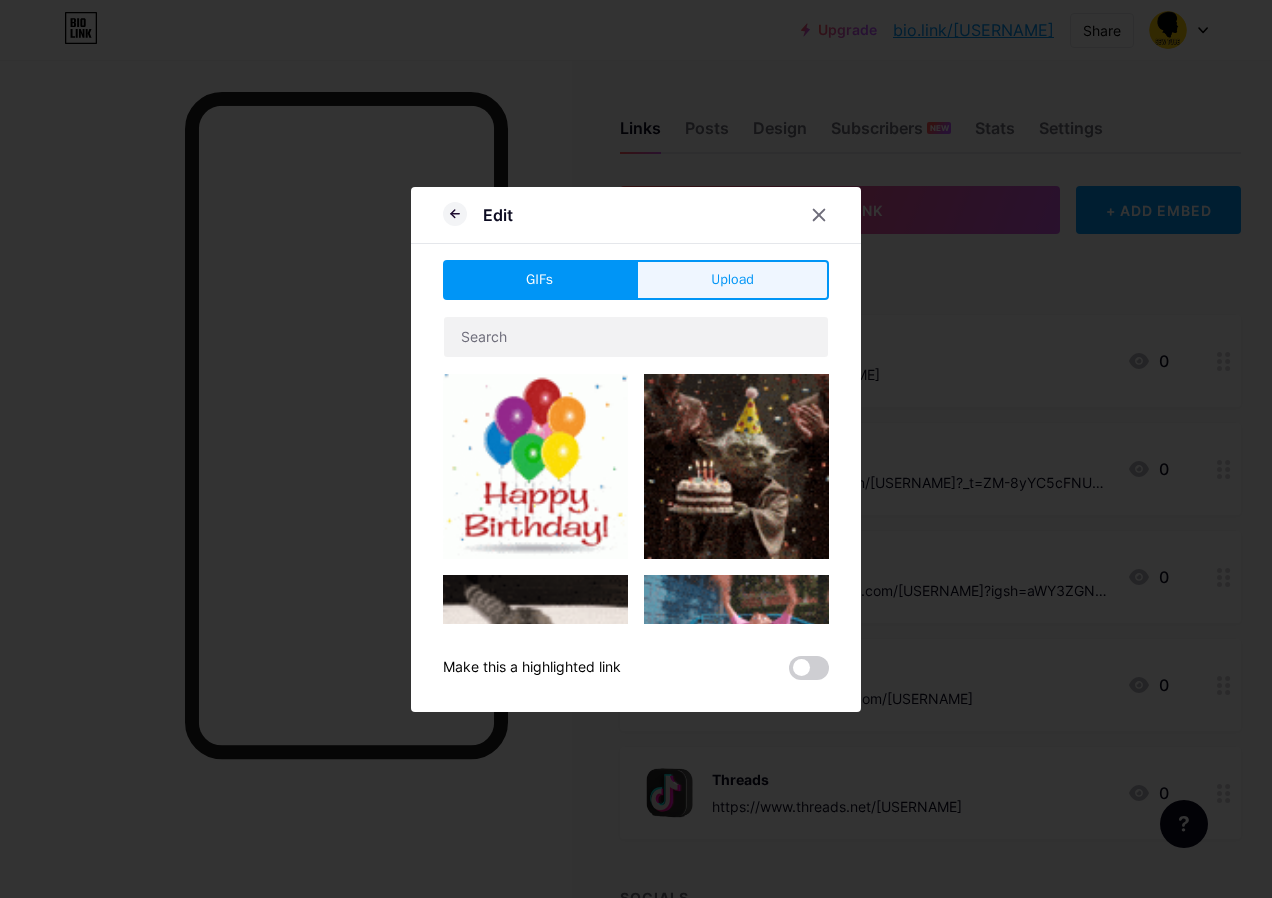 click on "Upload" at bounding box center (732, 279) 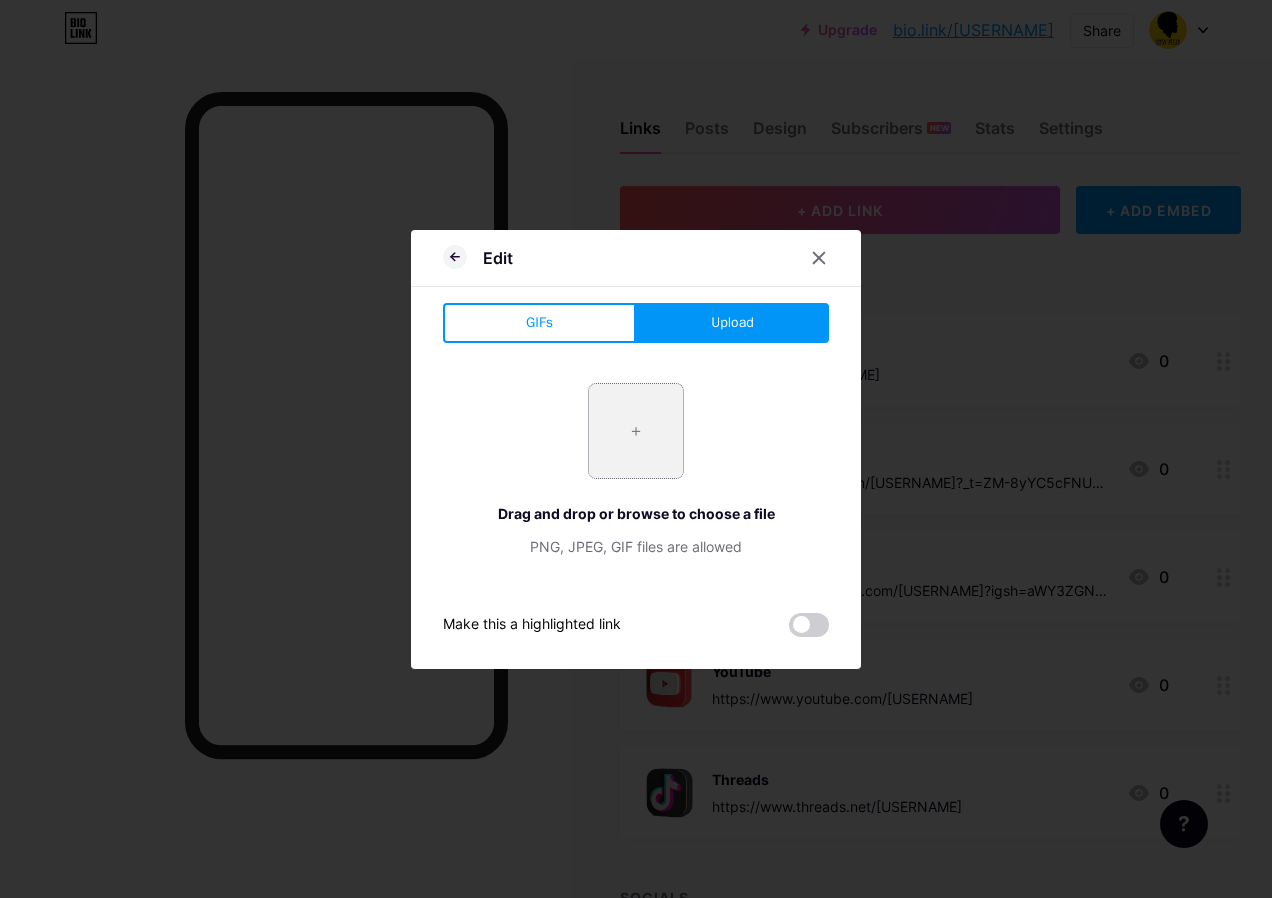 click at bounding box center (636, 431) 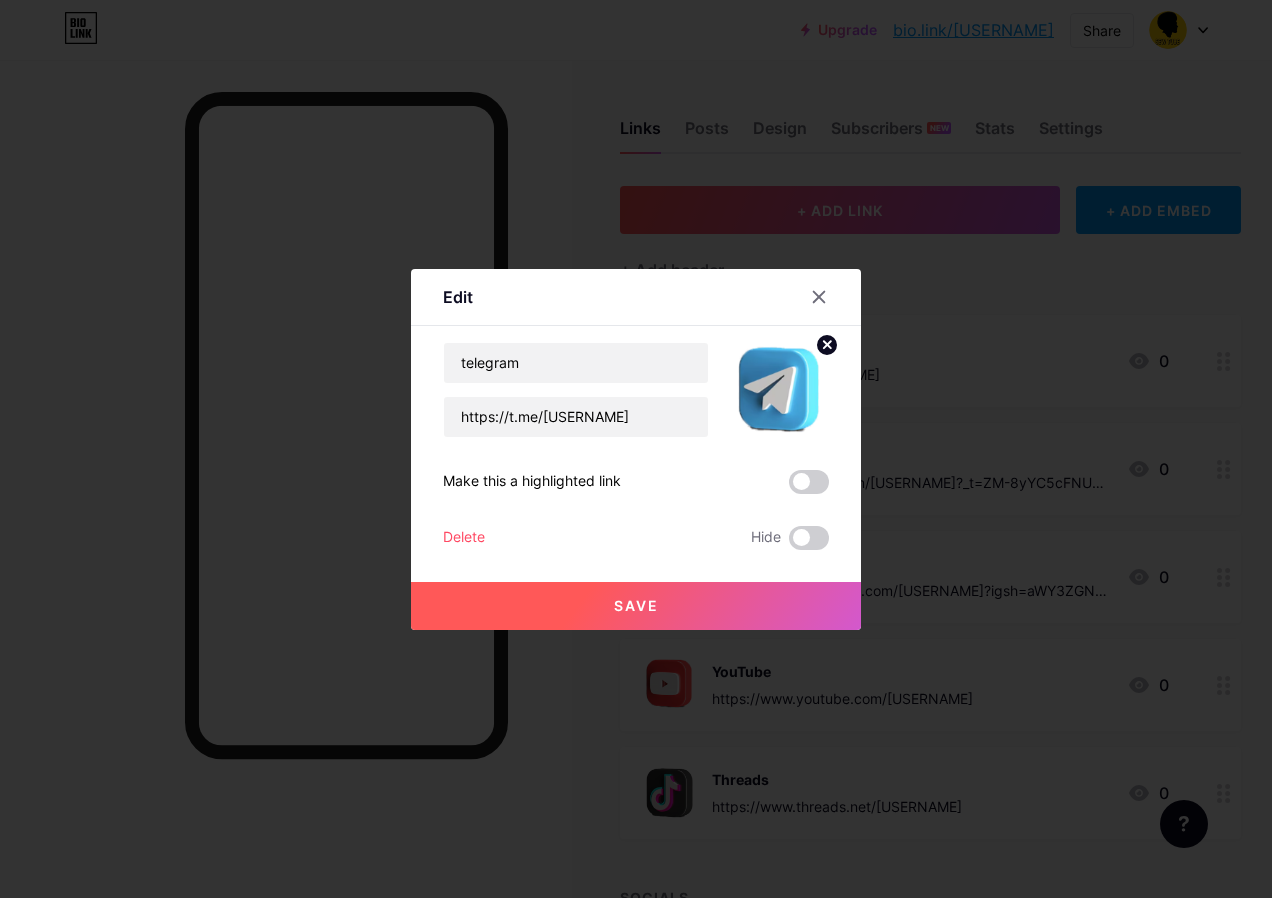 click on "Save" at bounding box center (636, 605) 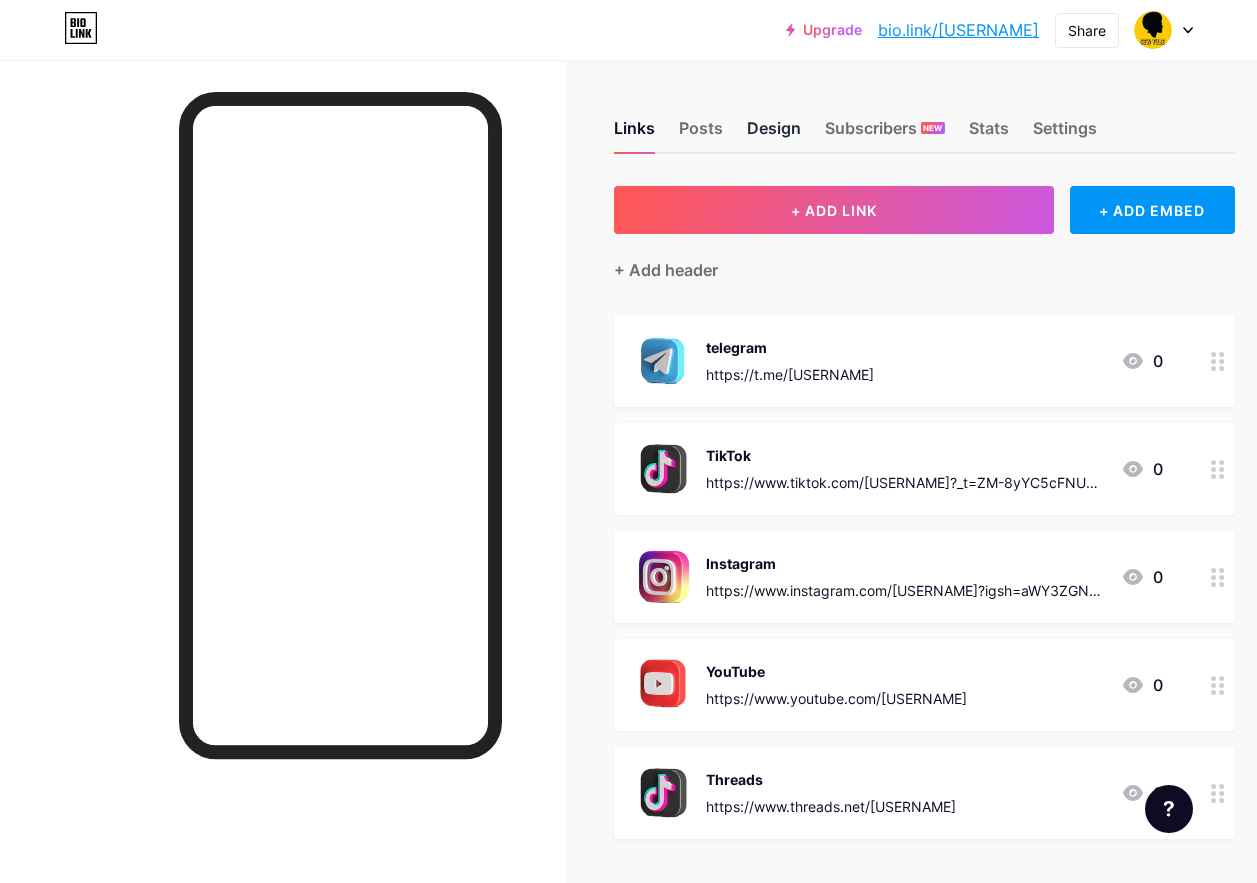 click on "Design" at bounding box center (774, 134) 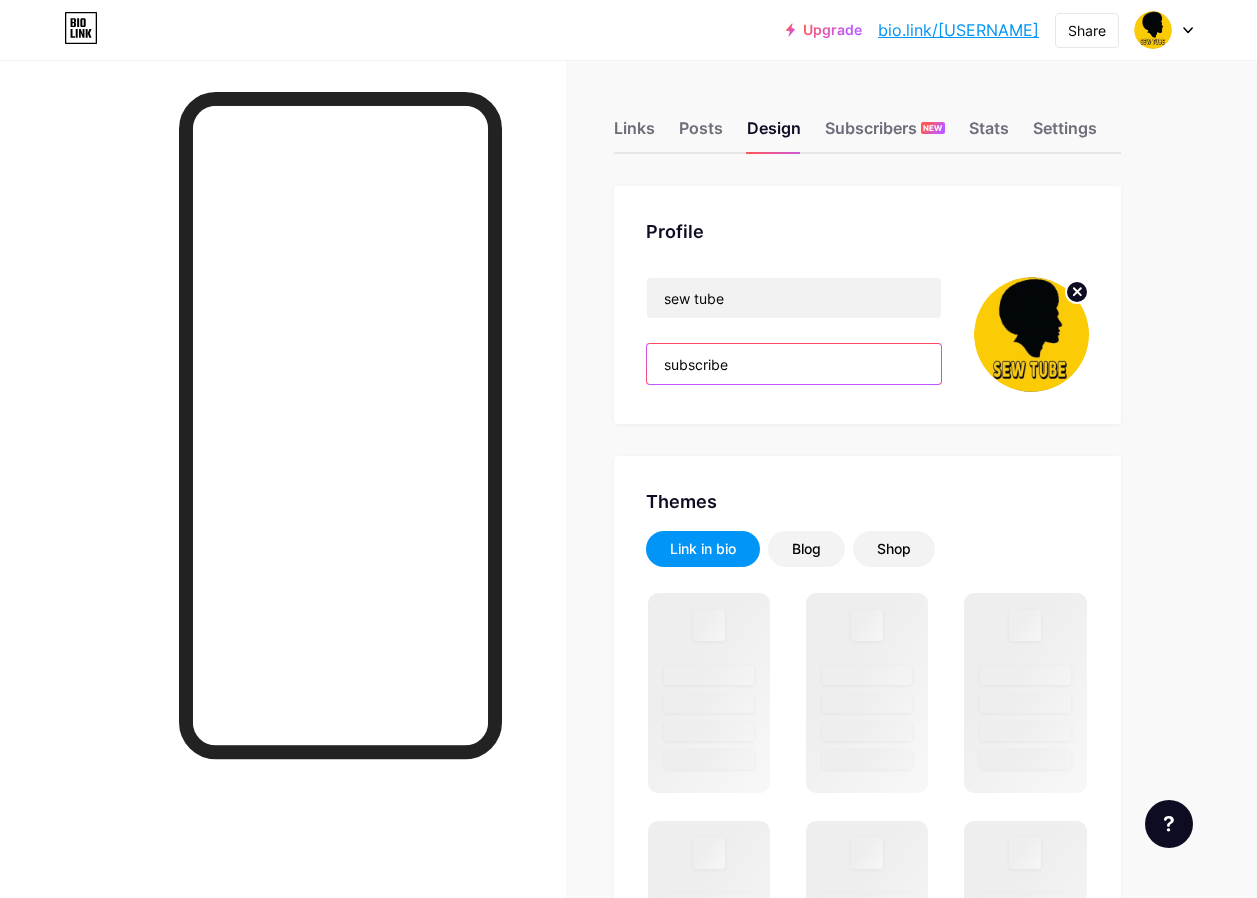 drag, startPoint x: 745, startPoint y: 361, endPoint x: 658, endPoint y: 358, distance: 87.05171 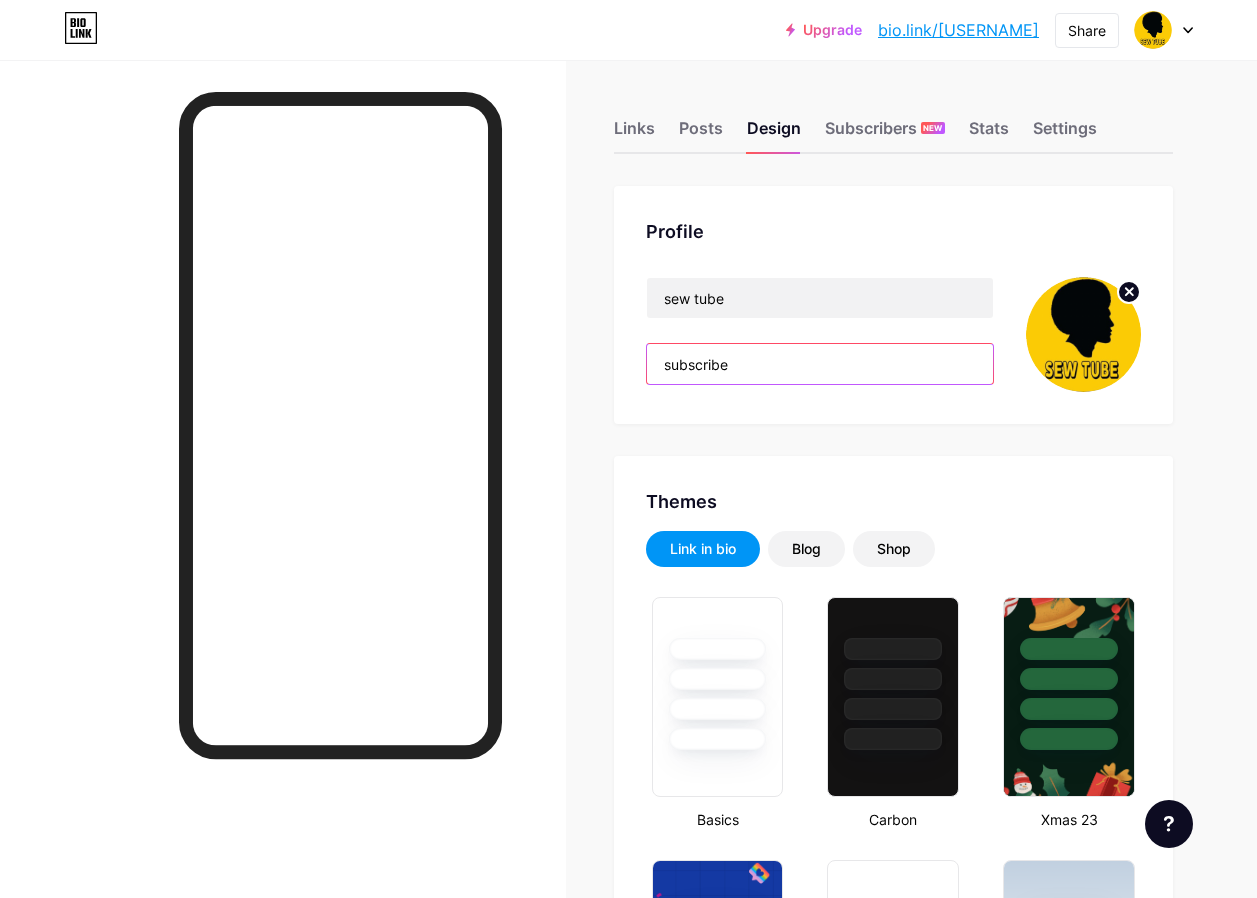 paste 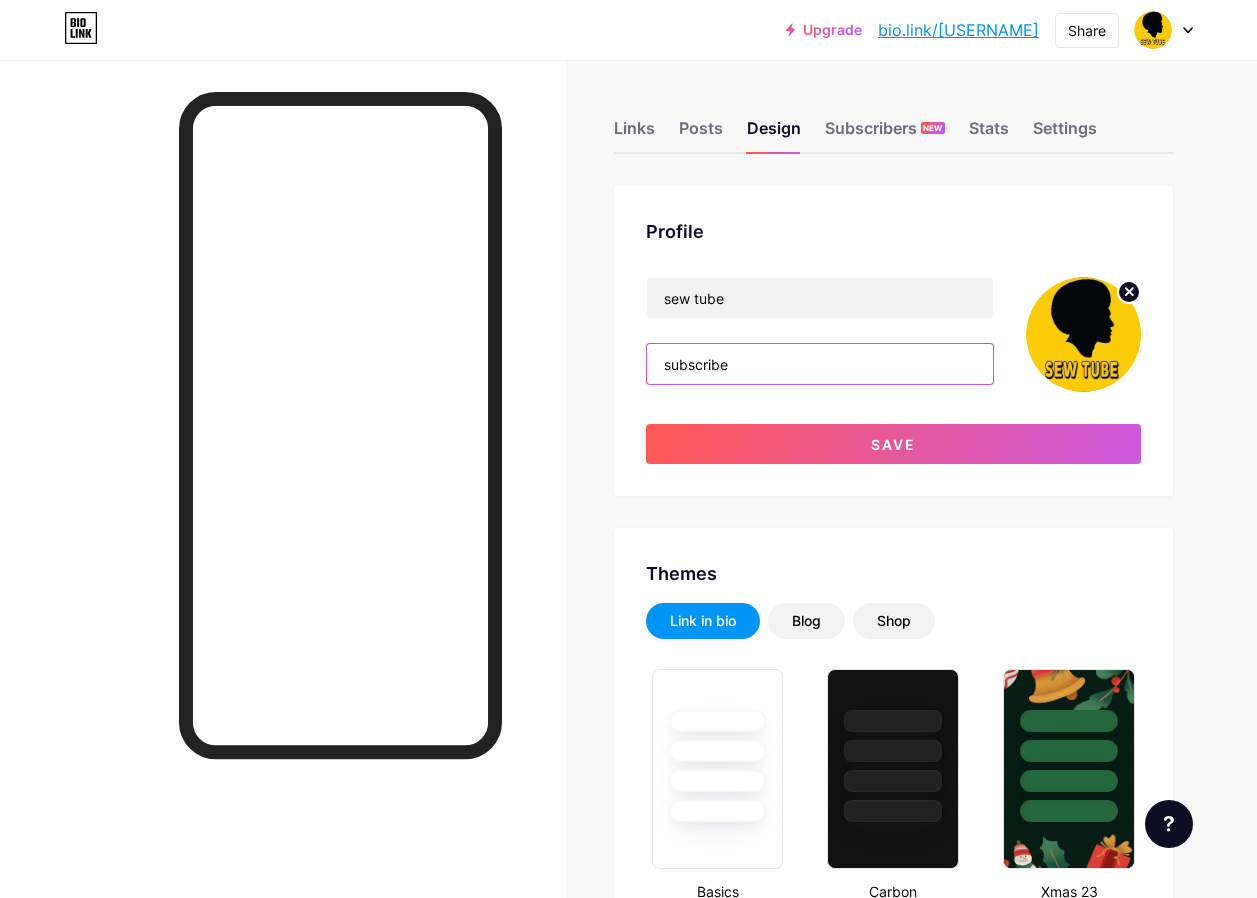 type on "#000000" 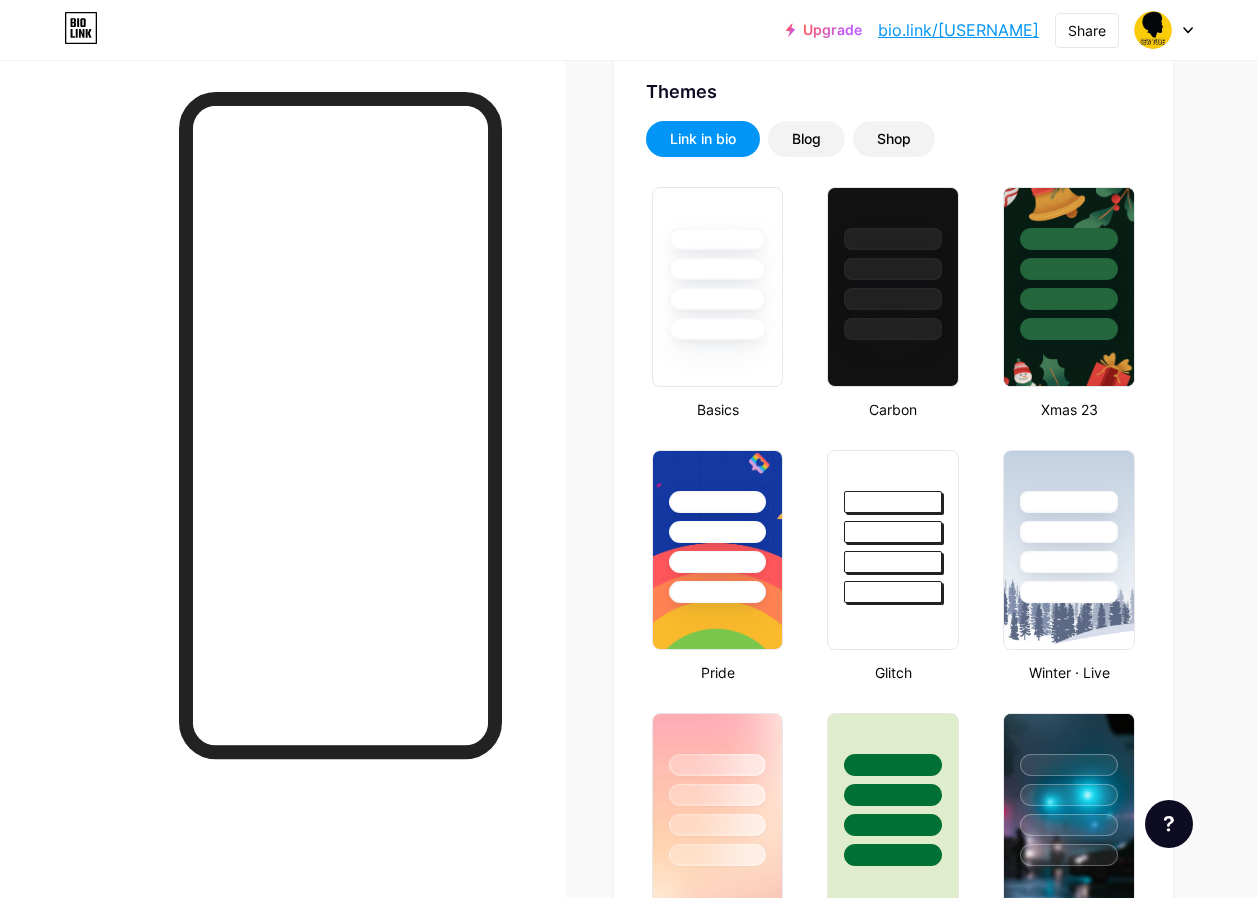 scroll, scrollTop: 900, scrollLeft: 0, axis: vertical 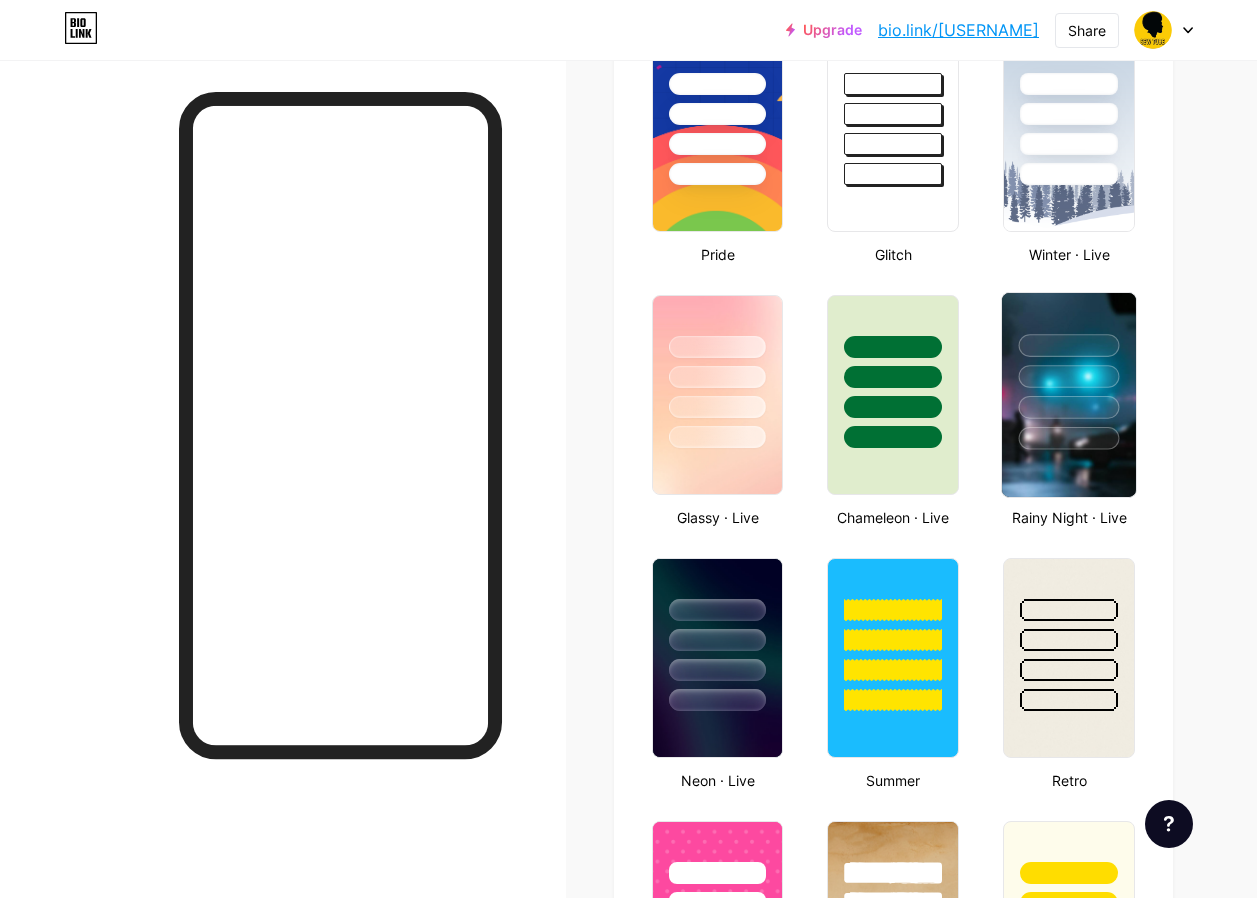 type on "subscribe" 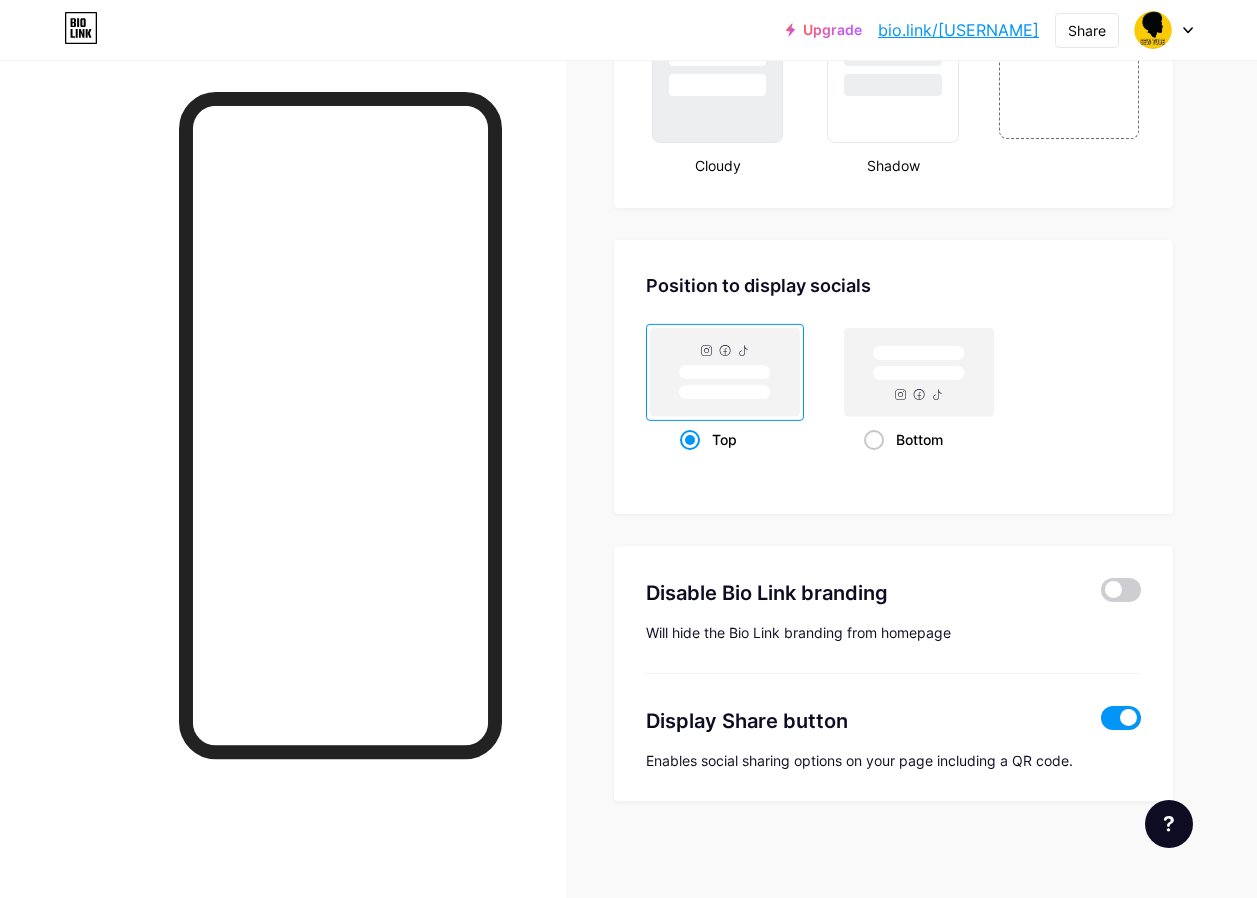 scroll, scrollTop: 2571, scrollLeft: 0, axis: vertical 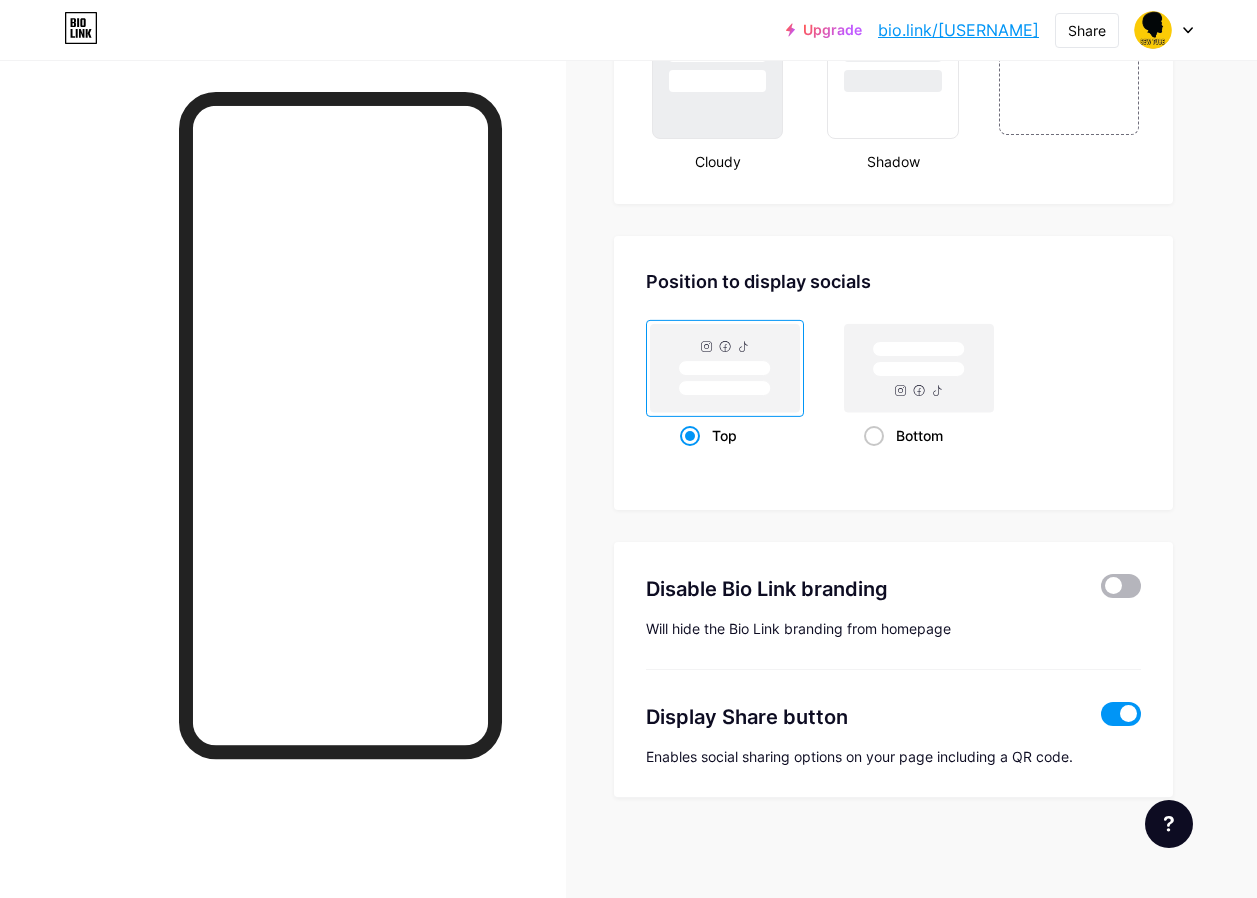 click at bounding box center (1121, 586) 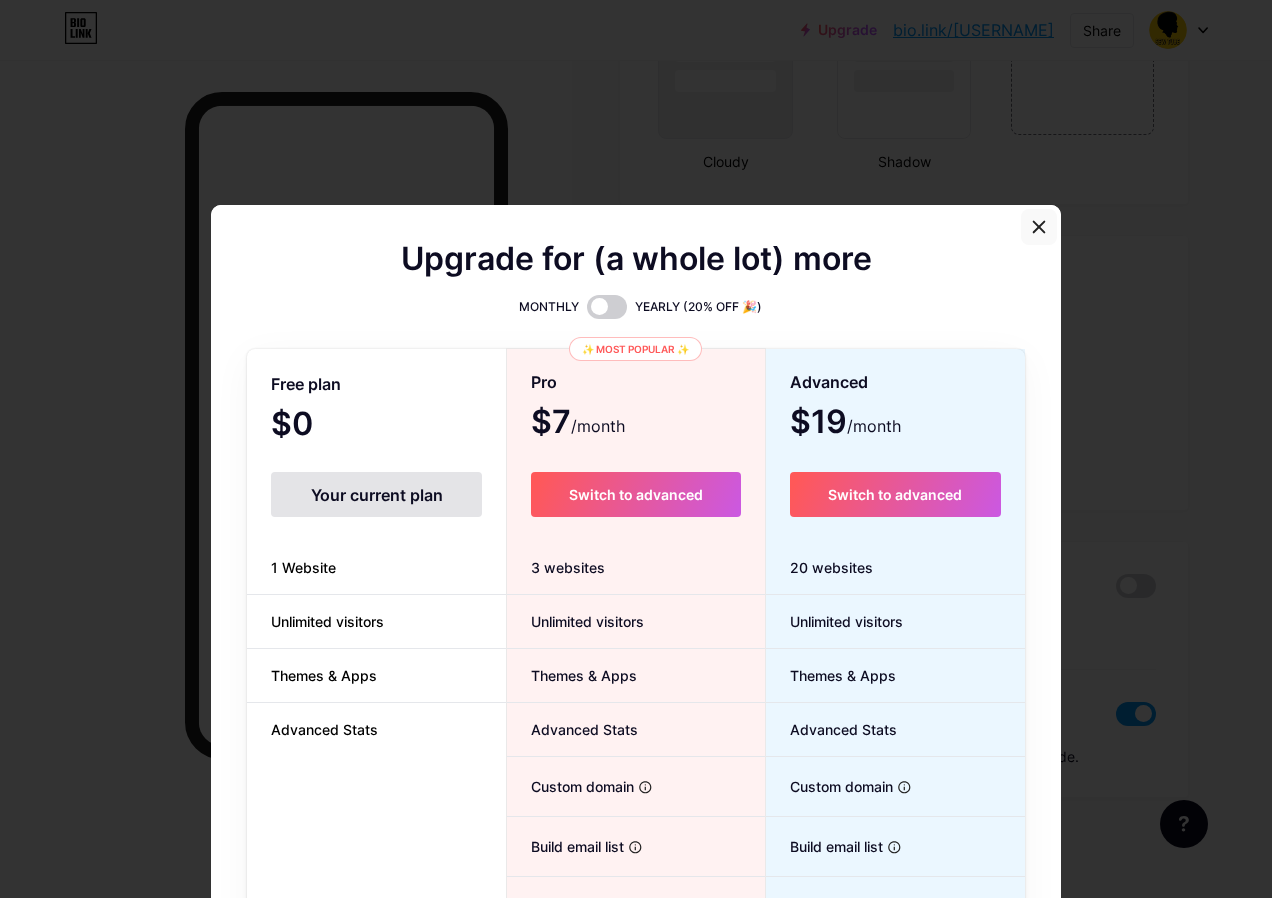 click 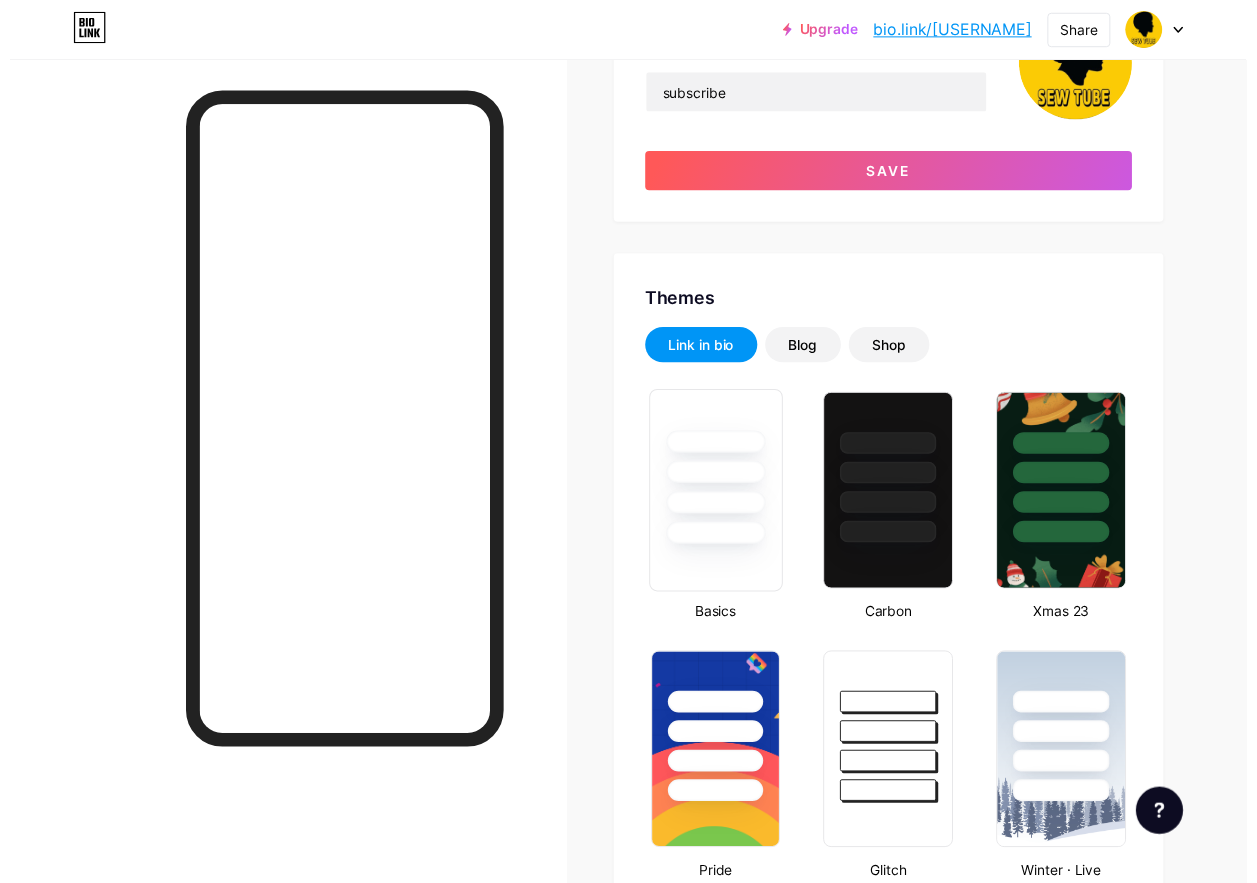 scroll, scrollTop: 0, scrollLeft: 0, axis: both 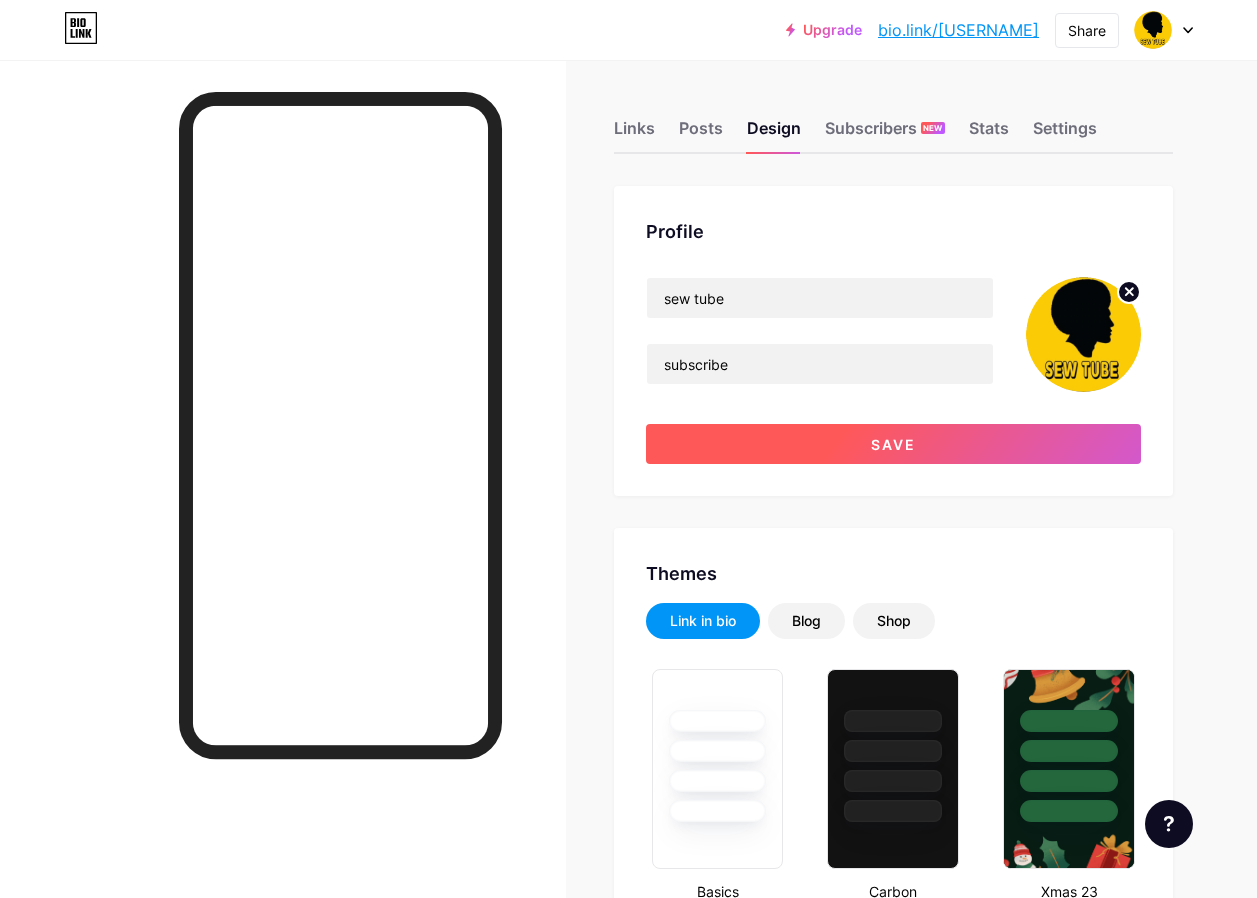 click on "Save" at bounding box center (893, 444) 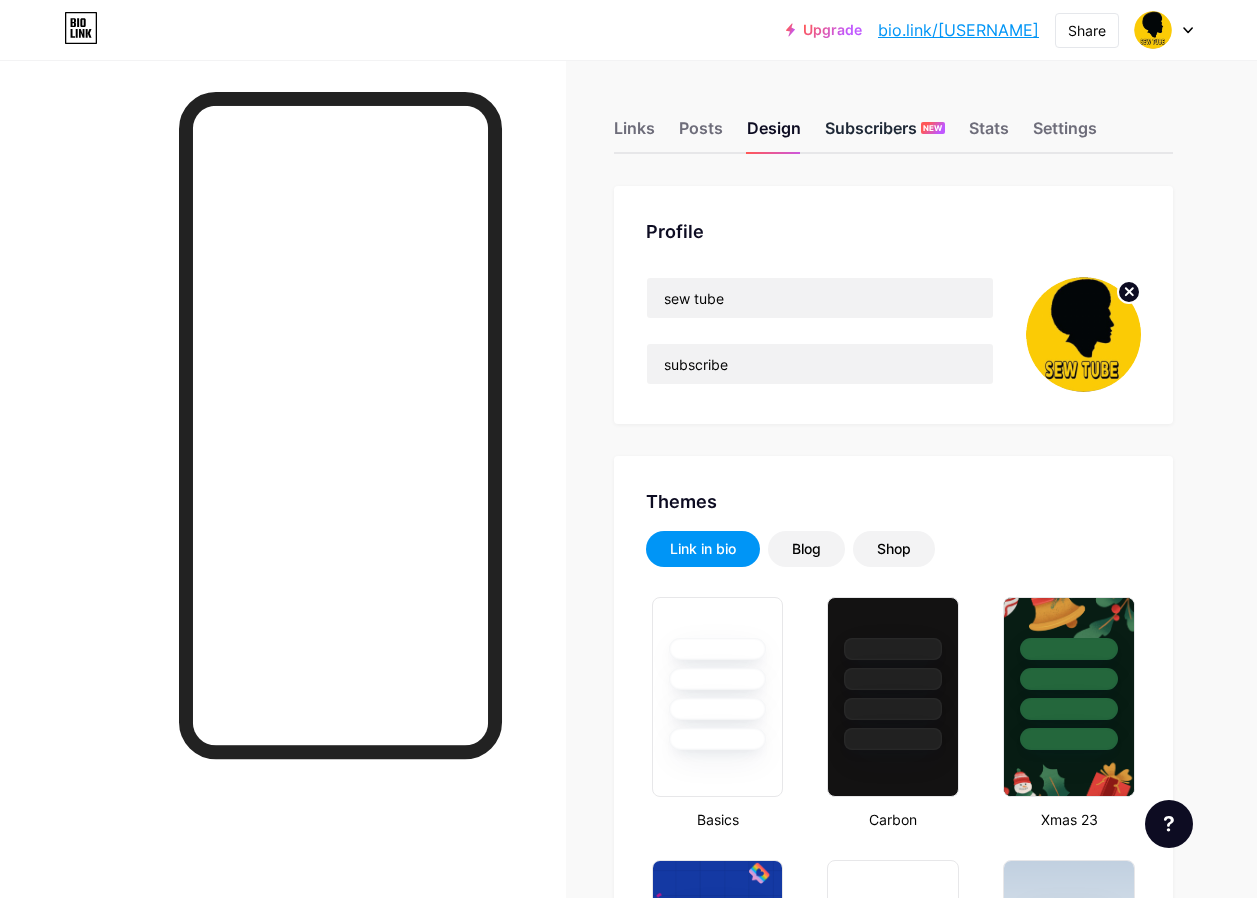 click on "Subscribers
NEW" at bounding box center (885, 134) 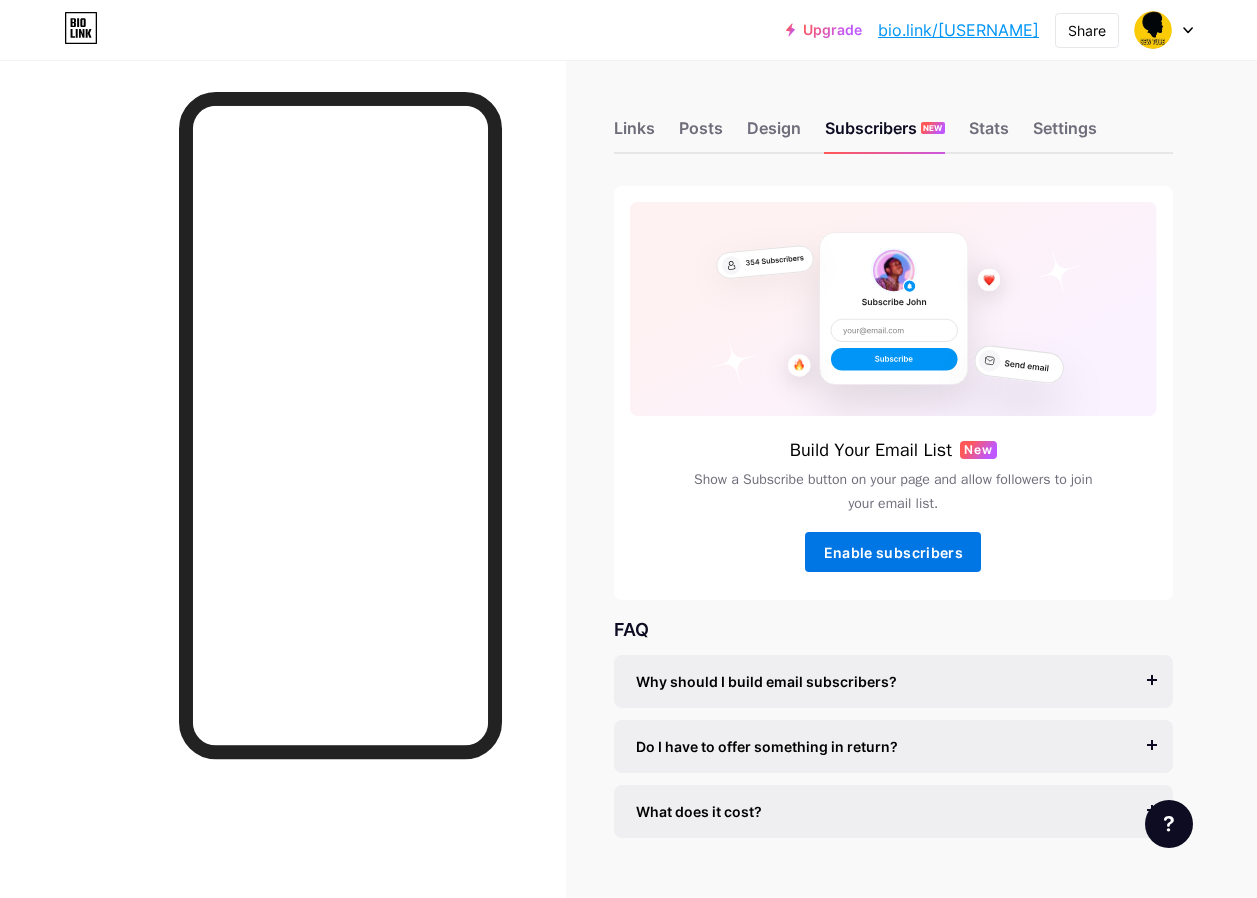 click on "Enable subscribers" at bounding box center [893, 552] 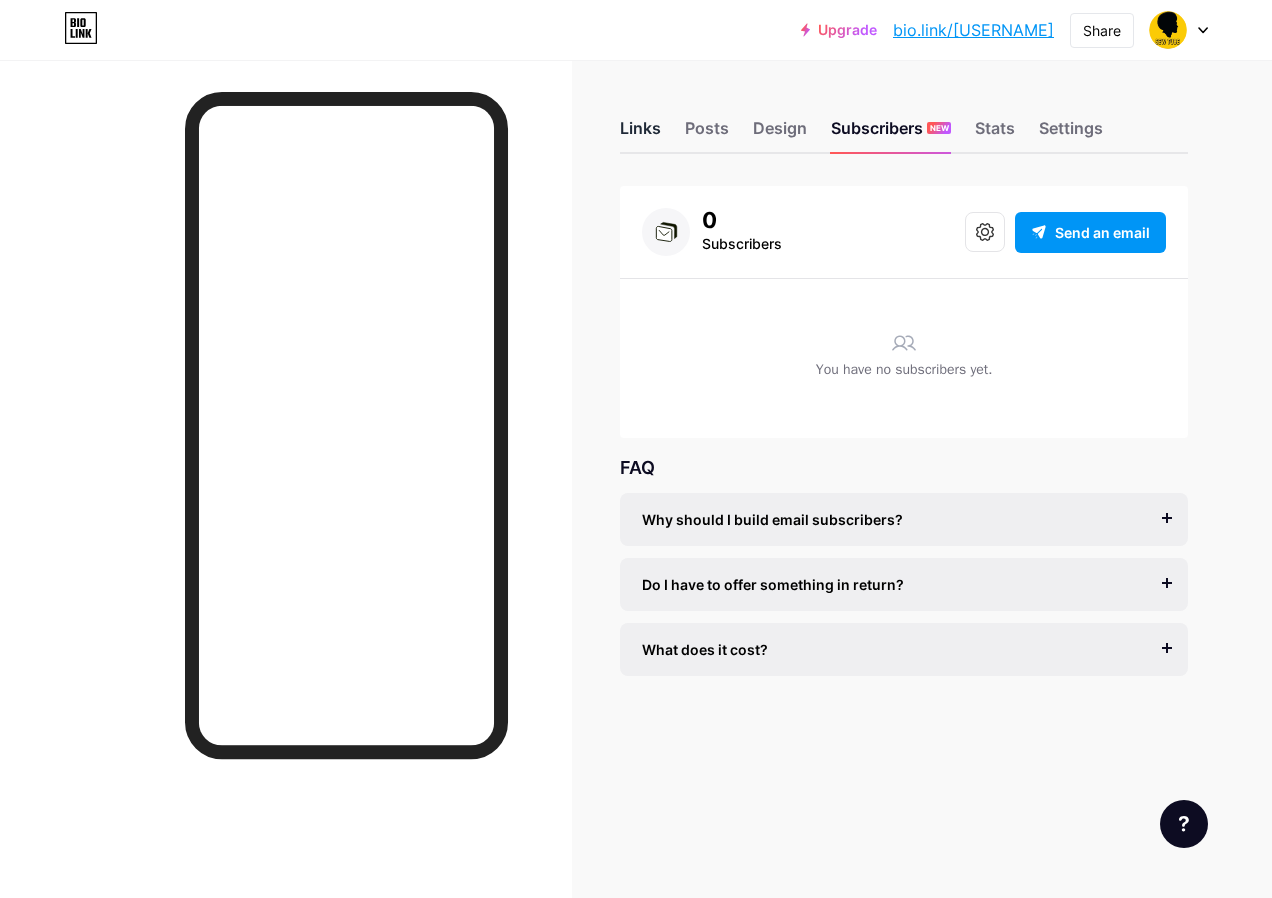 click on "Links" at bounding box center [640, 134] 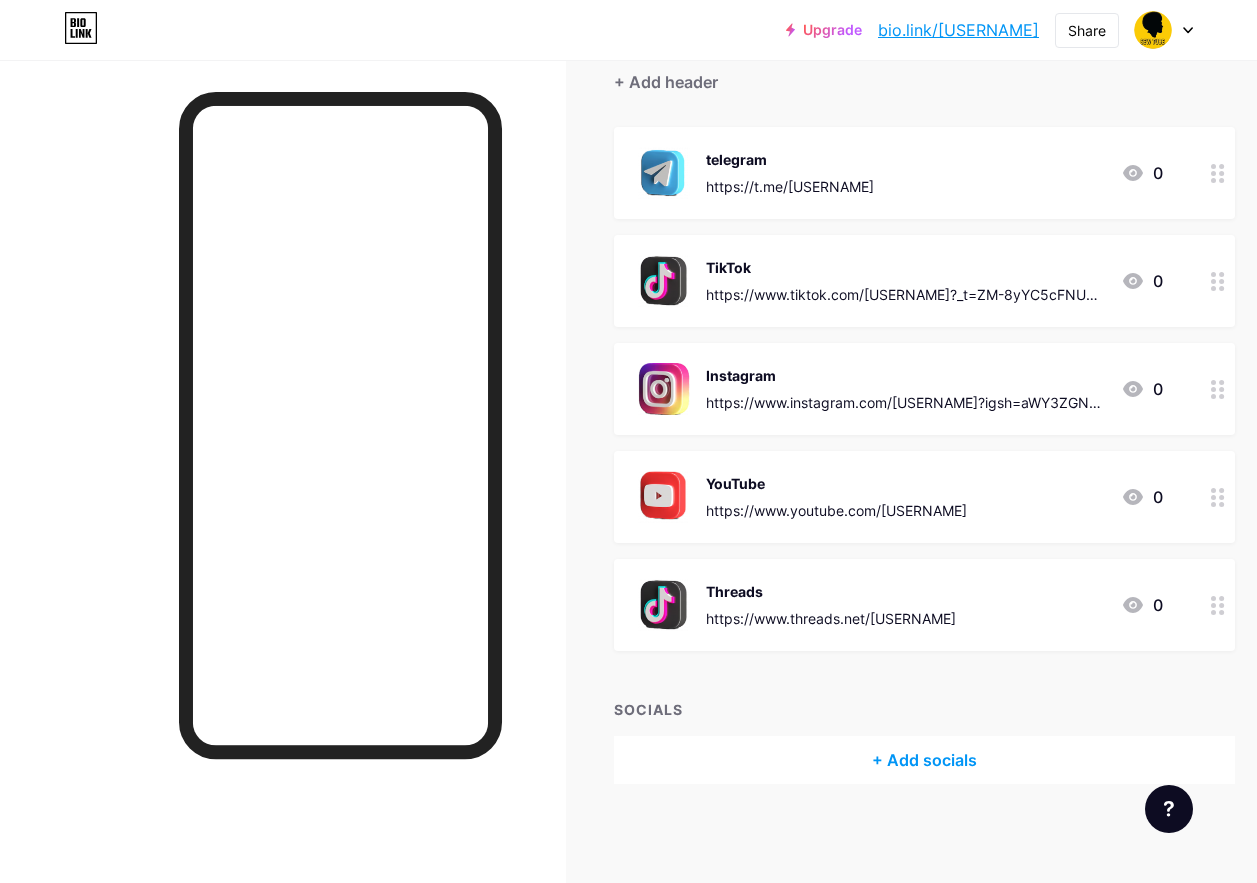 scroll, scrollTop: 0, scrollLeft: 0, axis: both 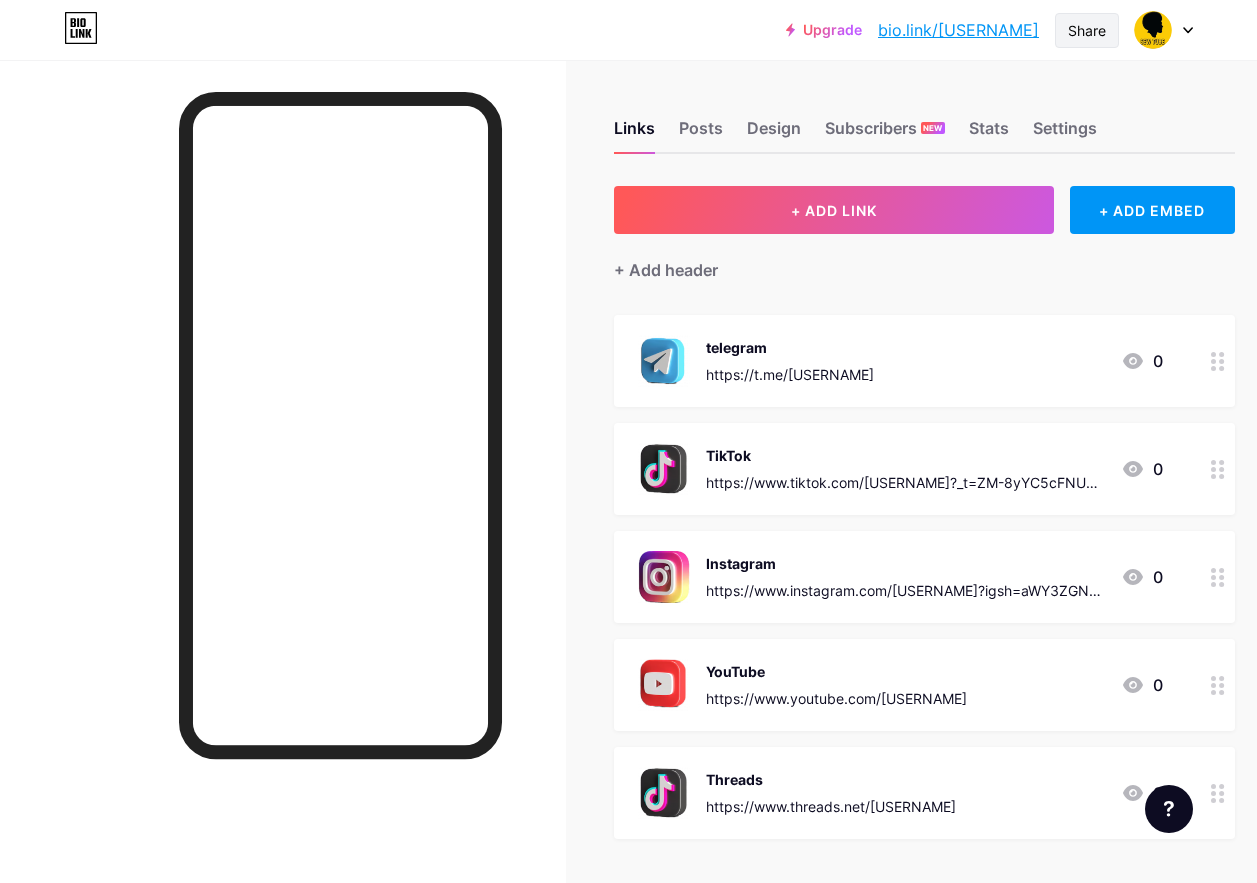click on "Share" at bounding box center (1087, 30) 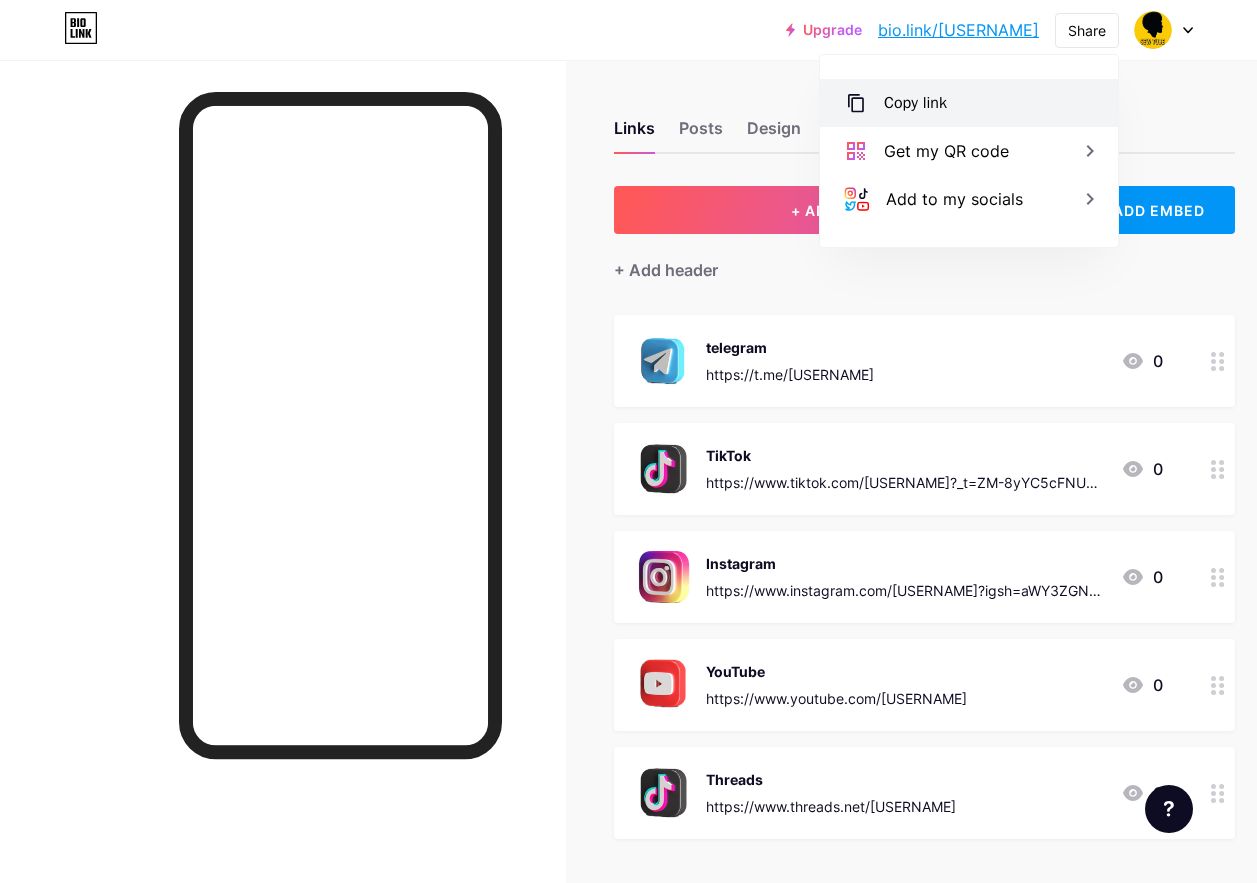 click on "Copy link" at bounding box center [915, 103] 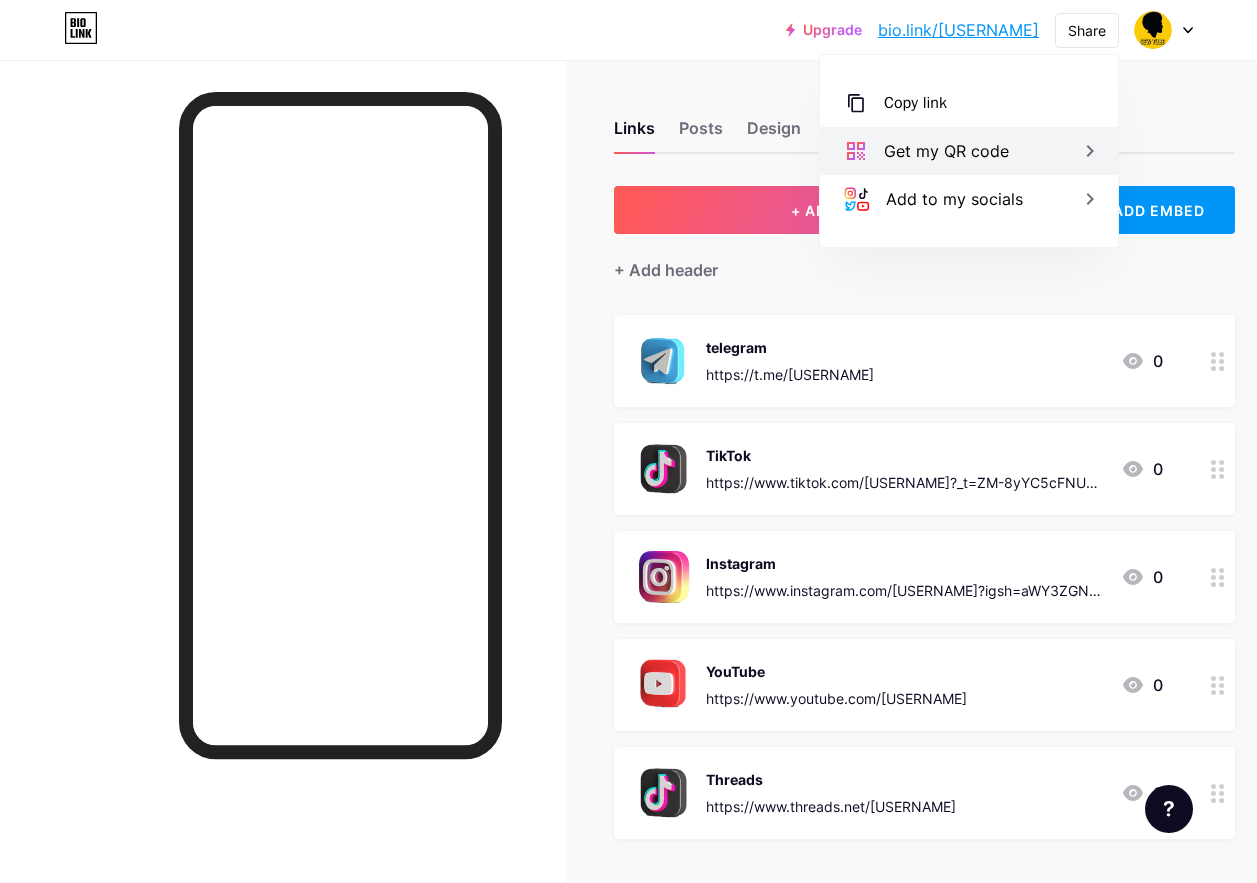 click on "Get my QR code" at bounding box center [969, 151] 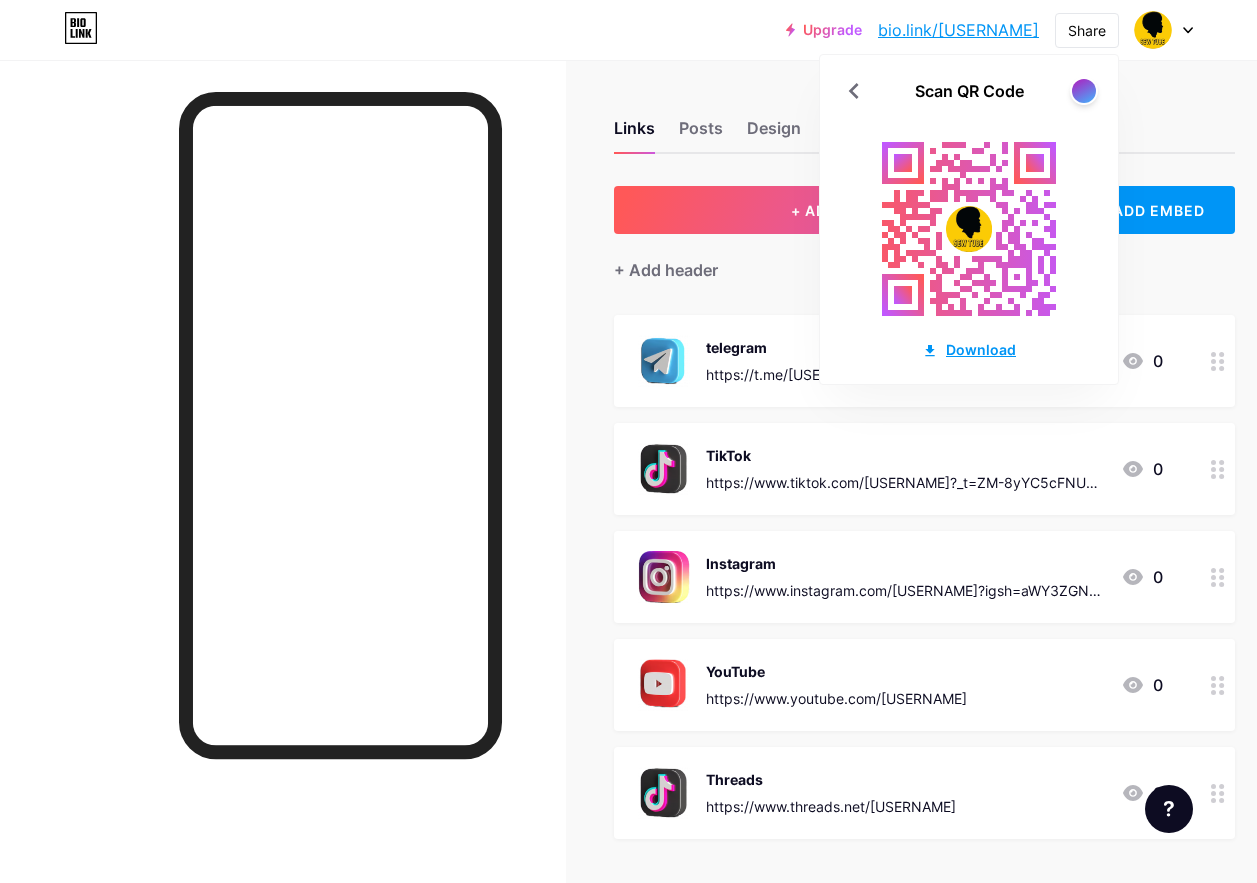 click on "Download" at bounding box center [969, 349] 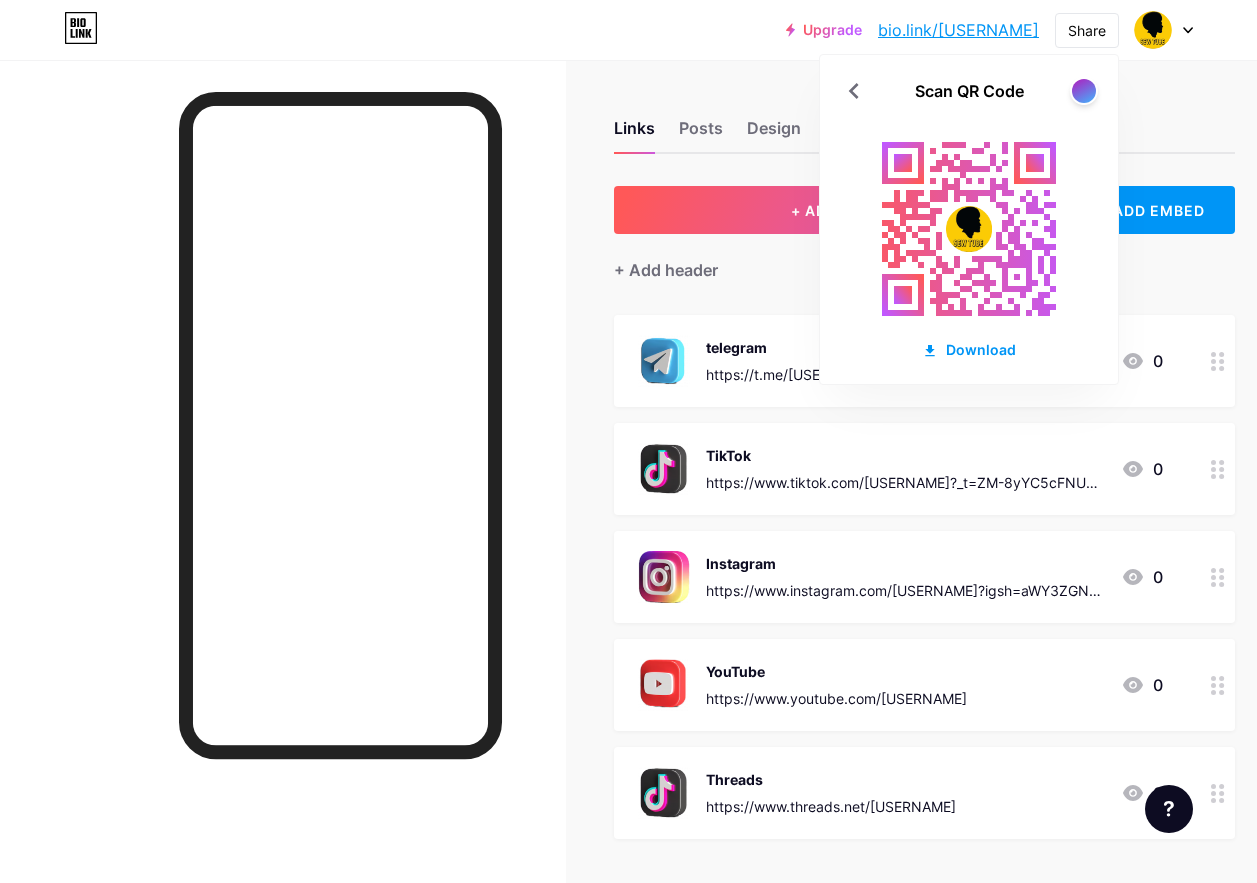 click on "Links
Posts
Design
Subscribers
NEW
Stats
Settings       + ADD LINK     + ADD EMBED
+ Add header
telegram
https://t.me/sewtube21
0
TikTok
https://www.tiktok.com/@sew_production3?_t=ZM-8yYC5cFNUWL&_r=1
0
Instagram
https://www.instagram.com/sew212416?igsh=aWY3ZGNoc3QxcDU4
0
YouTube
https://www.youtube.com/@befikersew
0
Threads
https://www.threads.net/@sew212416
0
SOCIALS     + Add socials                       Feature requests             Help center         Contact support" at bounding box center (659, 566) 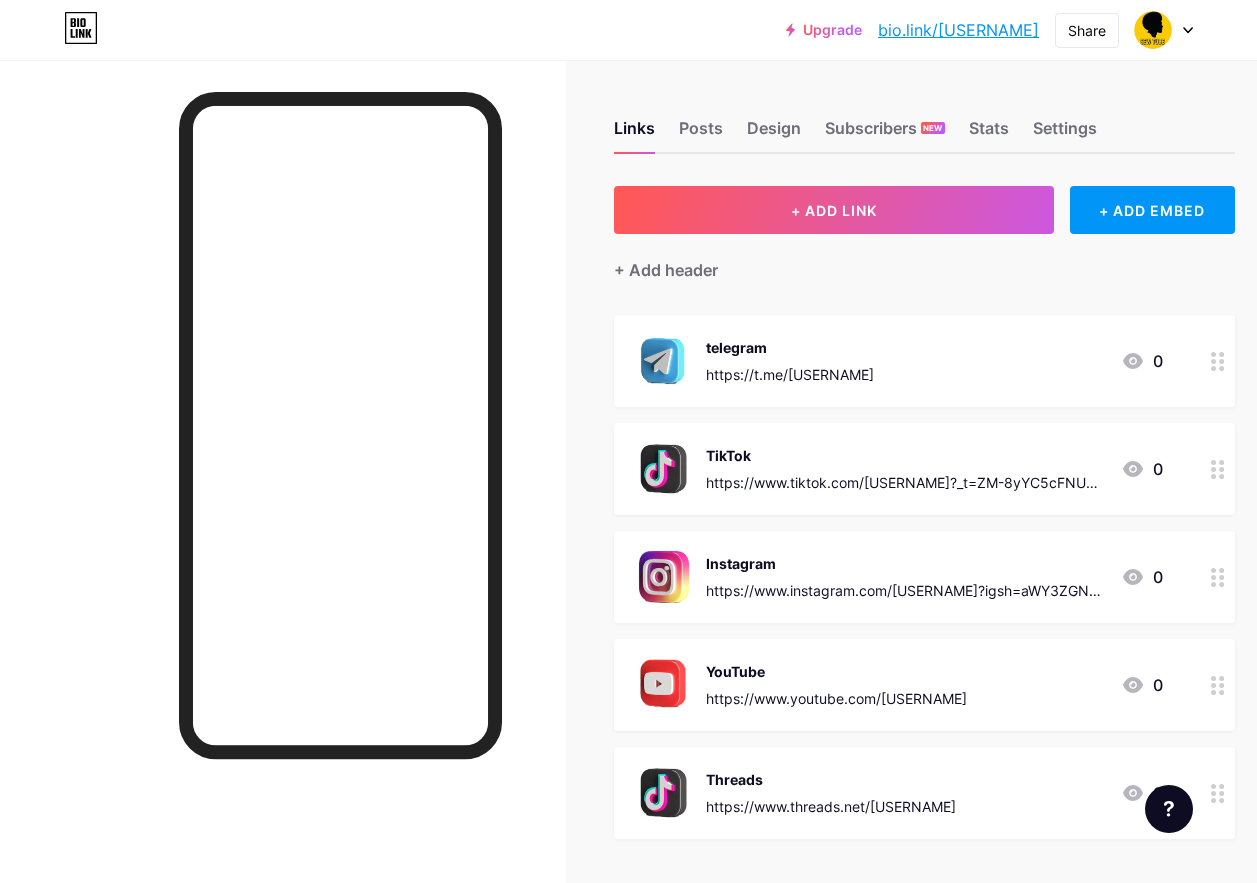 scroll, scrollTop: 188, scrollLeft: 0, axis: vertical 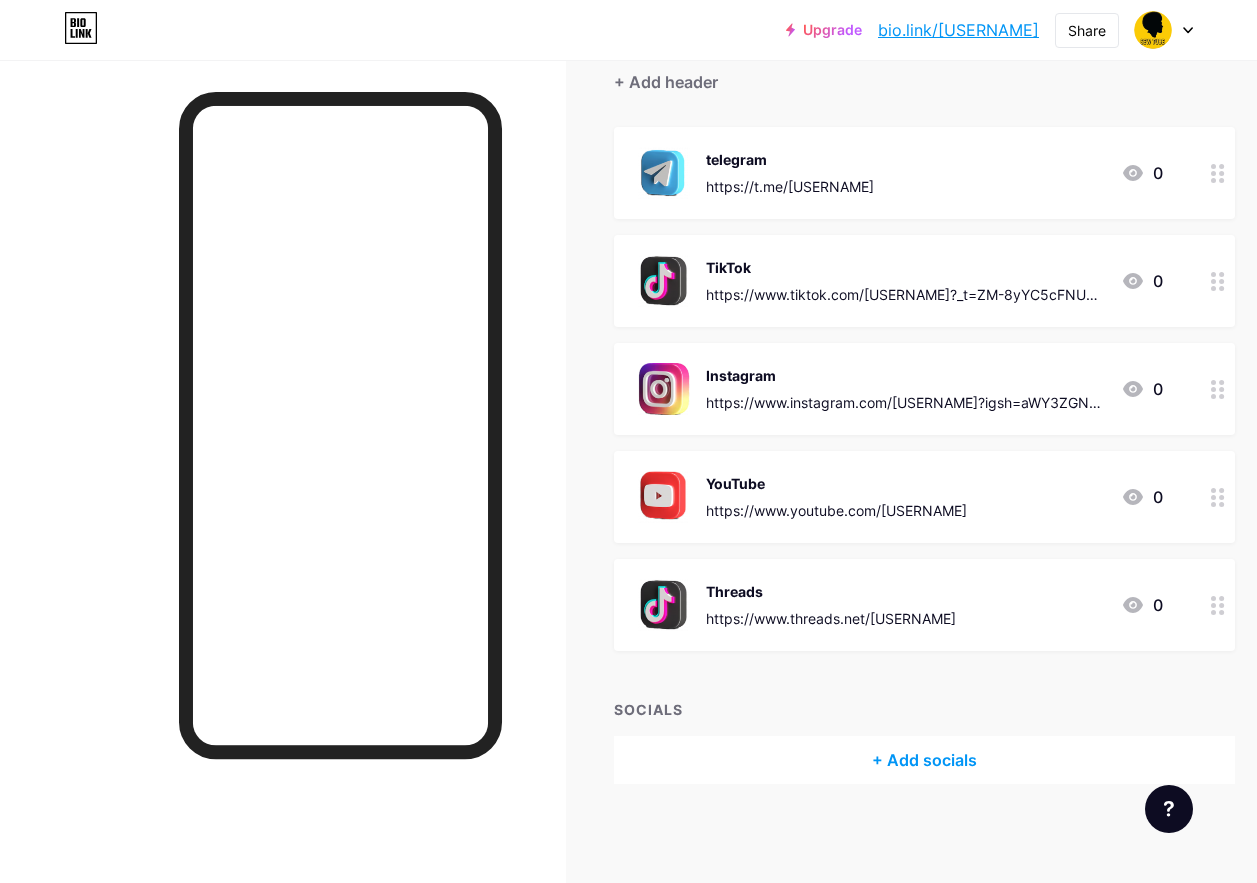 click on "Threads" at bounding box center (831, 591) 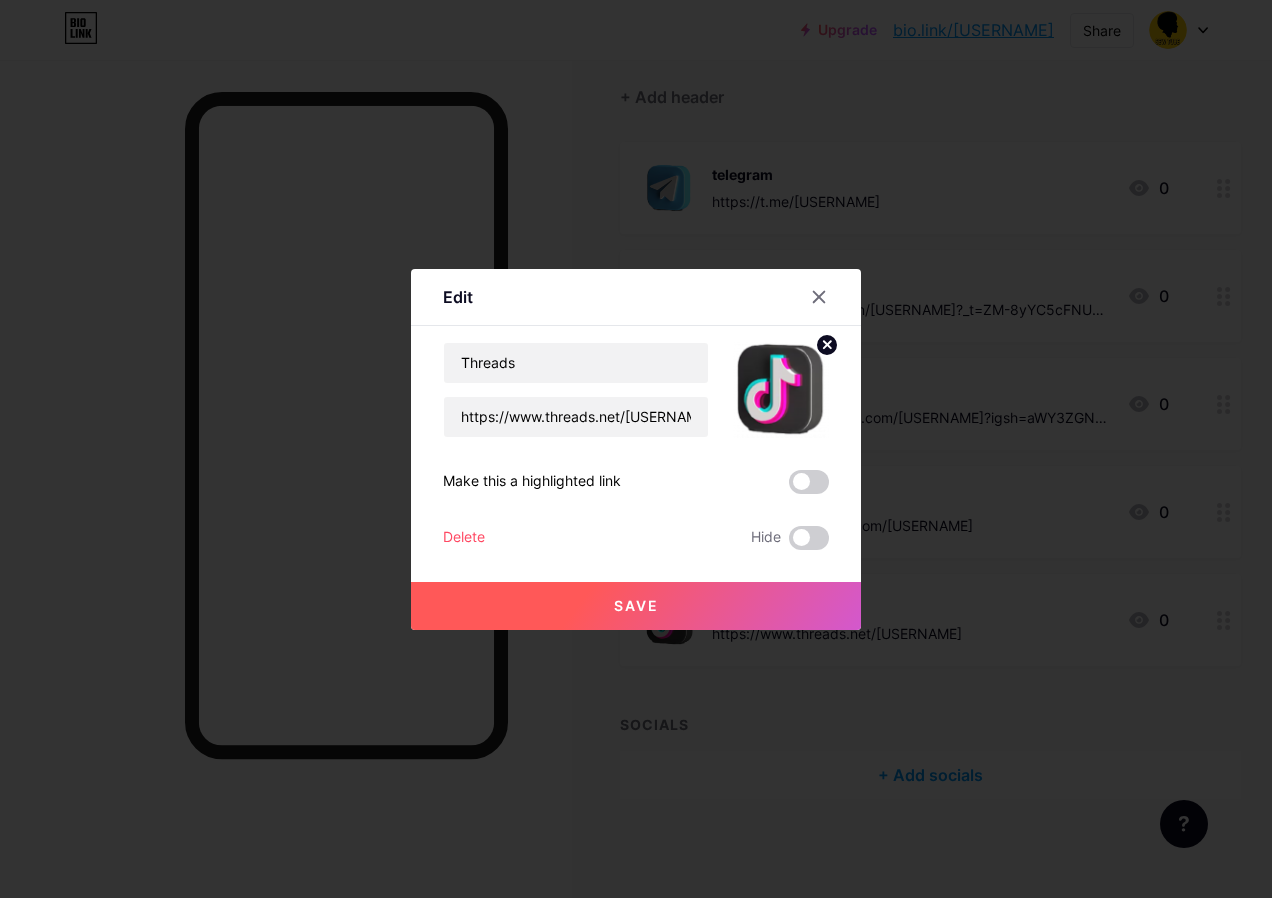 click 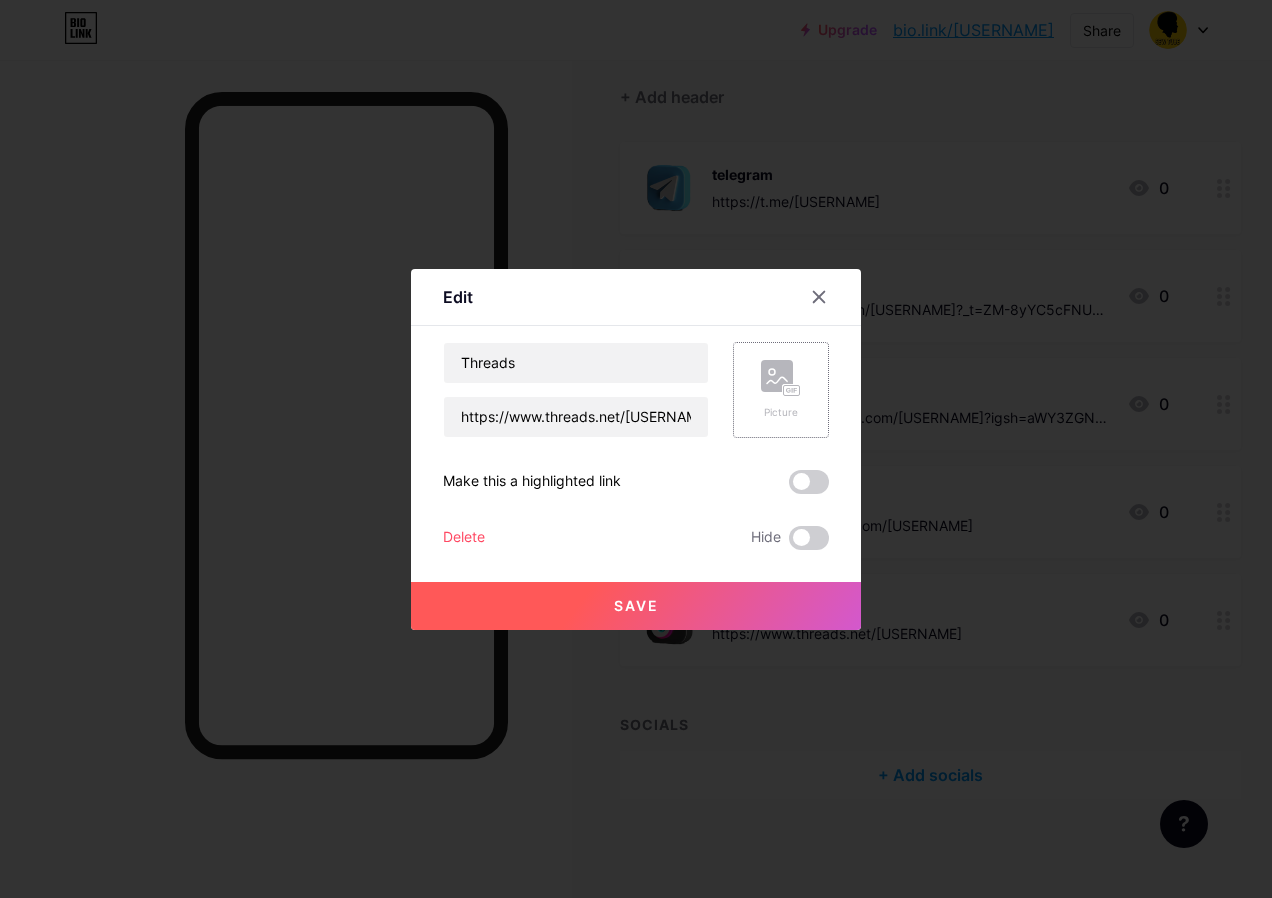click 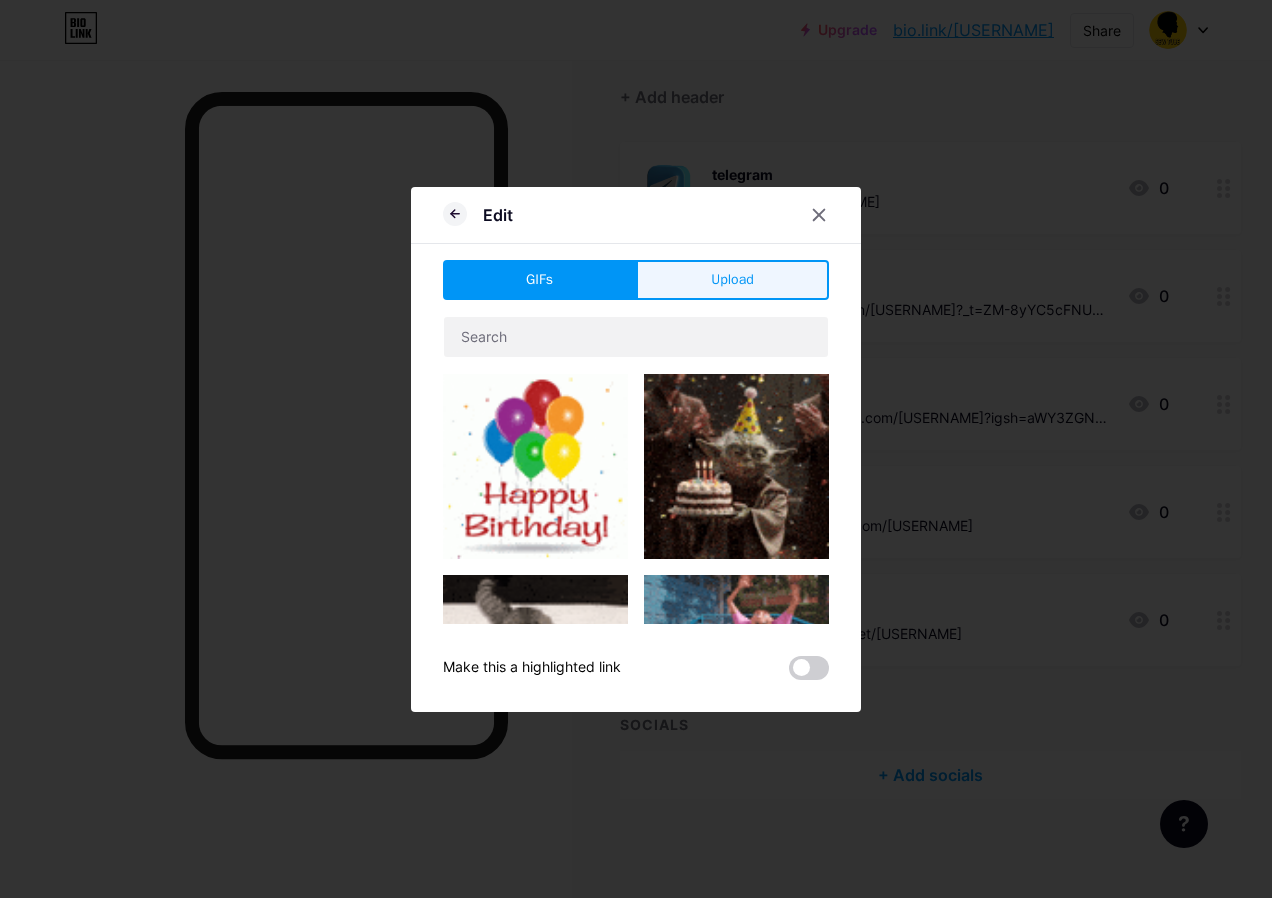 click on "Upload" at bounding box center (732, 279) 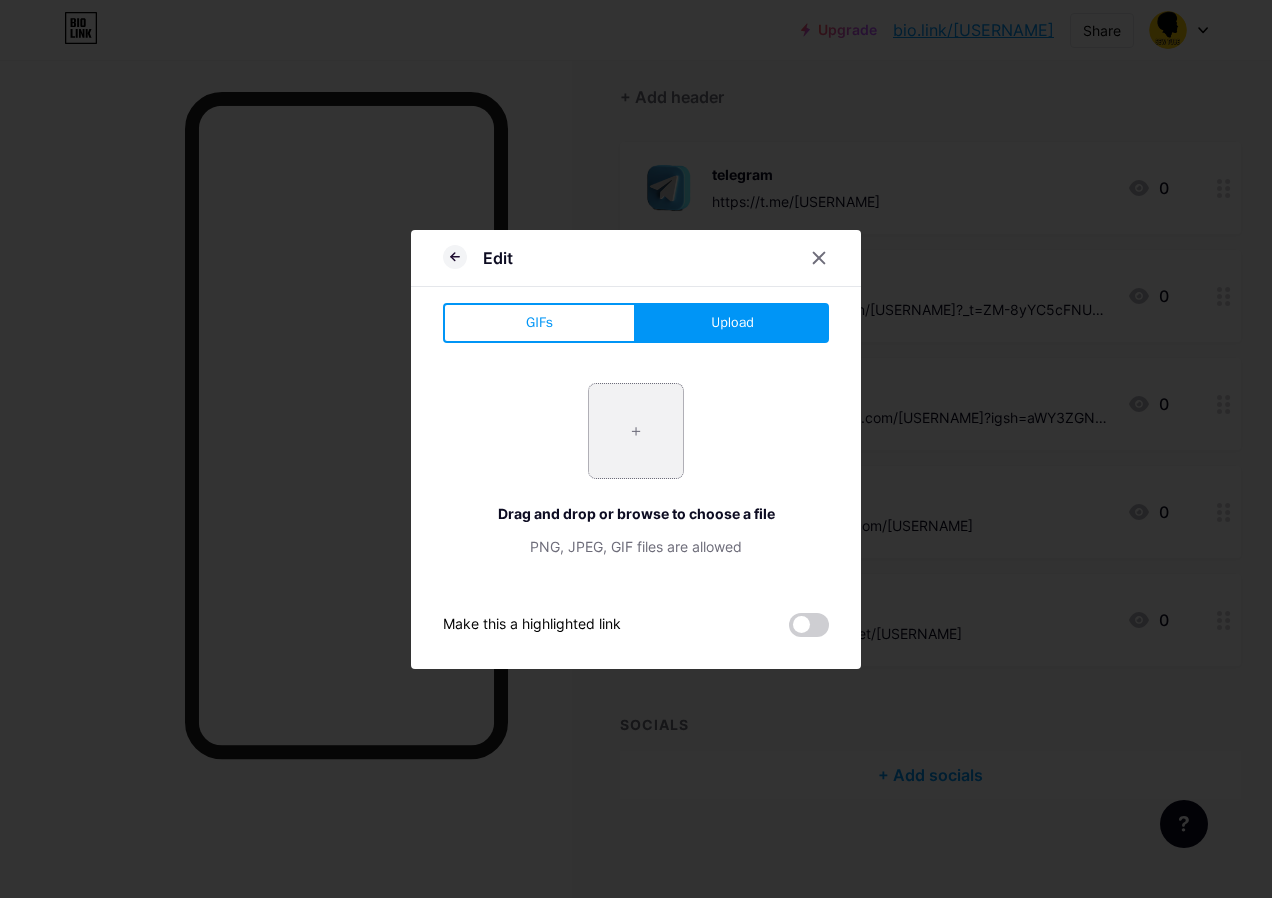 click at bounding box center [636, 431] 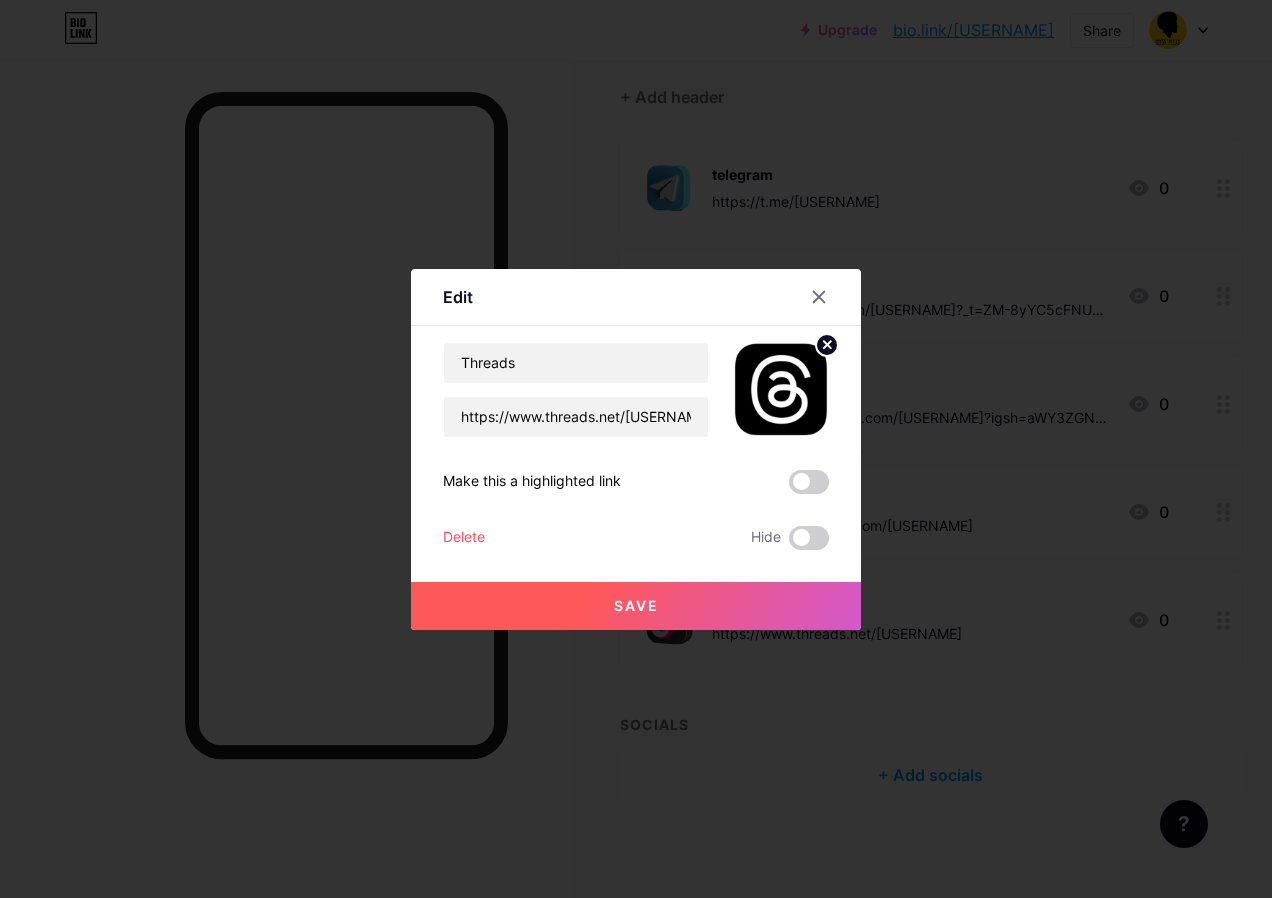 click on "Save" at bounding box center (636, 605) 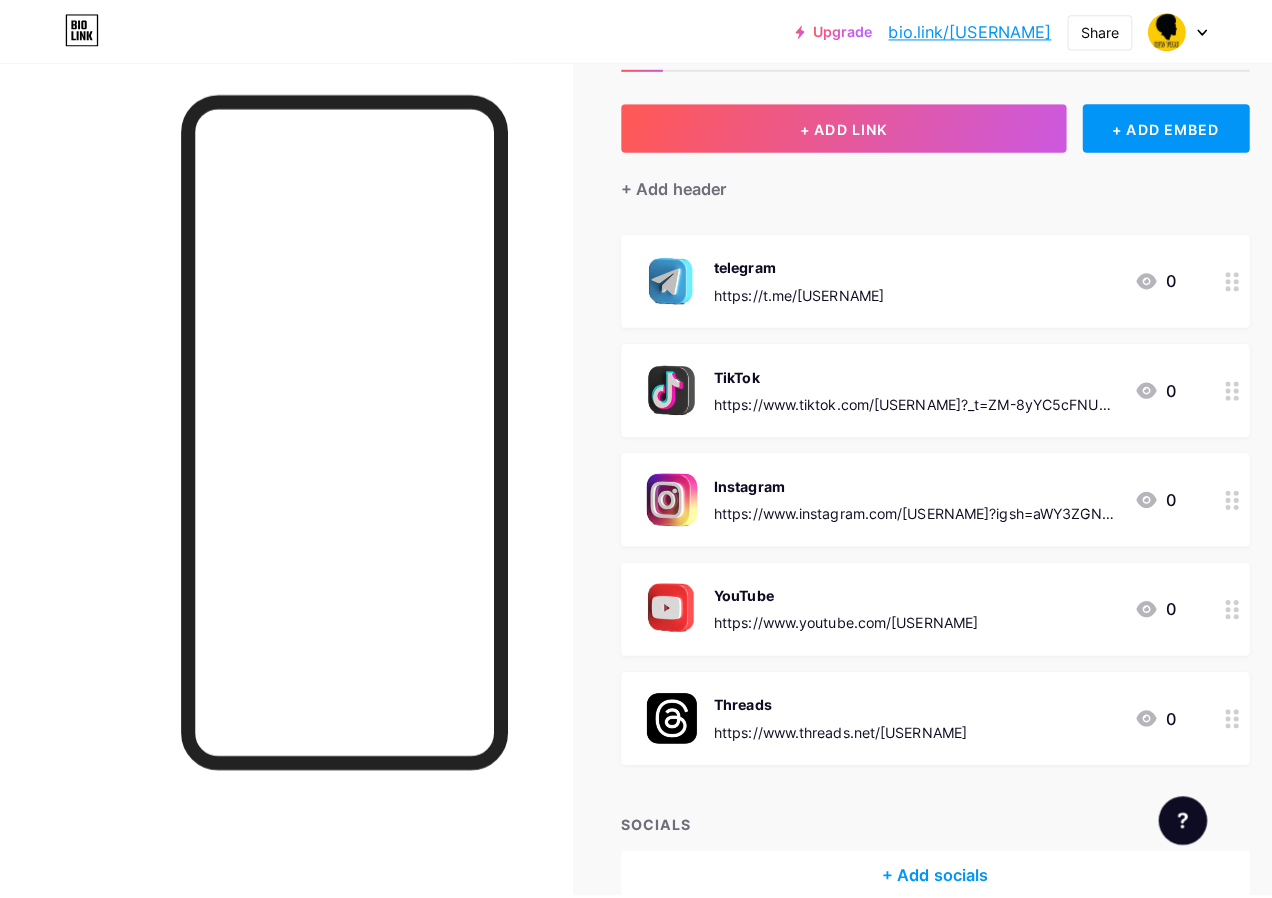 scroll, scrollTop: 0, scrollLeft: 0, axis: both 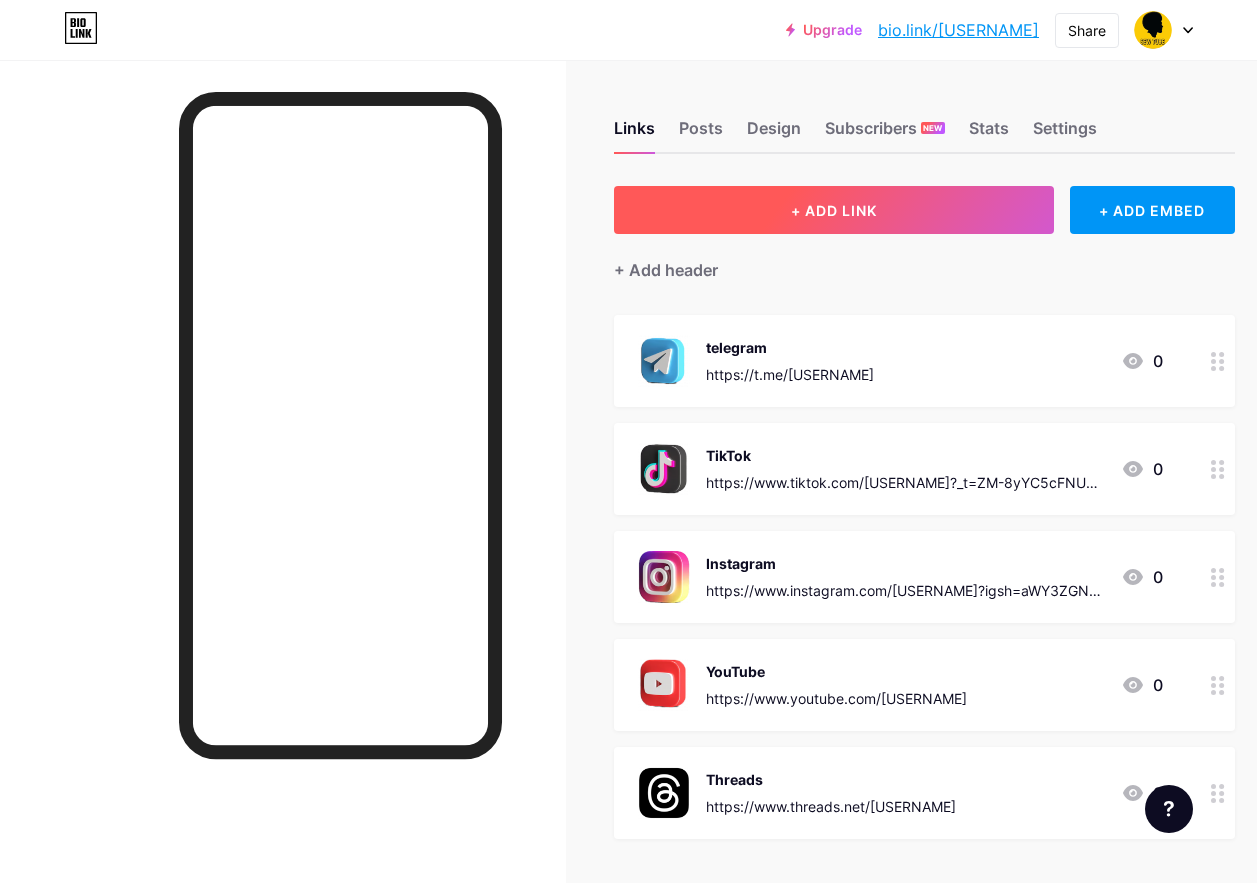 click on "+ ADD LINK" at bounding box center (834, 210) 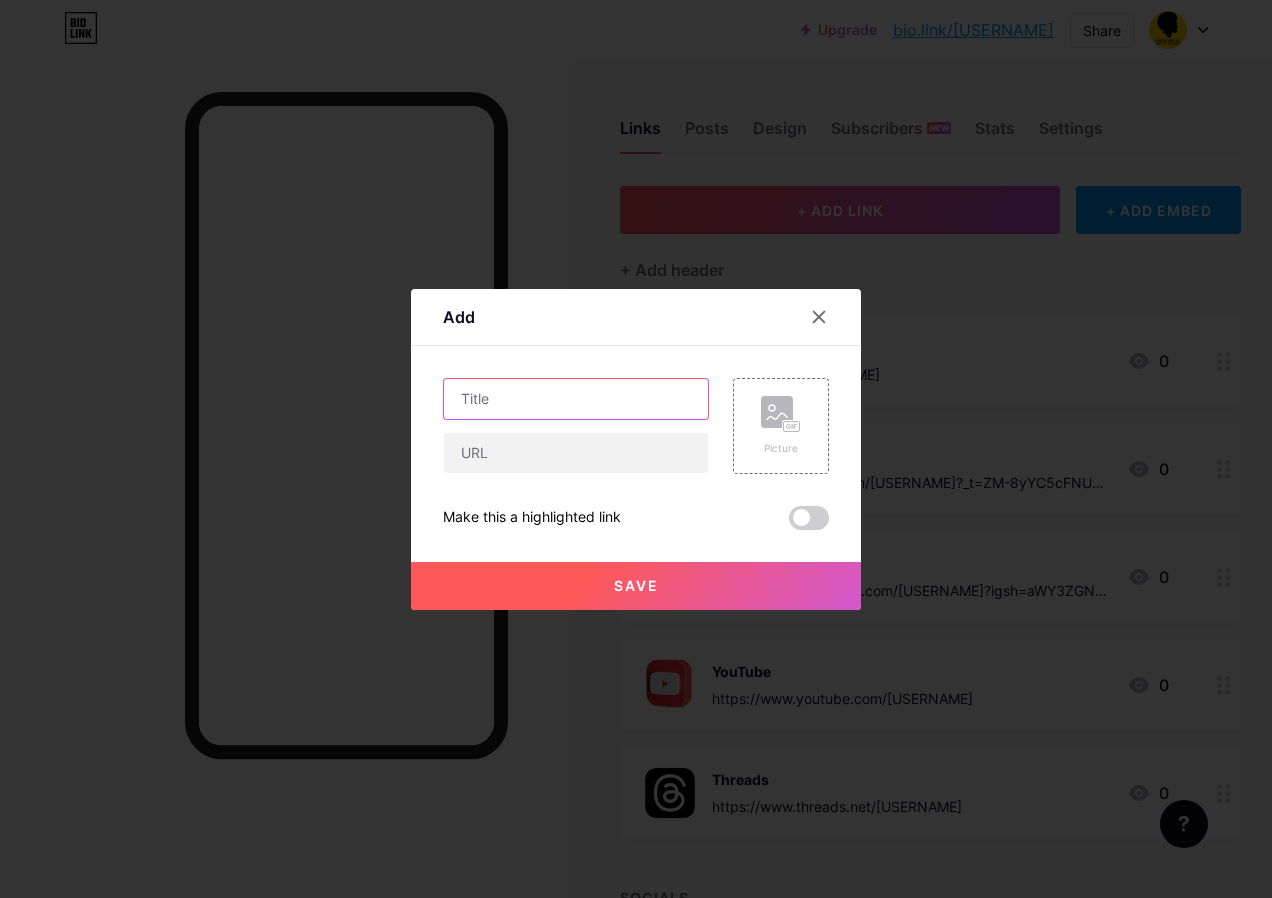 click at bounding box center (576, 399) 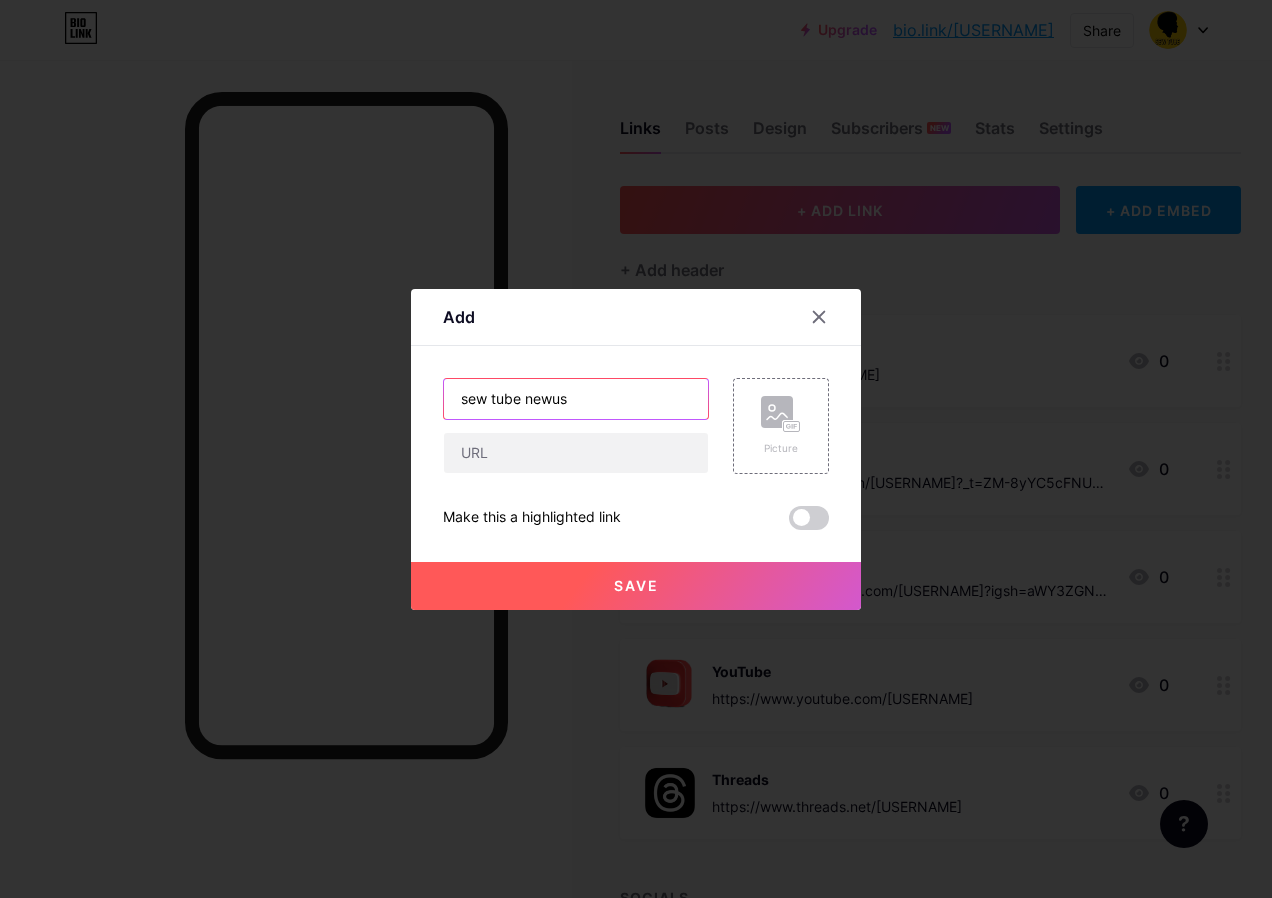 click on "sew tube newus" at bounding box center [576, 399] 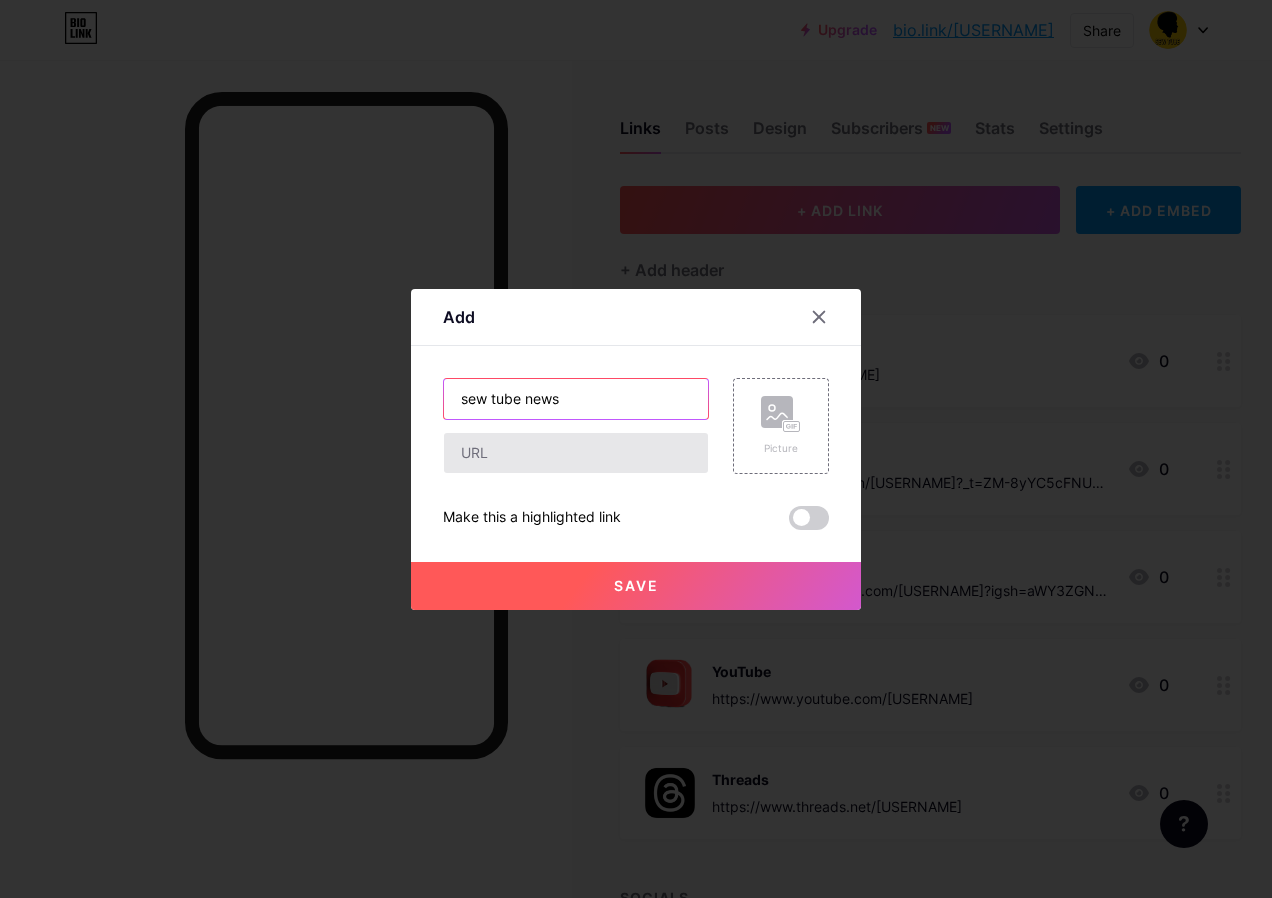type on "sew tube news" 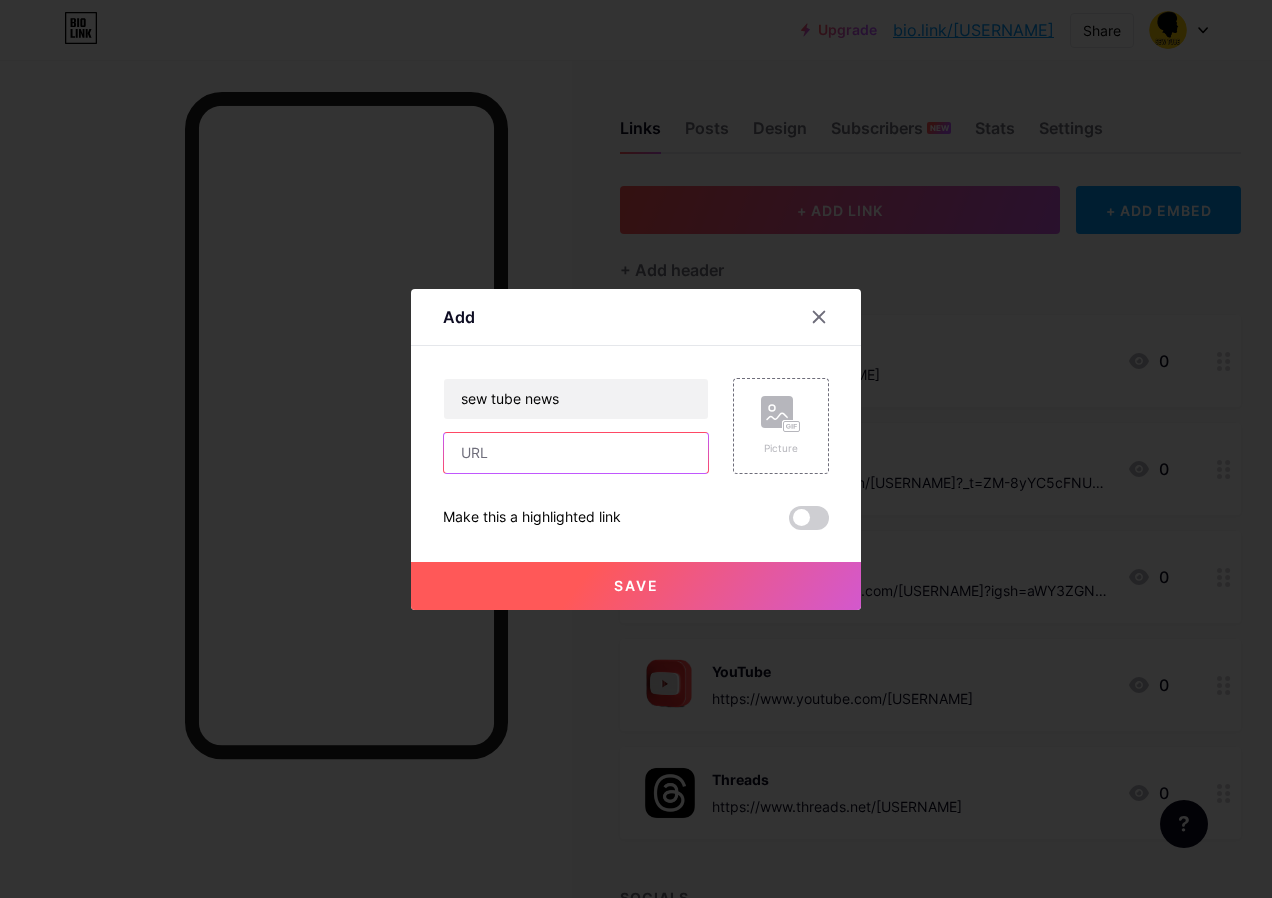 click at bounding box center [576, 453] 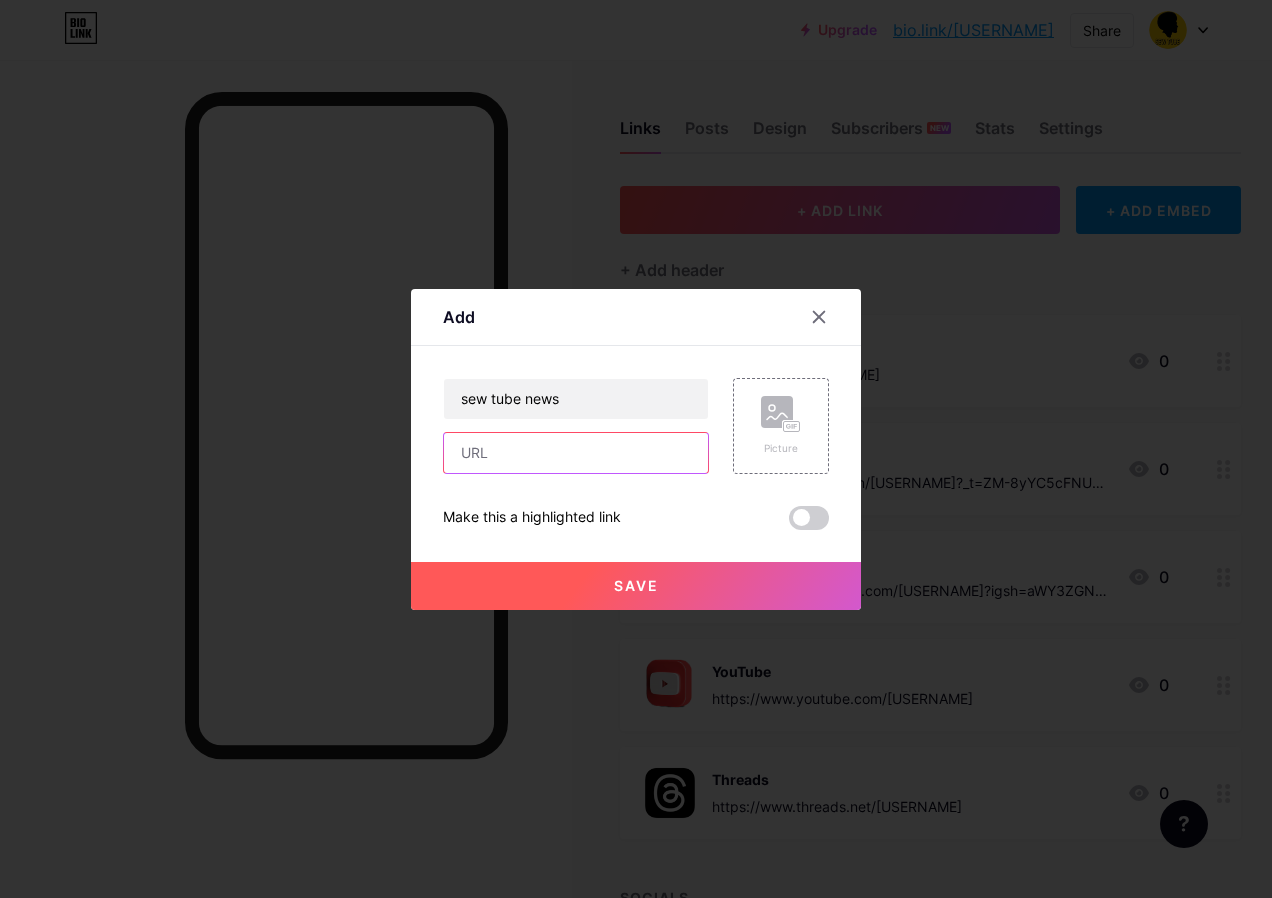 paste on "https://www.youtube.com/@[USERNAME]" 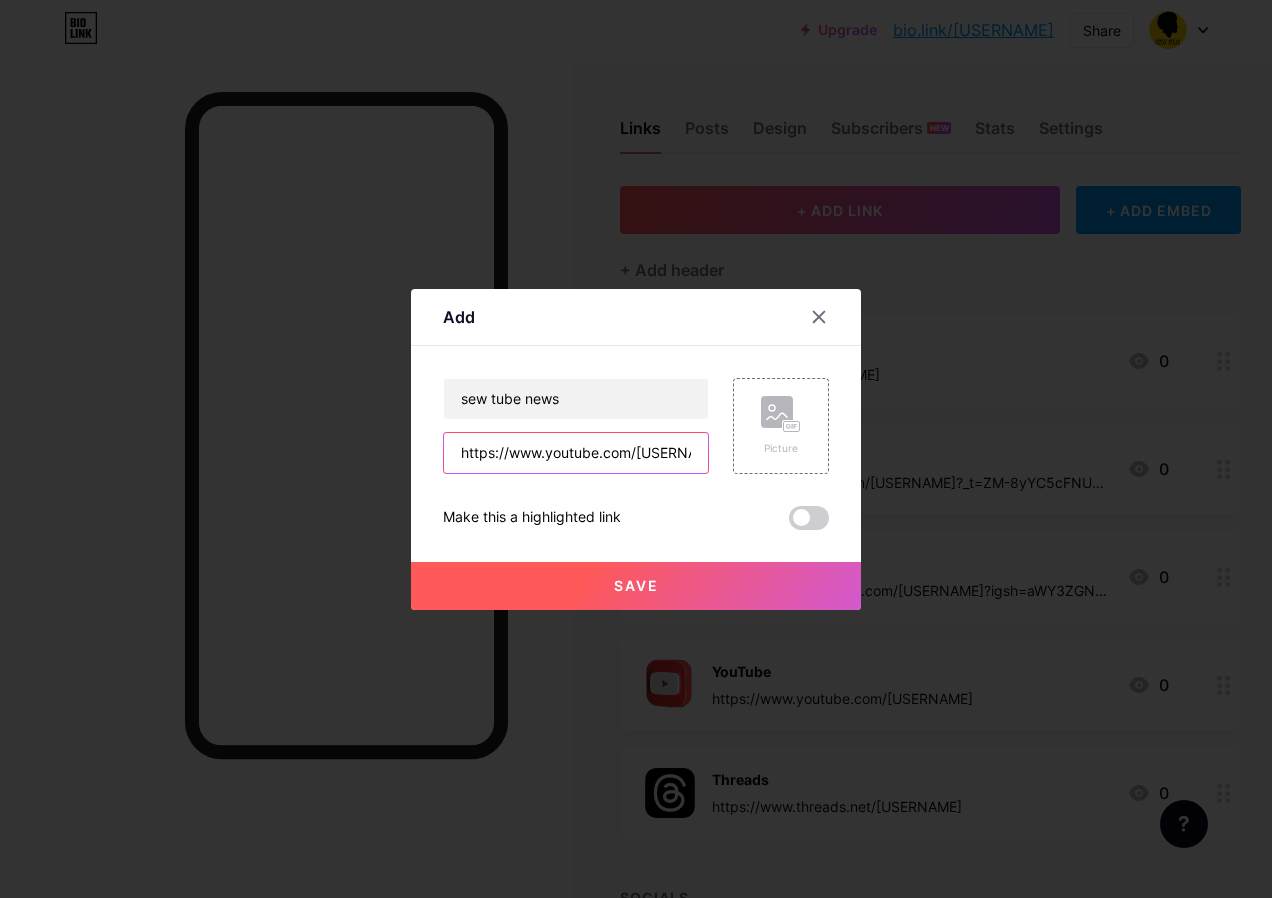 scroll, scrollTop: 0, scrollLeft: 82, axis: horizontal 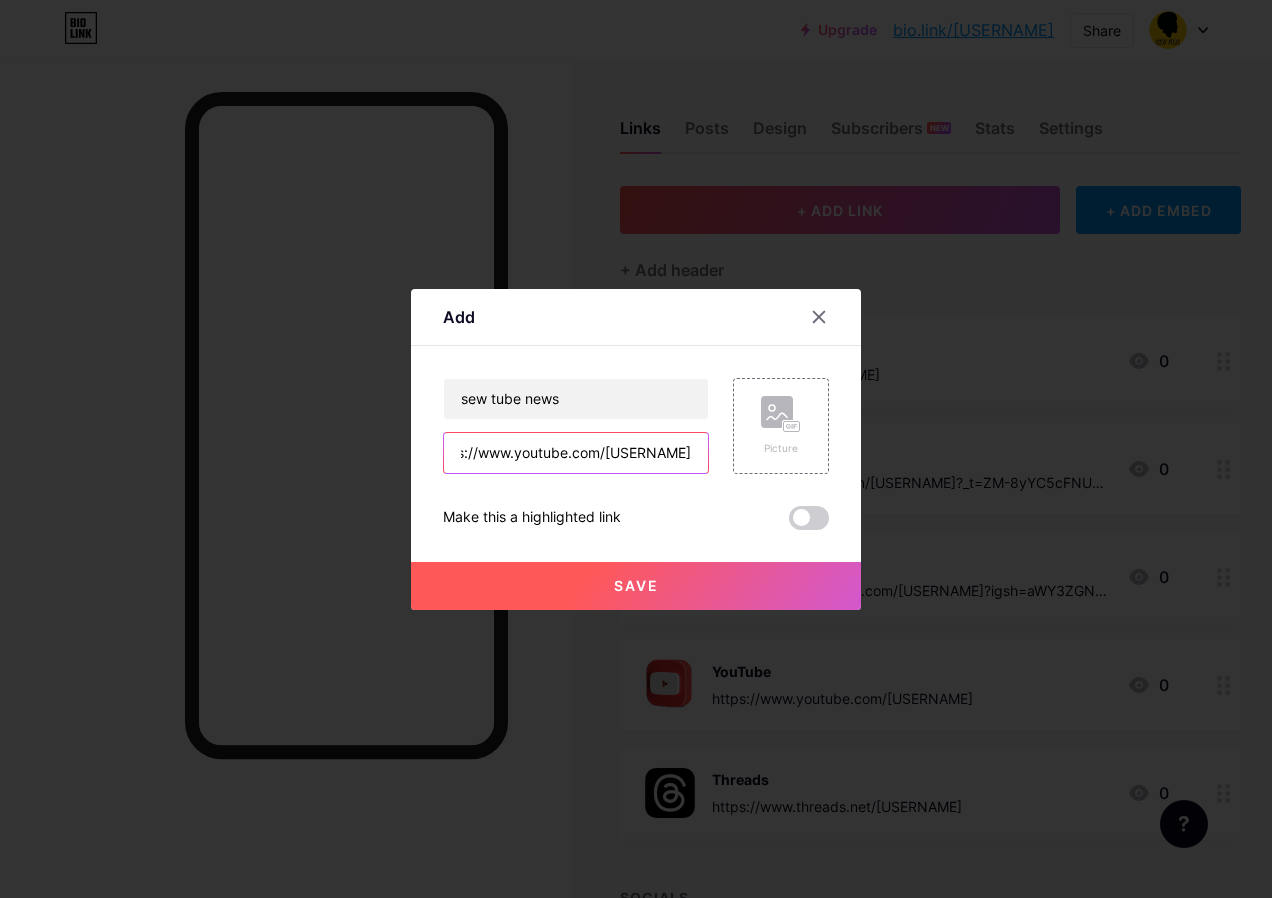 type on "https://www.youtube.com/@[USERNAME]" 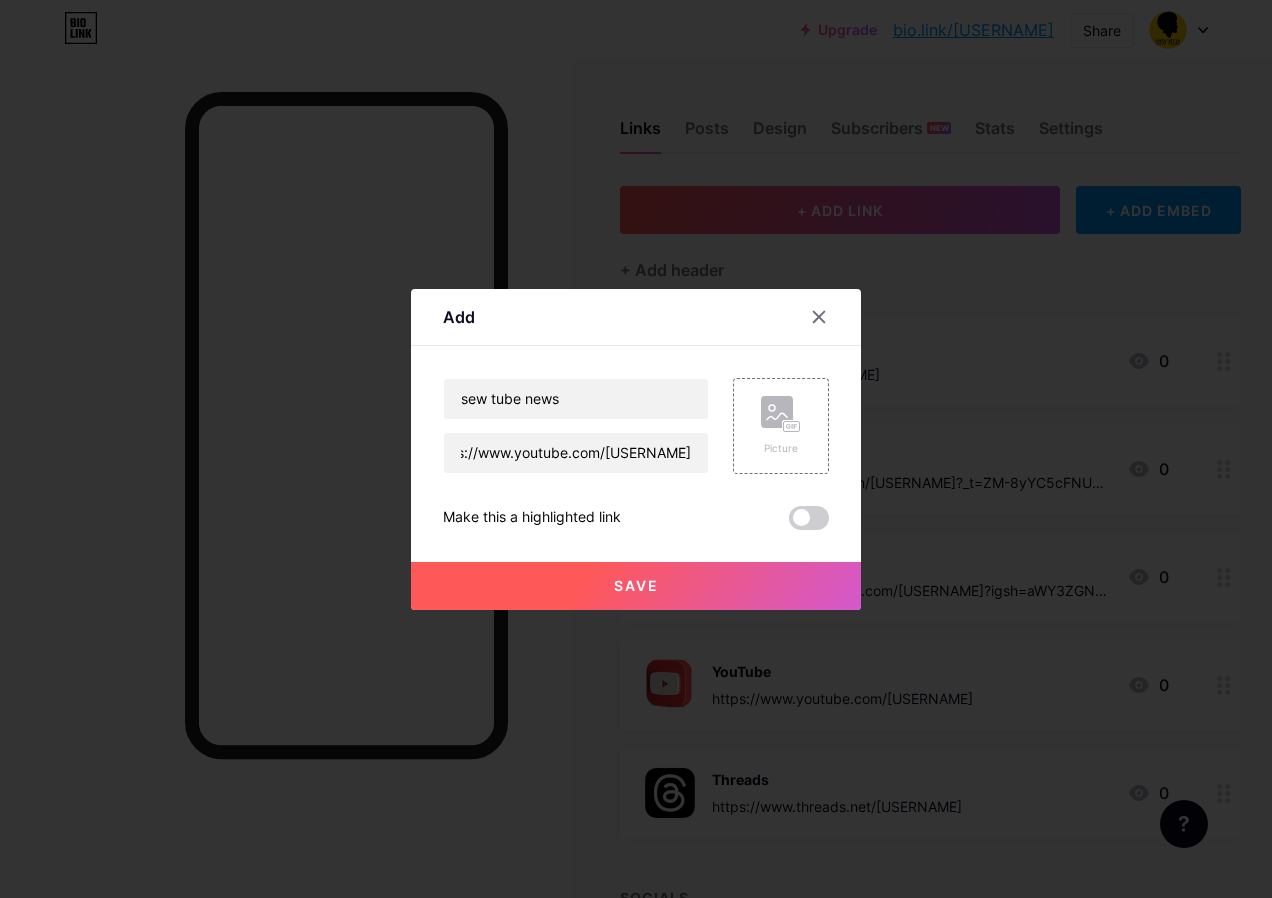click on "Save" at bounding box center (636, 585) 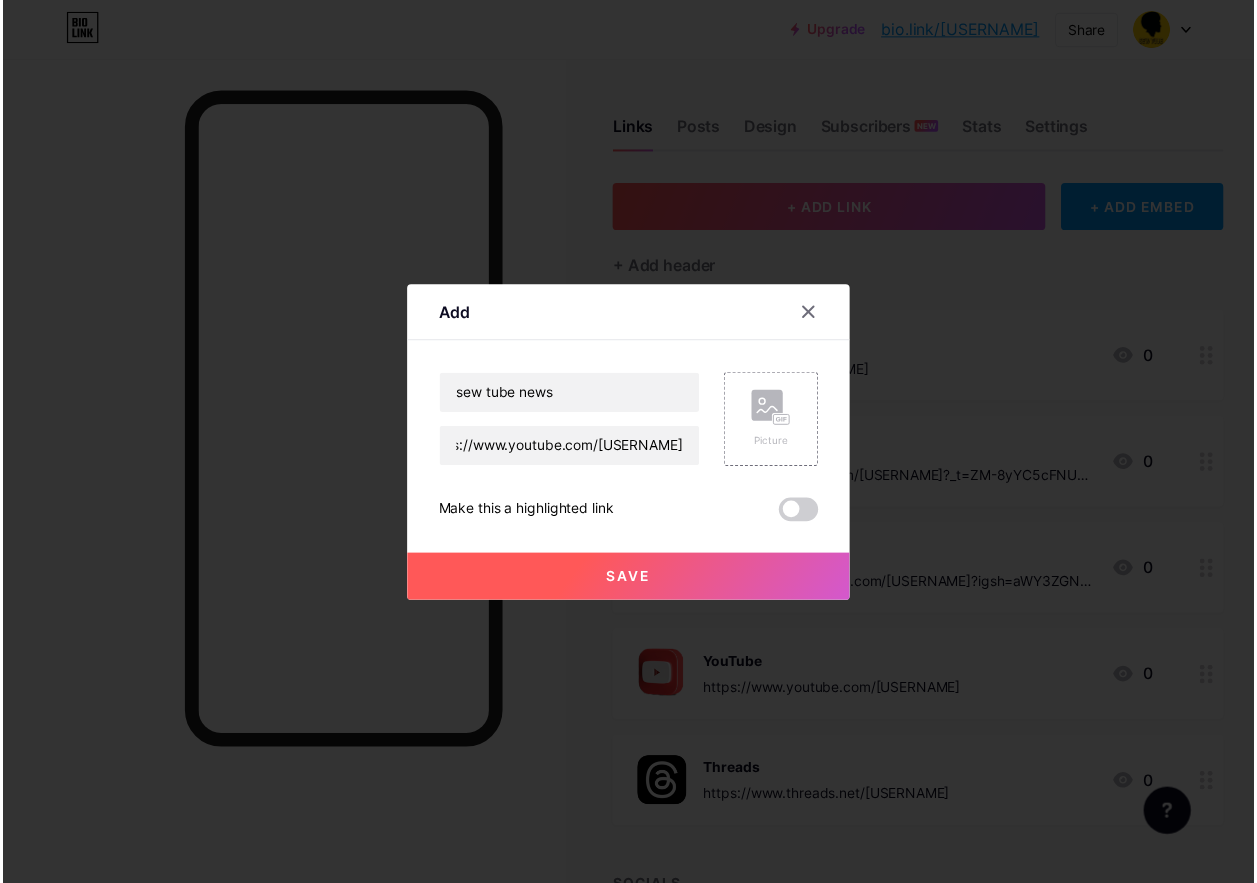 scroll, scrollTop: 0, scrollLeft: 0, axis: both 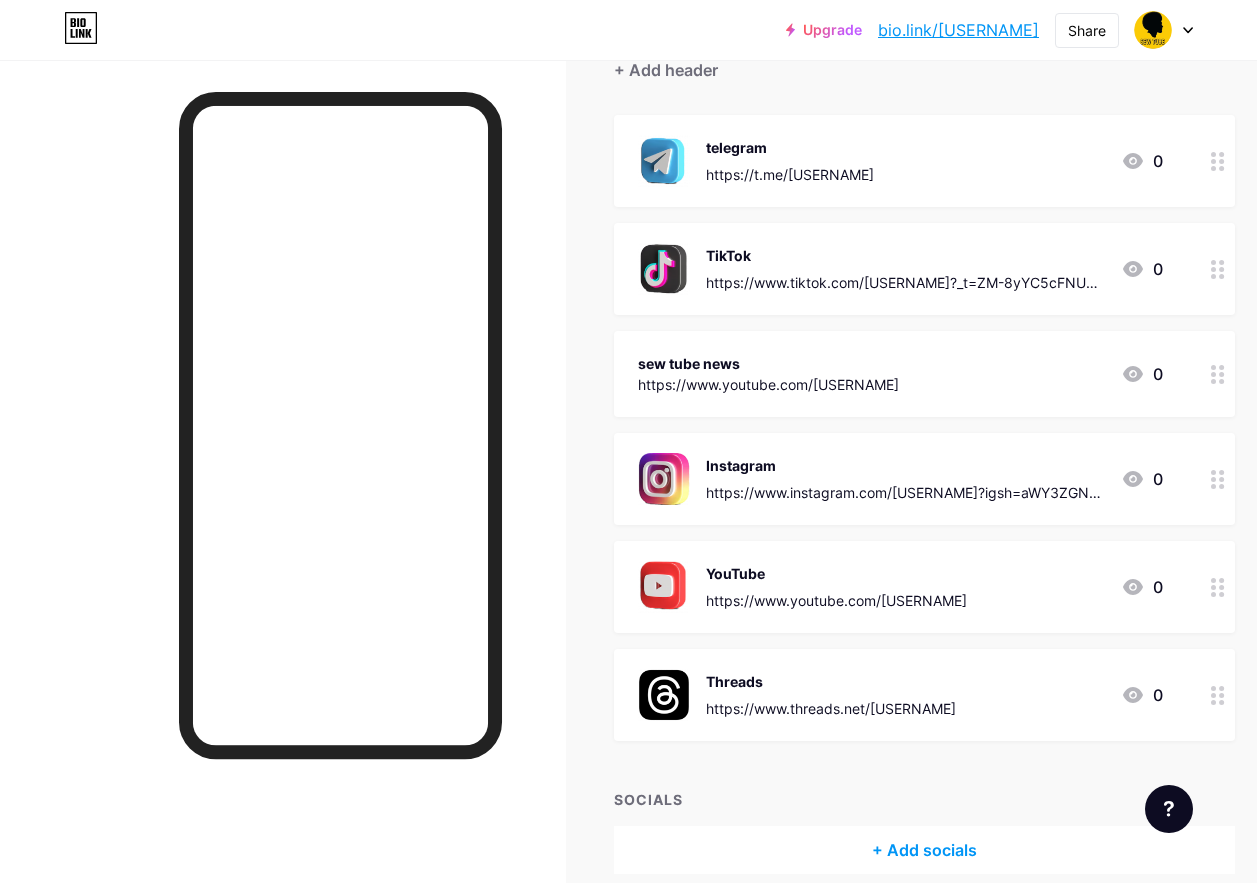 click on "sew tube news
https://www.youtube.com/@sewtubenews-u3s
0" at bounding box center [900, 374] 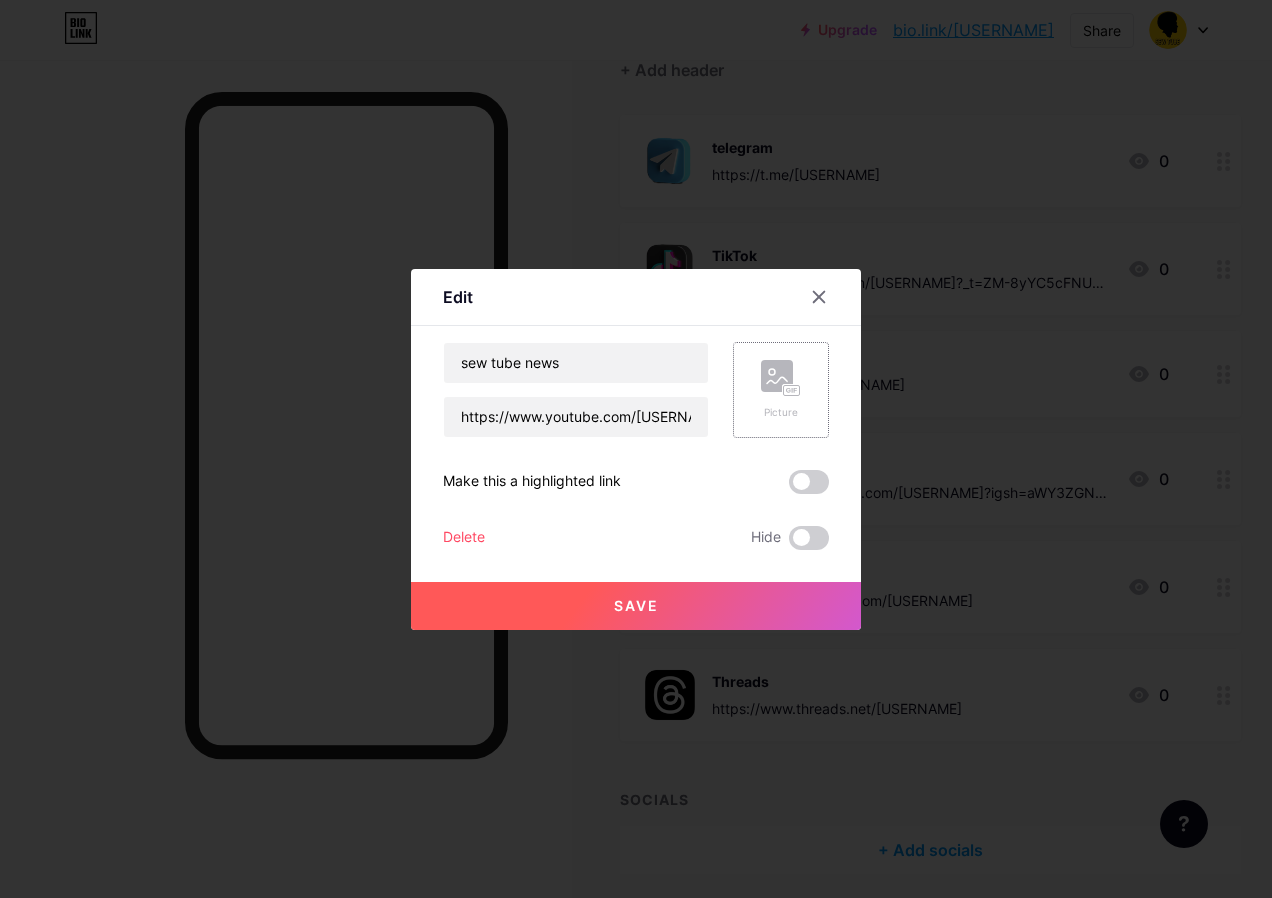 click 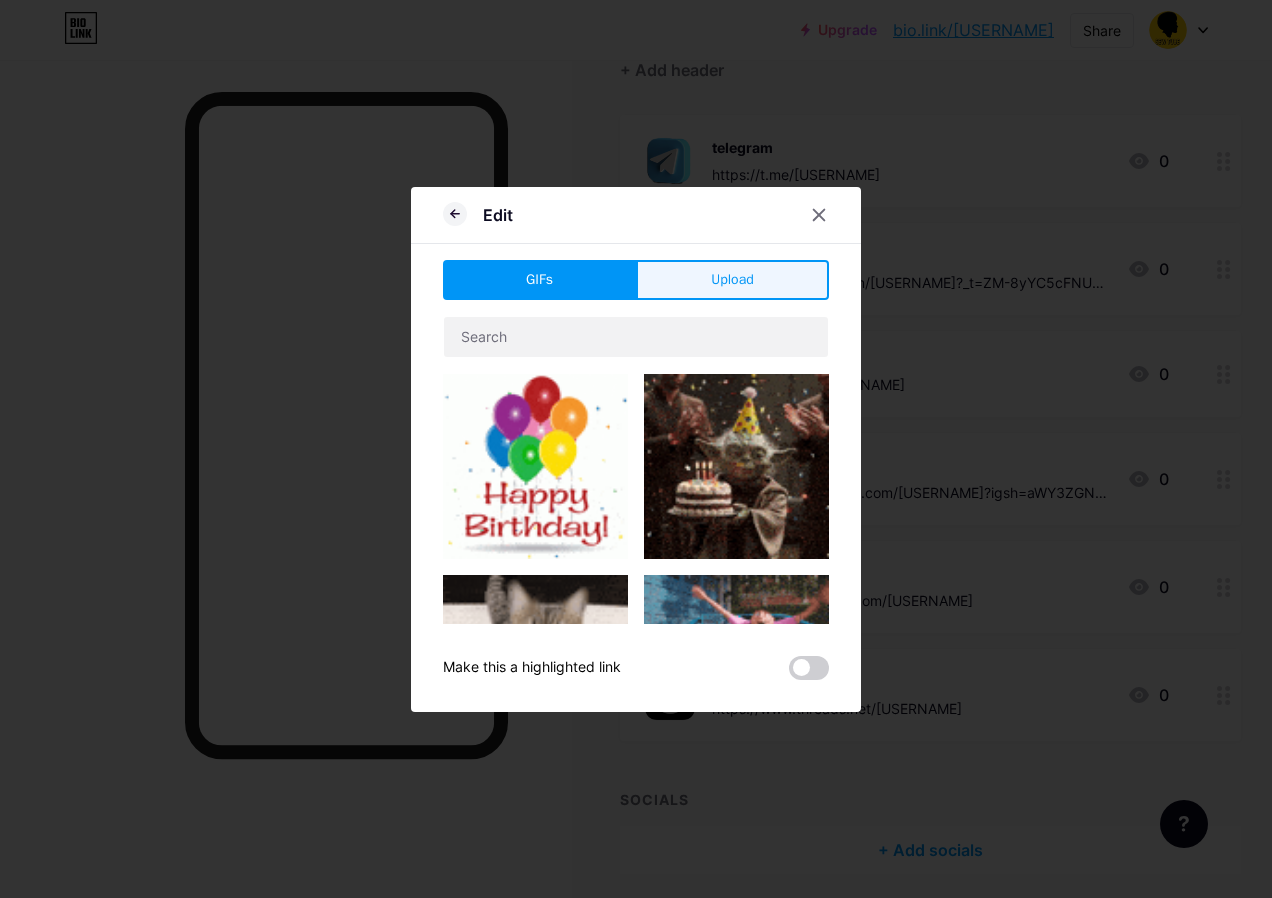 click on "Upload" at bounding box center [732, 279] 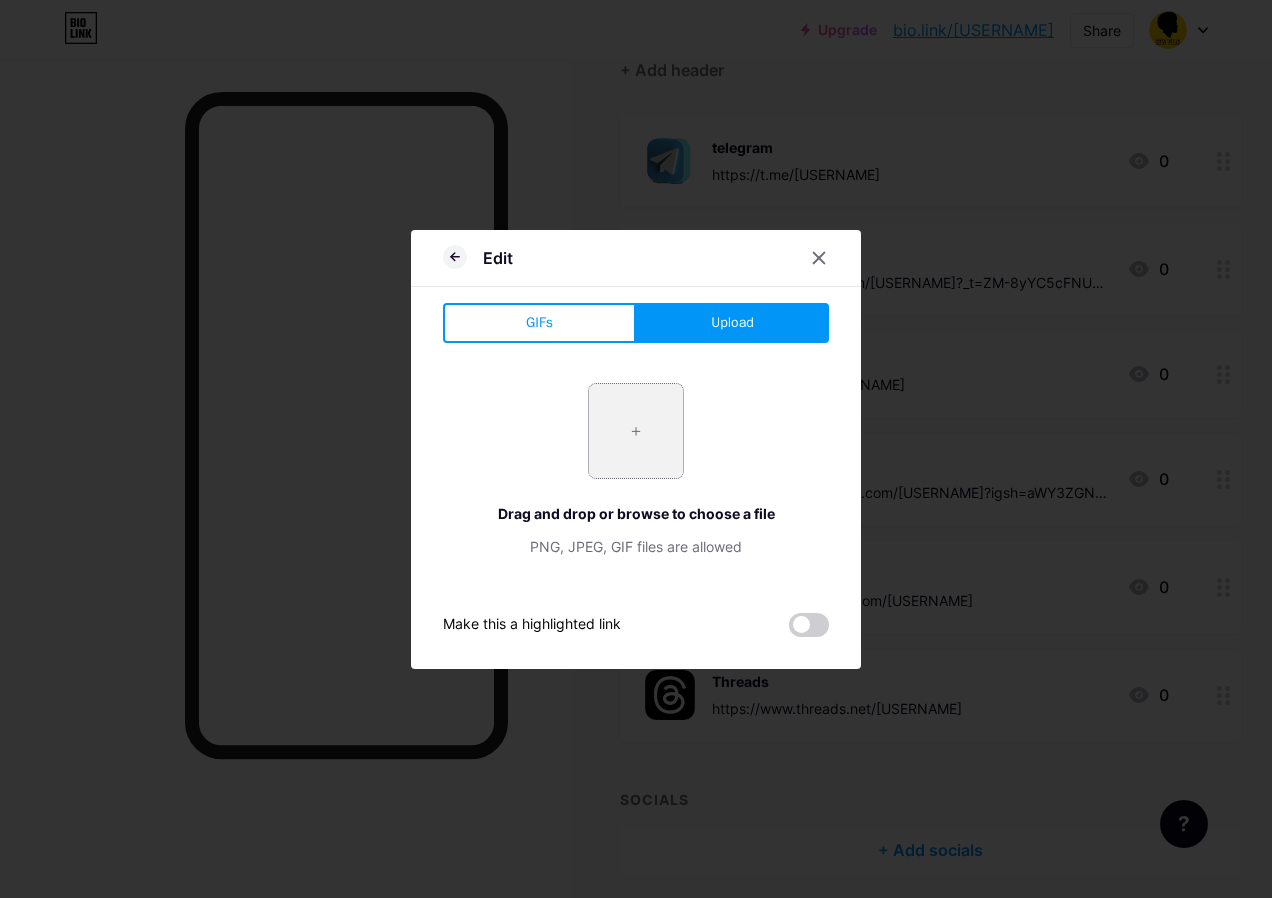 click at bounding box center [636, 431] 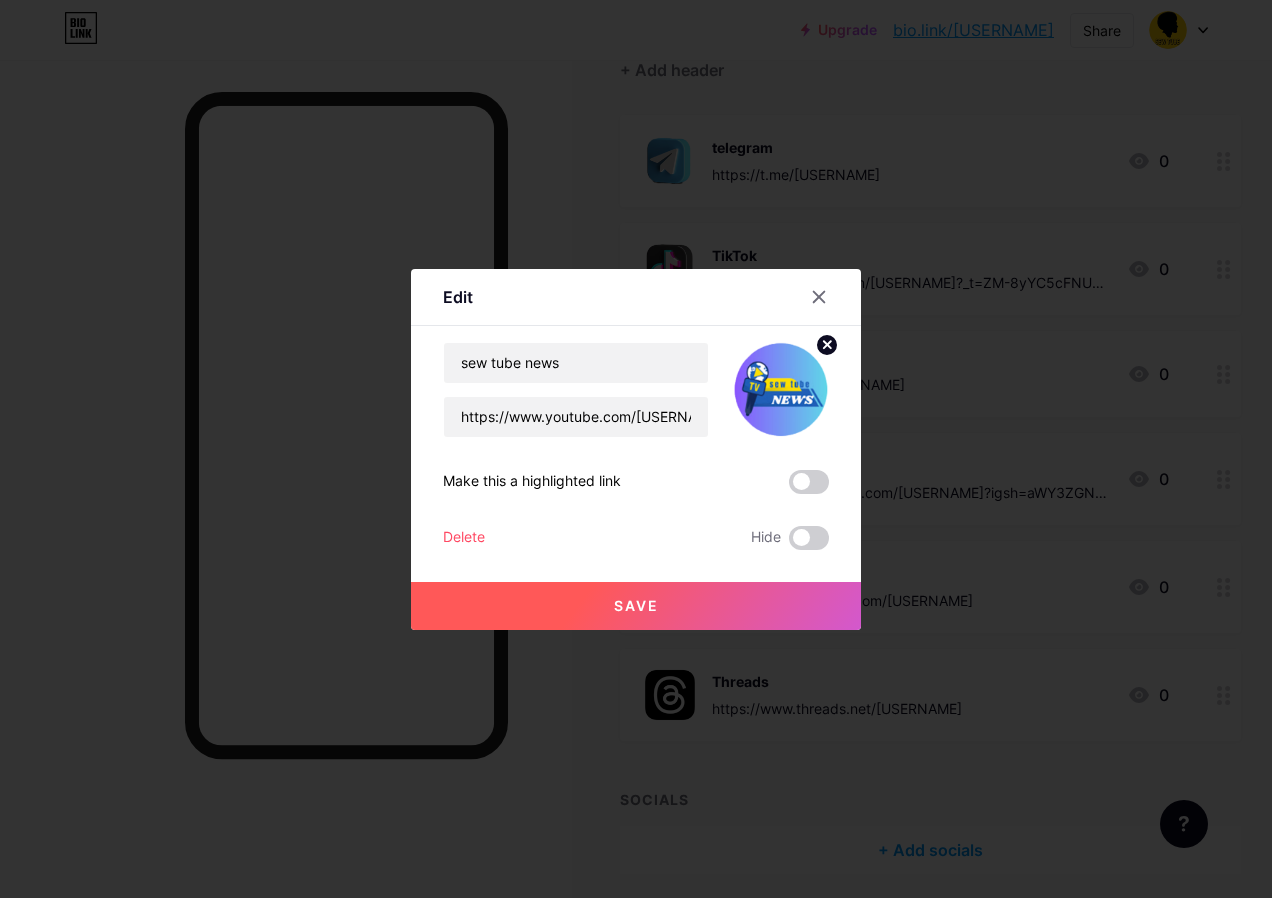 click on "Save" at bounding box center [636, 605] 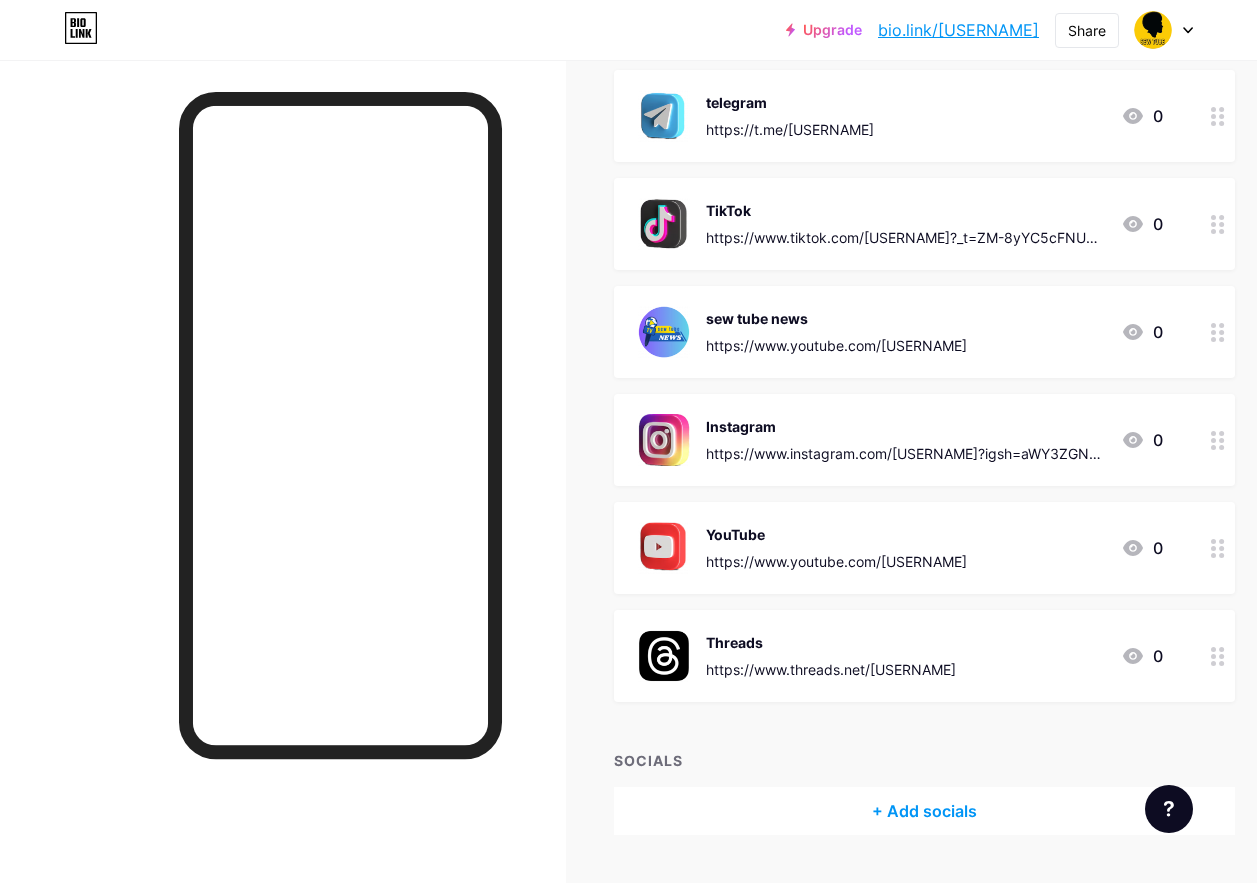 scroll, scrollTop: 196, scrollLeft: 0, axis: vertical 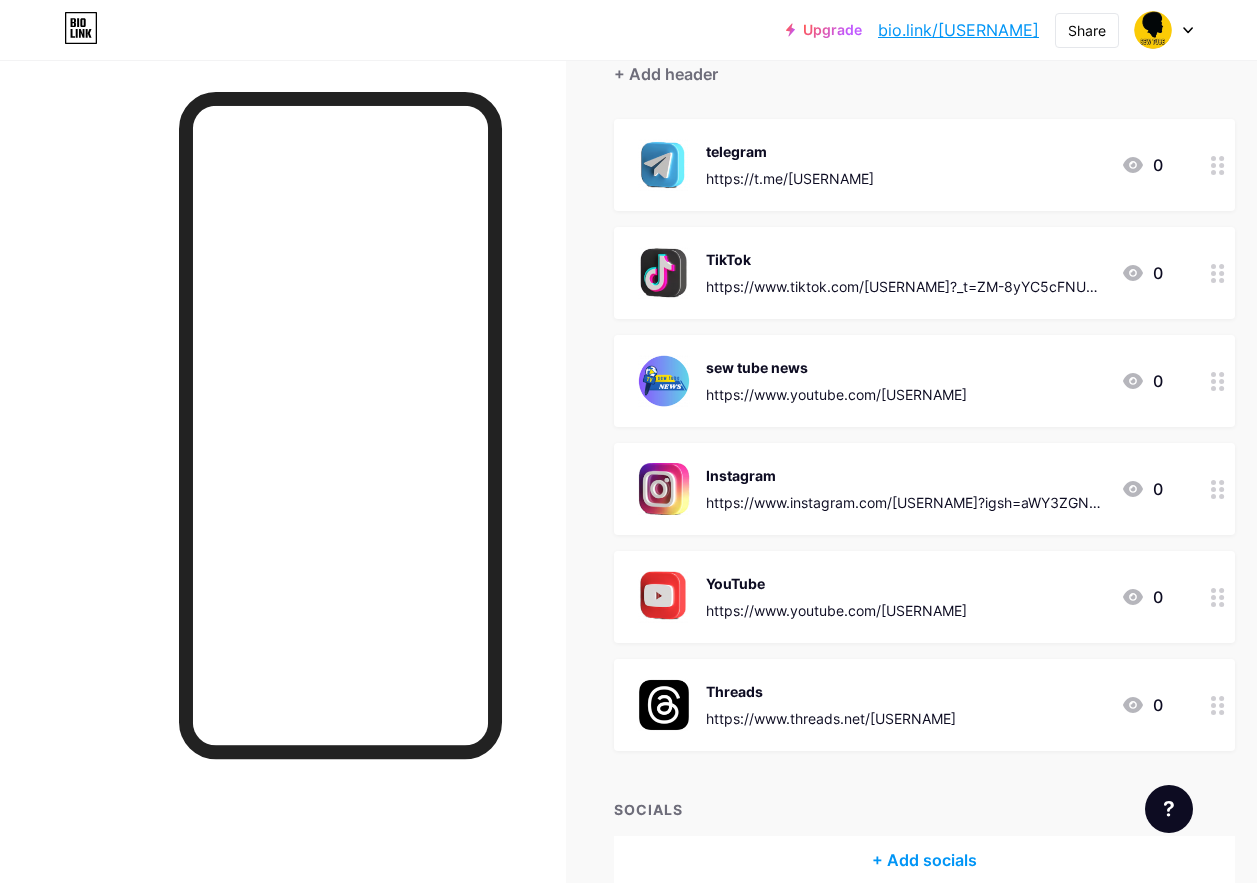 click on "bio.link/[USERNAME]" at bounding box center (958, 30) 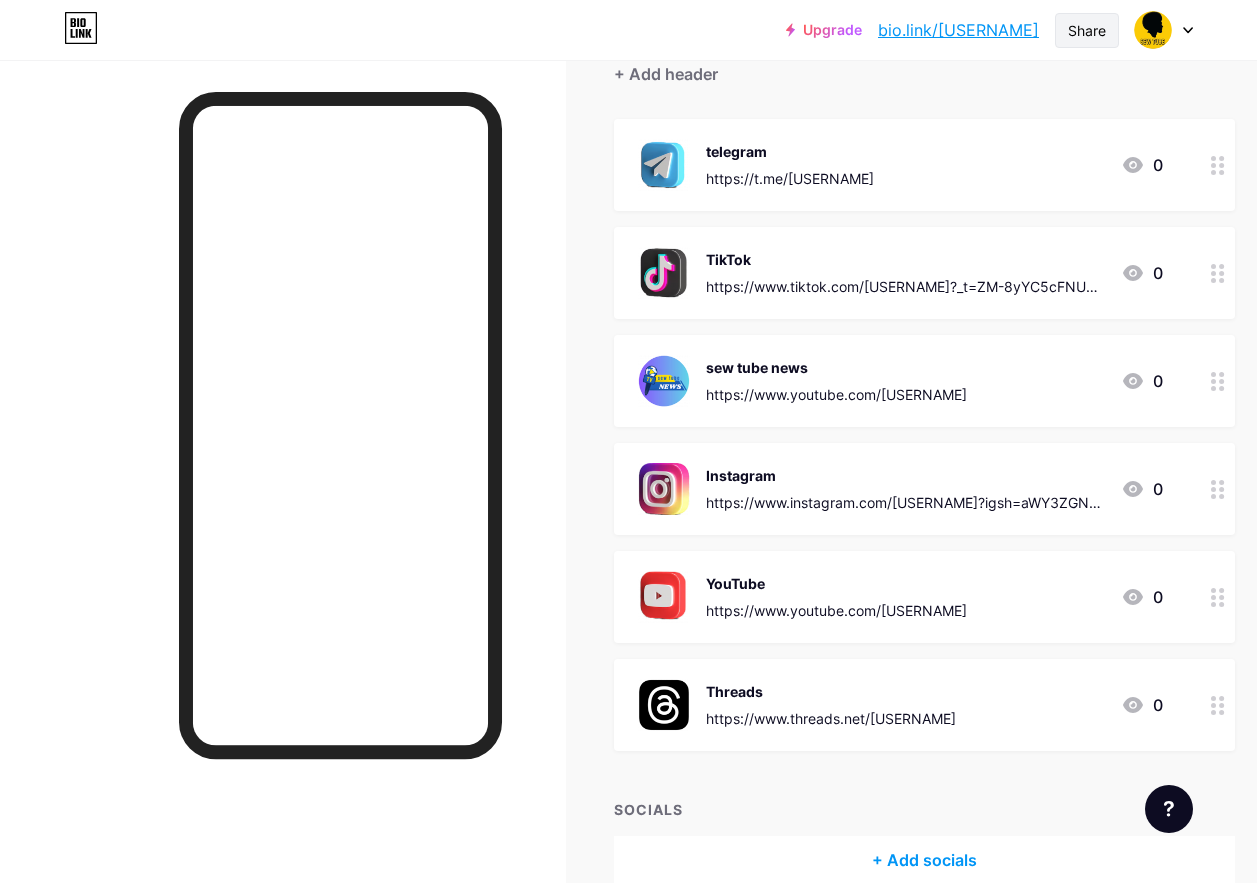 click on "Share" at bounding box center [1087, 30] 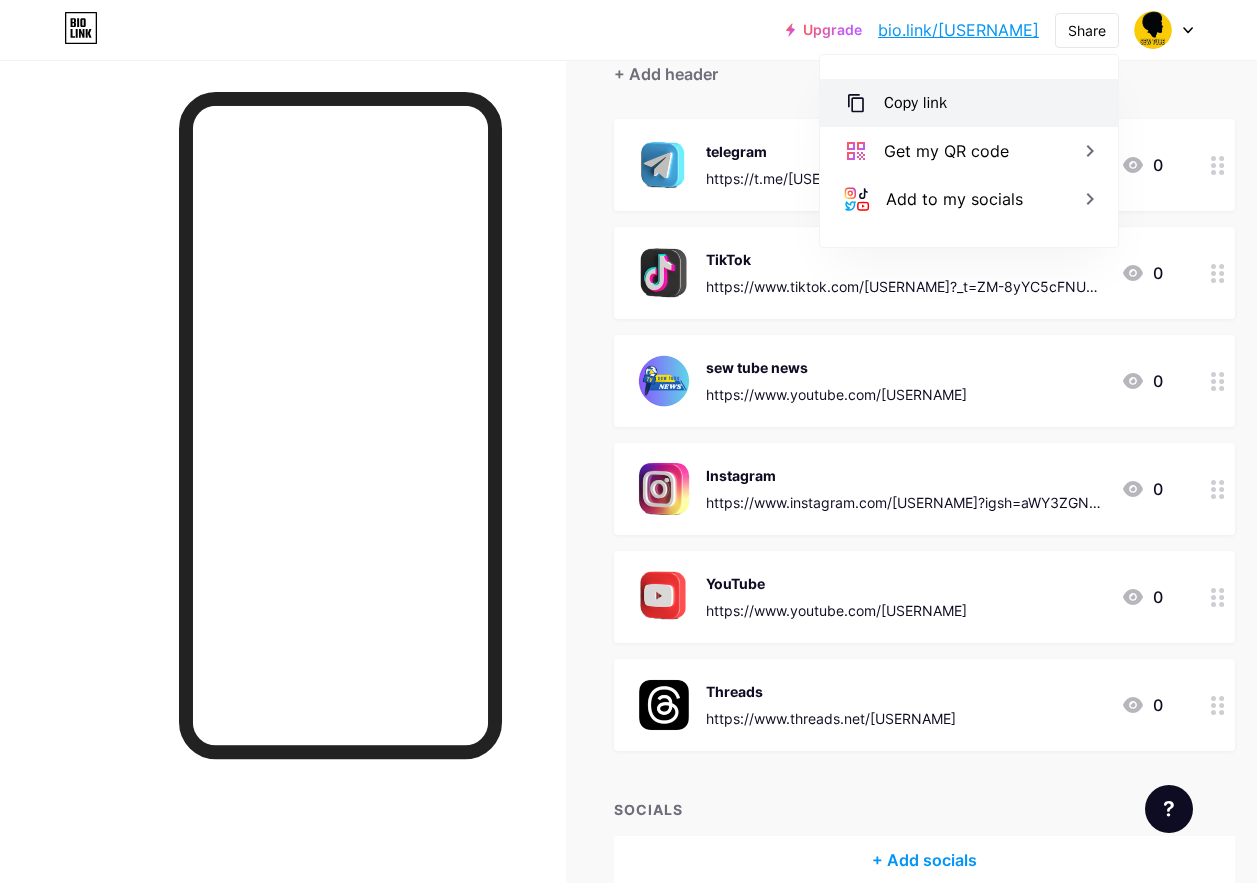 click on "Copy link" at bounding box center [915, 103] 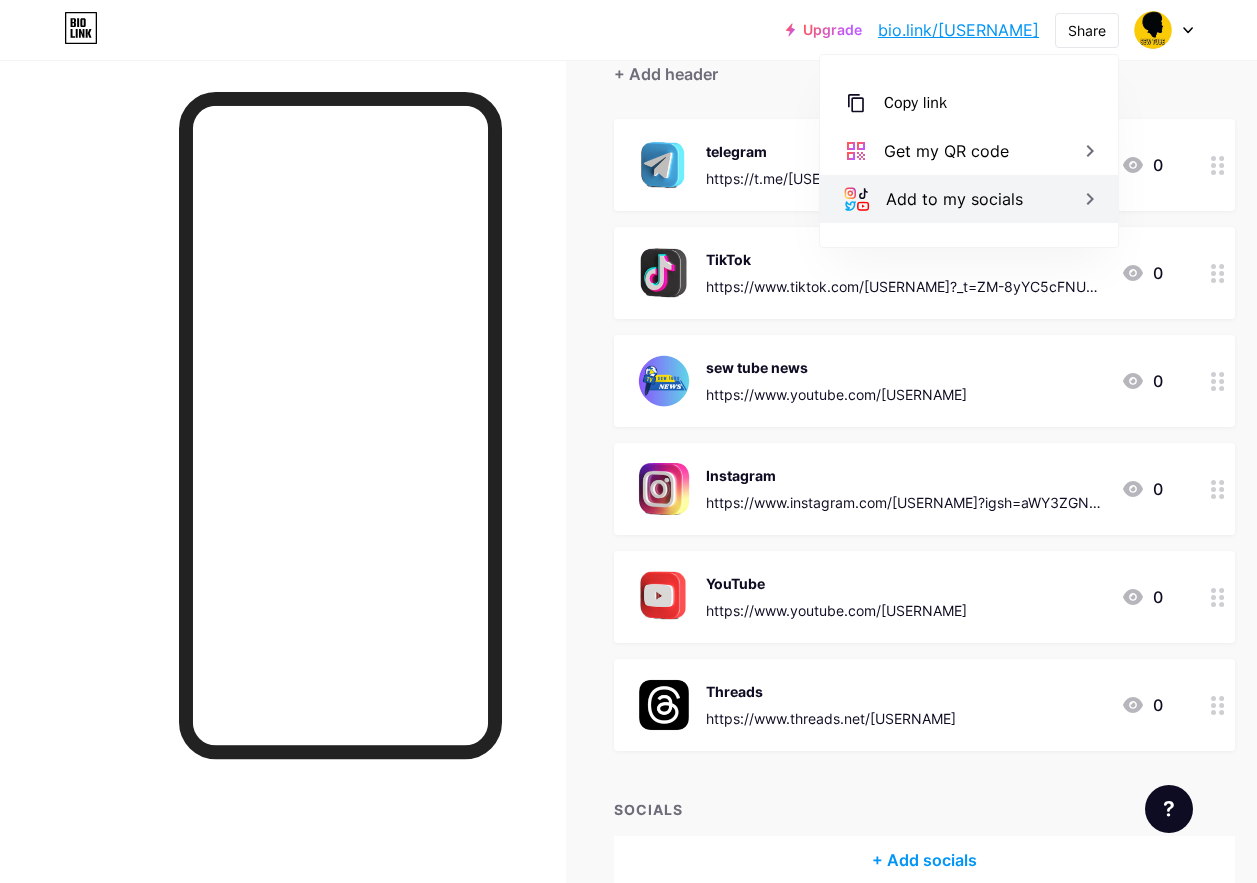 click 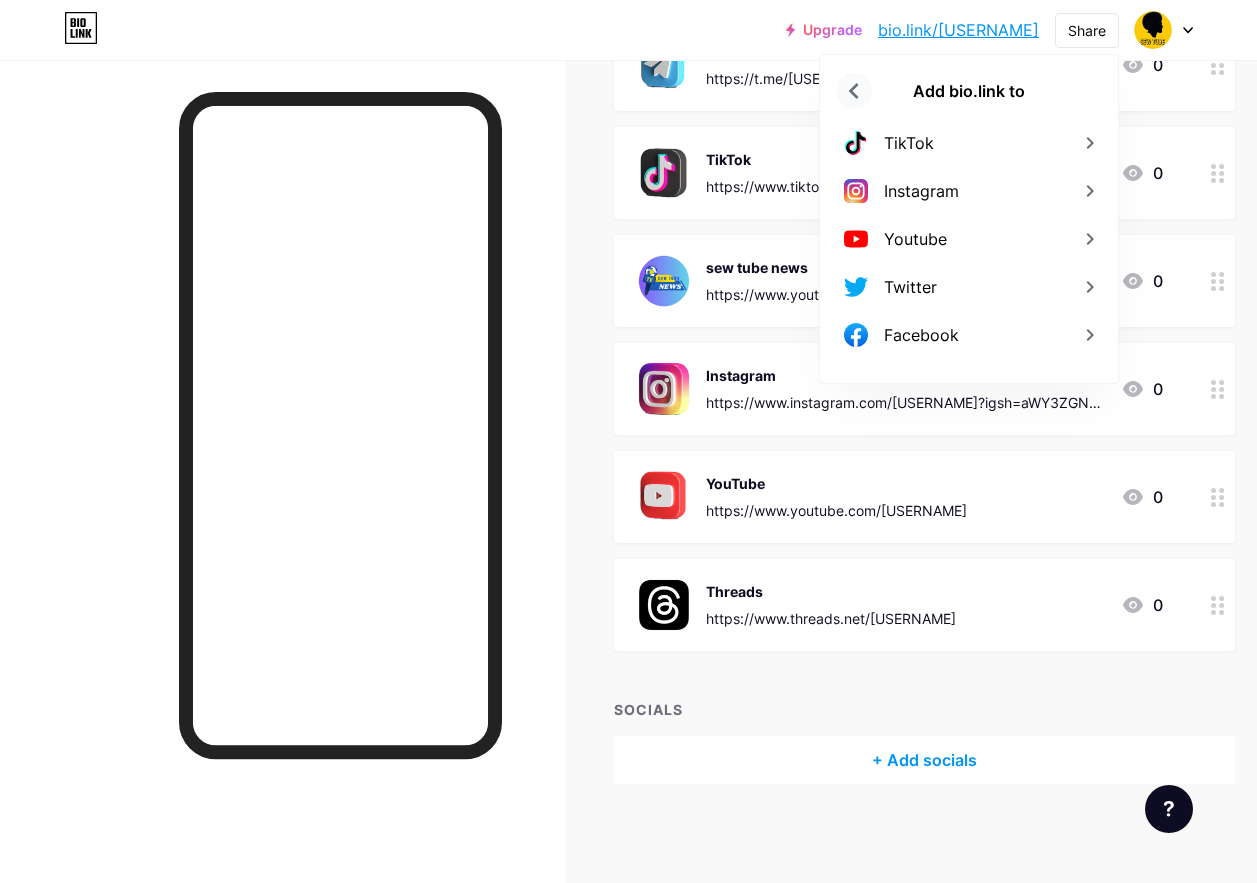 scroll, scrollTop: 196, scrollLeft: 0, axis: vertical 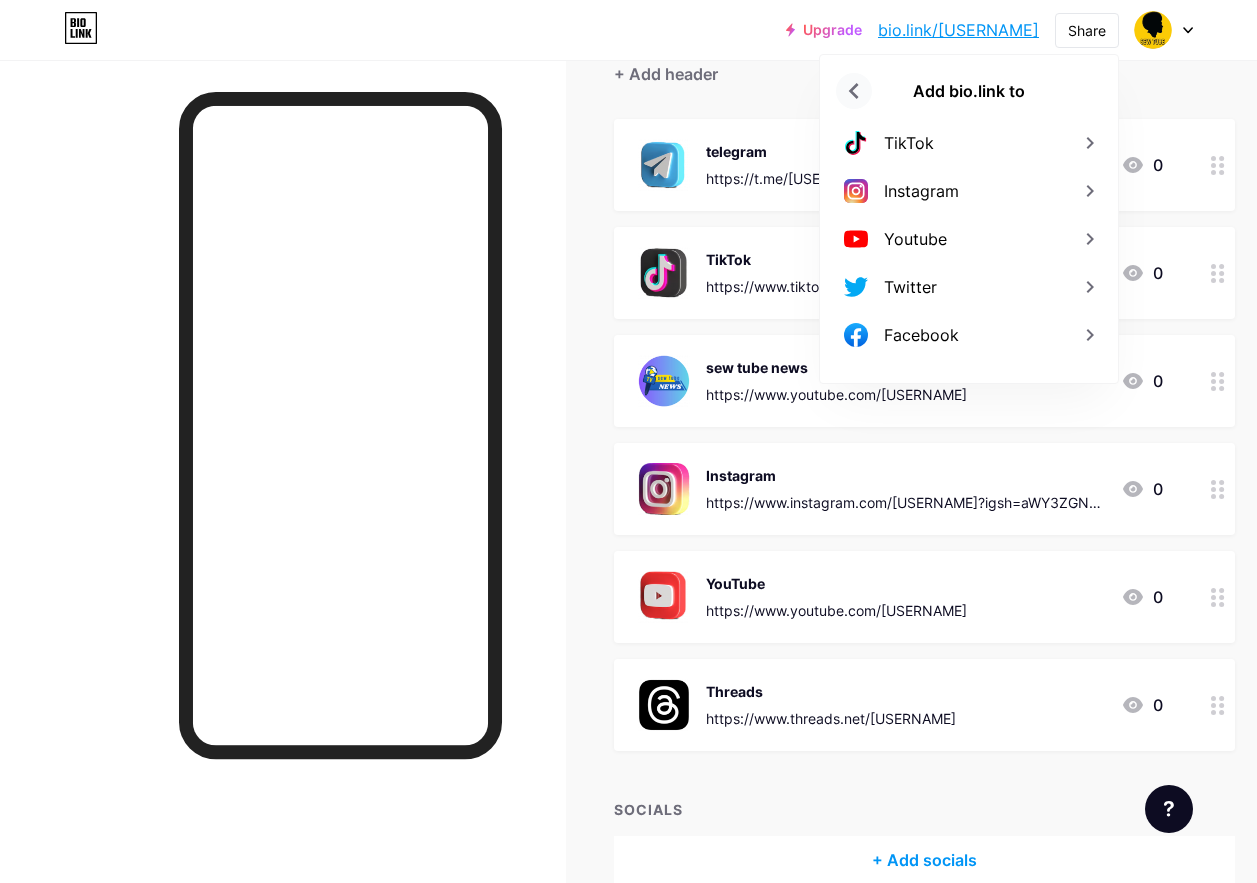 click 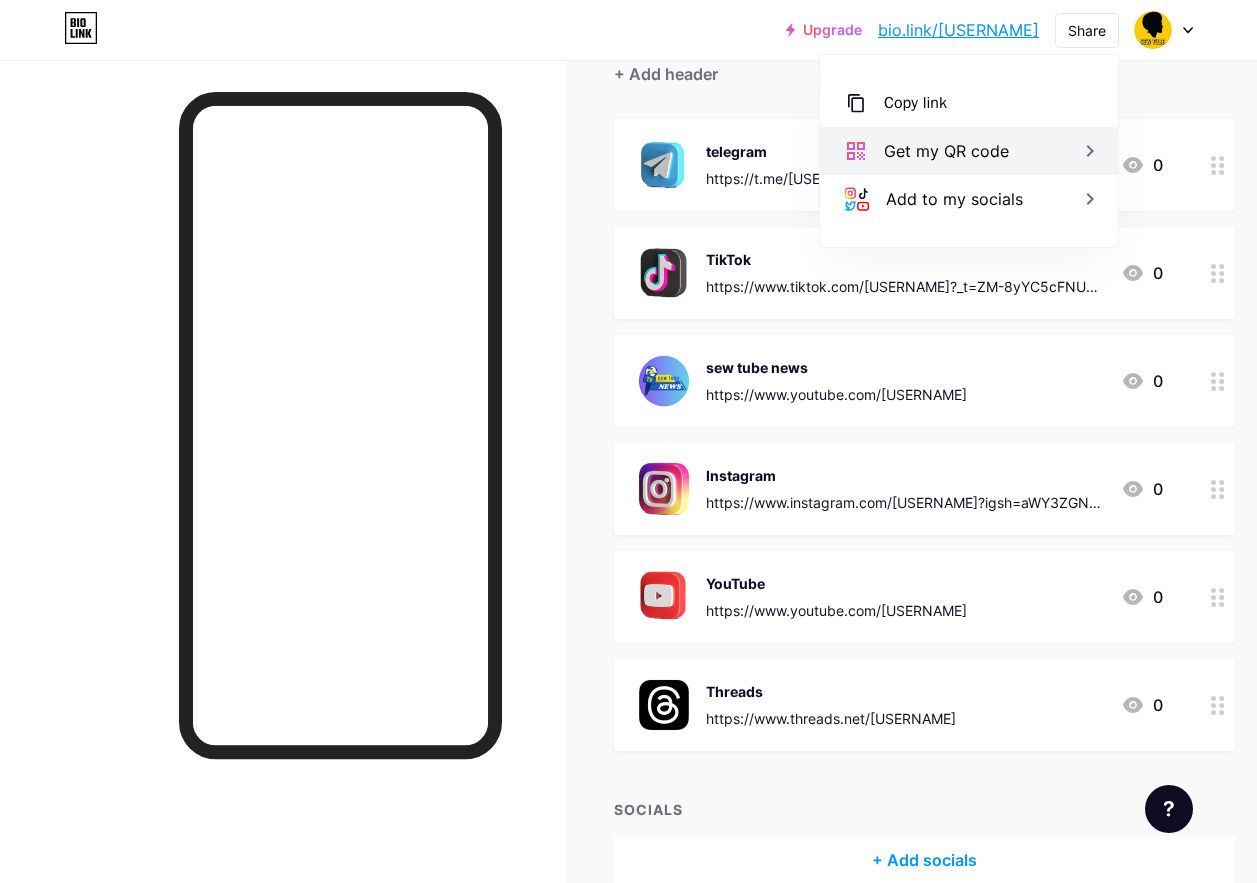 click on "Get my QR code" at bounding box center (969, 151) 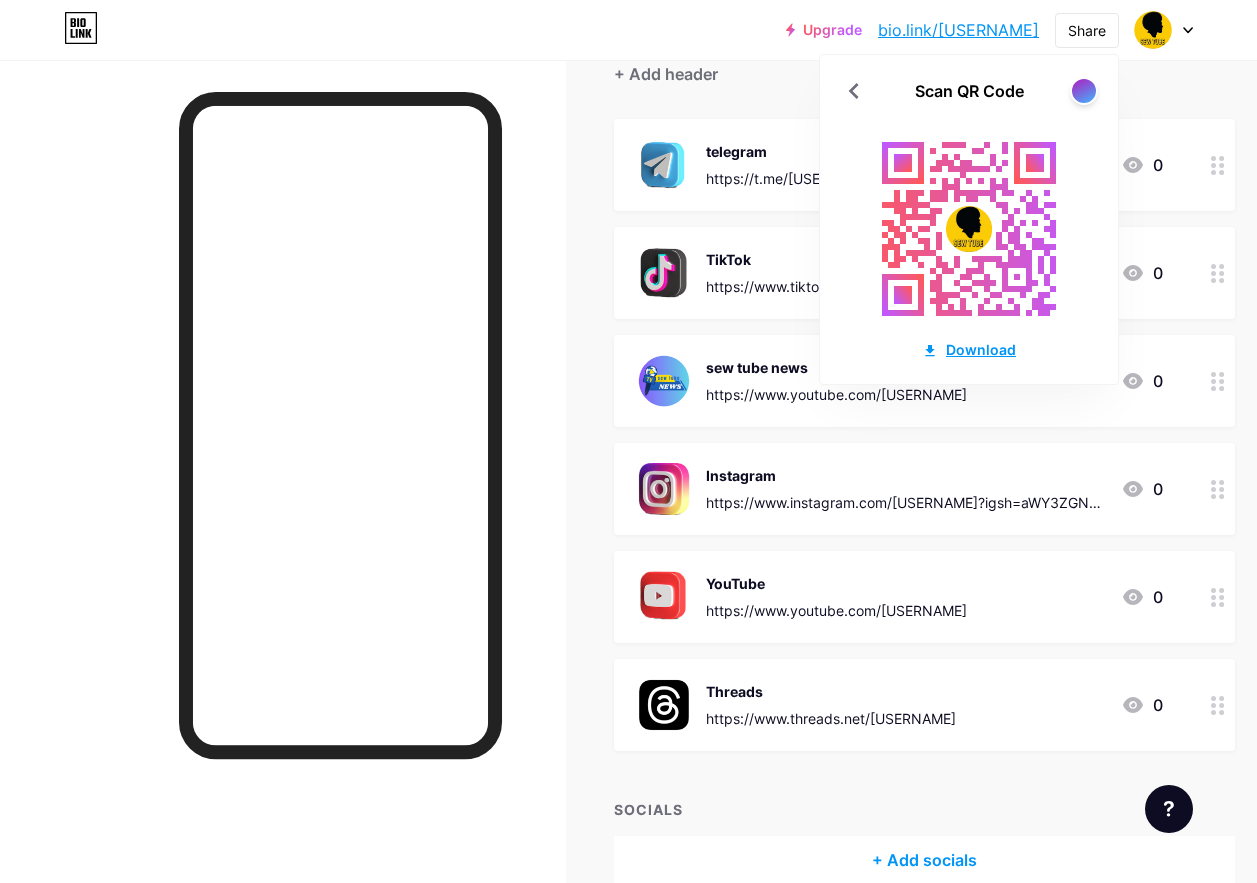 click on "Download" at bounding box center (969, 349) 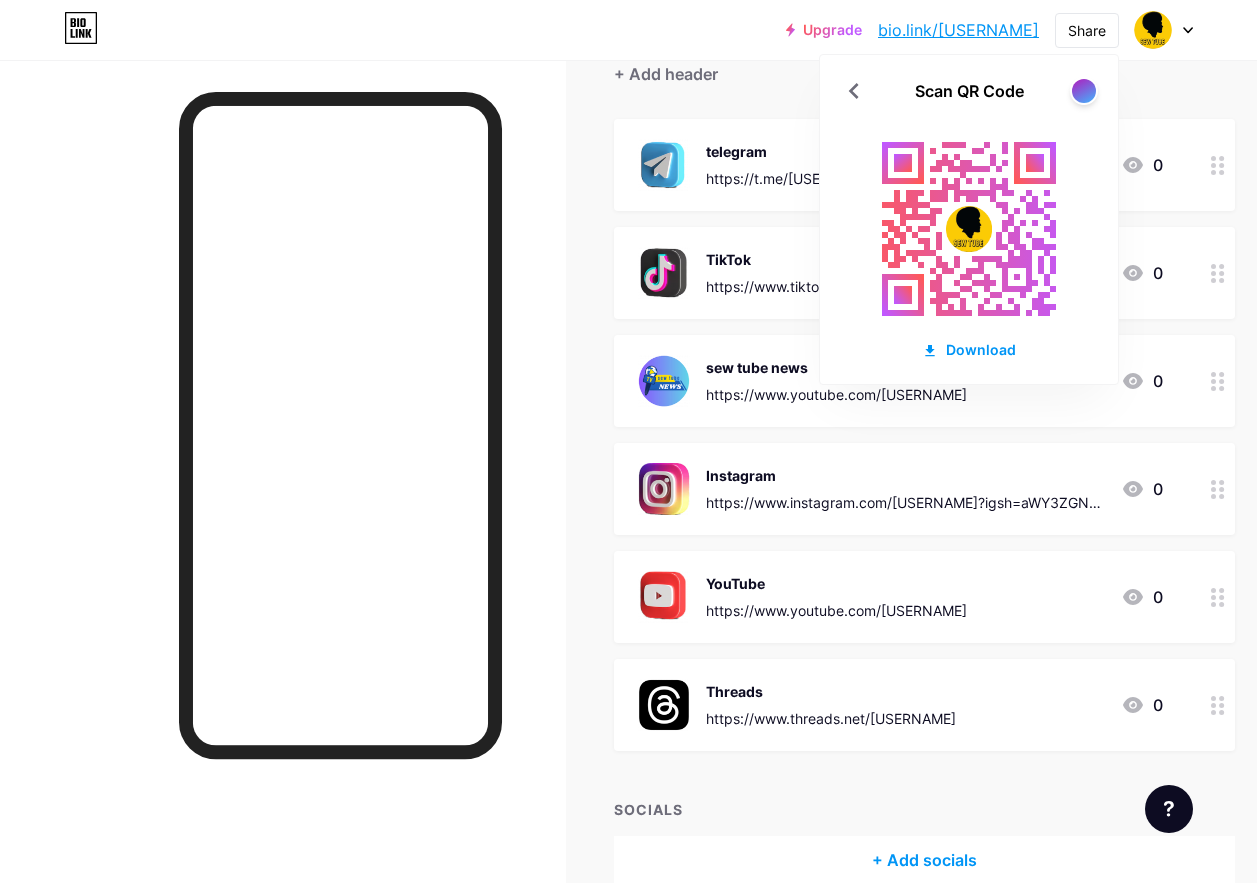 scroll, scrollTop: 0, scrollLeft: 0, axis: both 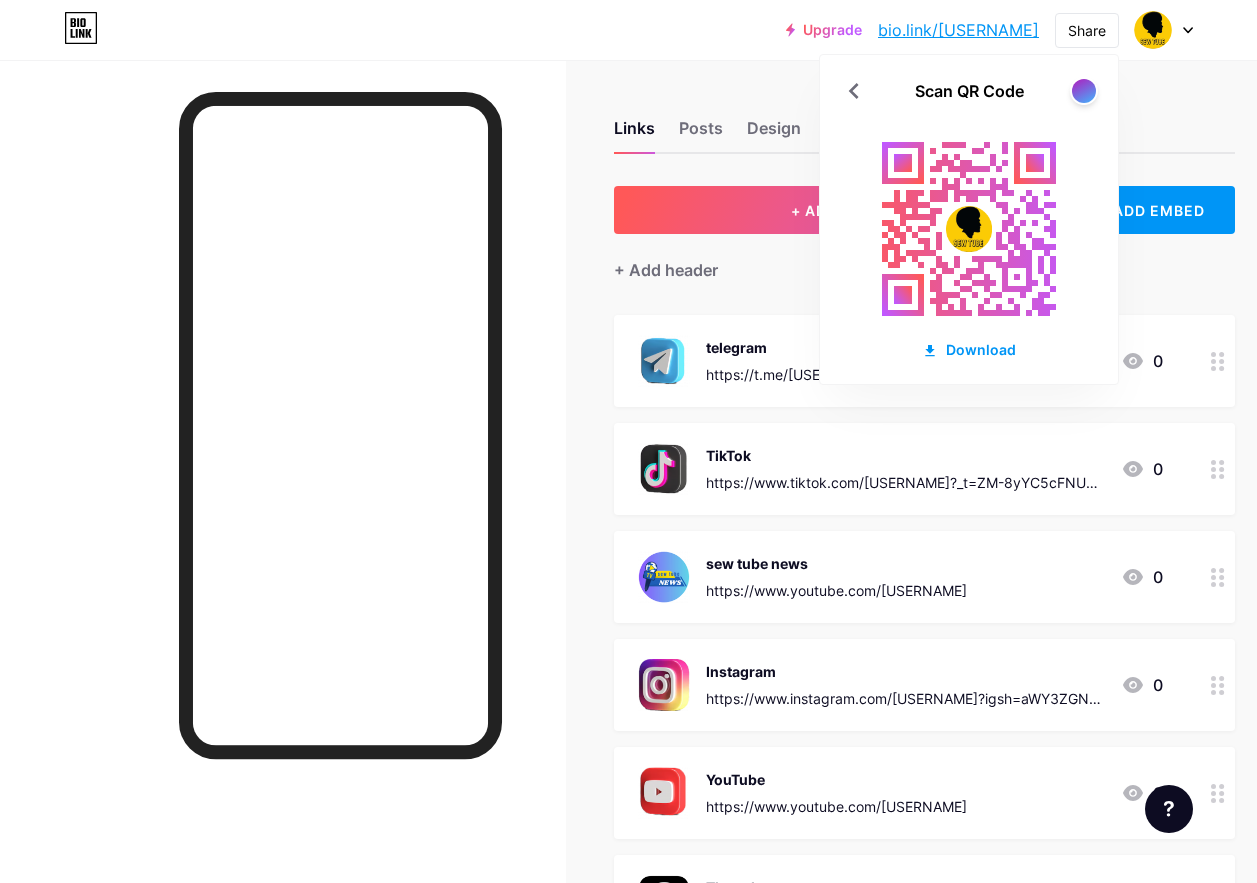 click on "Links
Posts
Design
Subscribers
NEW
Stats
Settings       + ADD LINK     + ADD EMBED
+ Add header
telegram
https://t.me/sewtube21
0
TikTok
https://www.tiktok.com/@sew_production3?_t=ZM-8yYC5cFNUWL&_r=1
0
sew tube news
https://www.youtube.com/@sewtubenews-u3s
0
Instagram
https://www.instagram.com/sew212416?igsh=aWY3ZGNoc3QxcDU4
0
YouTube
https://www.youtube.com/@befikersew
0
Threads
https://www.threads.net/@sew212416
0" at bounding box center [659, 620] 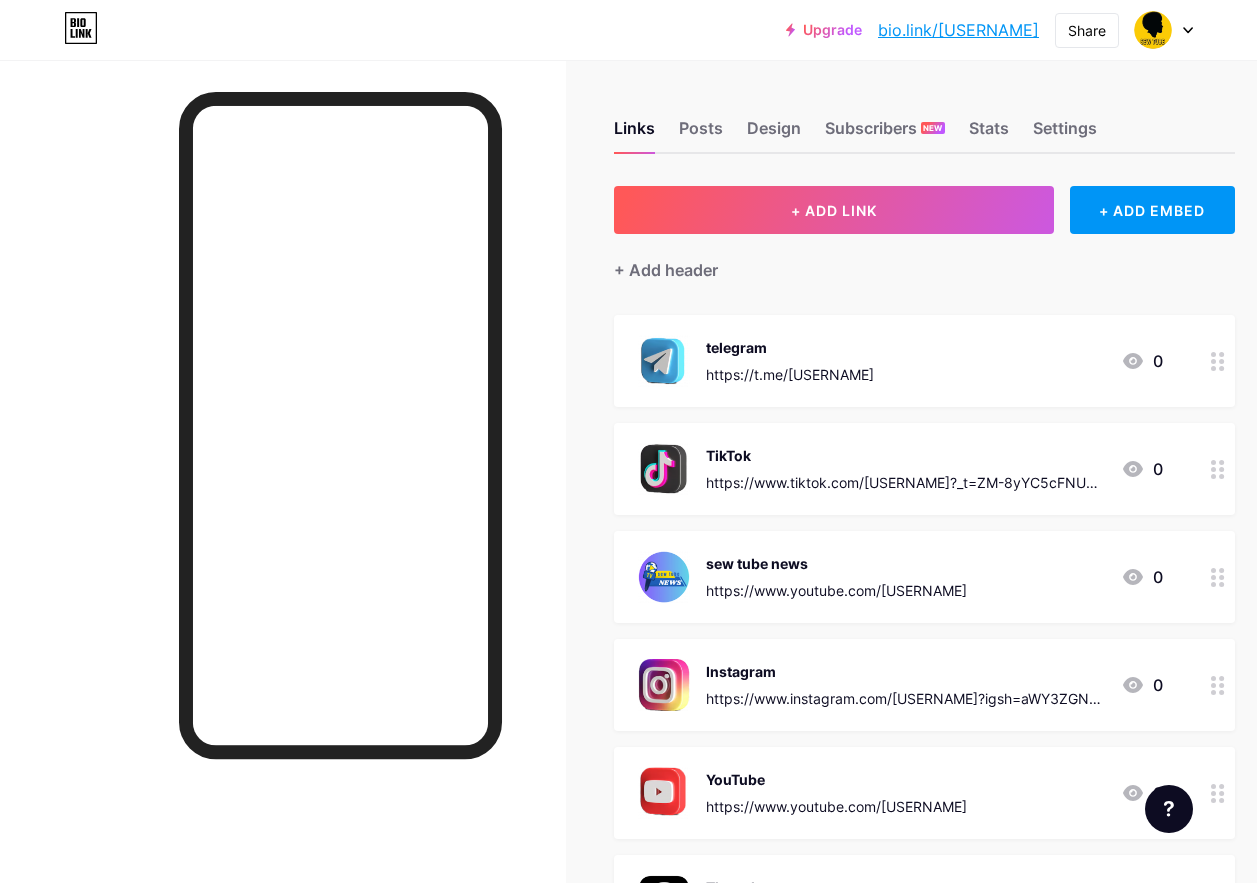 drag, startPoint x: 765, startPoint y: 353, endPoint x: 760, endPoint y: 454, distance: 101.12369 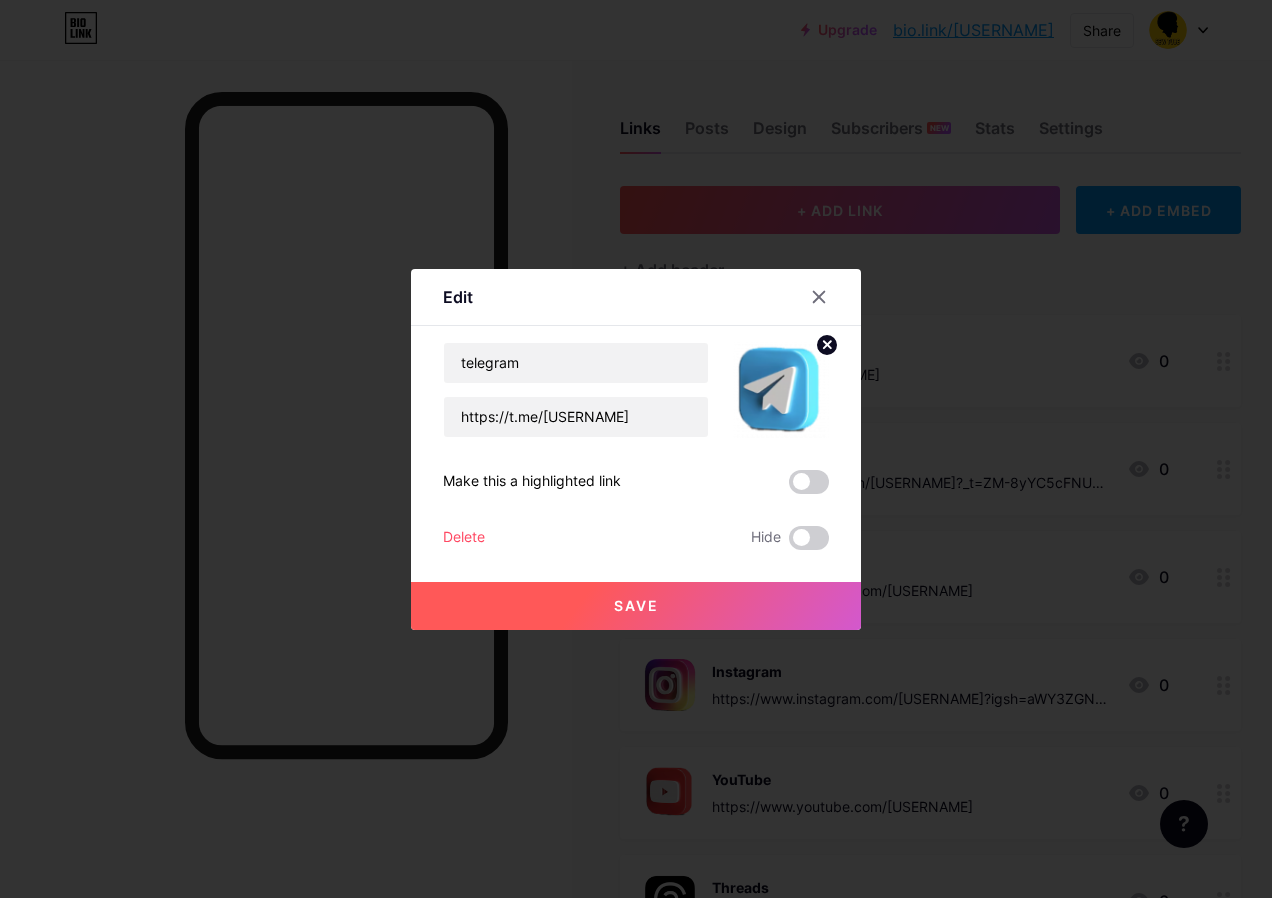 click on "telegram     https://t.me/sewtube21
Make this a highlighted link
Delete
Hide         Save" at bounding box center [636, 446] 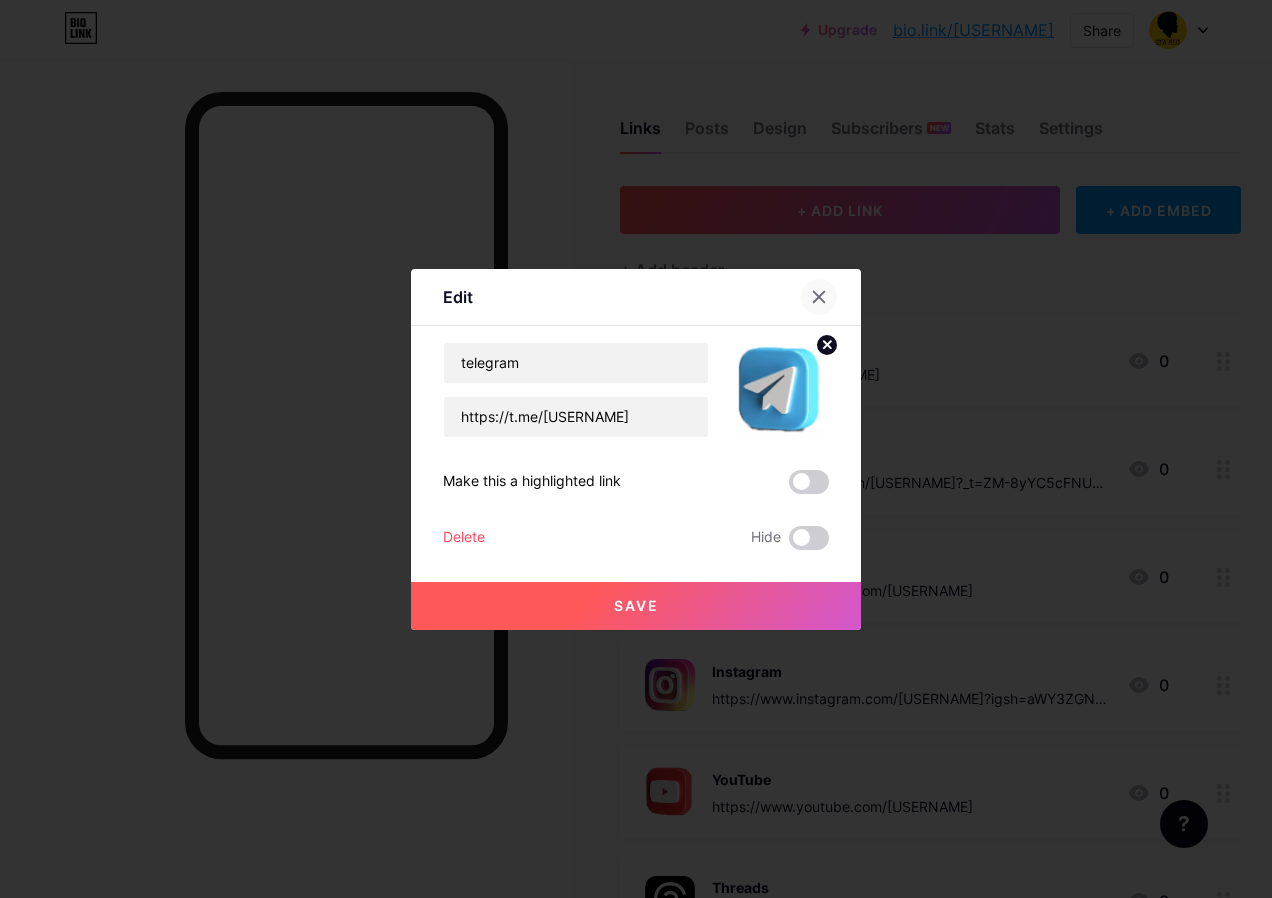click 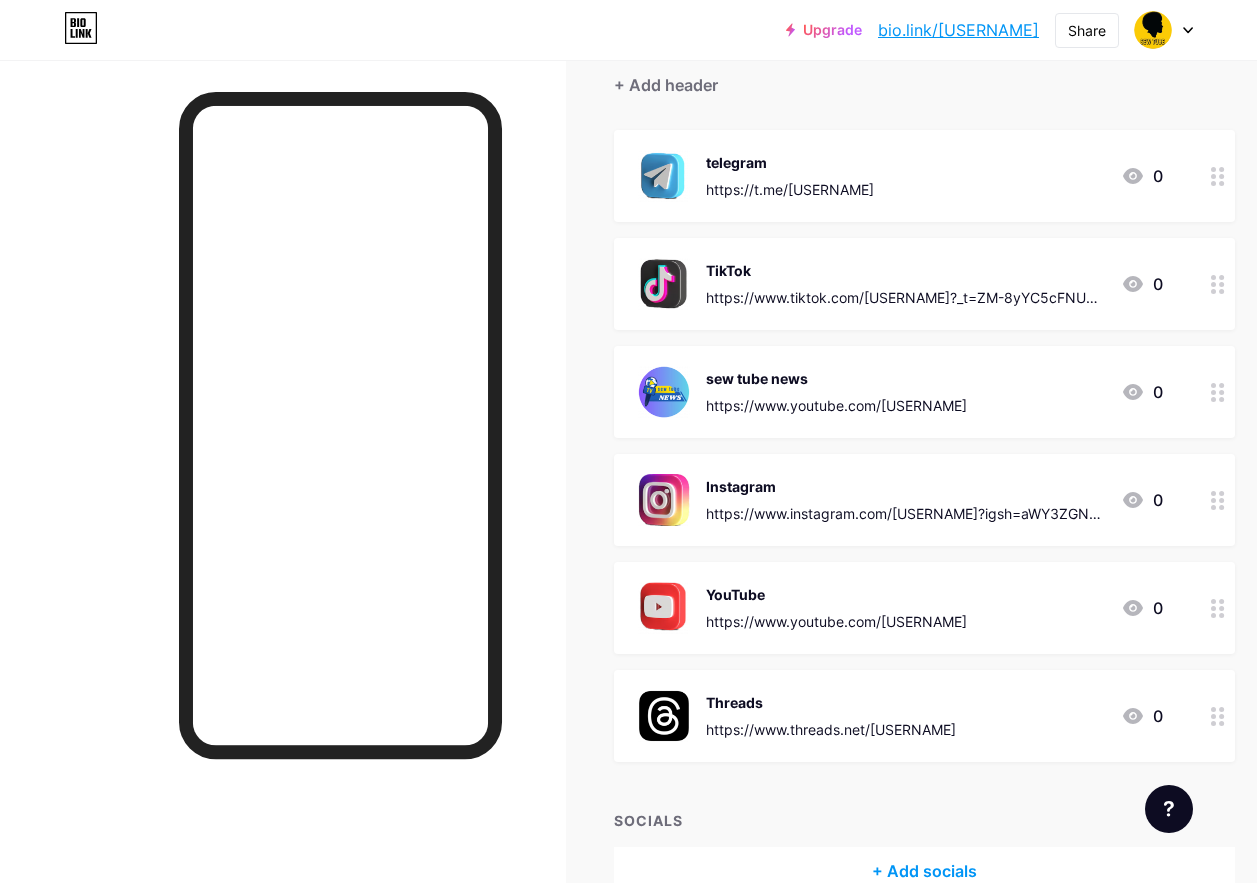 scroll, scrollTop: 200, scrollLeft: 0, axis: vertical 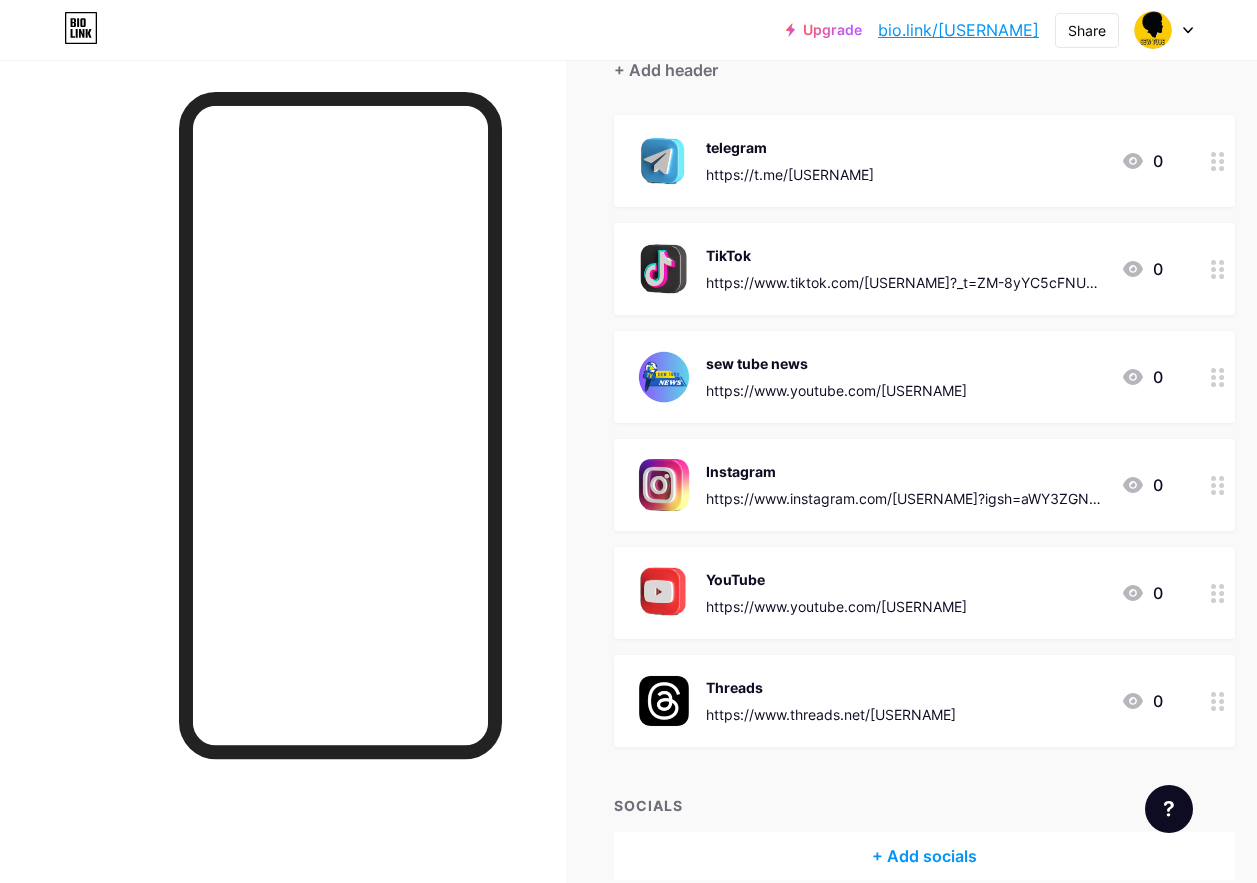 drag, startPoint x: 1055, startPoint y: 581, endPoint x: 1226, endPoint y: 593, distance: 171.42053 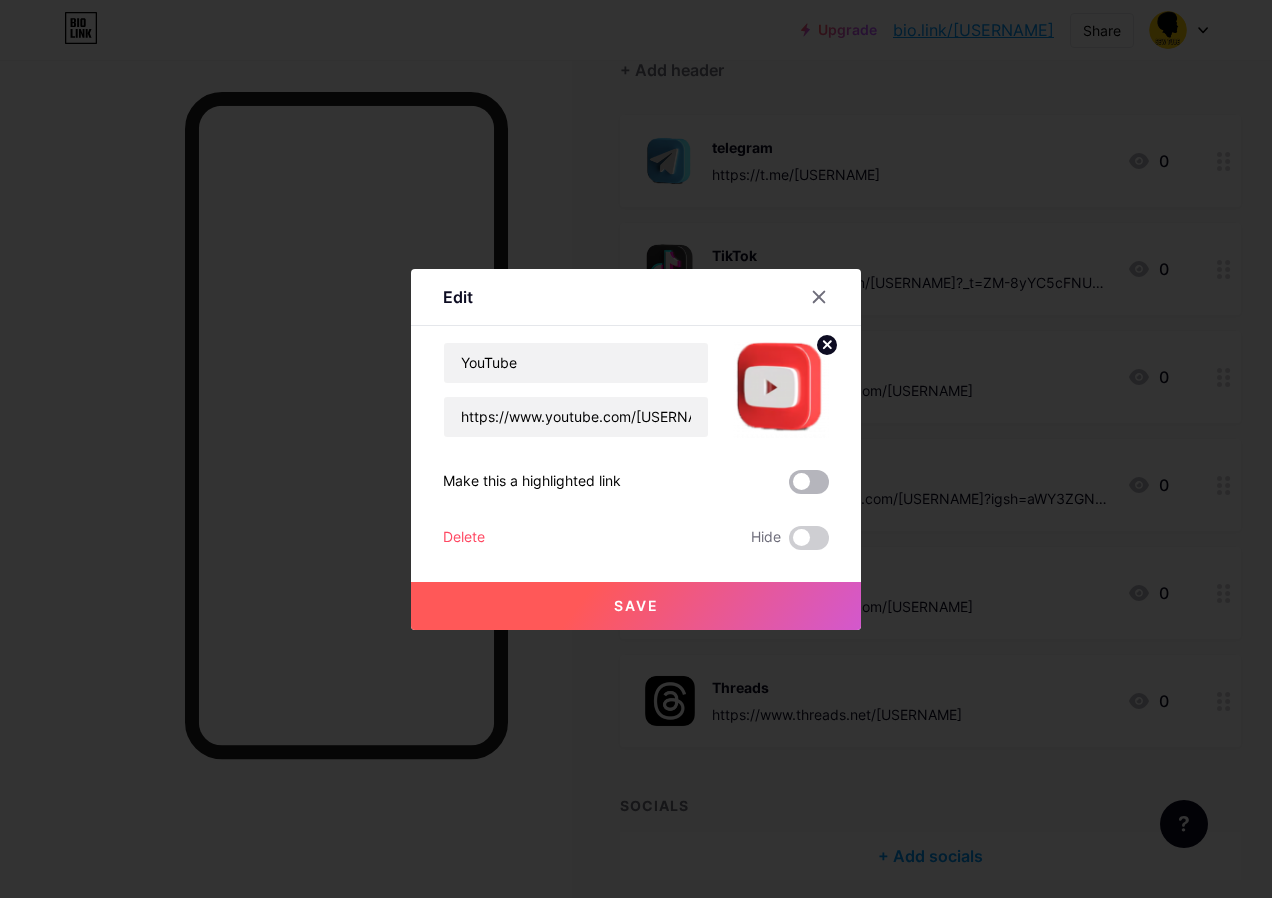 click at bounding box center [809, 482] 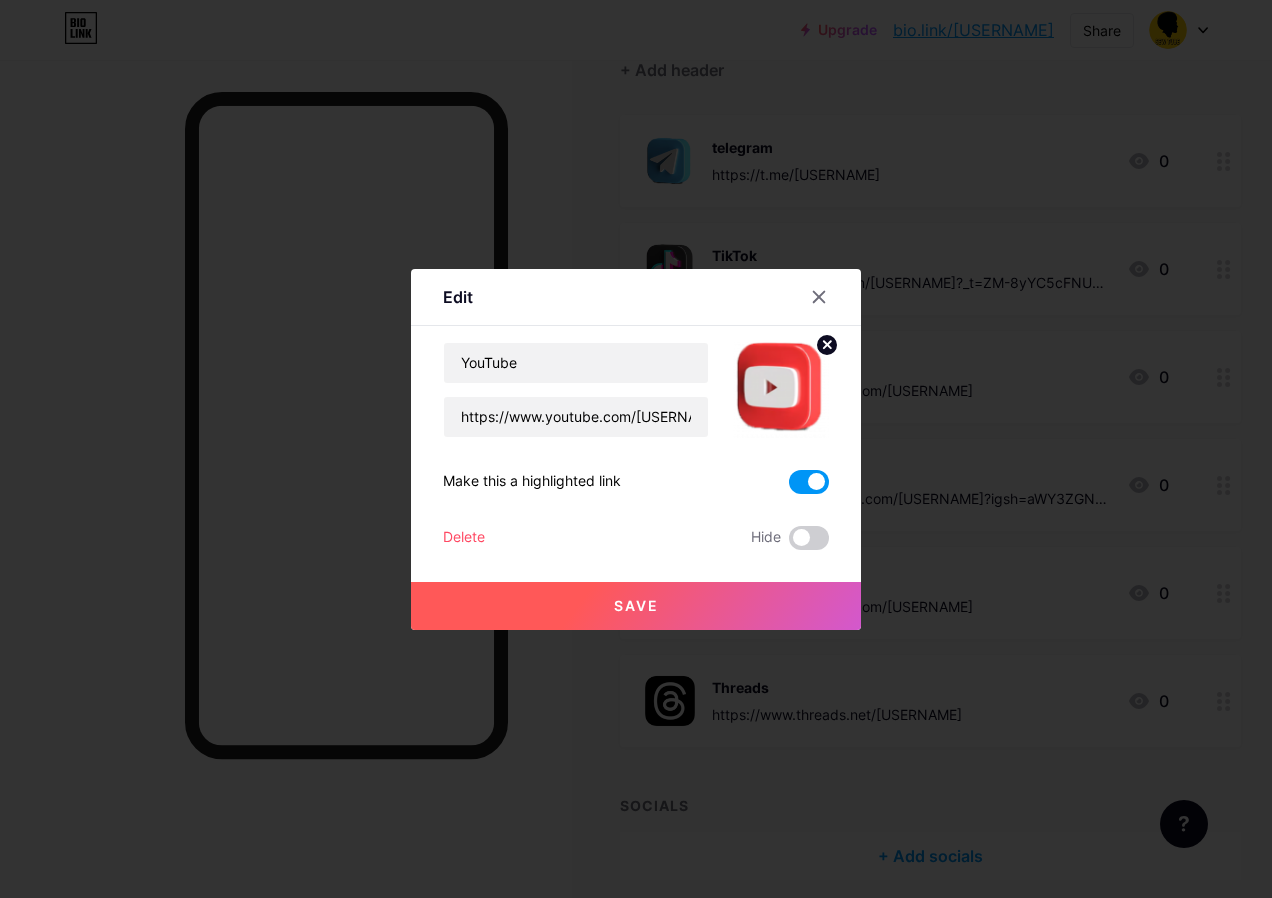 click on "Save" at bounding box center [636, 605] 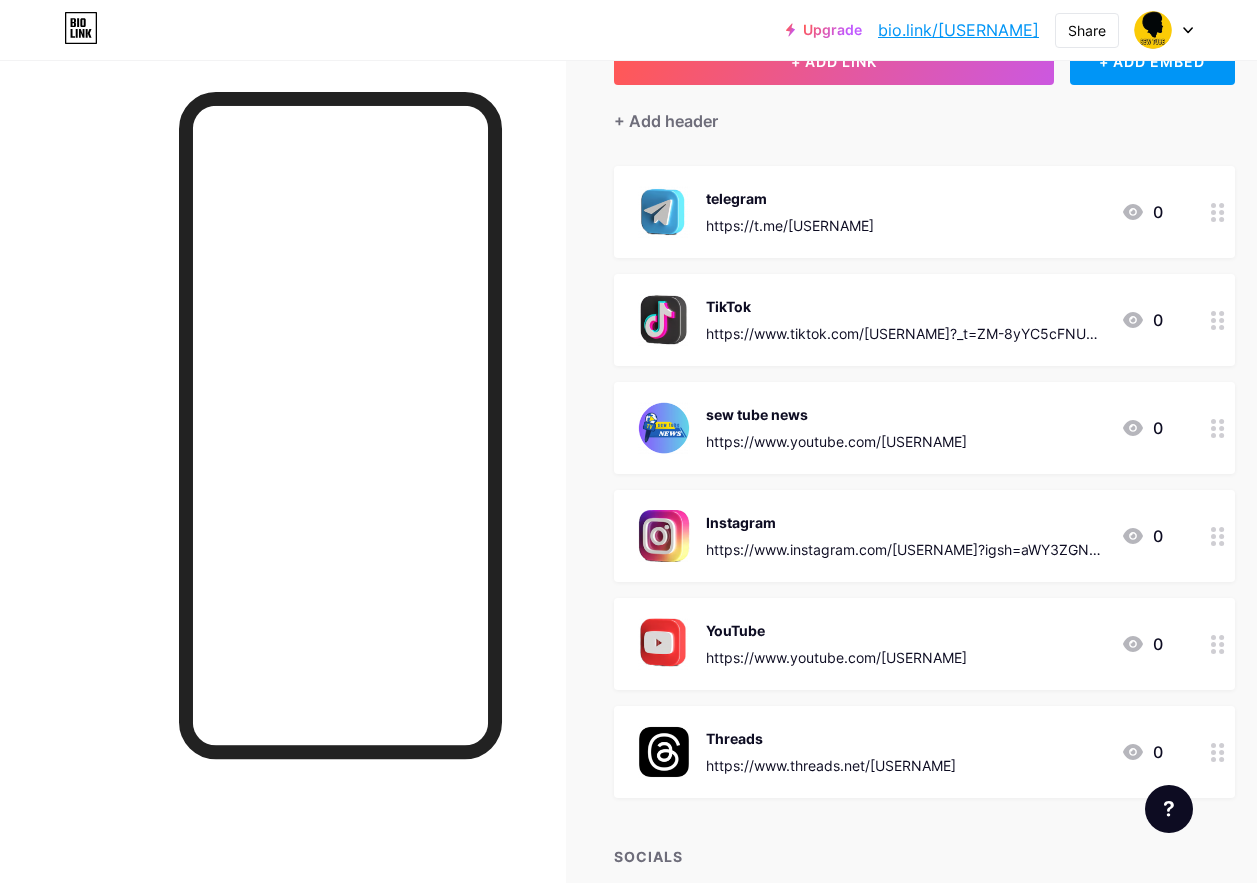 scroll, scrollTop: 0, scrollLeft: 0, axis: both 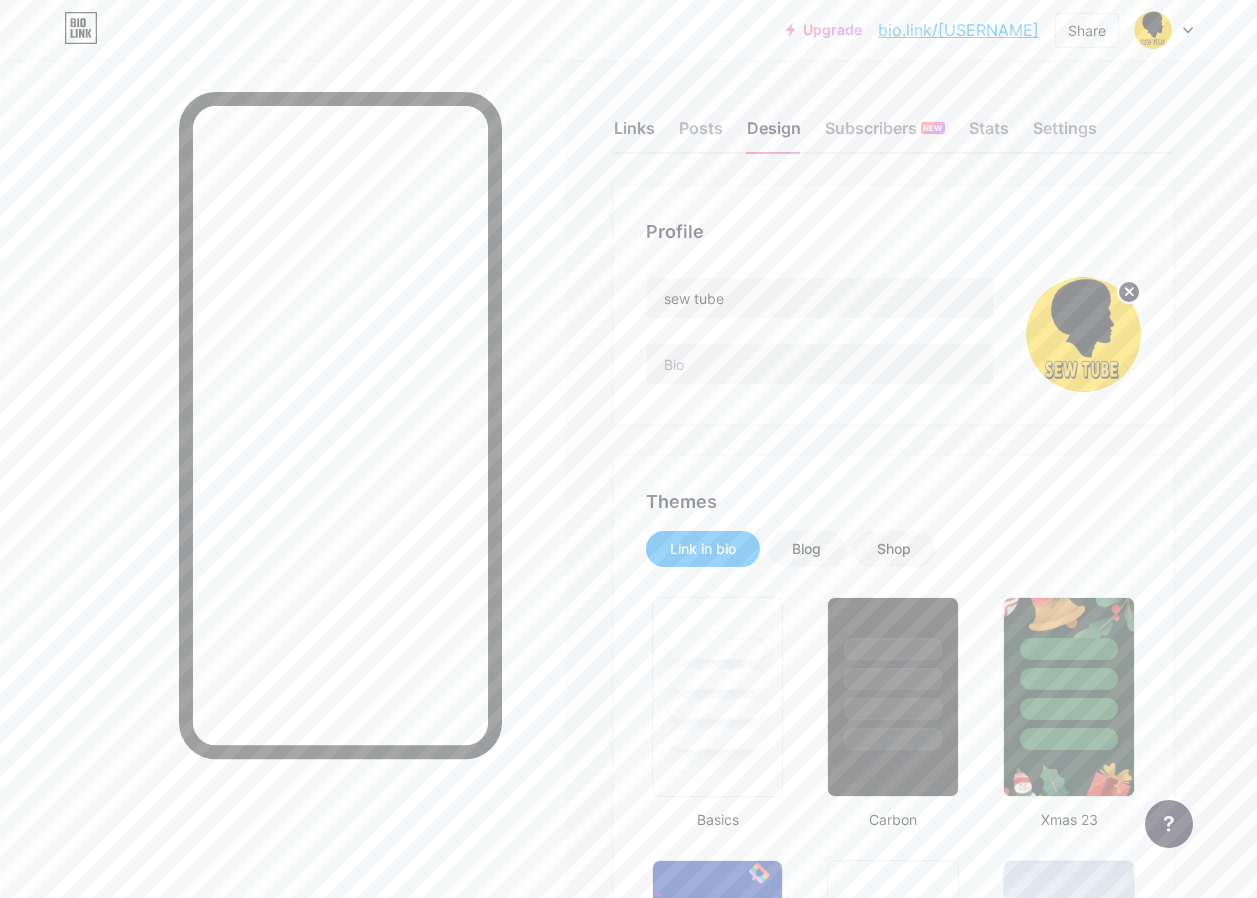 click on "Links" at bounding box center [634, 134] 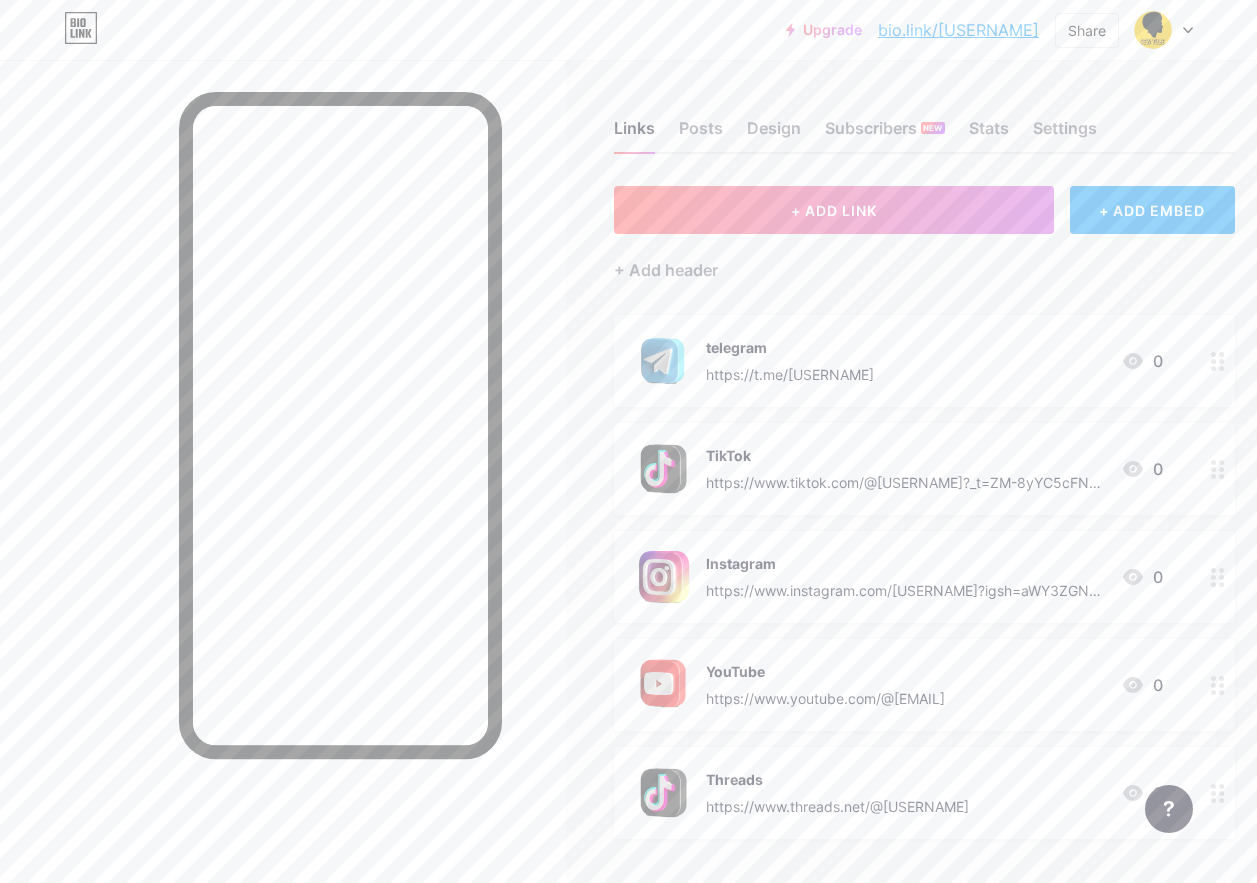 click on "Upgrade" at bounding box center [824, 30] 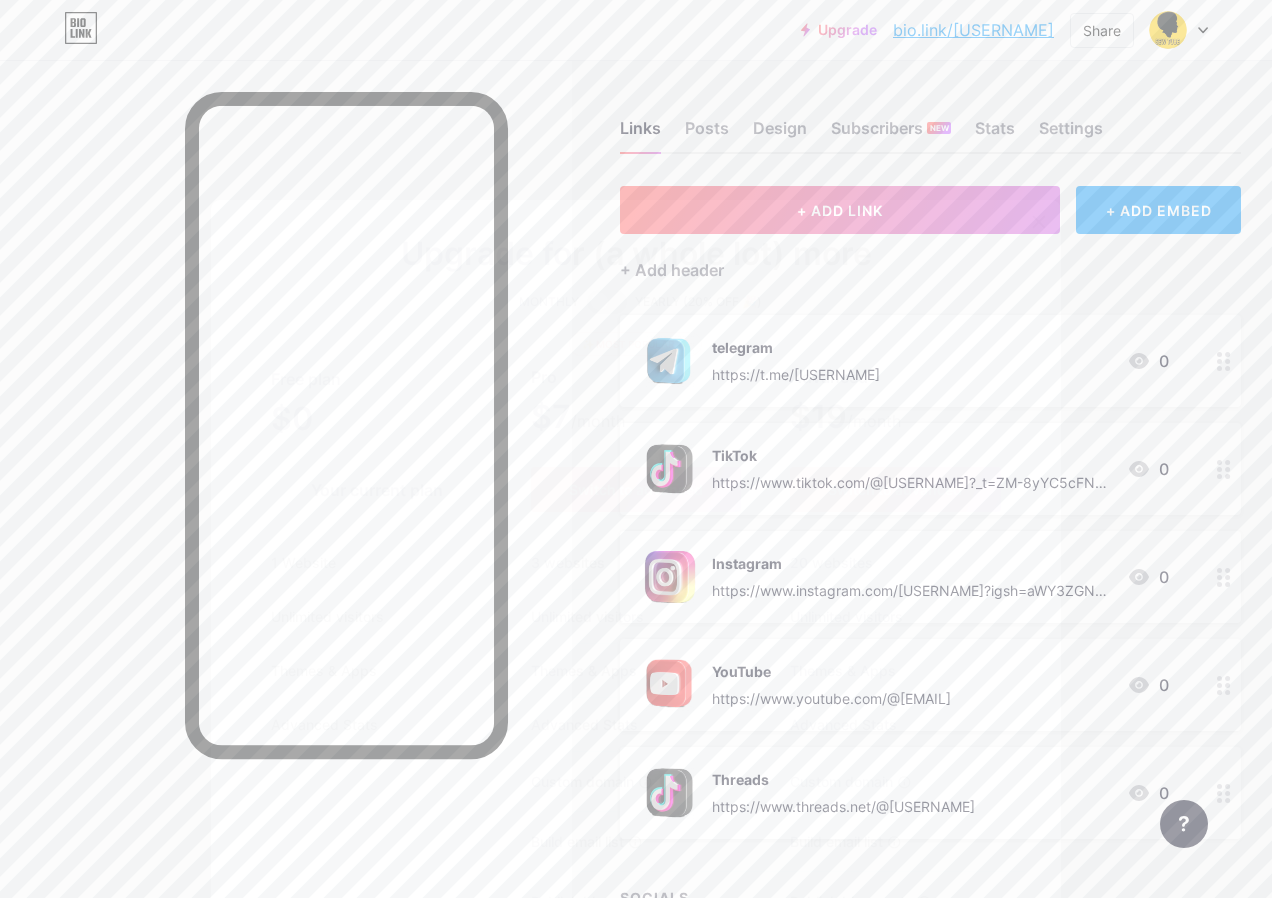 scroll, scrollTop: 0, scrollLeft: 0, axis: both 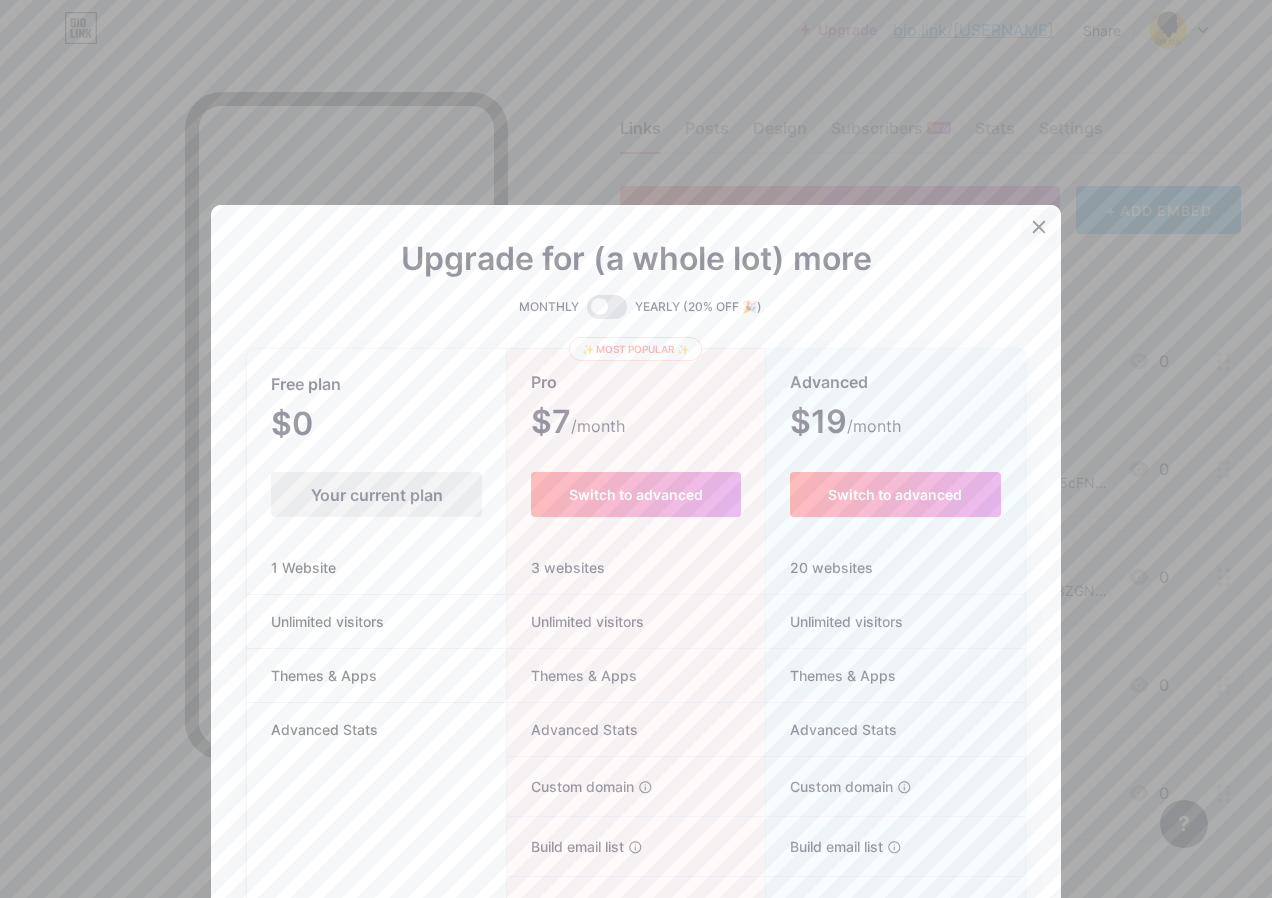 click 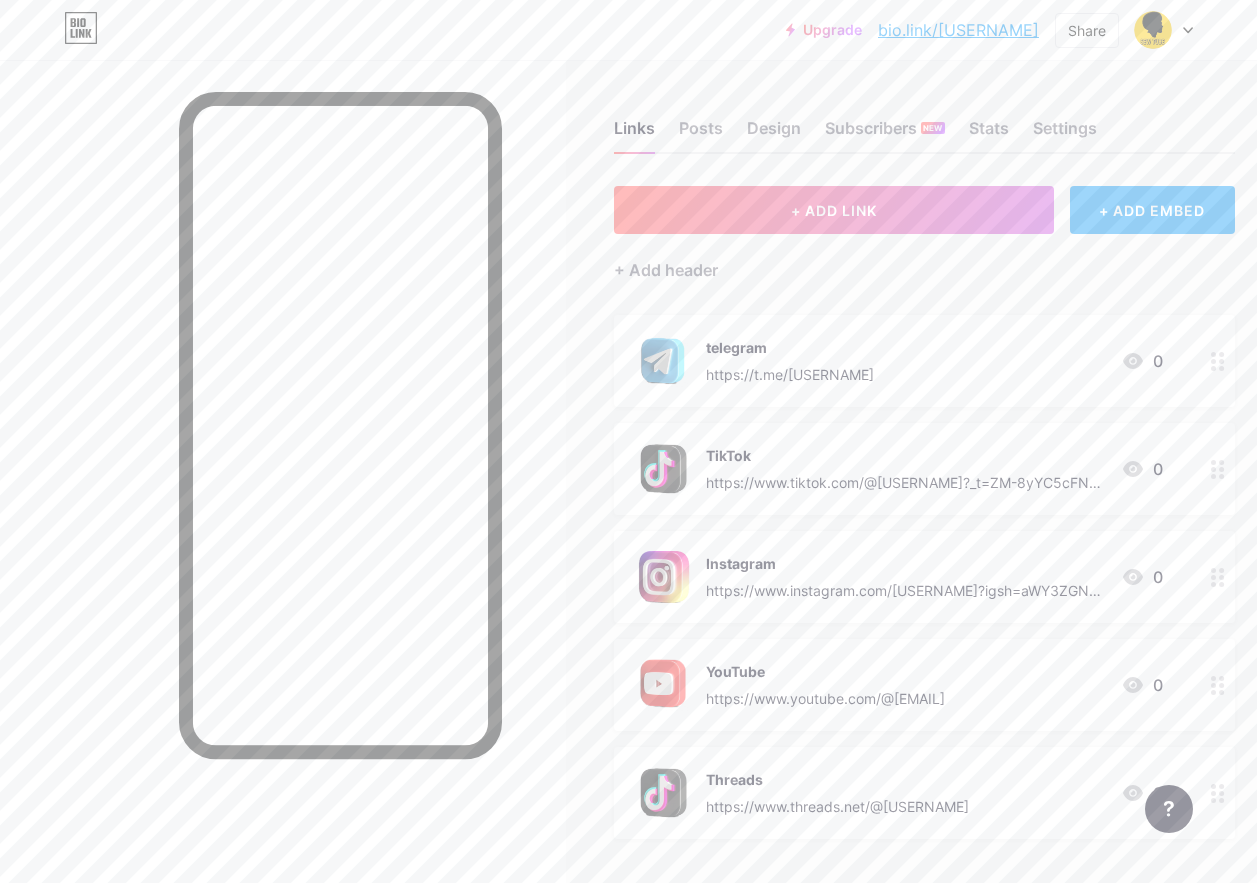 click on "+ ADD EMBED" at bounding box center (1152, 210) 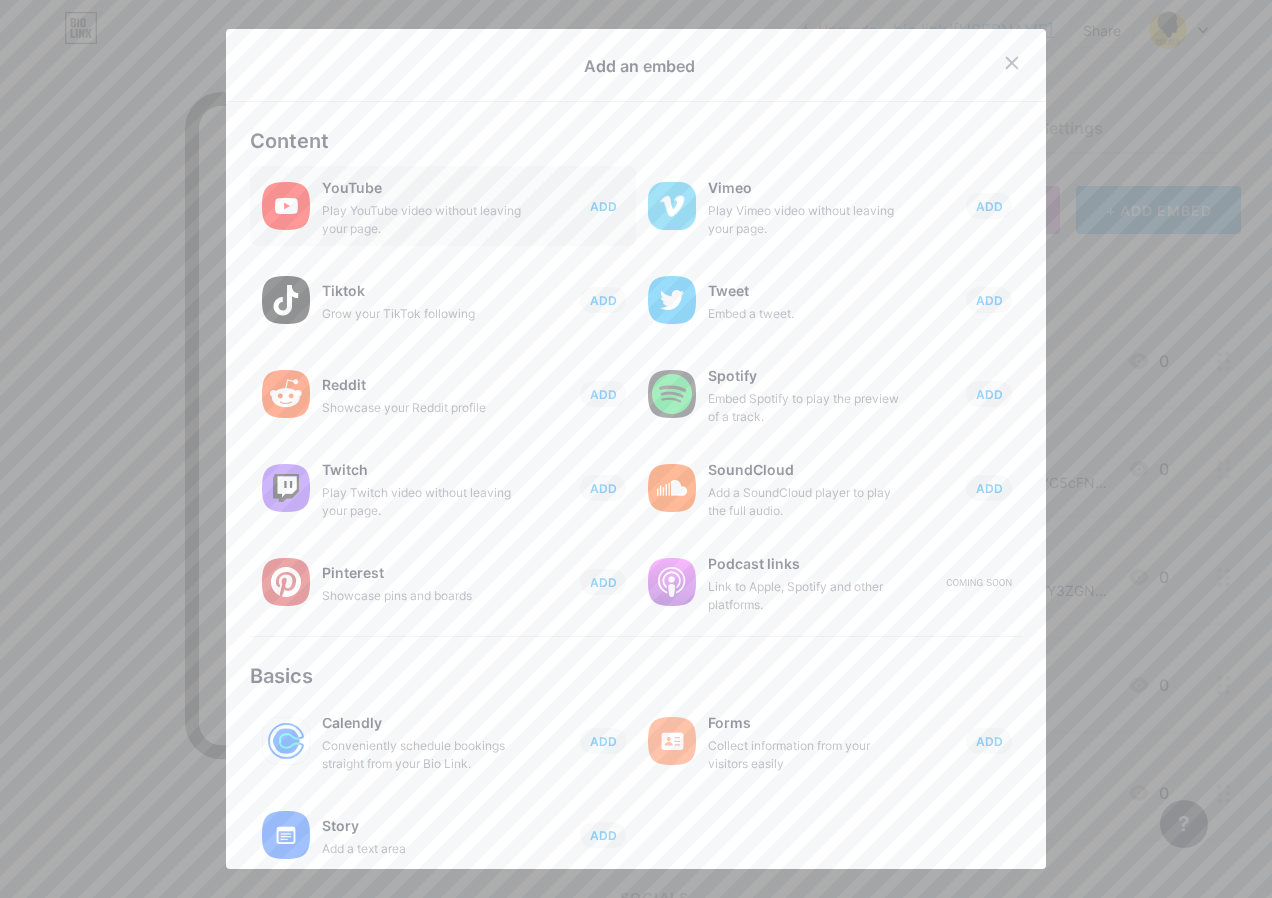 click on "ADD" at bounding box center (603, 206) 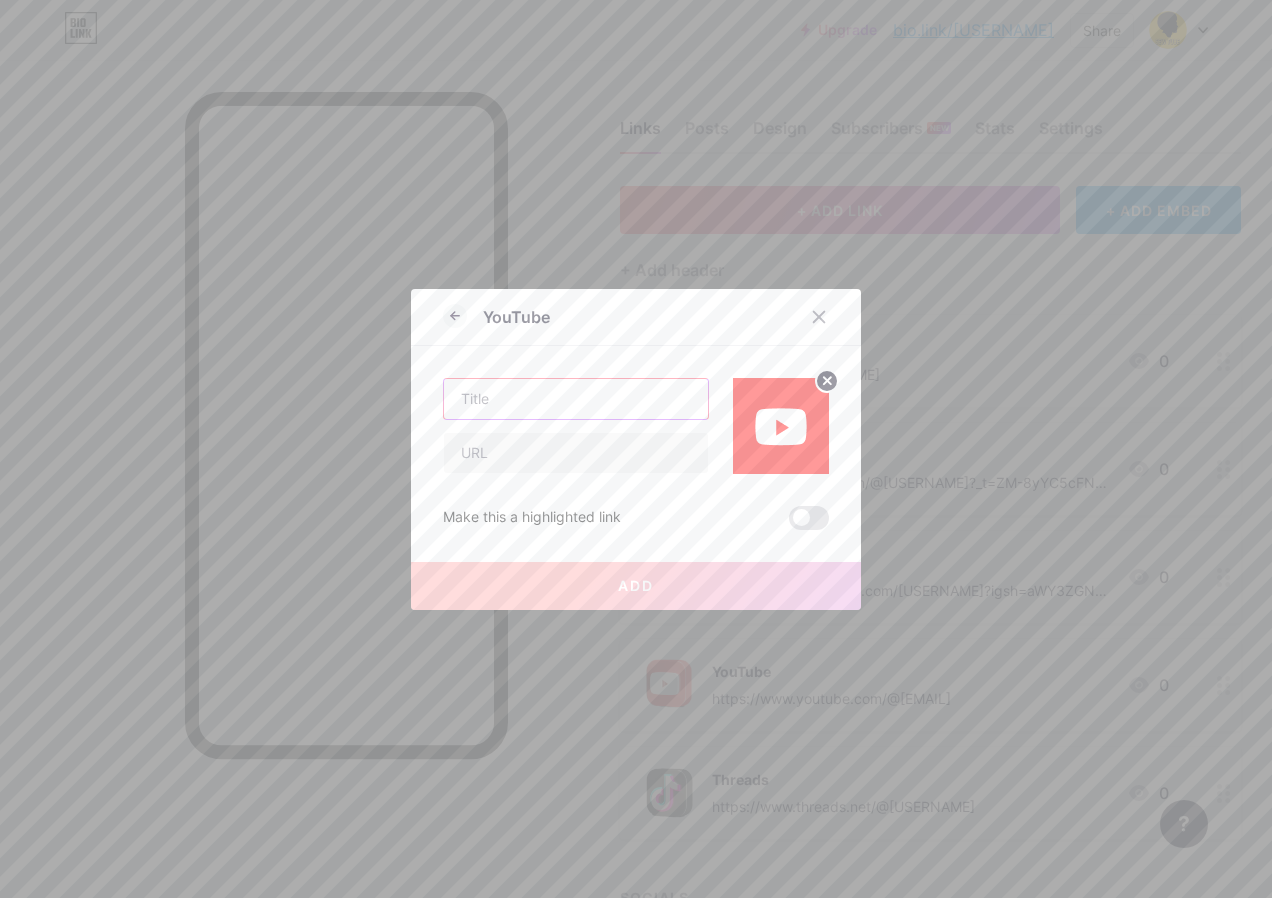 click at bounding box center (576, 399) 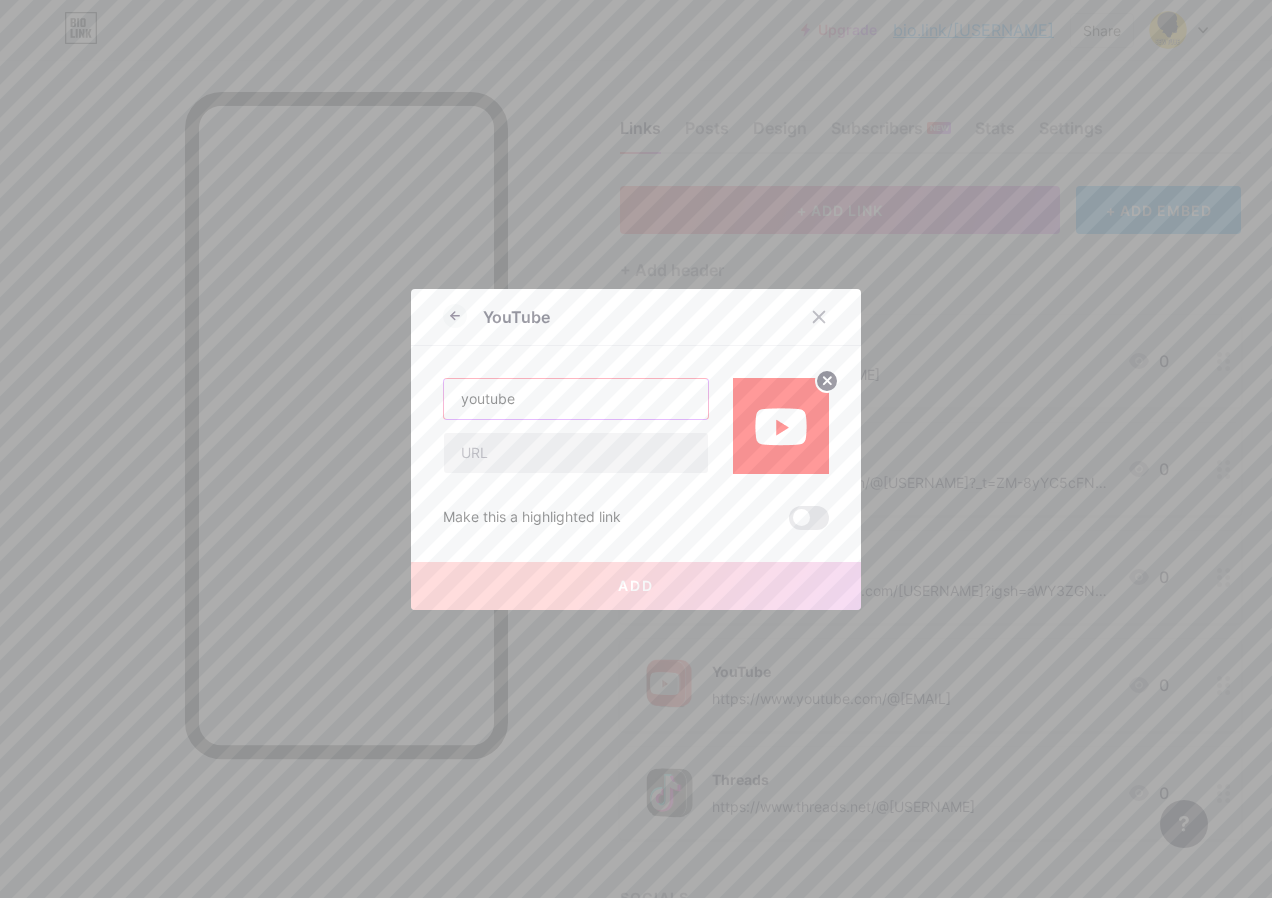 type on "youtube" 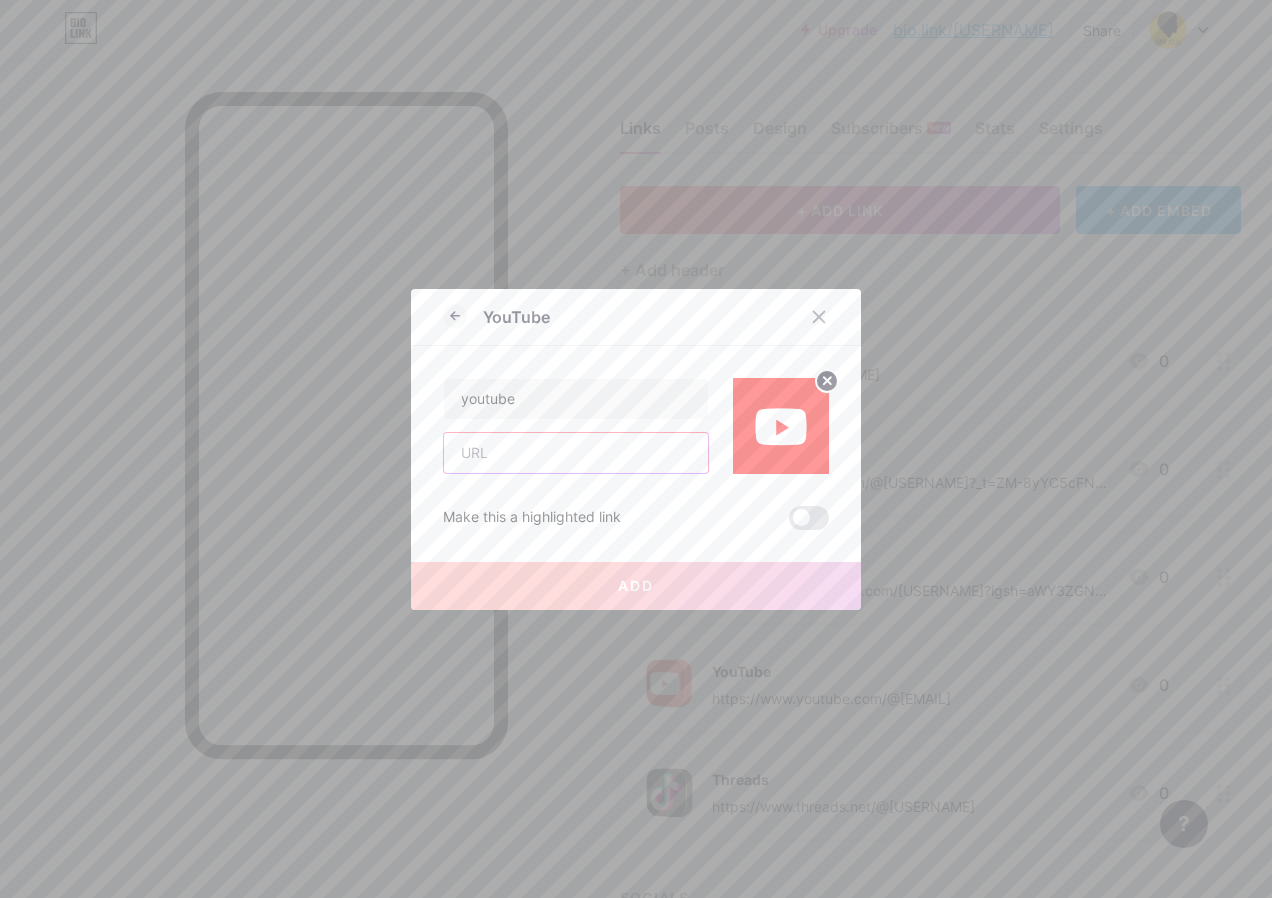 click at bounding box center (576, 453) 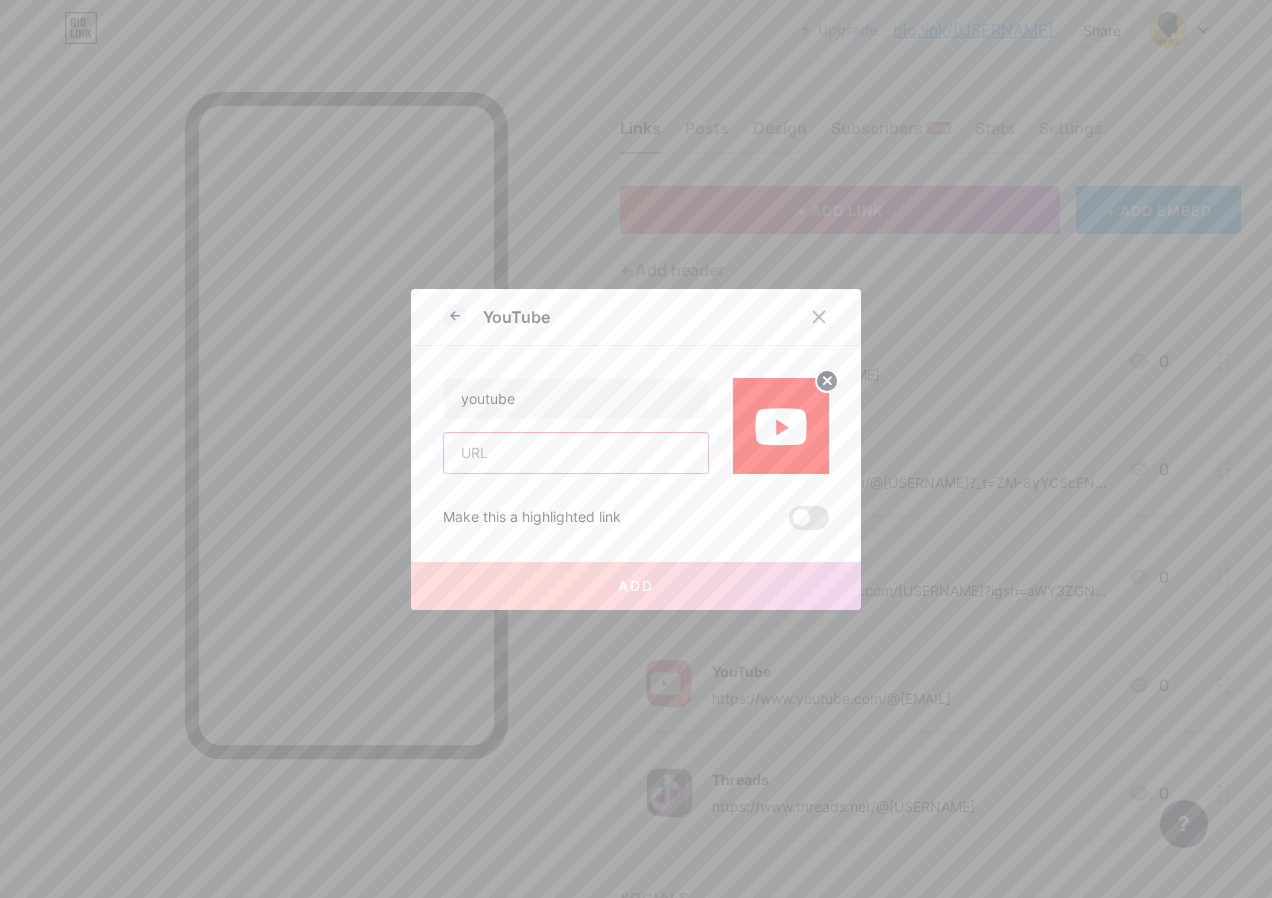 paste on "https://bio.link/[USERNAME]" 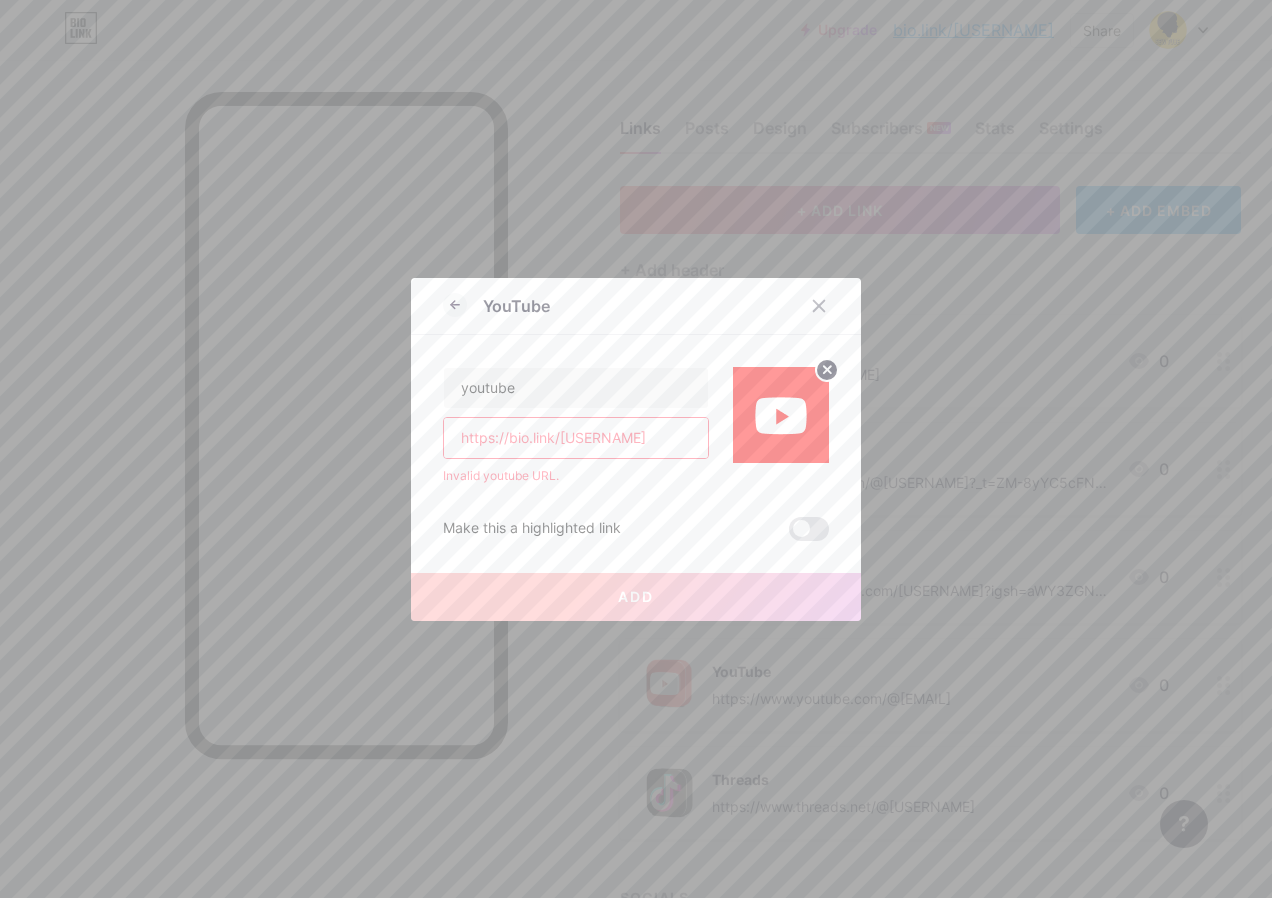 type on "https://bio.link/[USERNAME]" 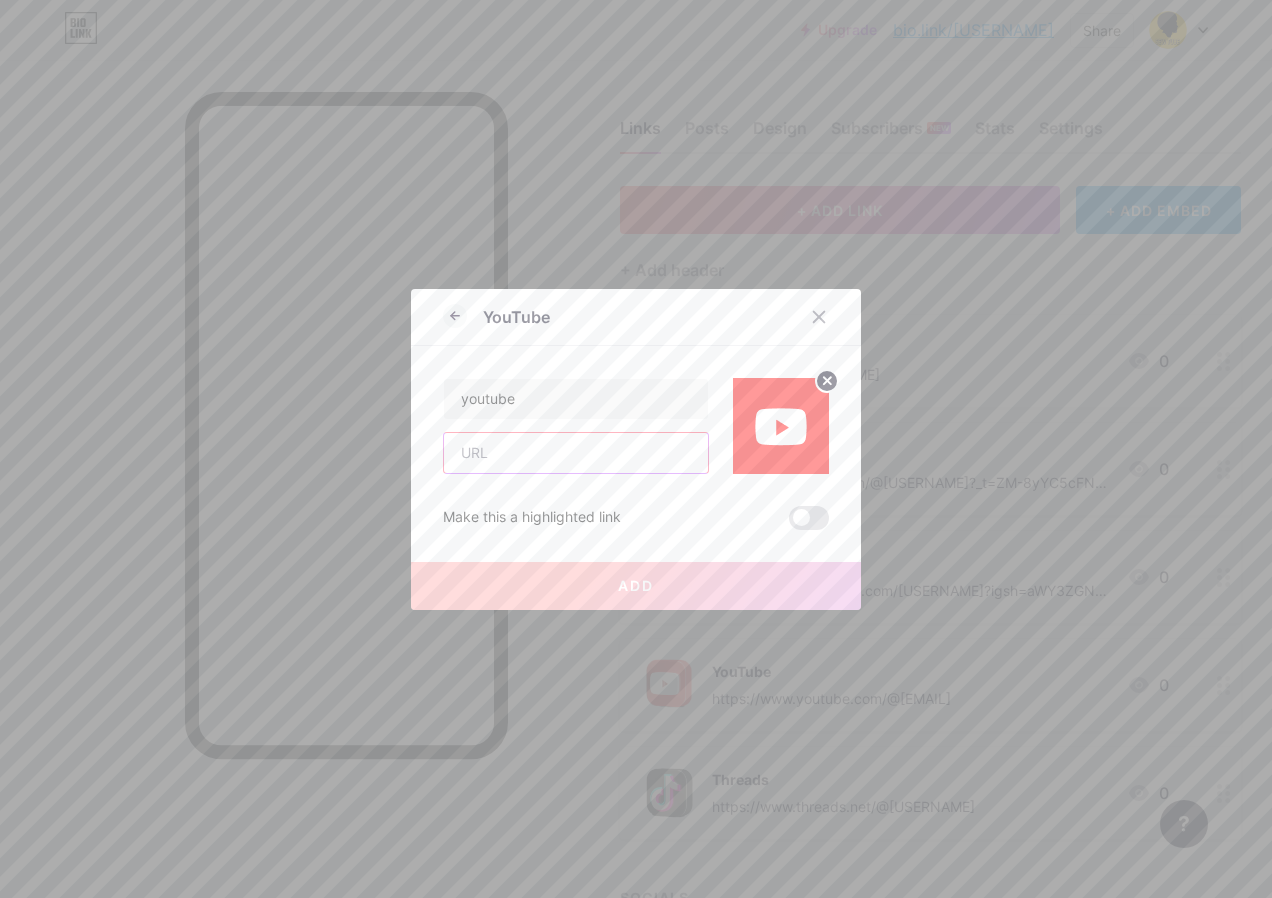 paste on "https://www.youtube.com/[USERNAME]" 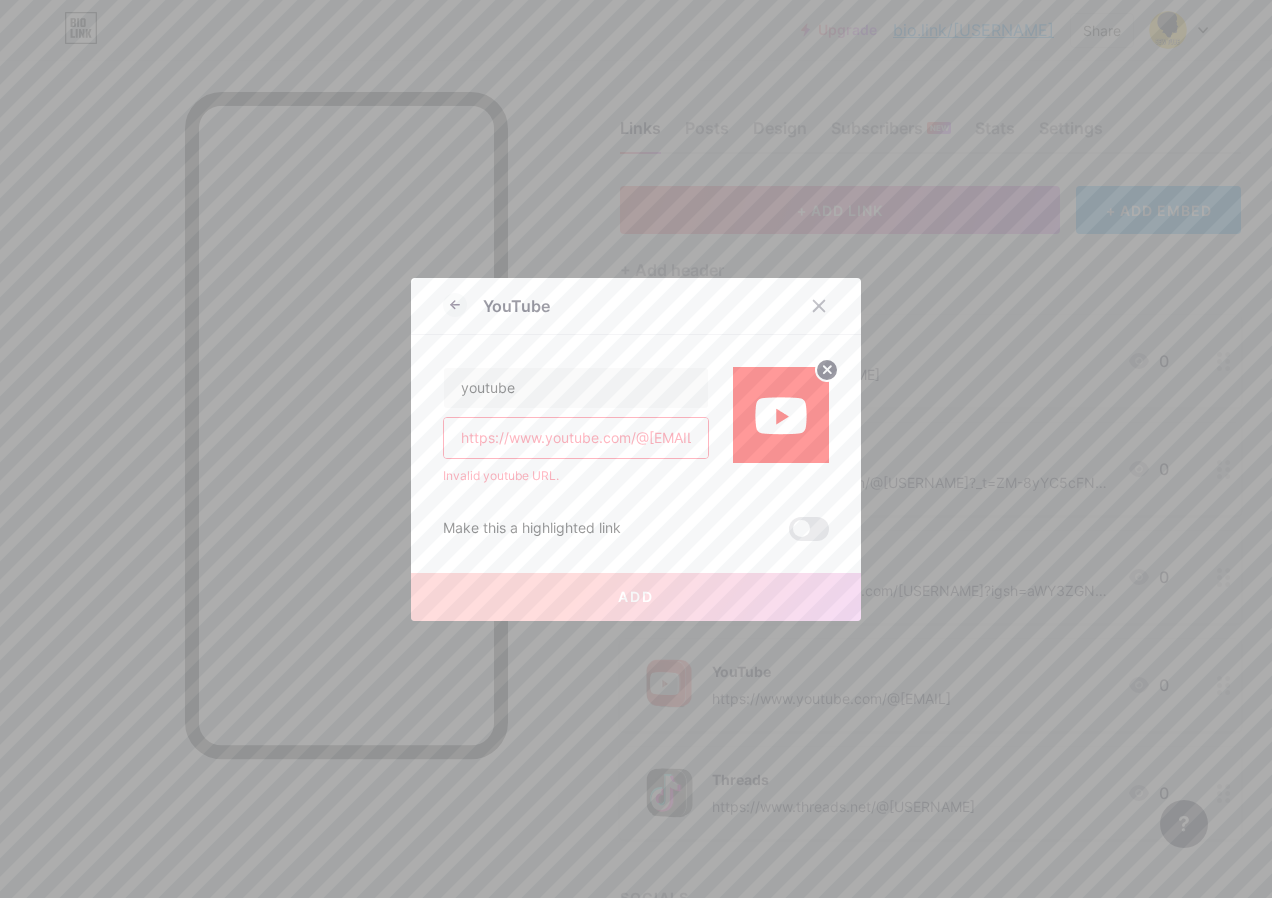 scroll, scrollTop: 0, scrollLeft: 32, axis: horizontal 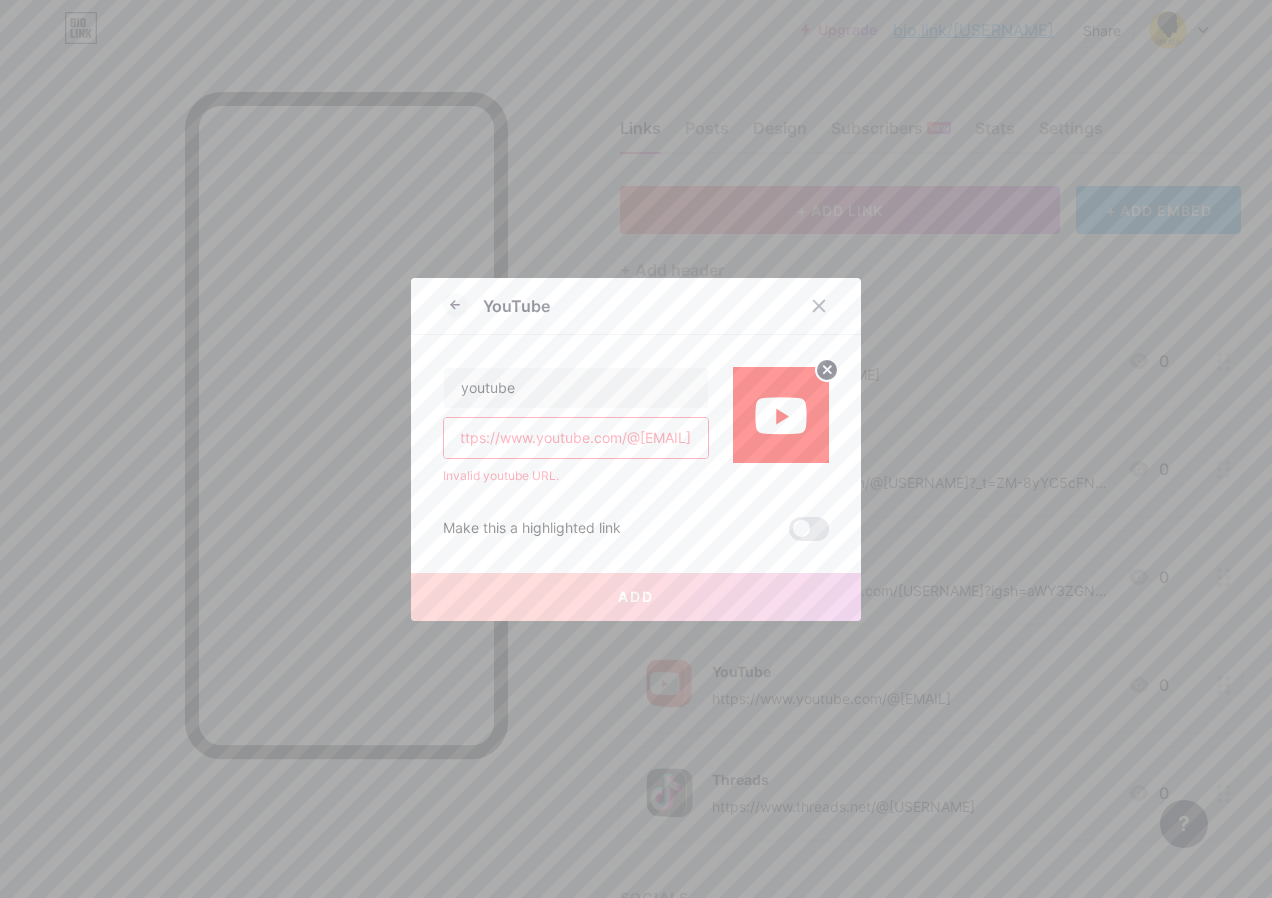 click on "https://www.youtube.com/[USERNAME]" at bounding box center (576, 438) 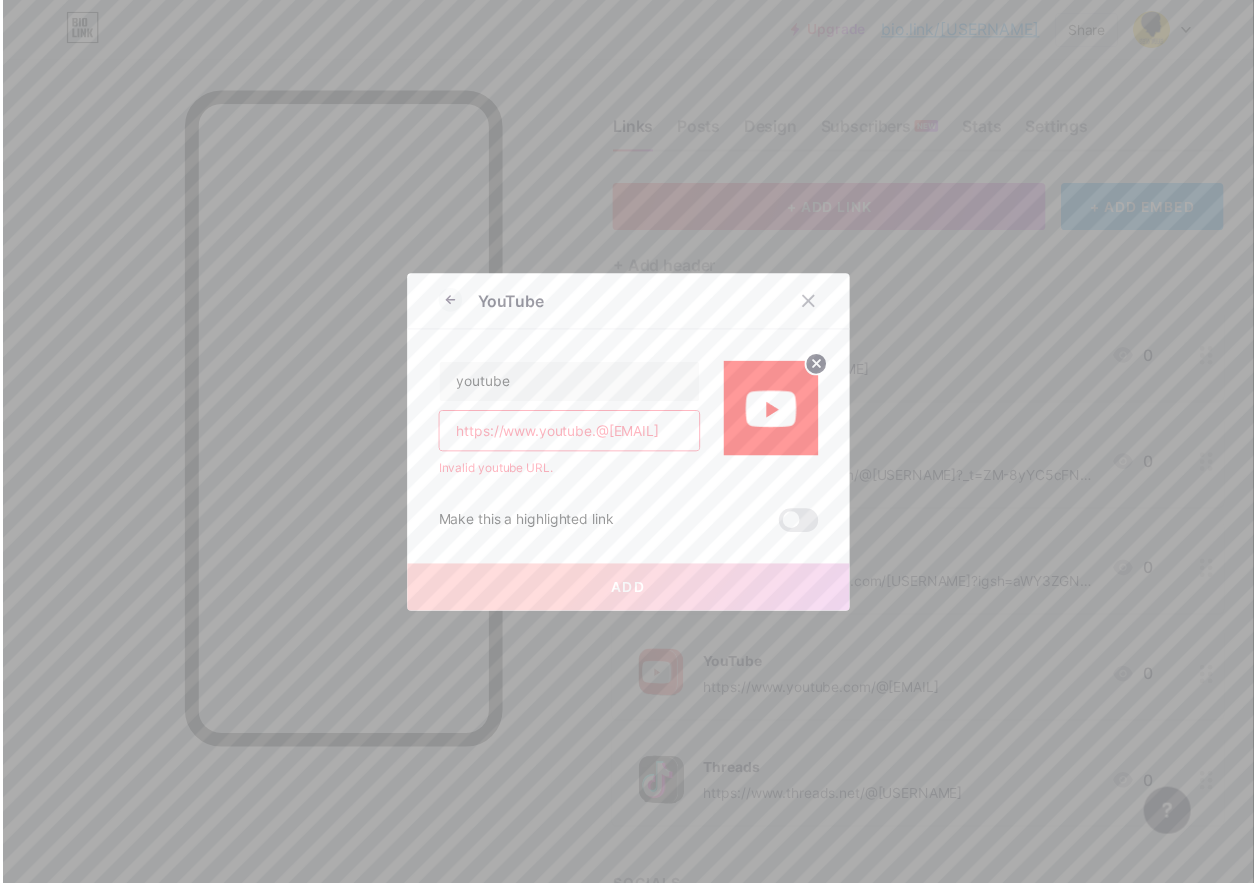 scroll, scrollTop: 0, scrollLeft: 0, axis: both 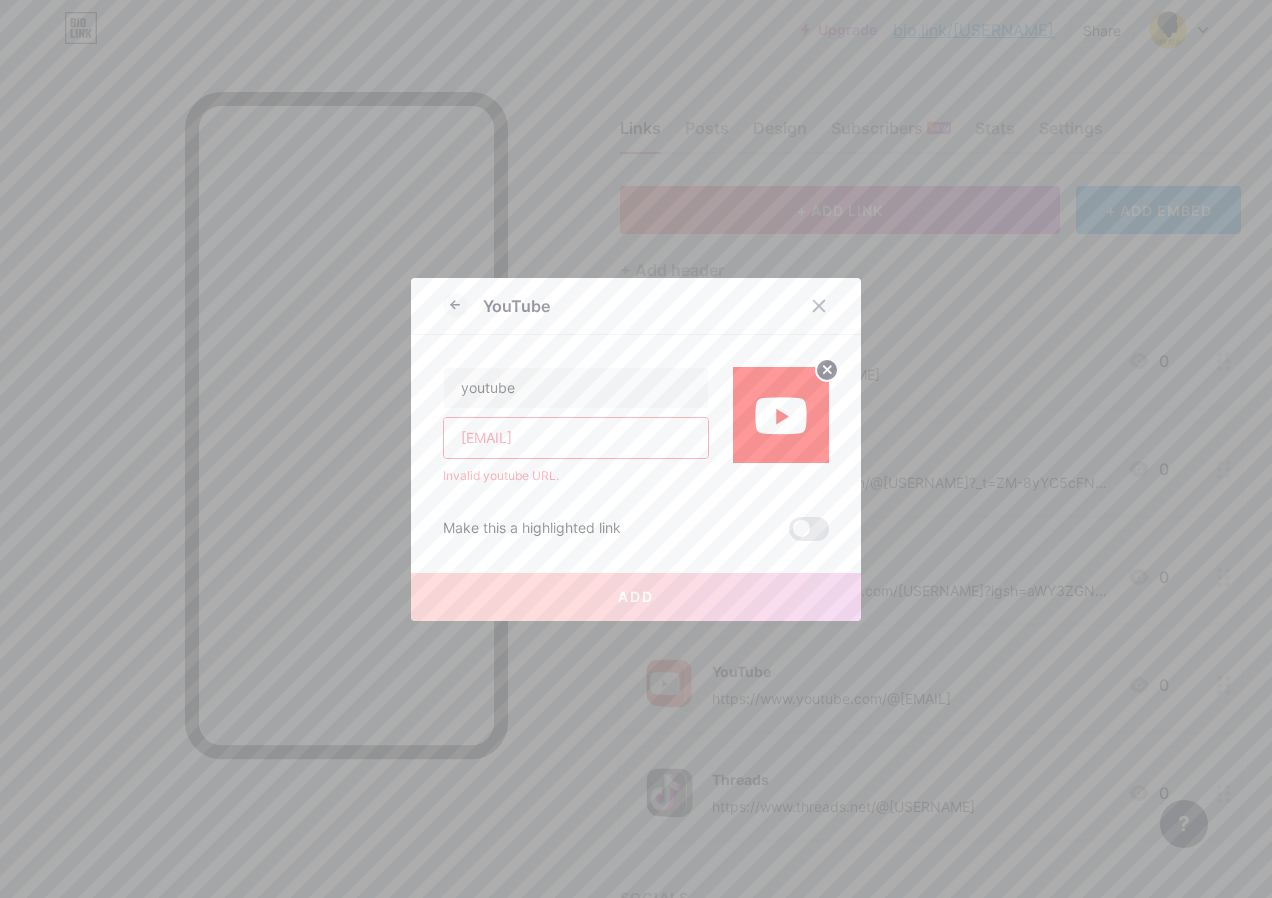 click on "@befikersew" at bounding box center [576, 438] 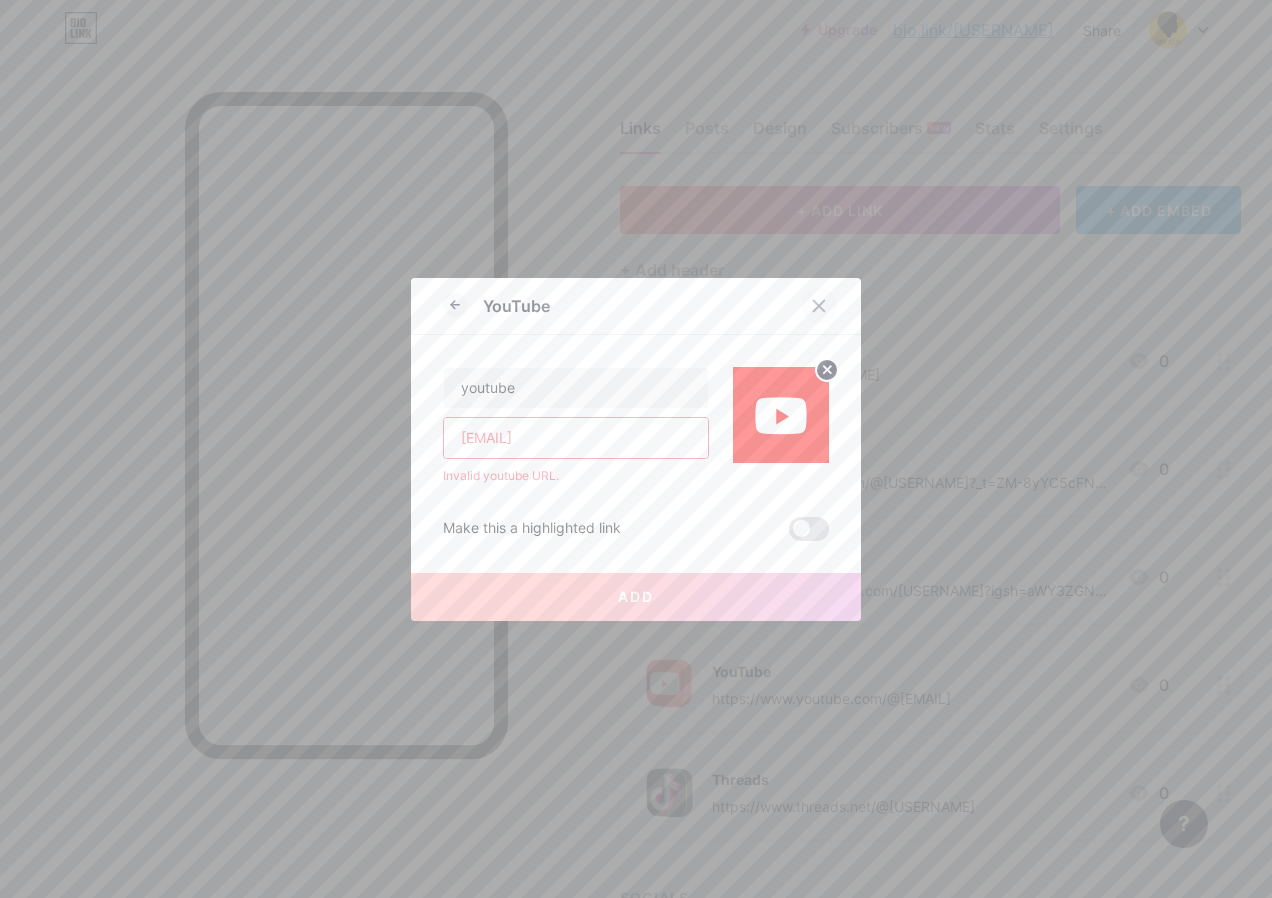 click 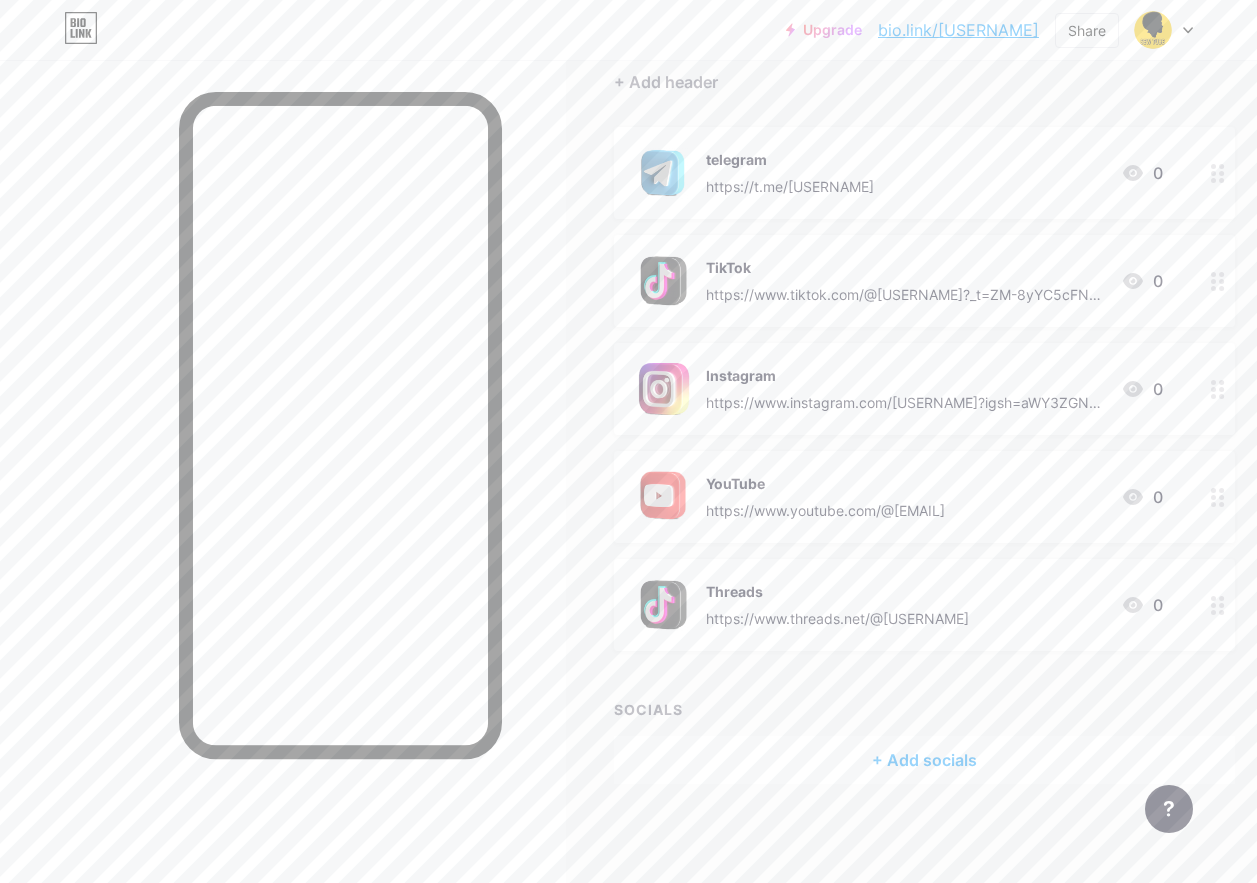 scroll, scrollTop: 0, scrollLeft: 0, axis: both 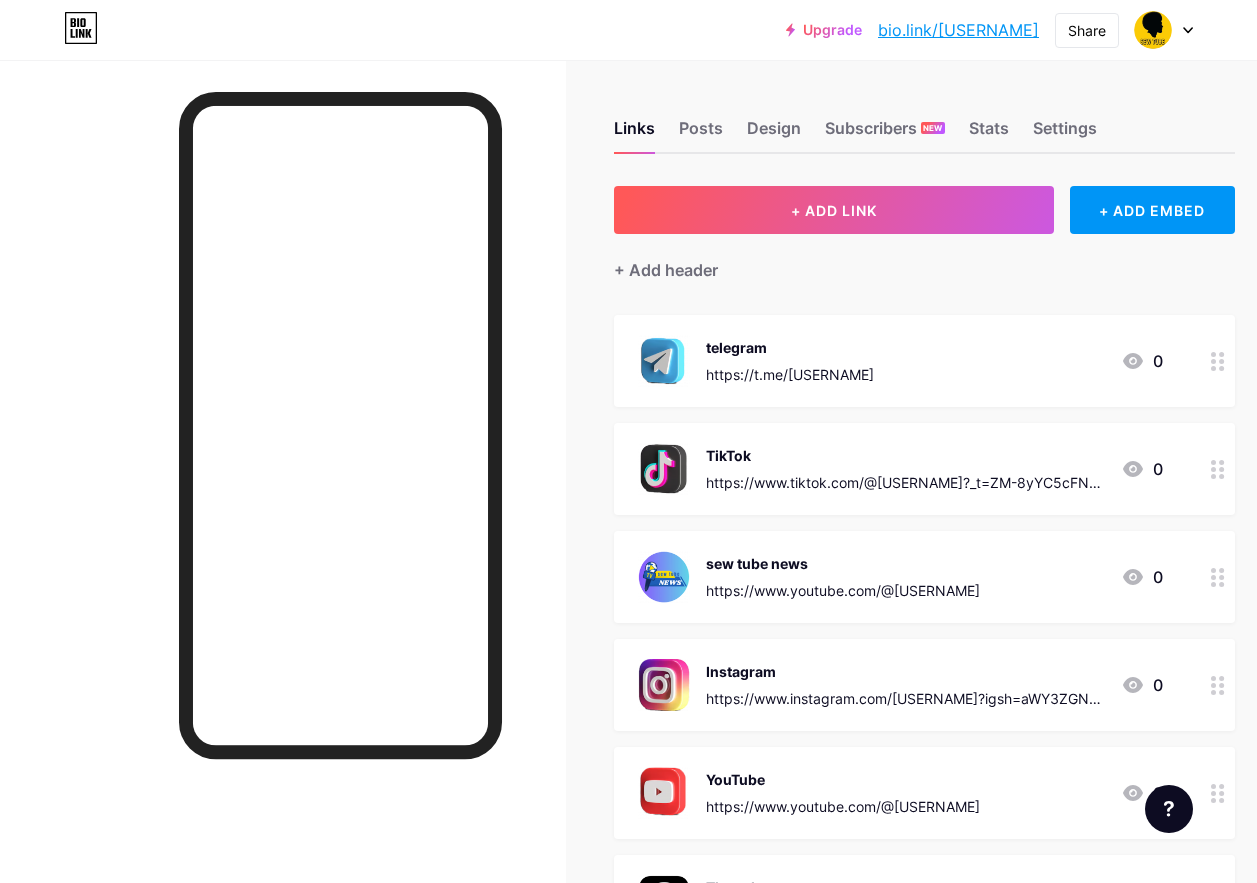 click 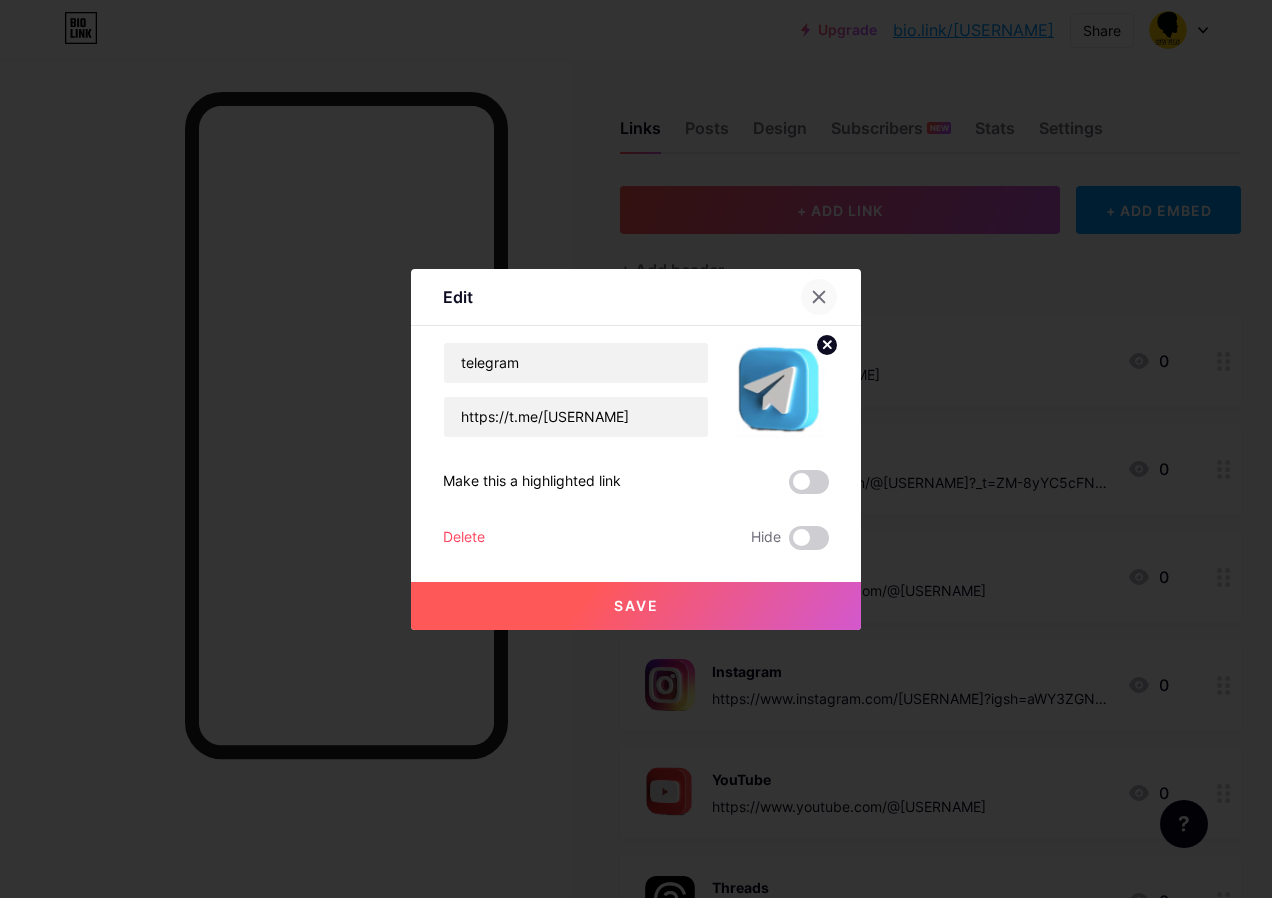 click 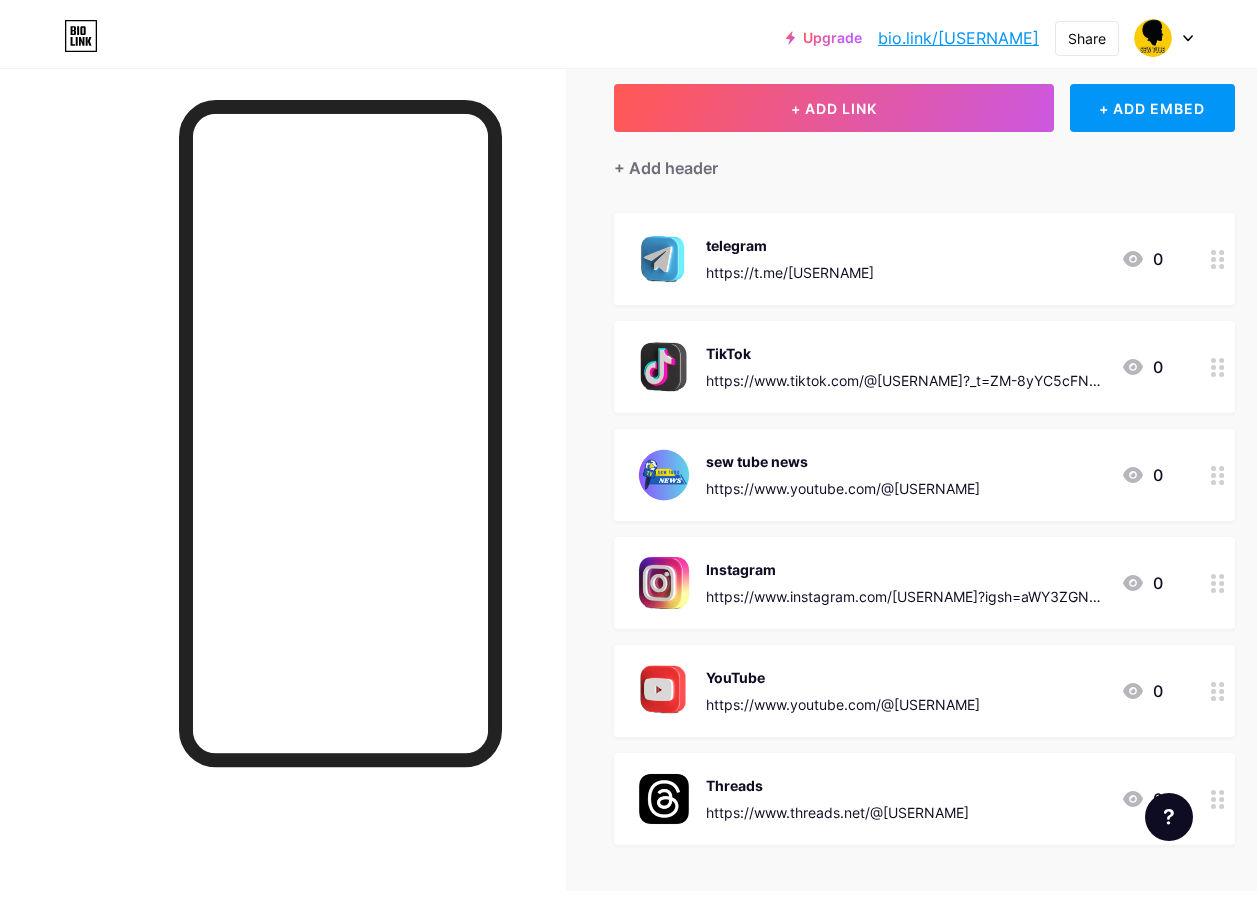 scroll, scrollTop: 0, scrollLeft: 0, axis: both 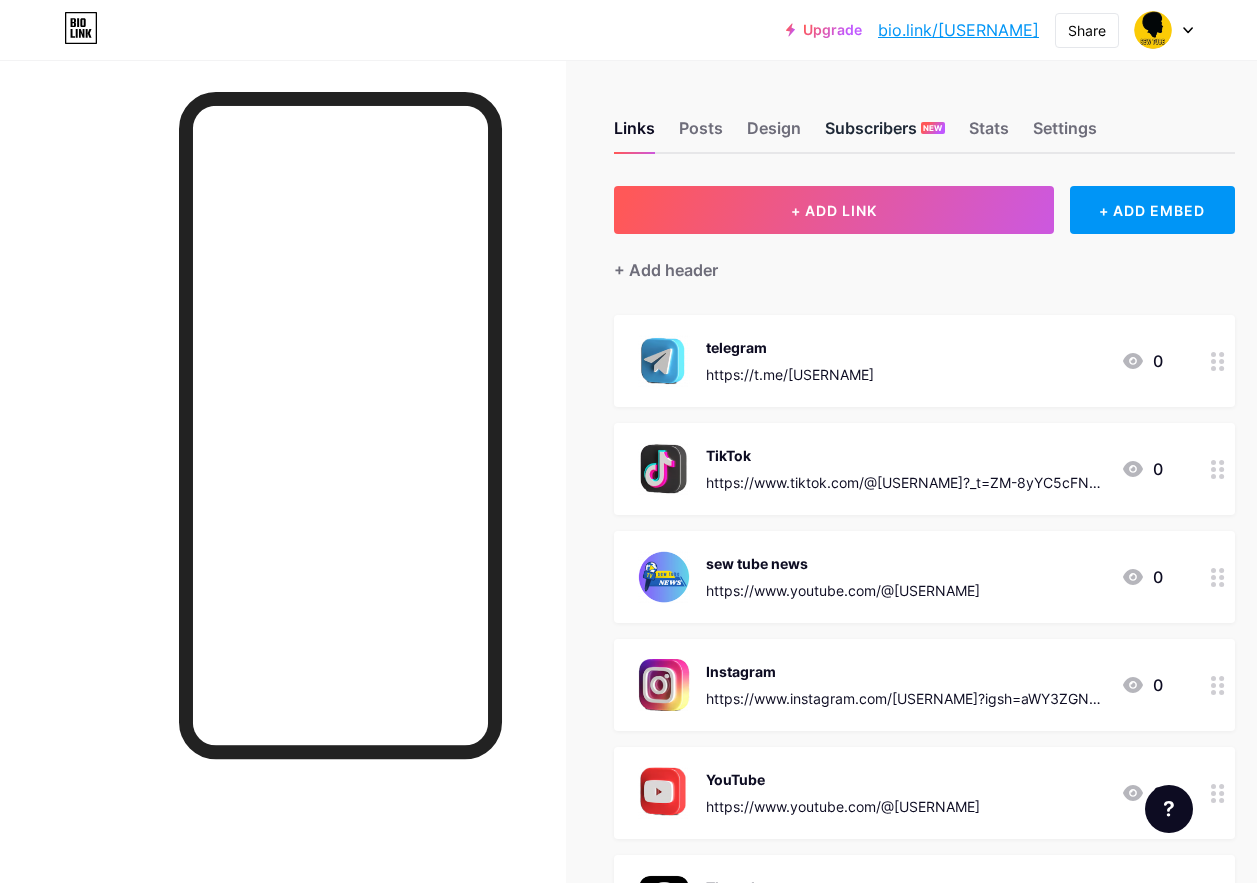 click on "Subscribers
NEW" at bounding box center [885, 134] 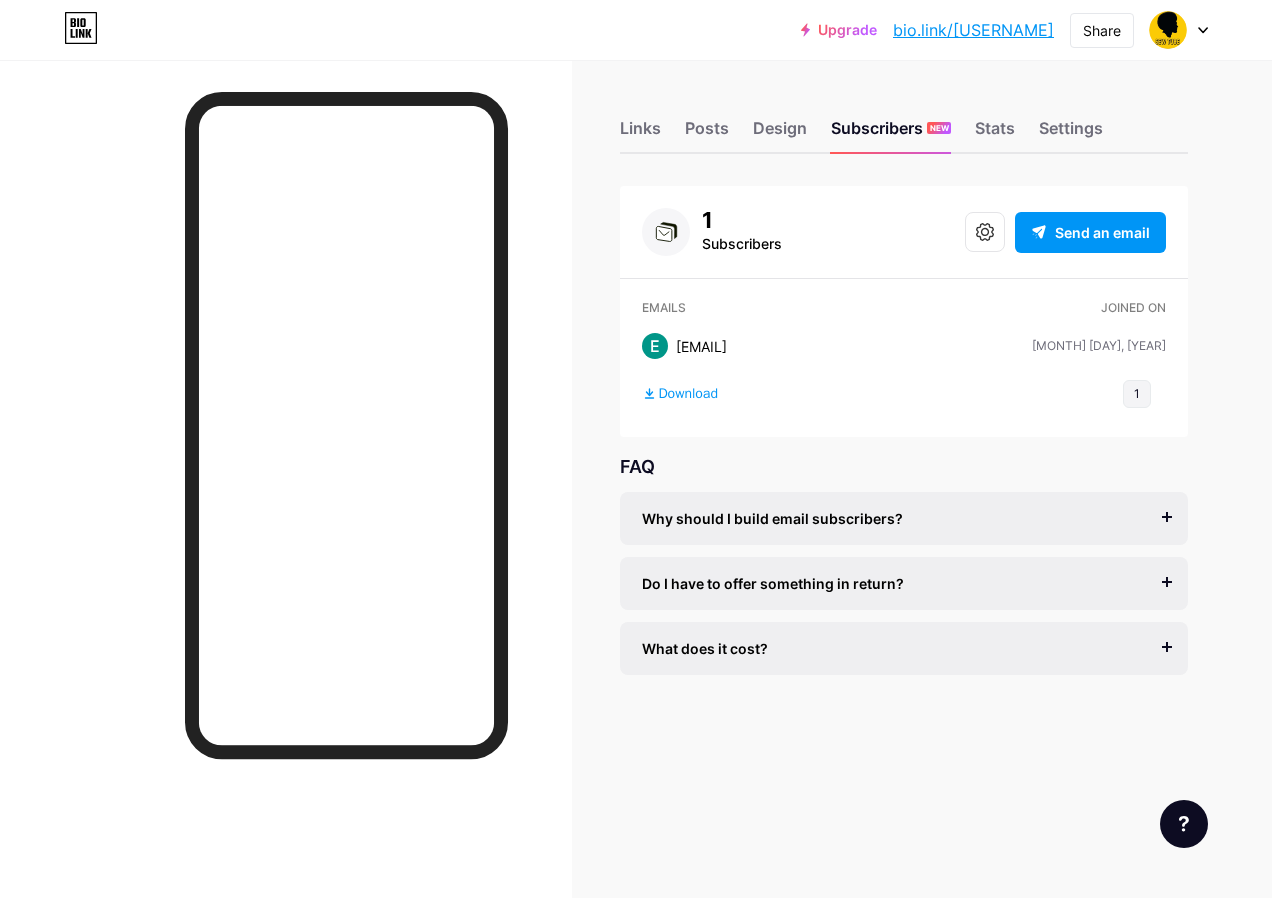 click on "[MONTH] [DAY], [YEAR]" at bounding box center [1099, 346] 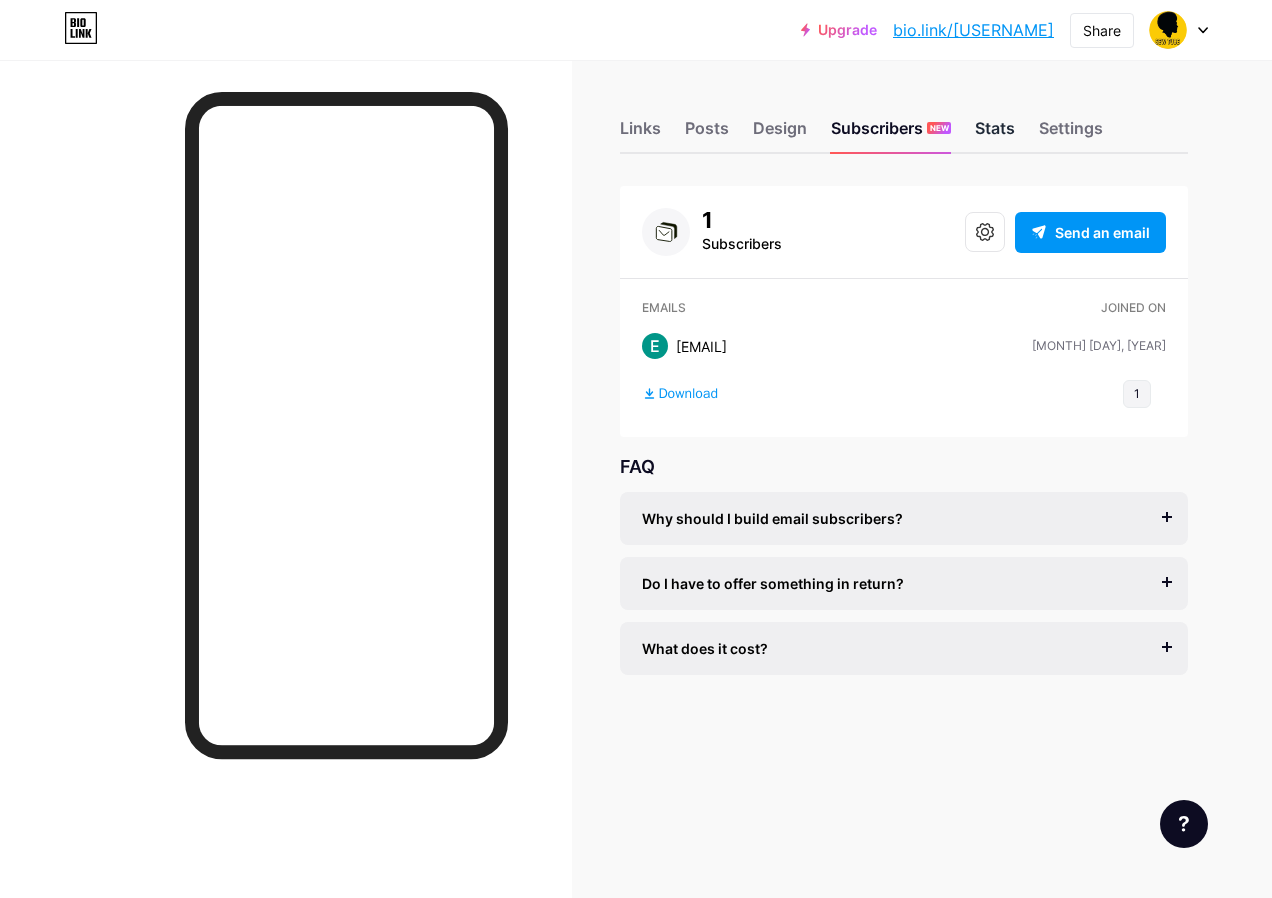 click on "Stats" at bounding box center (995, 134) 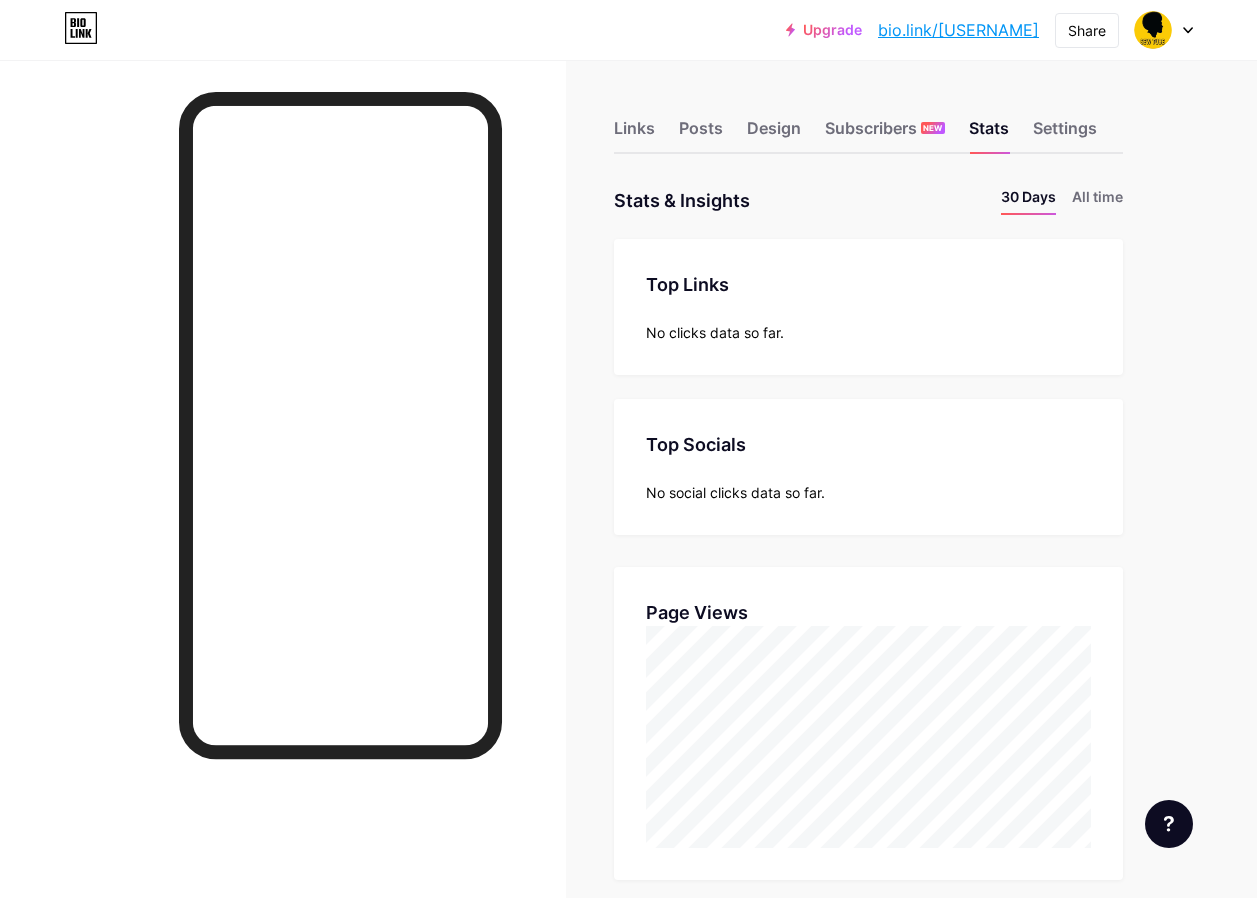 scroll, scrollTop: 999102, scrollLeft: 998743, axis: both 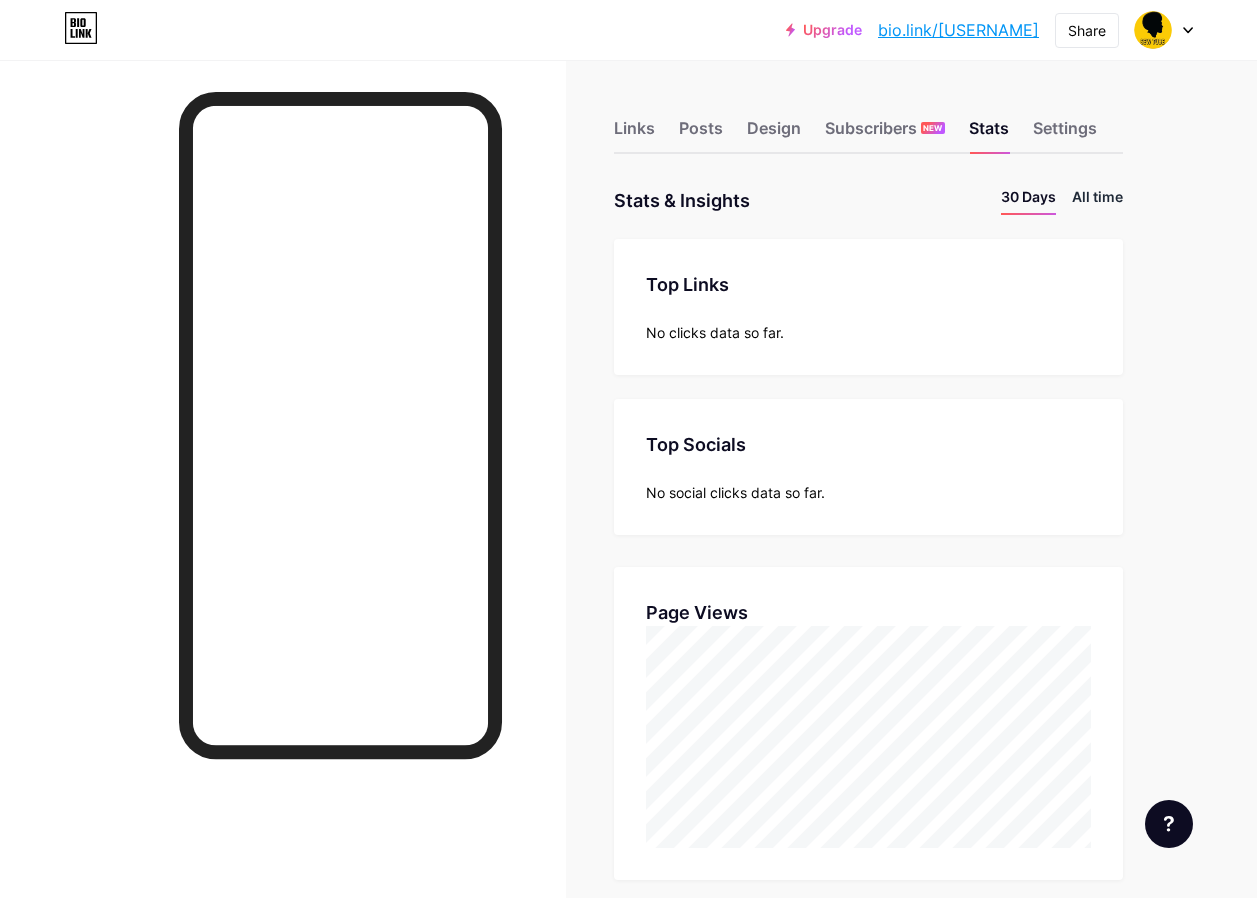 click on "All
time" at bounding box center [1097, 200] 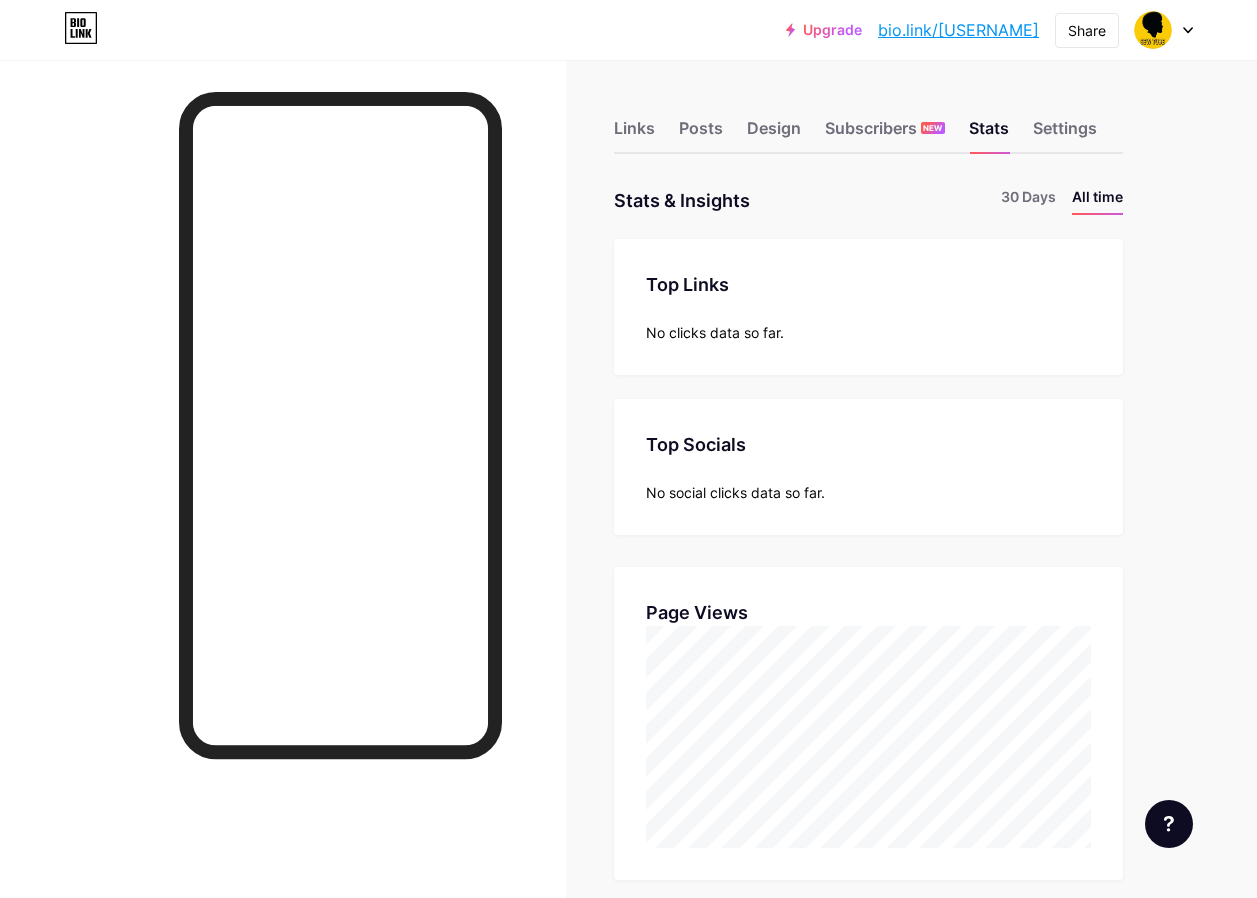 scroll, scrollTop: 999102, scrollLeft: 998743, axis: both 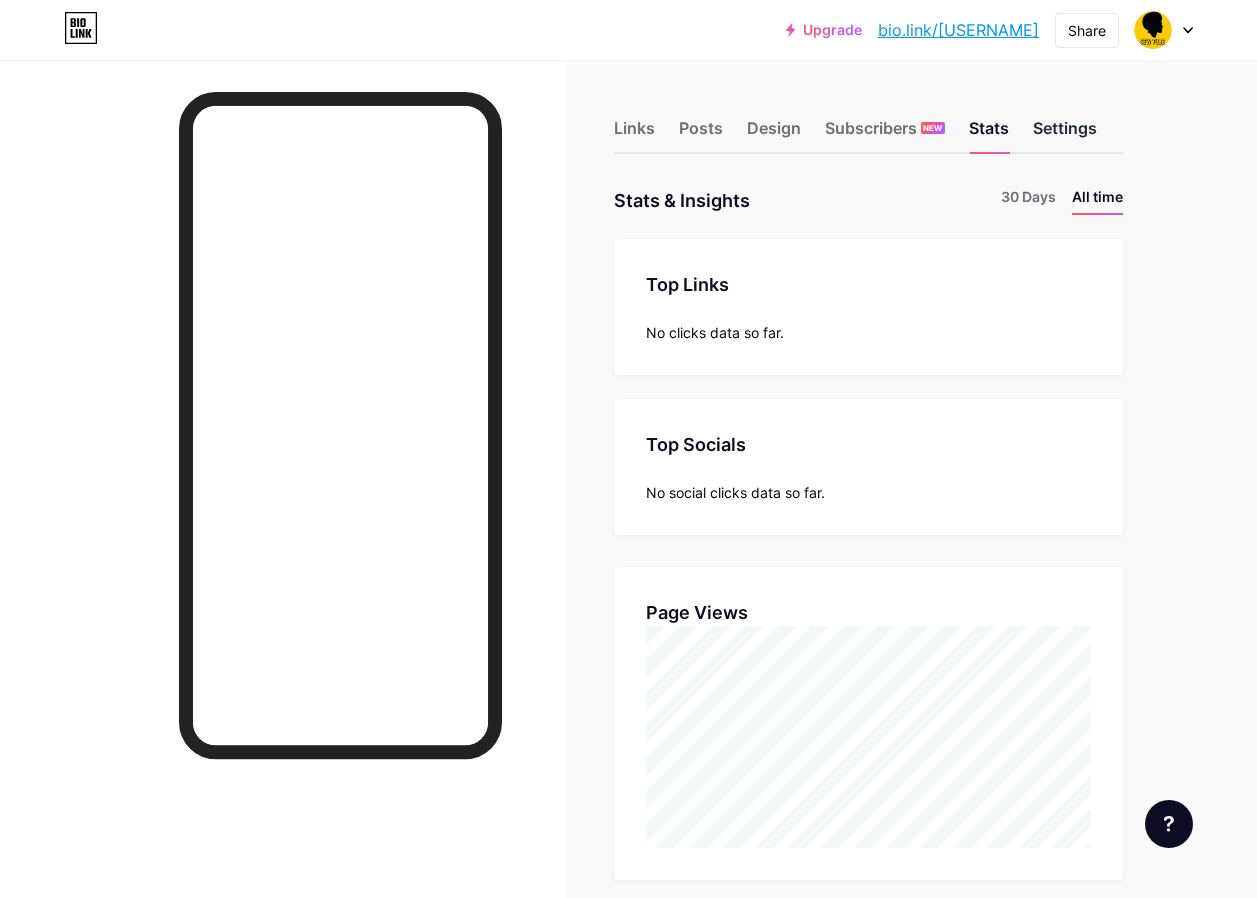 click on "Settings" at bounding box center (1065, 134) 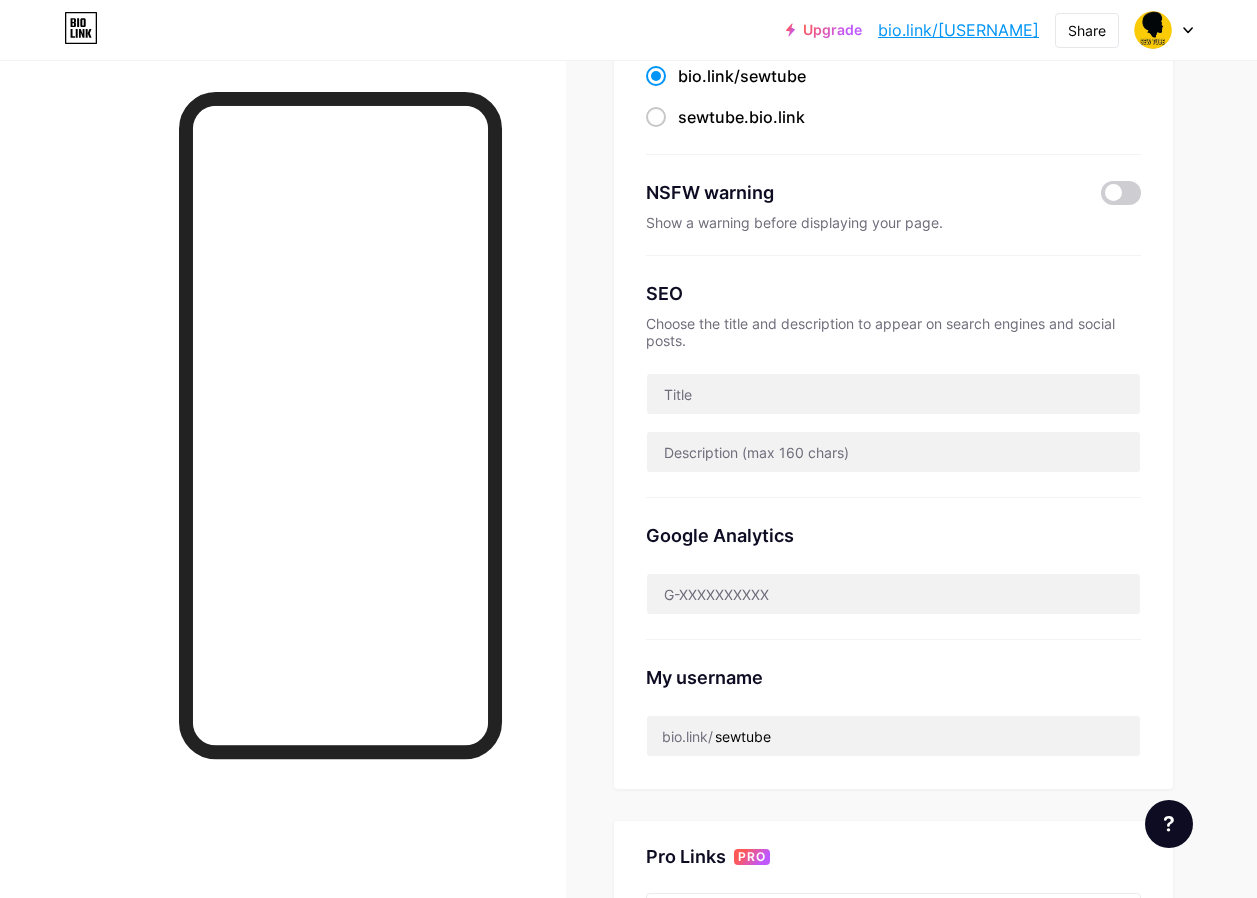 scroll, scrollTop: 0, scrollLeft: 0, axis: both 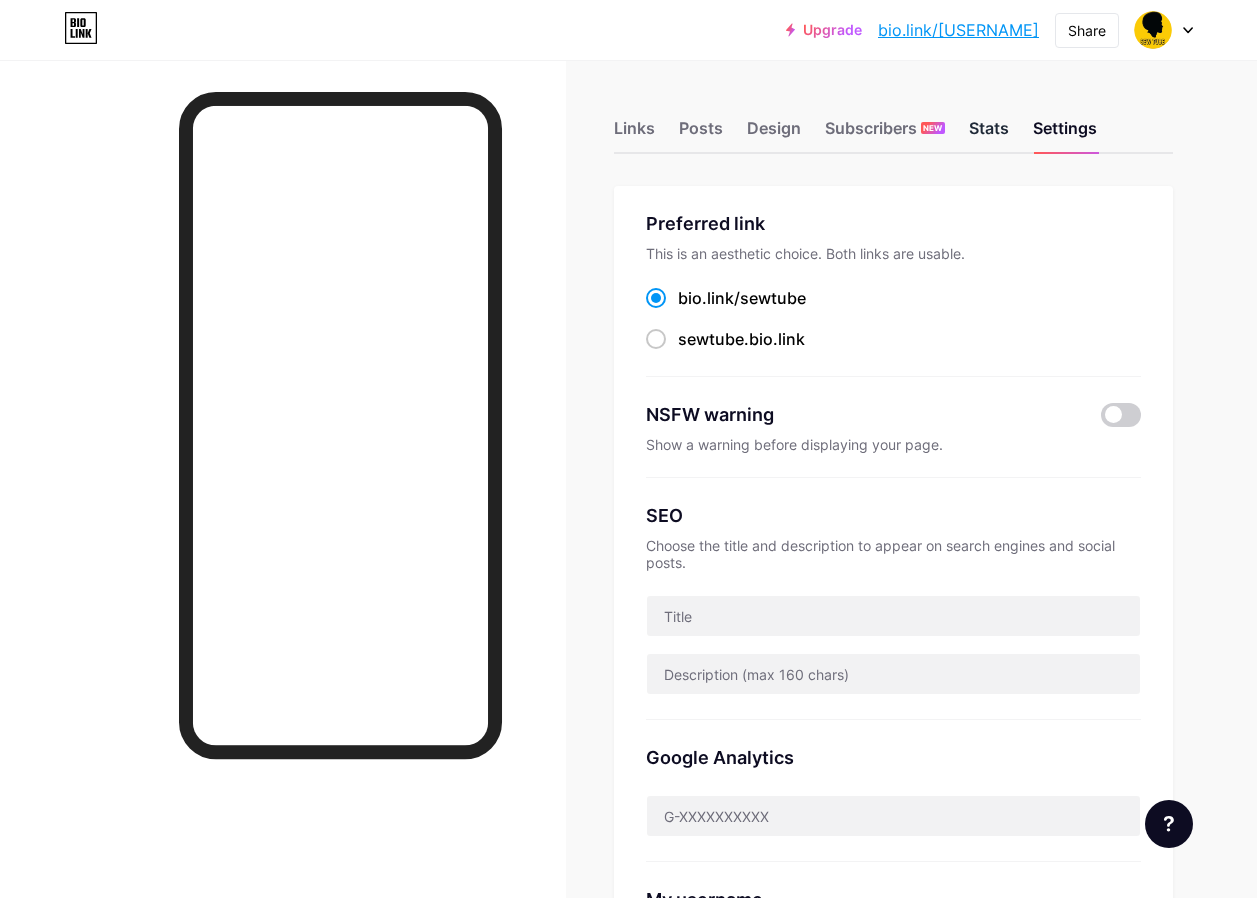 click on "Stats" at bounding box center [989, 134] 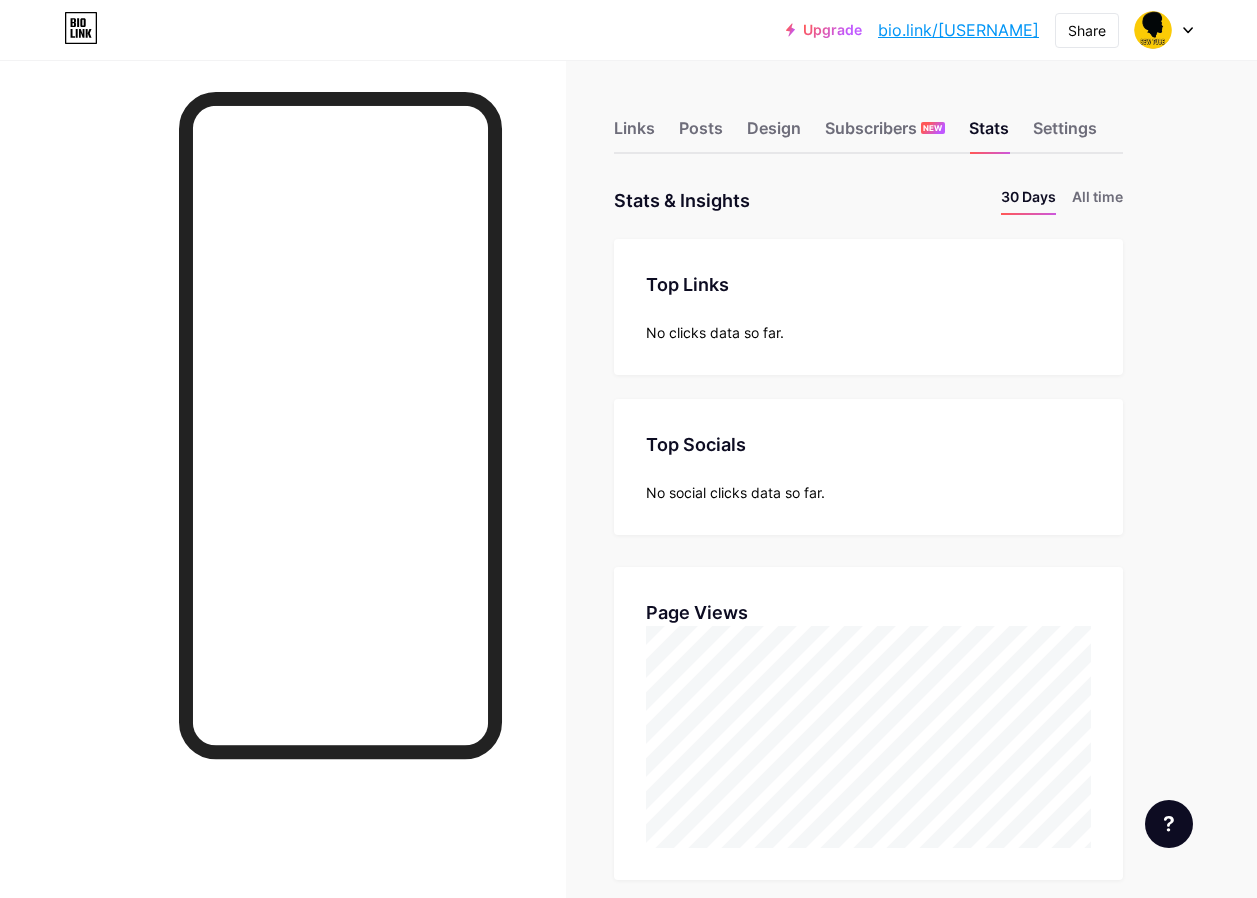 scroll, scrollTop: 999102, scrollLeft: 998743, axis: both 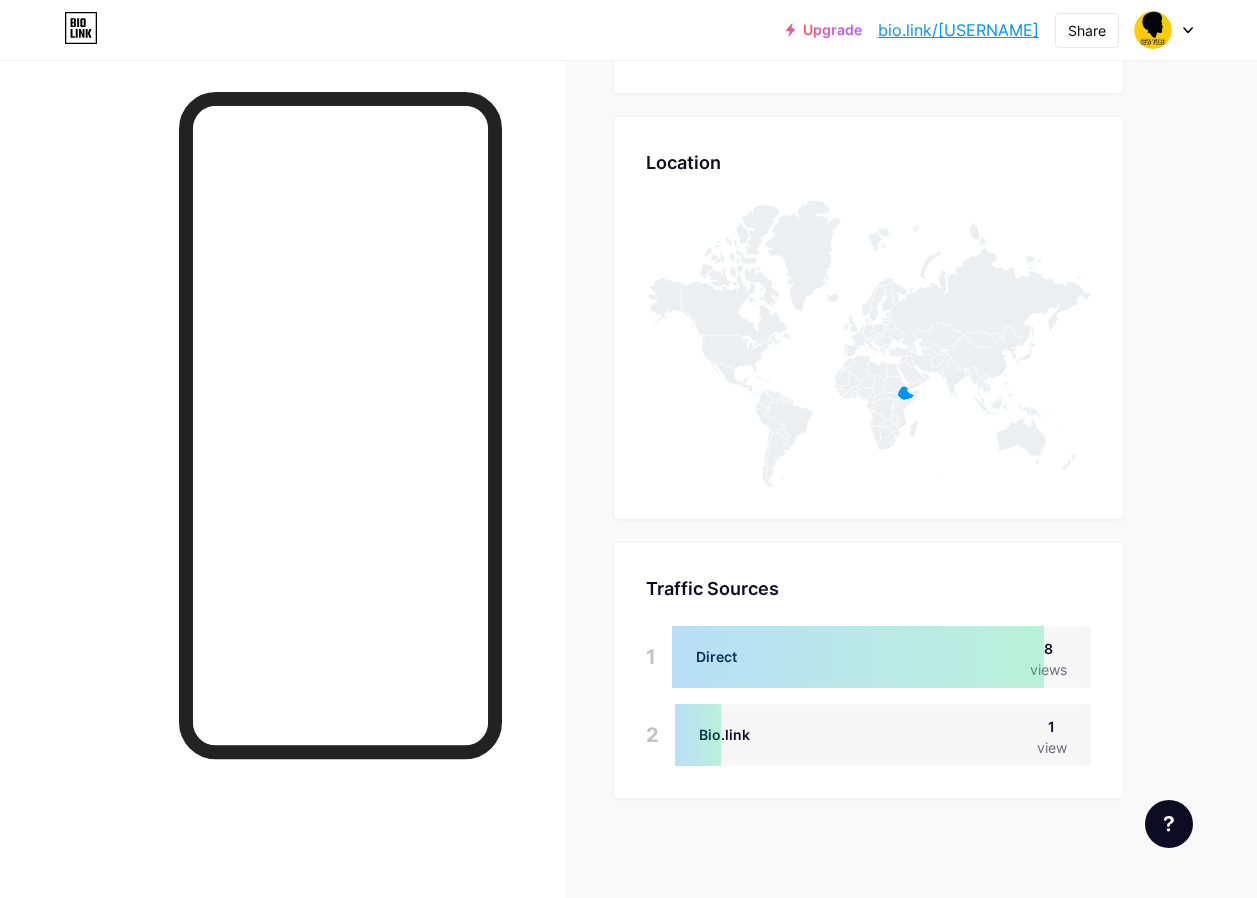 click on "Traffic Sources   Traffic Sources   1
Direct   8   views   2
Bio.link   1   view" at bounding box center (868, 670) 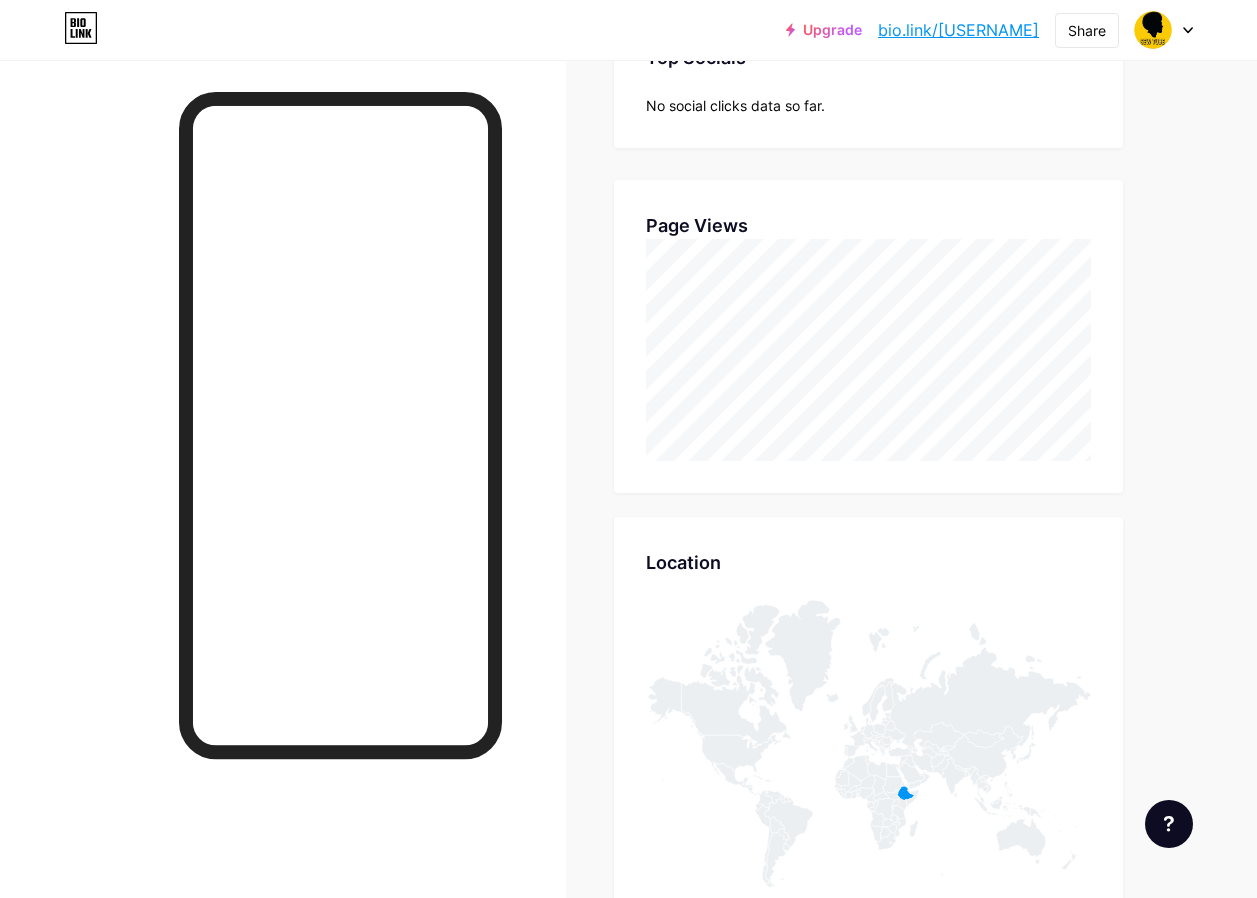 scroll, scrollTop: 0, scrollLeft: 0, axis: both 